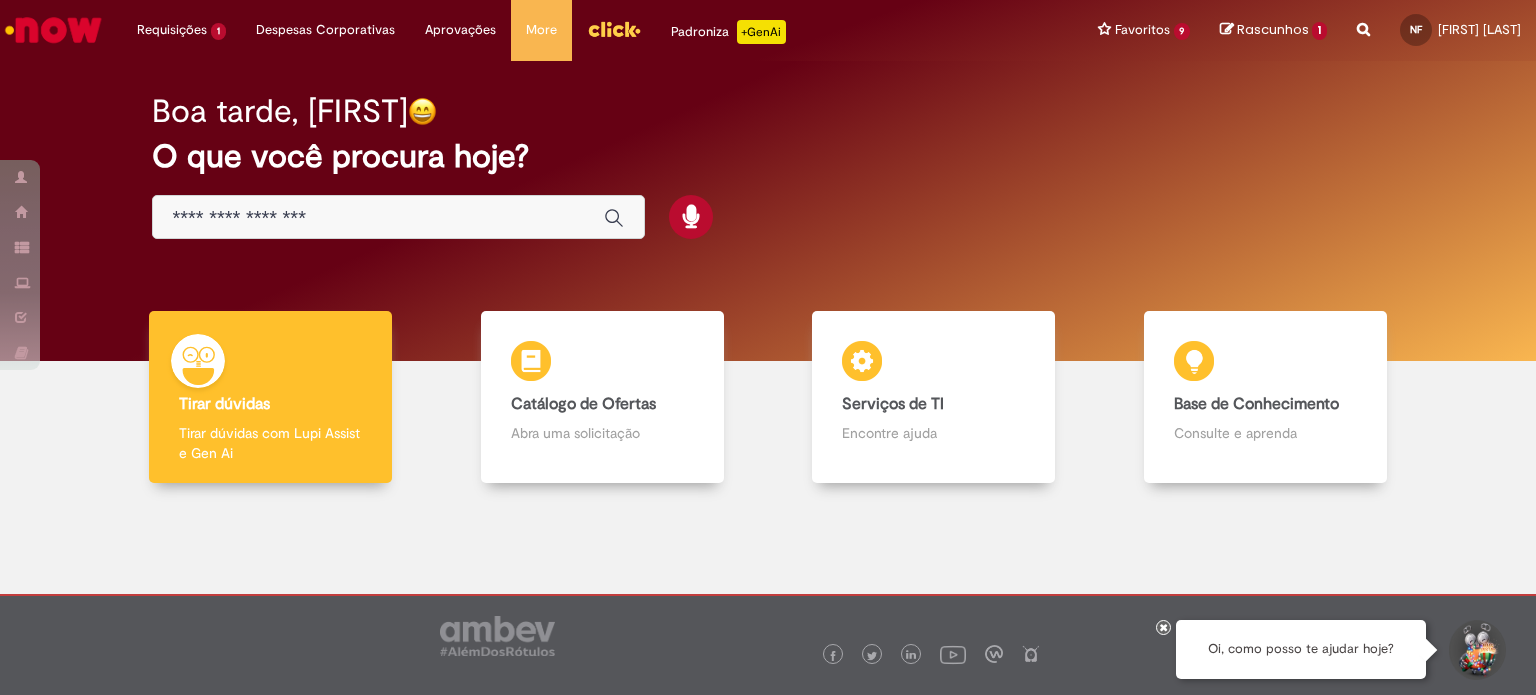 scroll, scrollTop: 0, scrollLeft: 0, axis: both 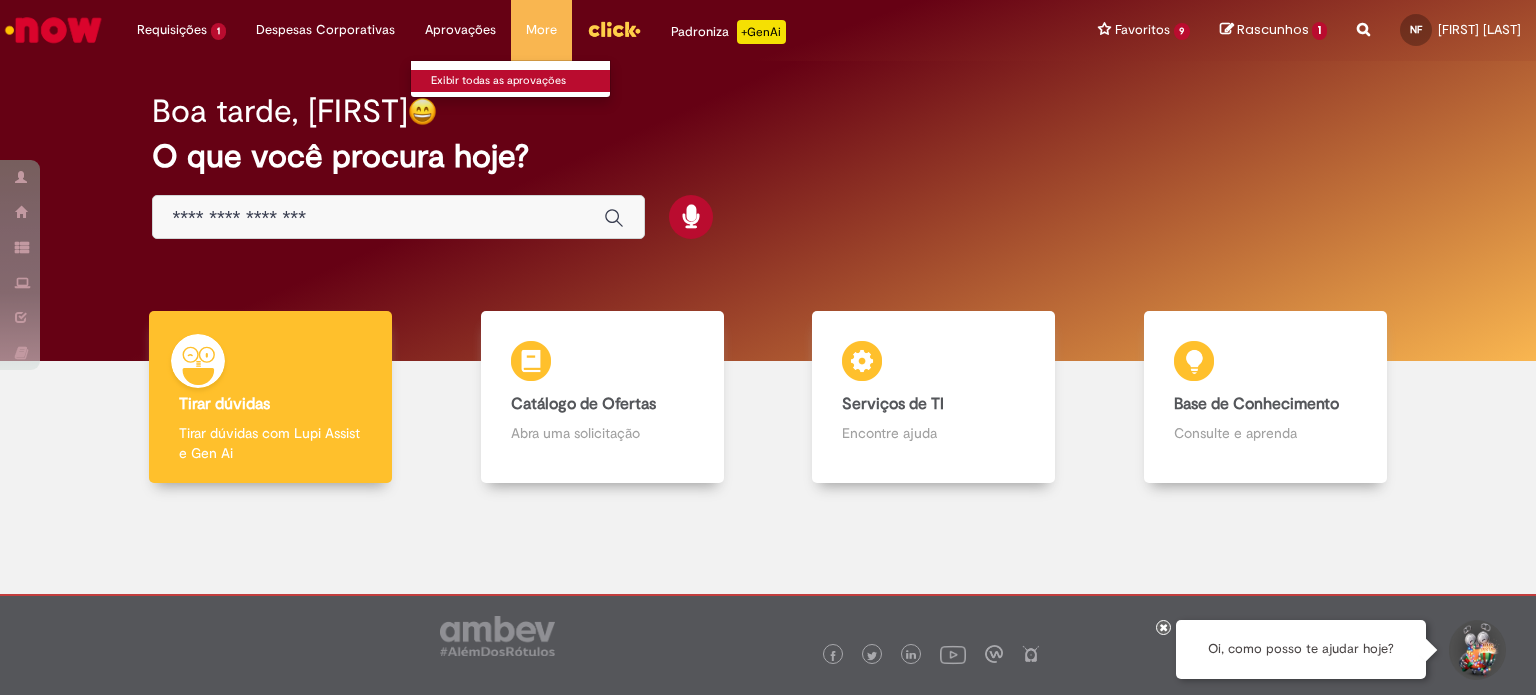 click on "Exibir todas as aprovações" at bounding box center (521, 81) 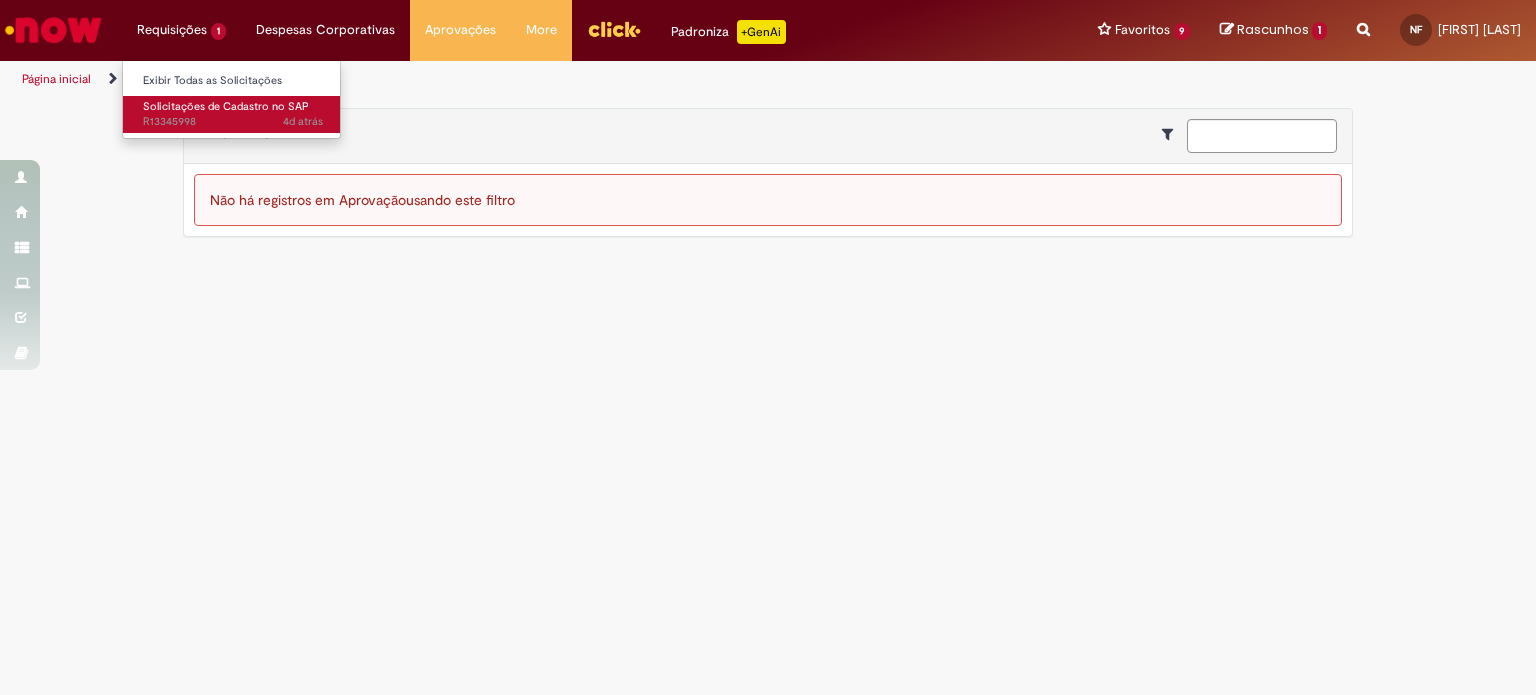 click on "Solicitações de Cadastro no SAP" at bounding box center (226, 106) 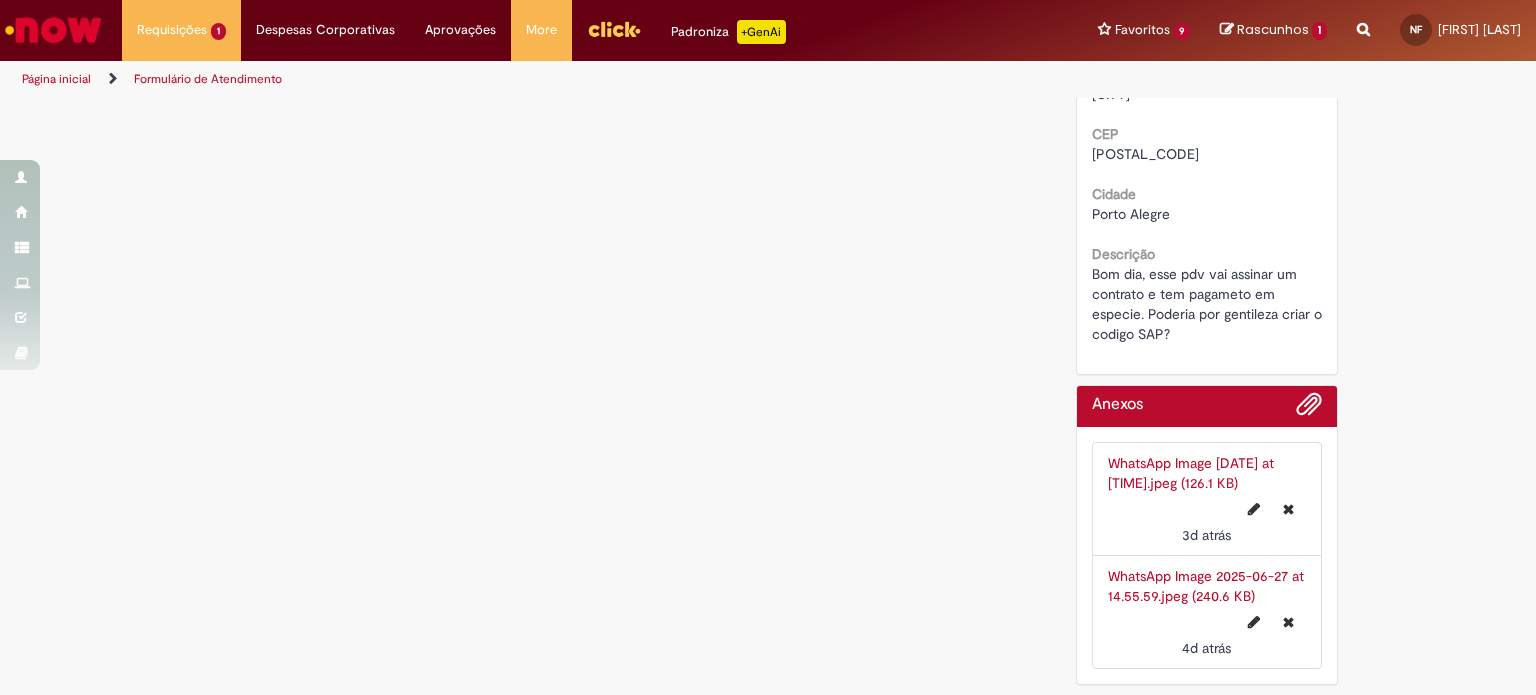 scroll, scrollTop: 1371, scrollLeft: 0, axis: vertical 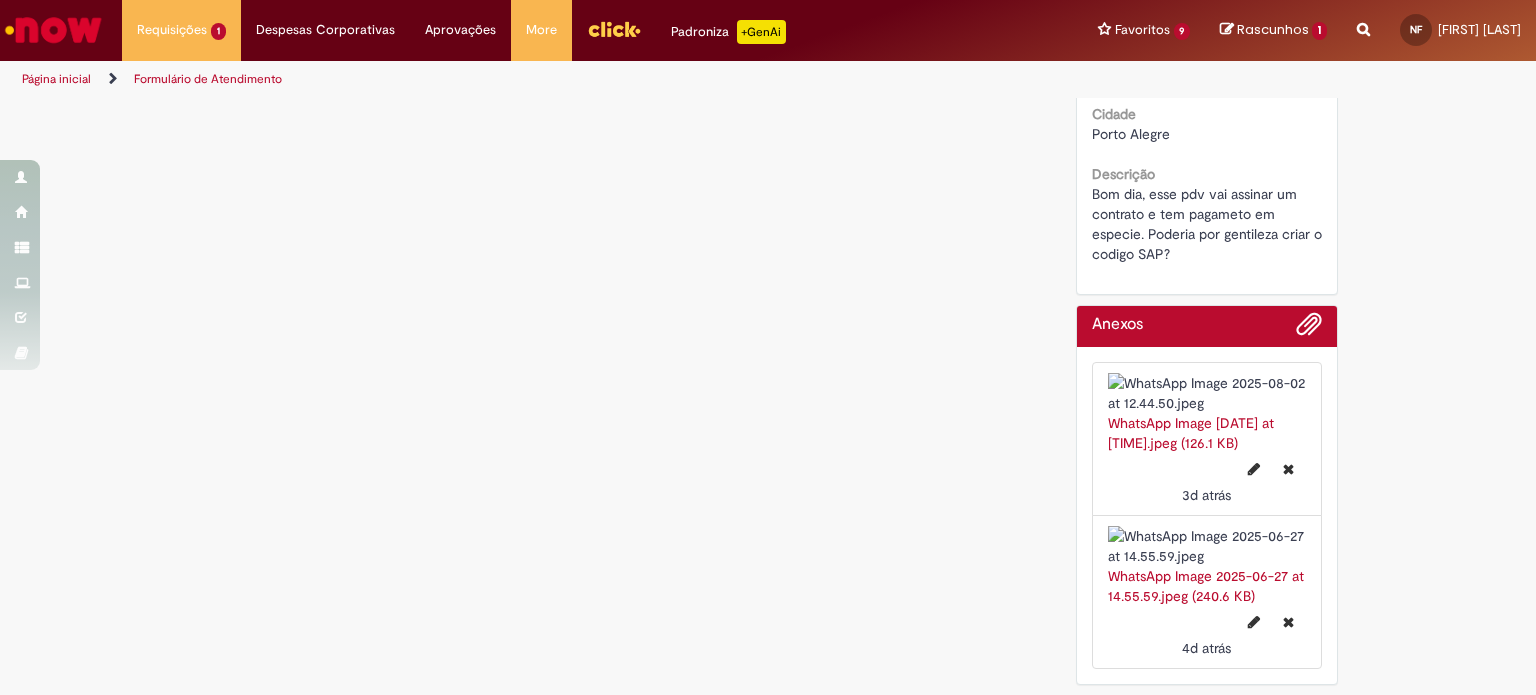 click at bounding box center [1207, 546] 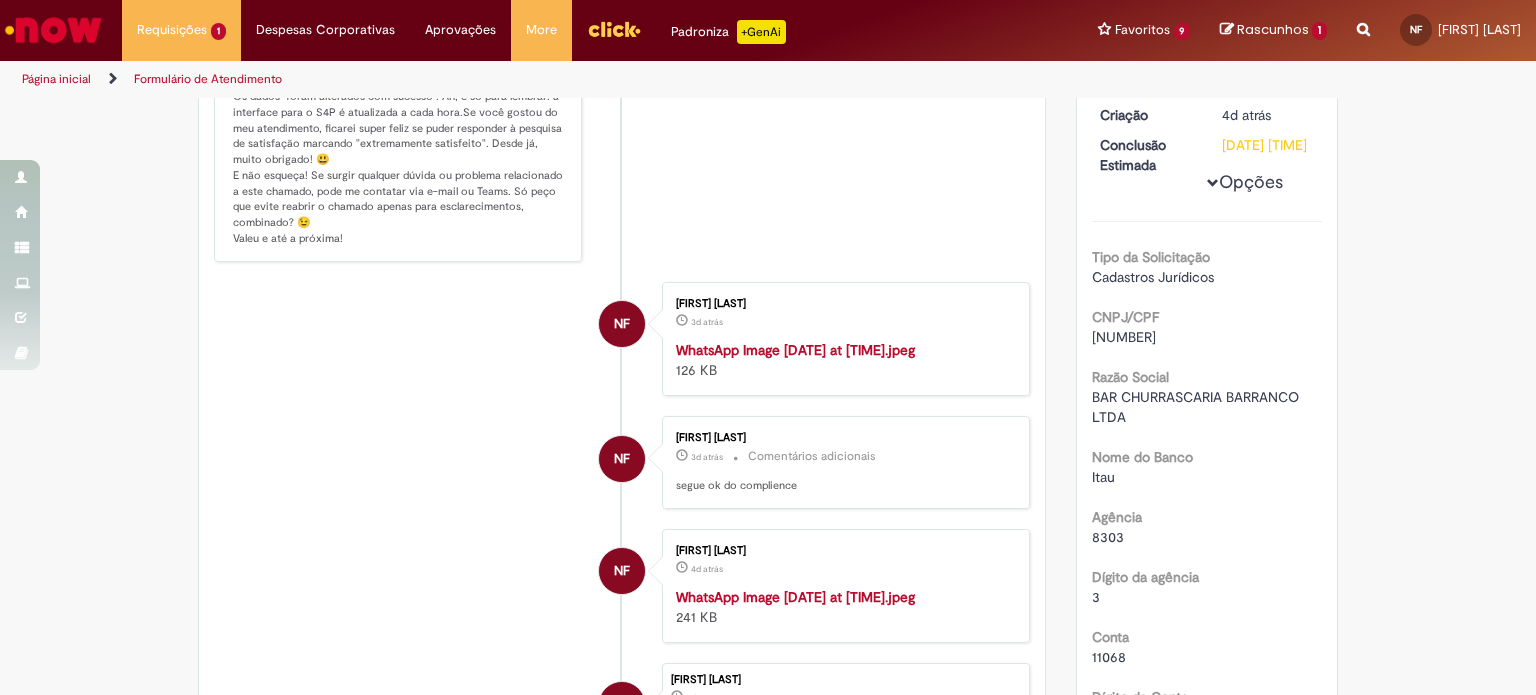 scroll, scrollTop: 0, scrollLeft: 0, axis: both 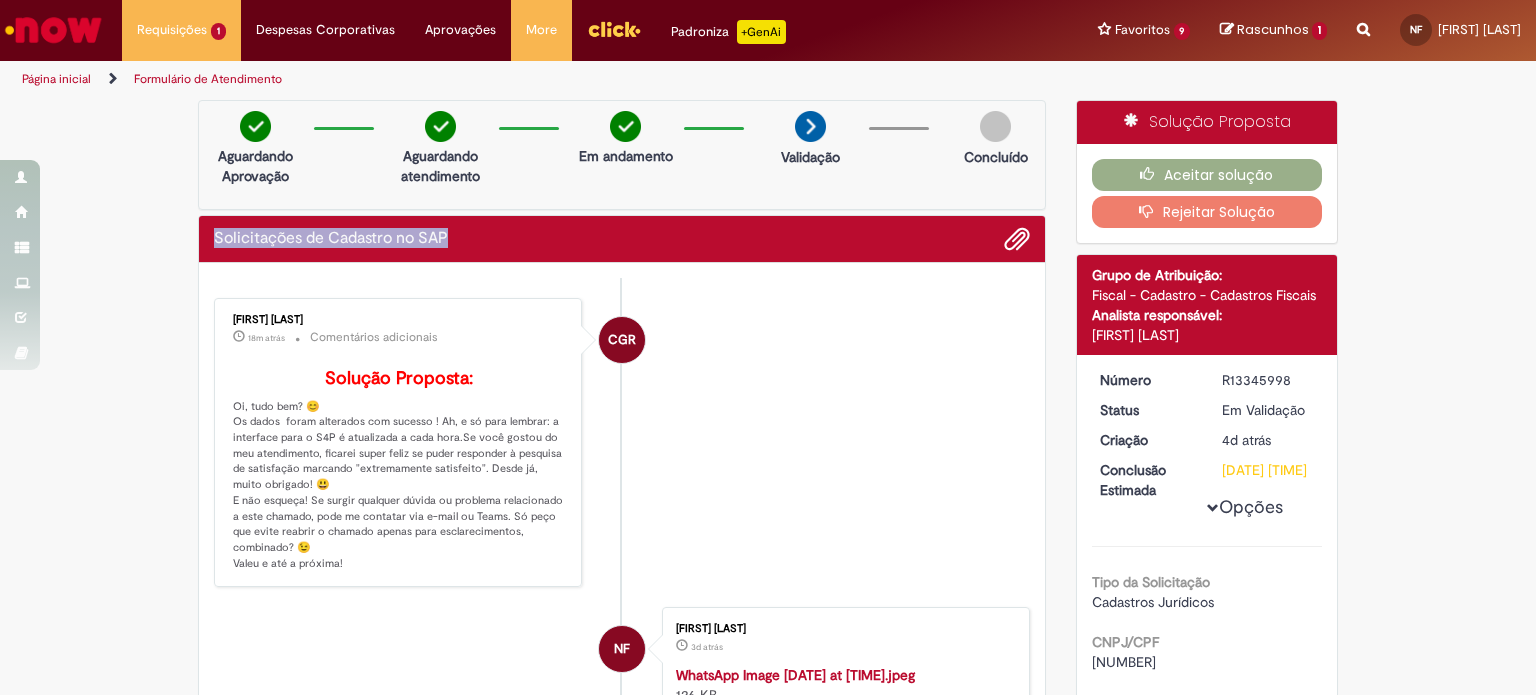 drag, startPoint x: 464, startPoint y: 239, endPoint x: 150, endPoint y: 228, distance: 314.19263 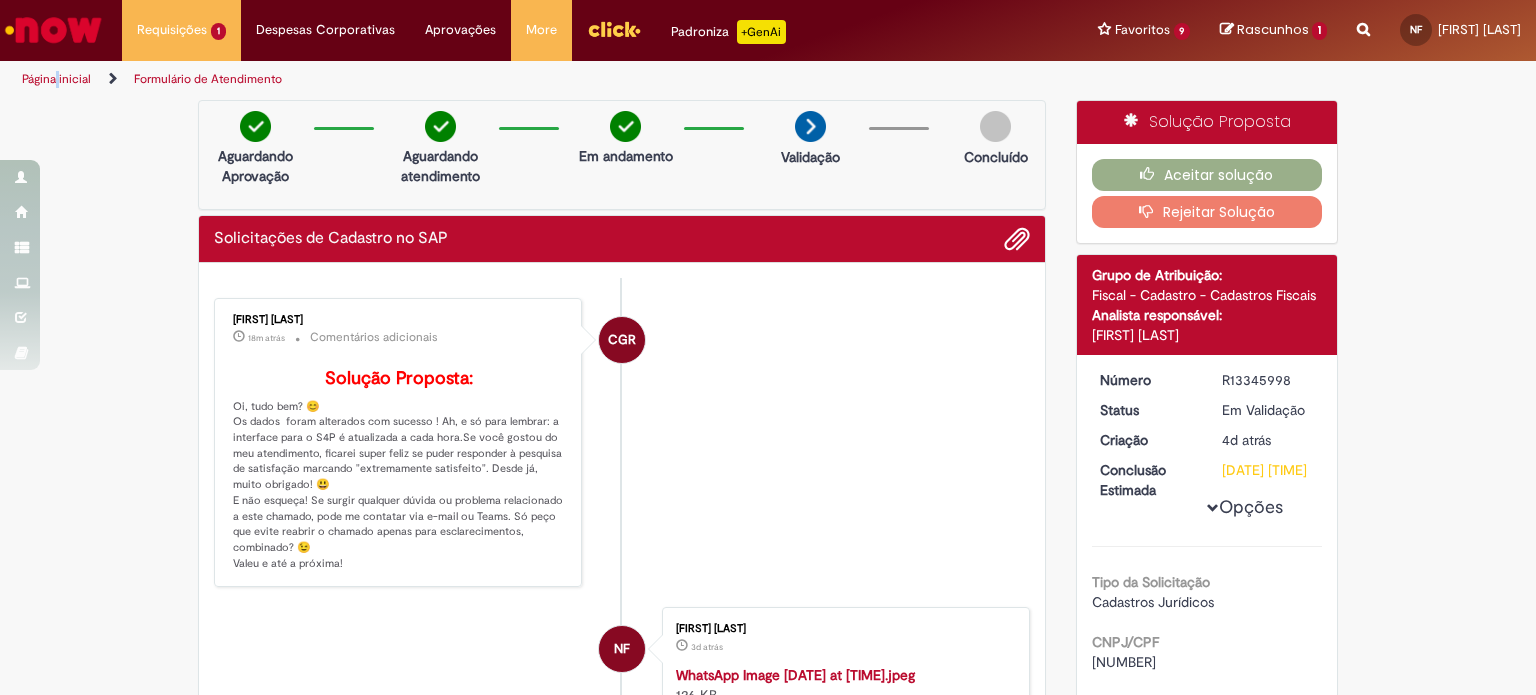 drag, startPoint x: 54, startPoint y: 68, endPoint x: 61, endPoint y: 78, distance: 12.206555 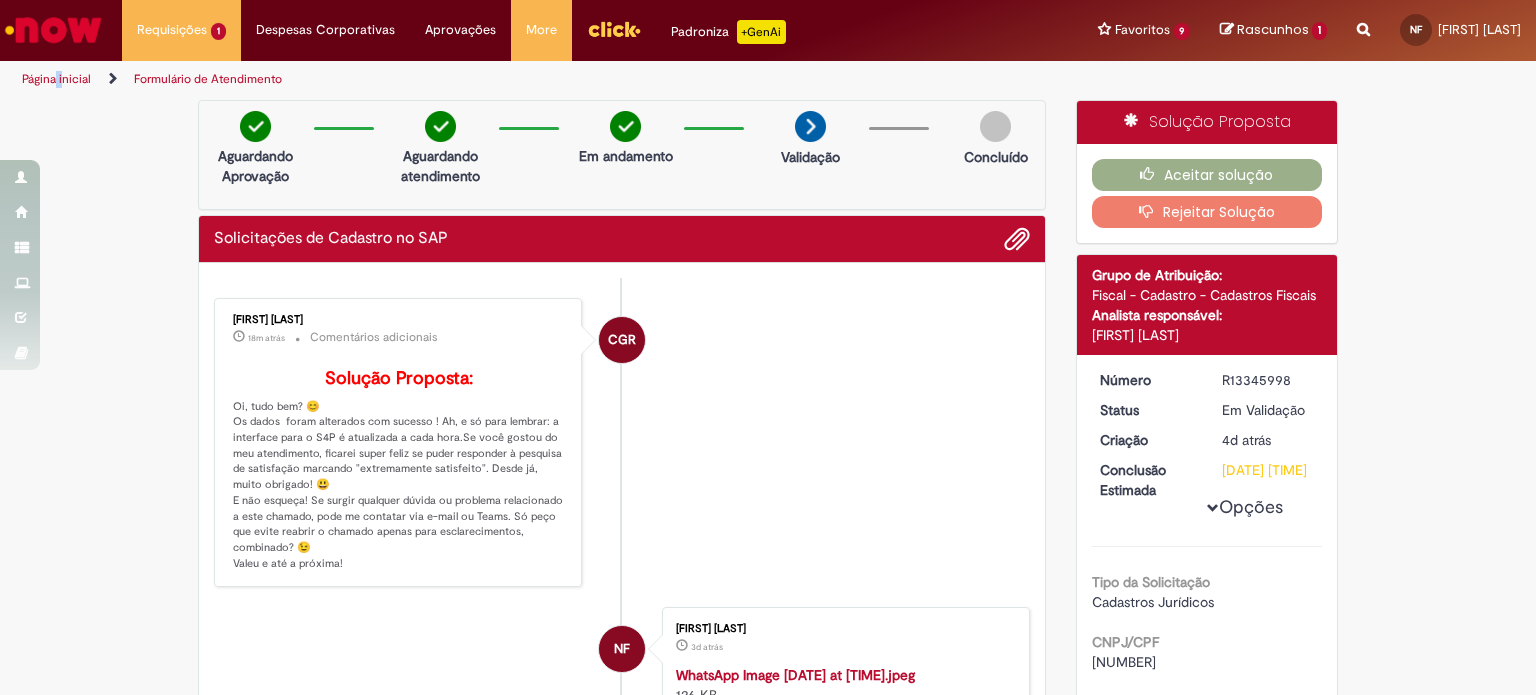 click on "Página inicial" at bounding box center [56, 79] 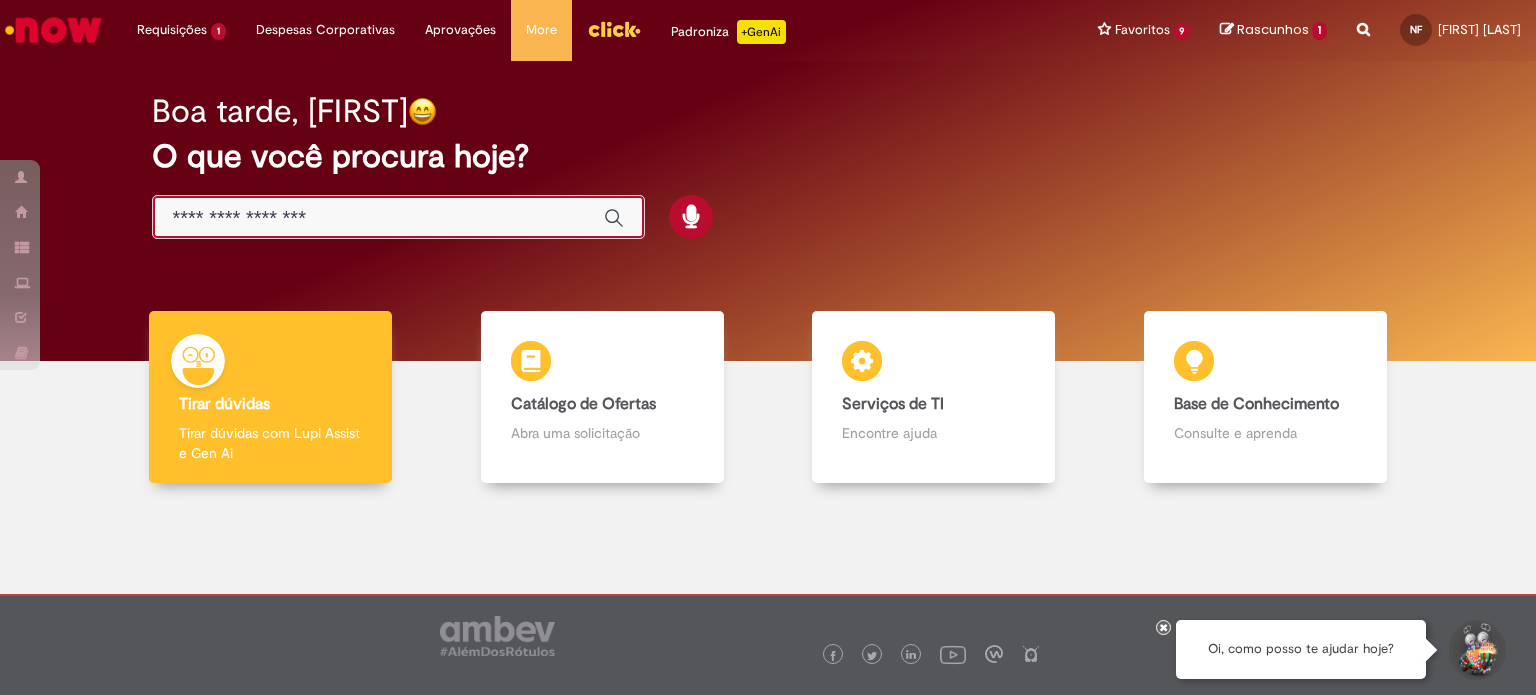click at bounding box center (378, 218) 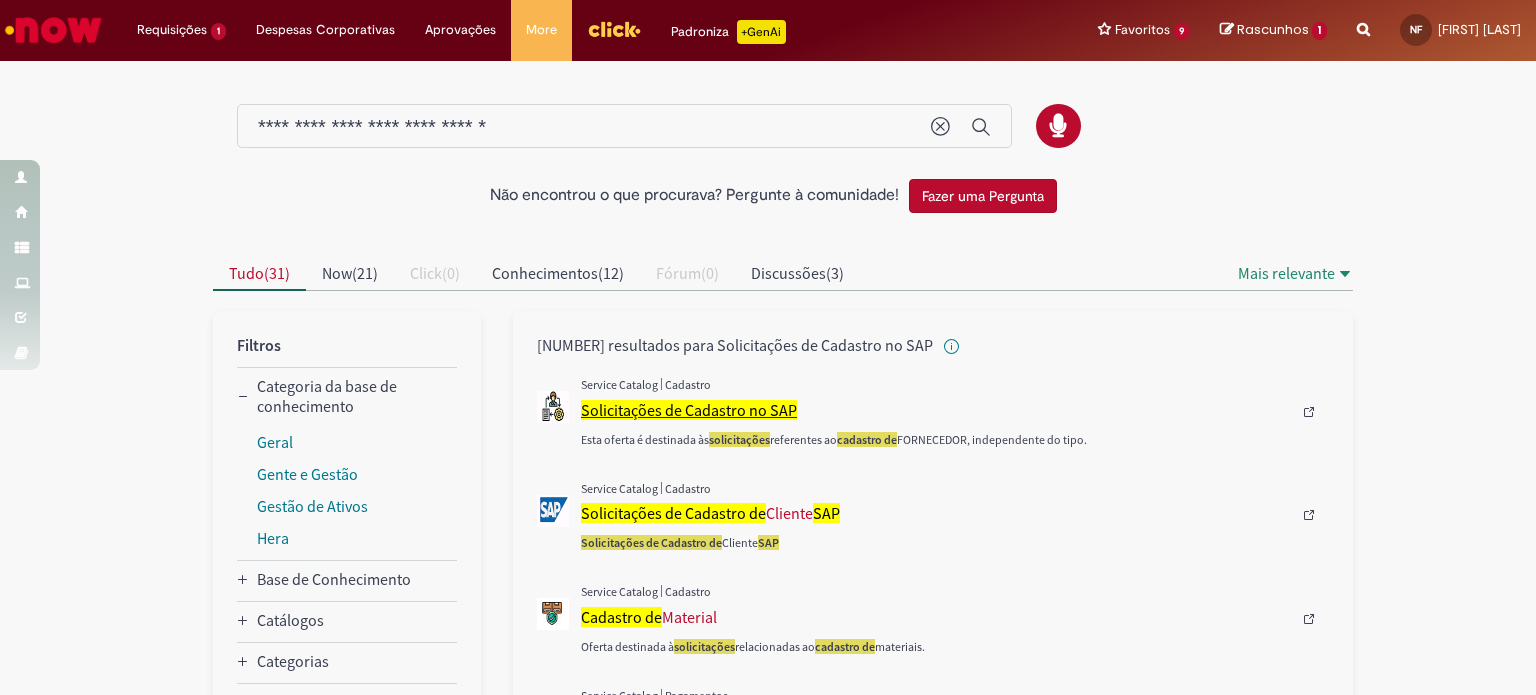 click on "Solicitações de Cadastro no SAP" at bounding box center [689, 410] 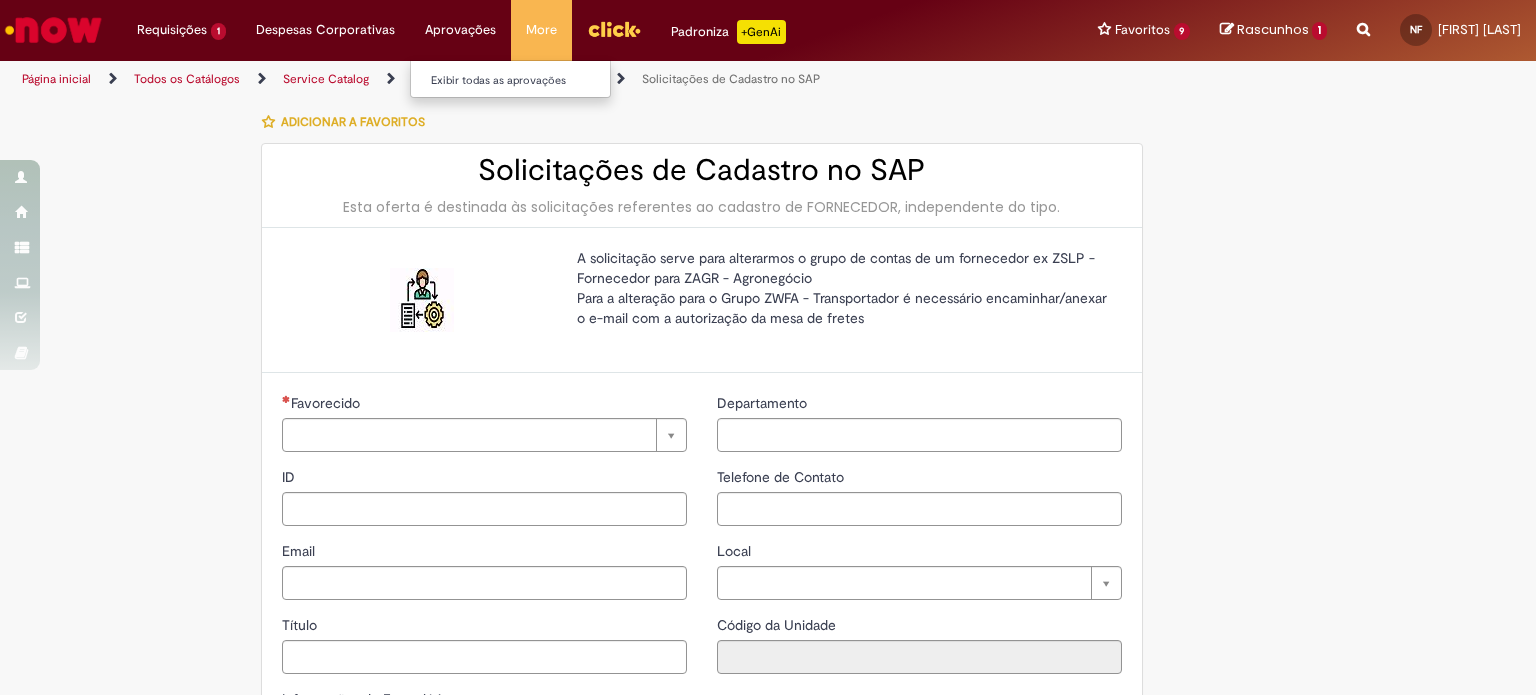 type on "********" 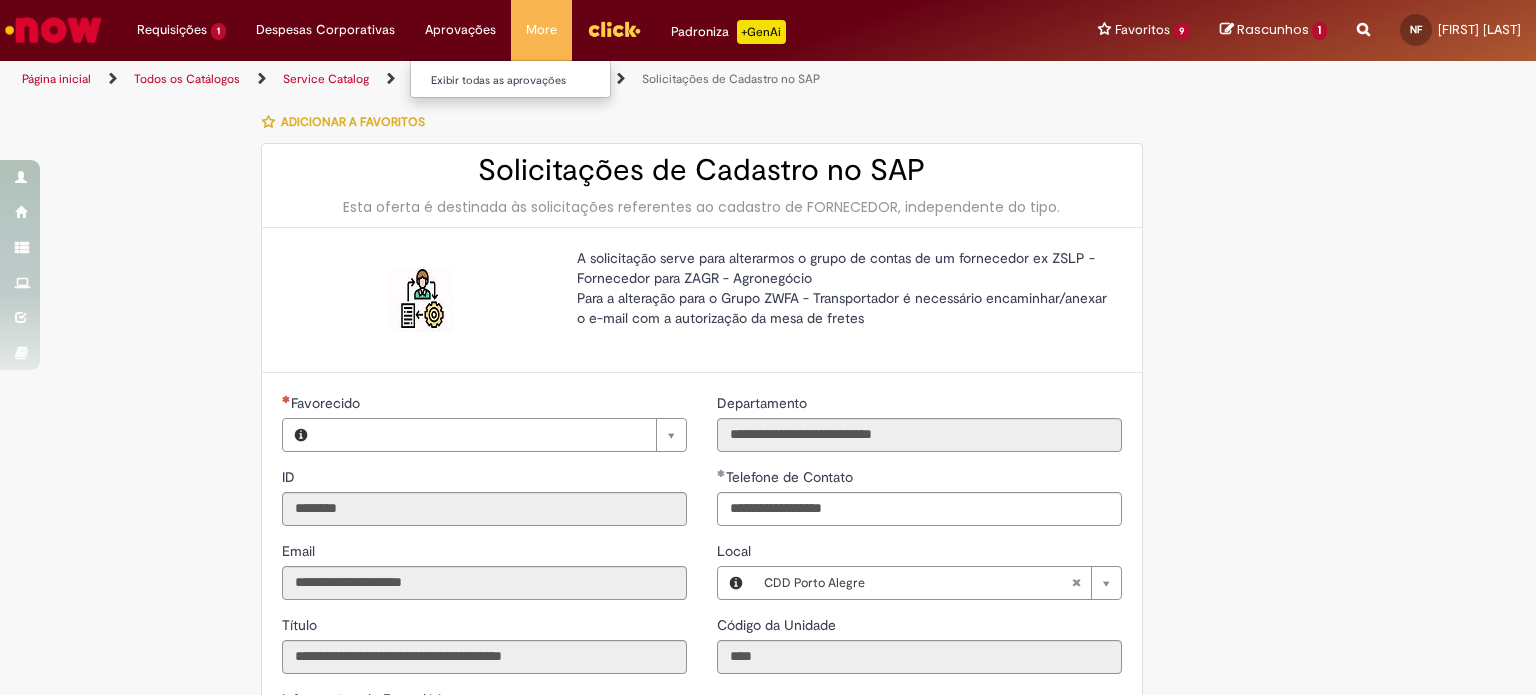 type on "**********" 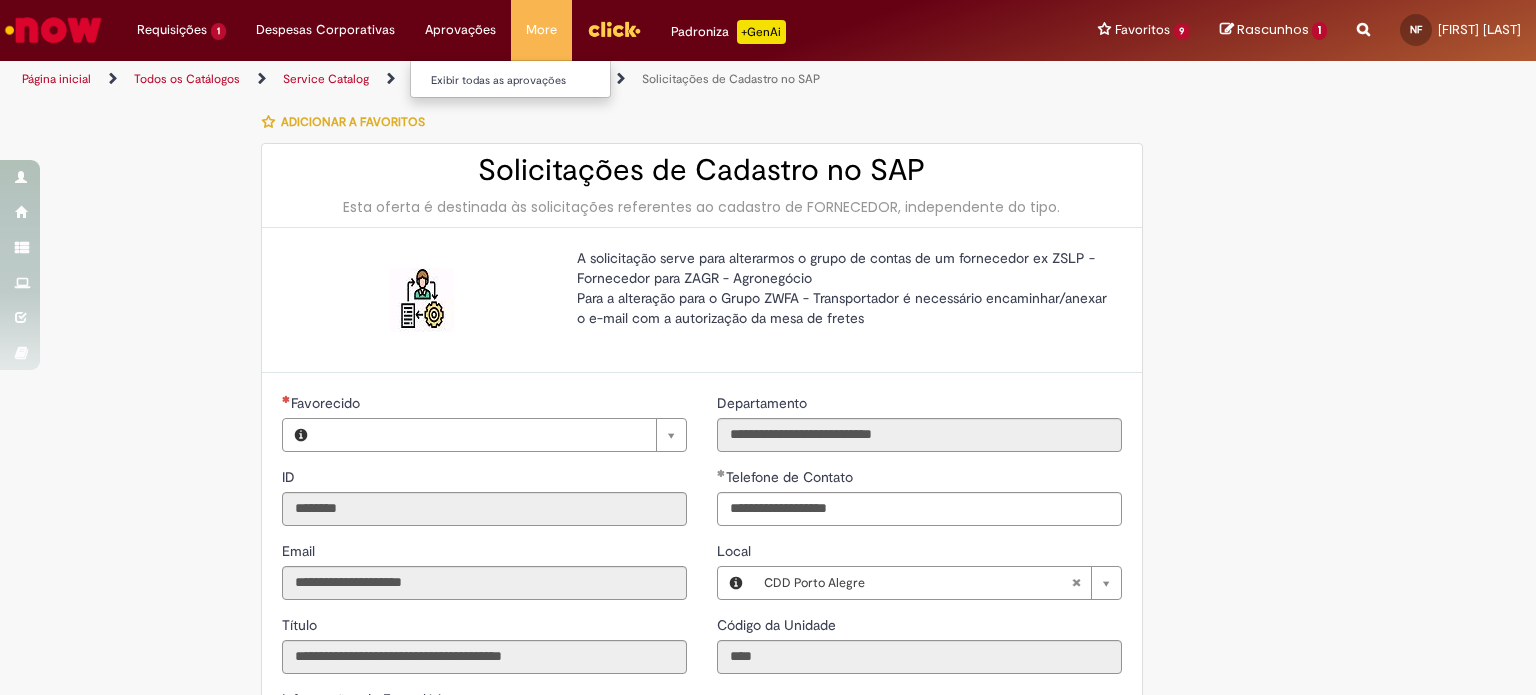 type on "**********" 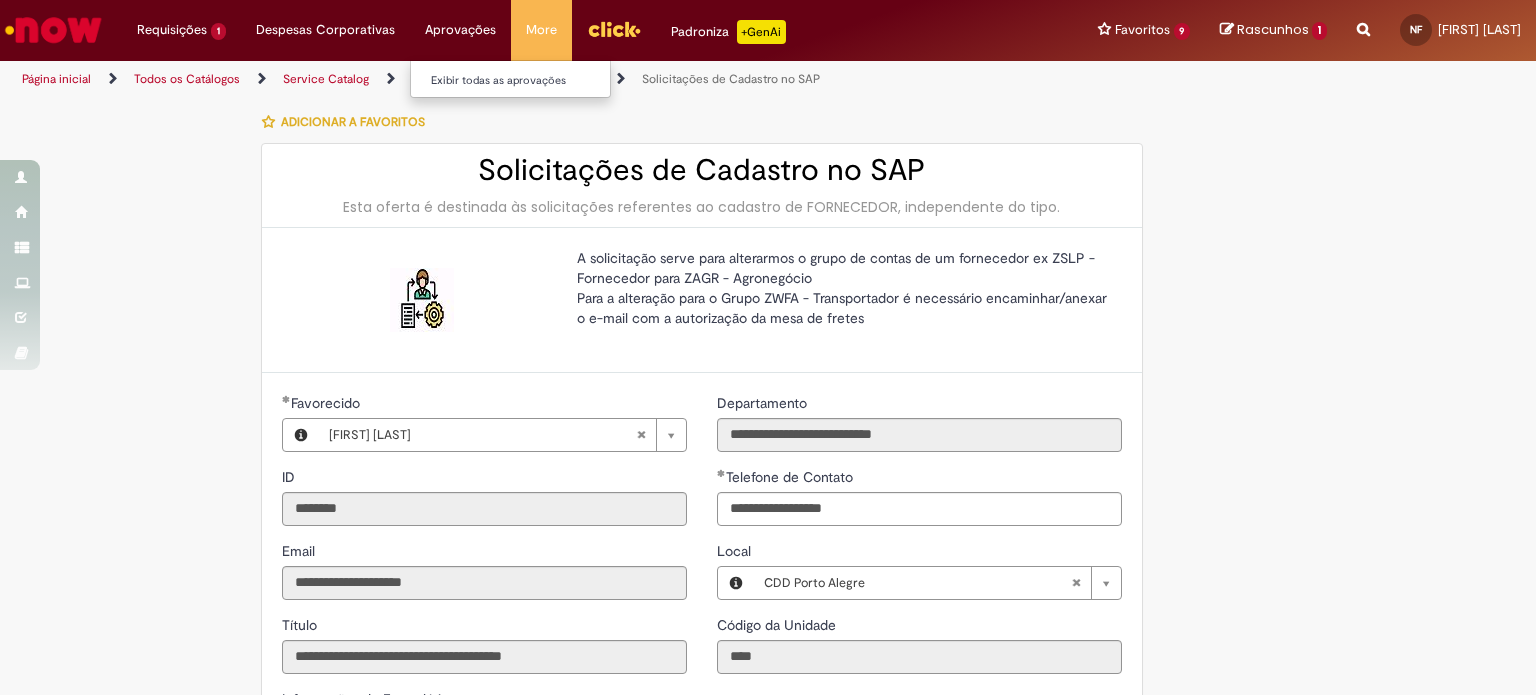 type on "**********" 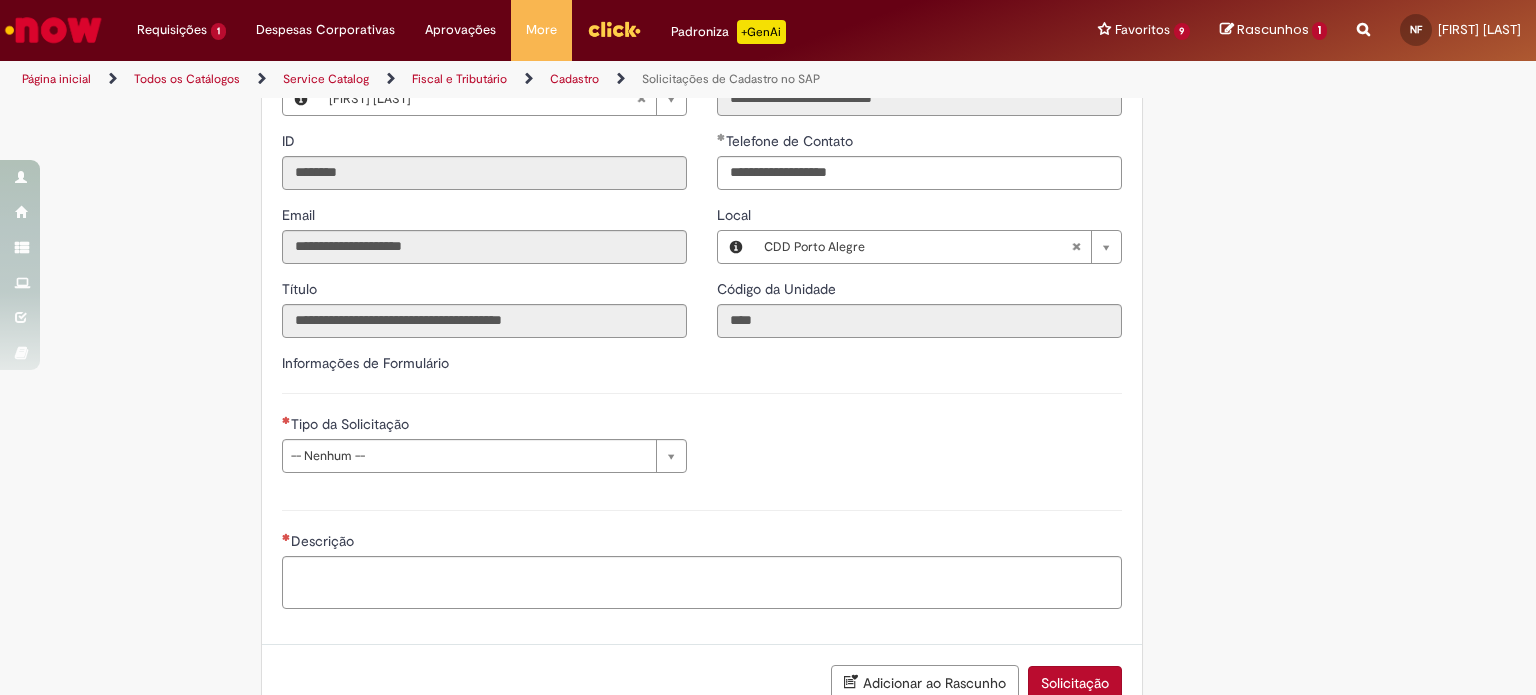scroll, scrollTop: 372, scrollLeft: 0, axis: vertical 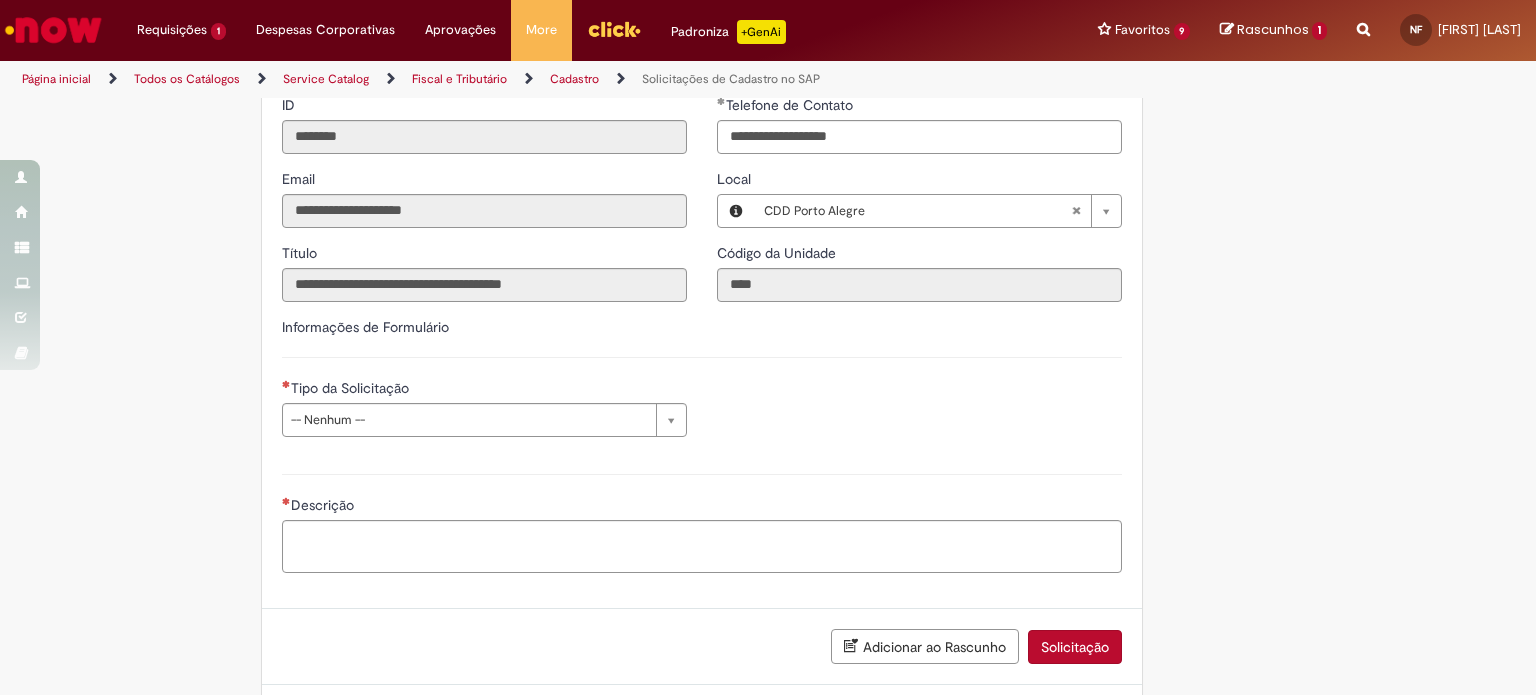 click on "**********" at bounding box center [484, 415] 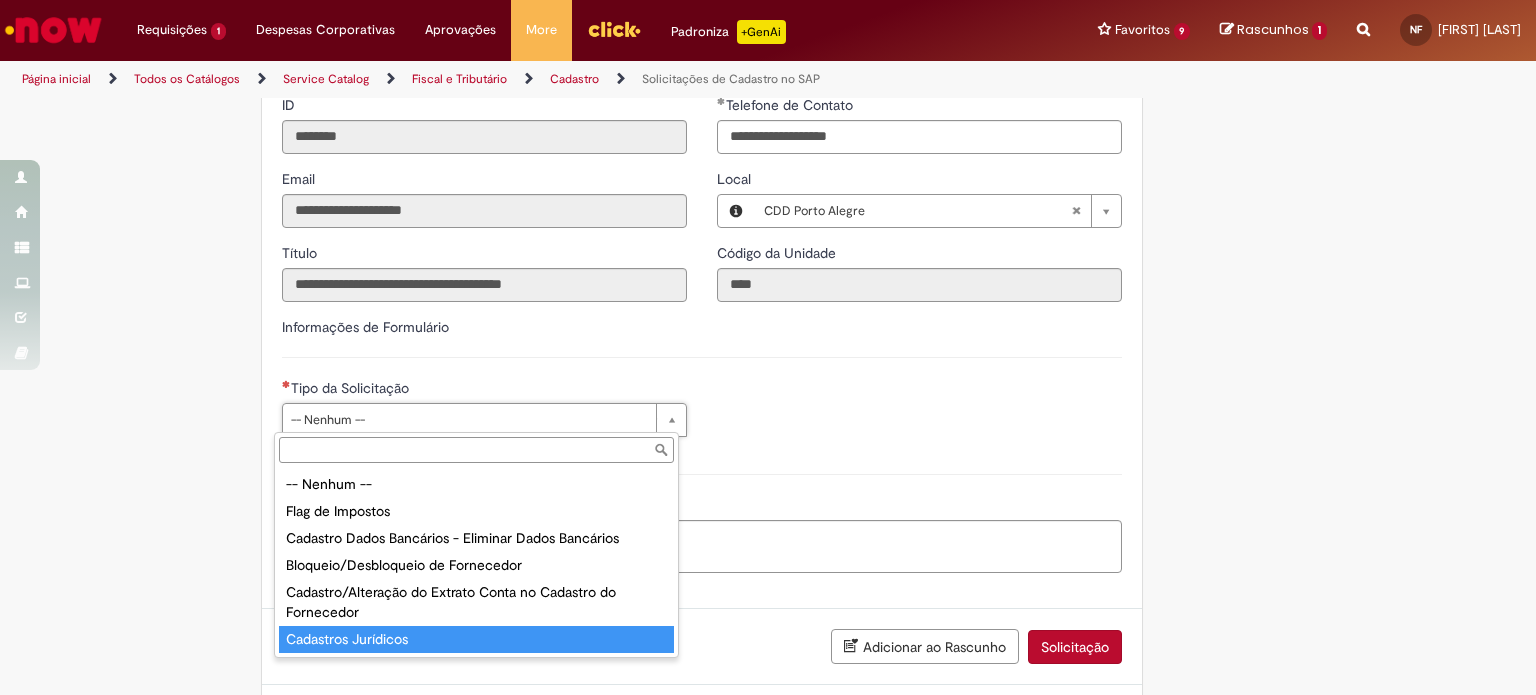 type on "**********" 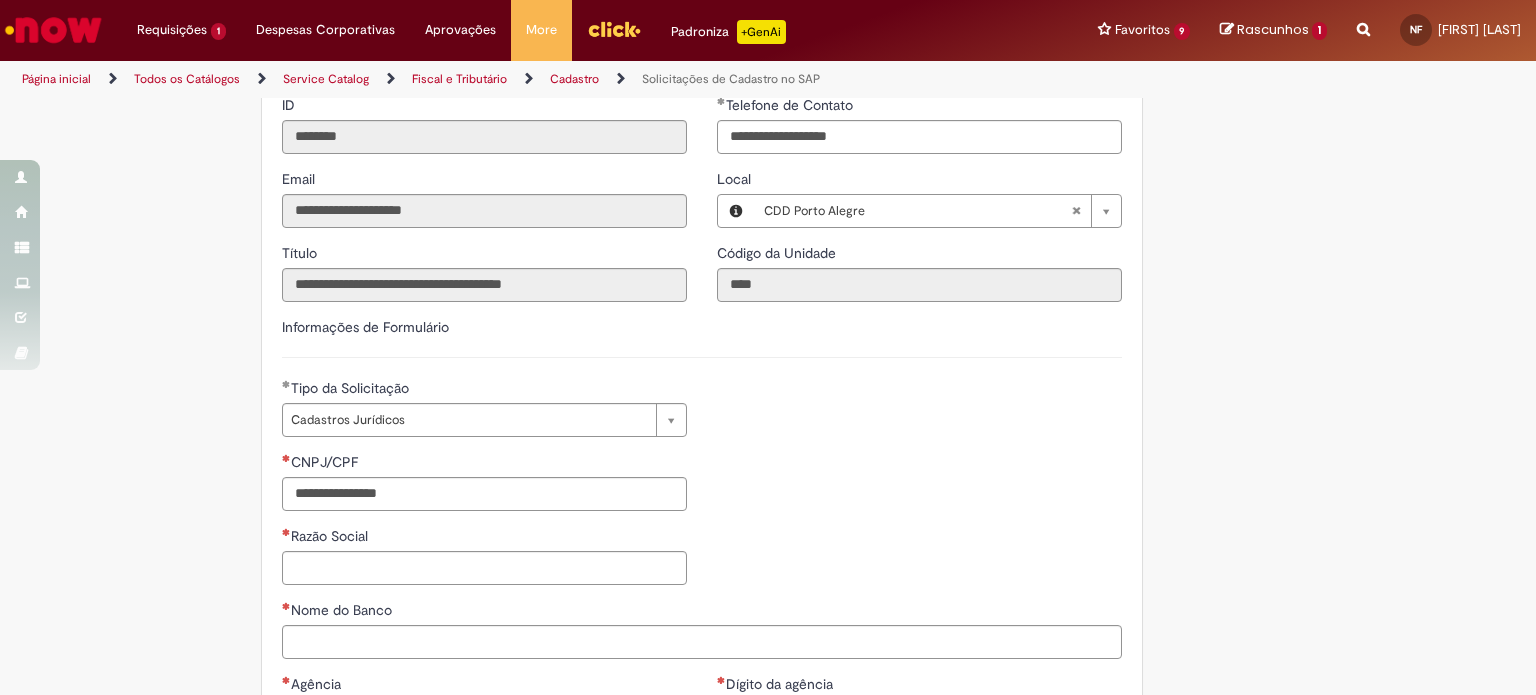 click on "CNPJ/CPF Empresa Razão Social Motivo da Eliminação" at bounding box center [484, 526] 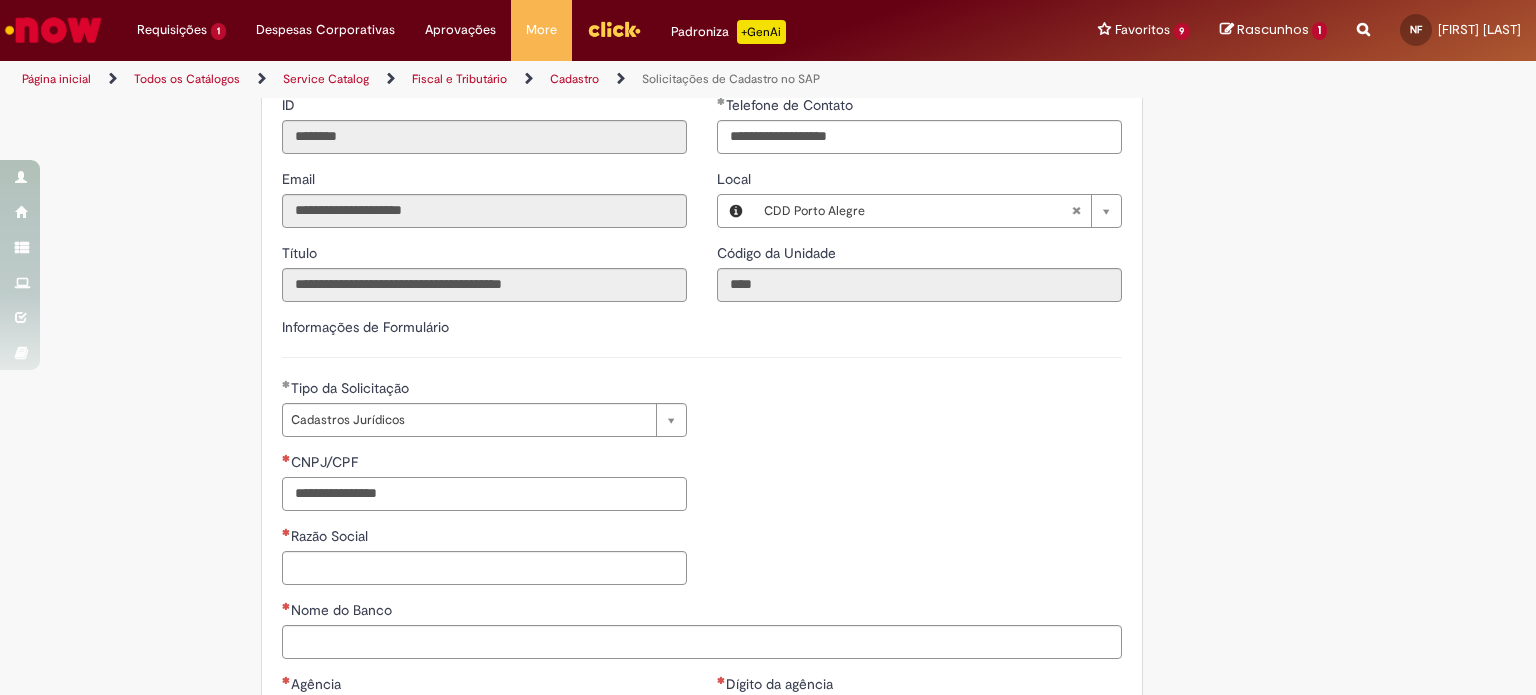 click on "CNPJ/CPF" at bounding box center (484, 494) 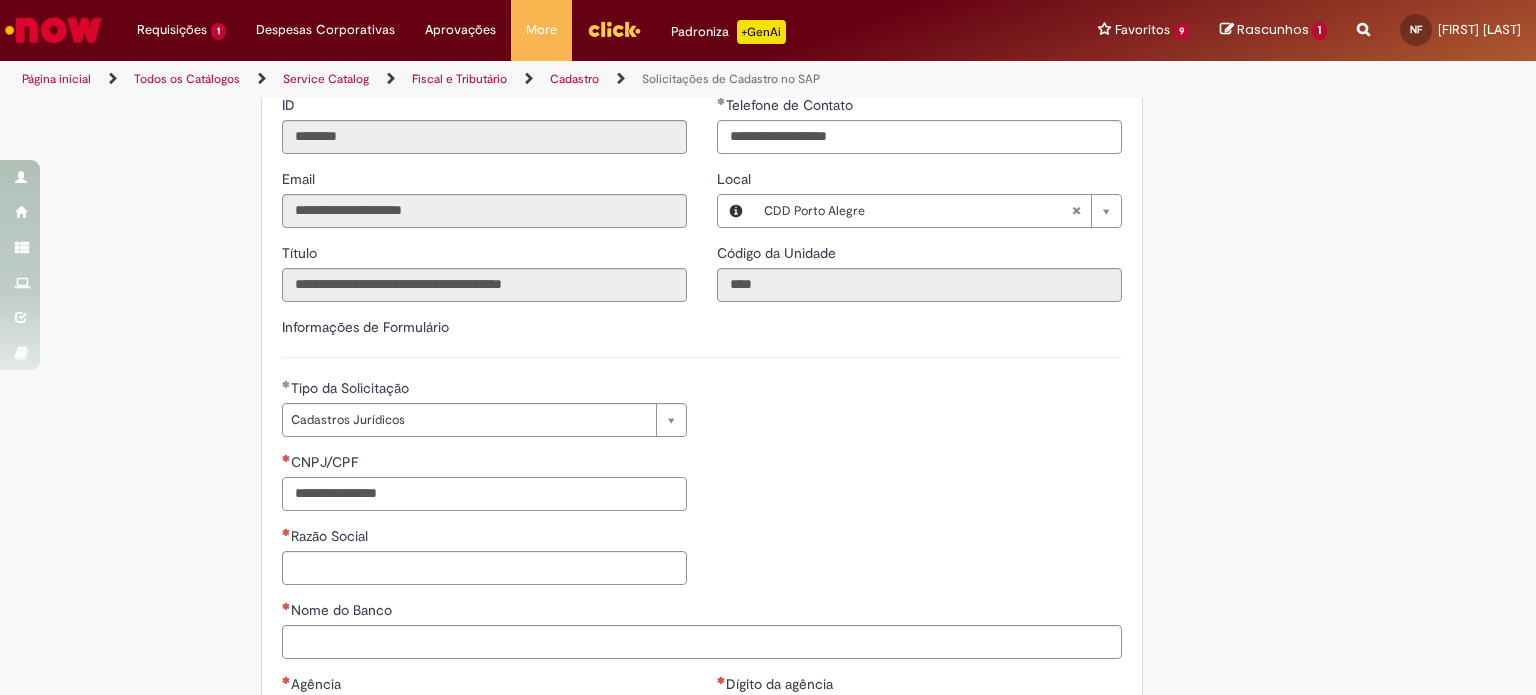 paste on "**********" 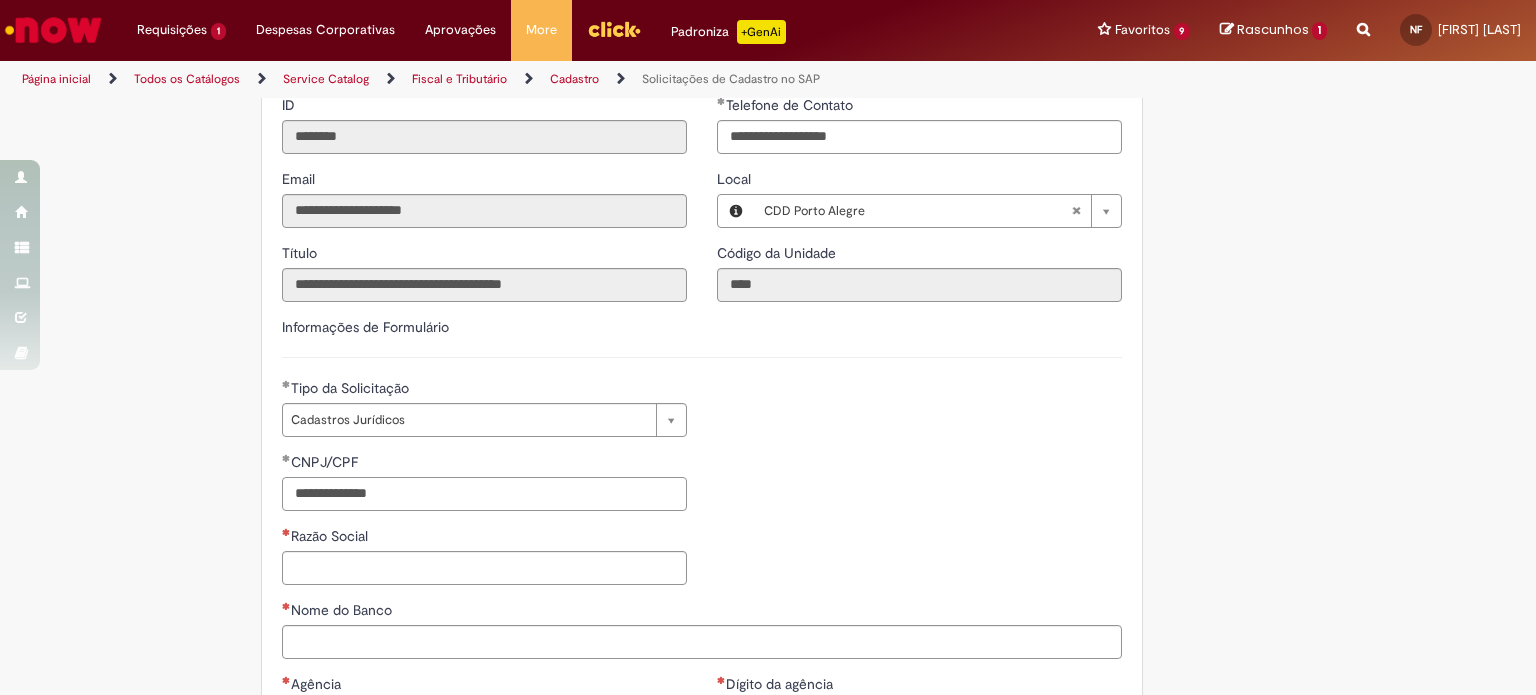 type on "**********" 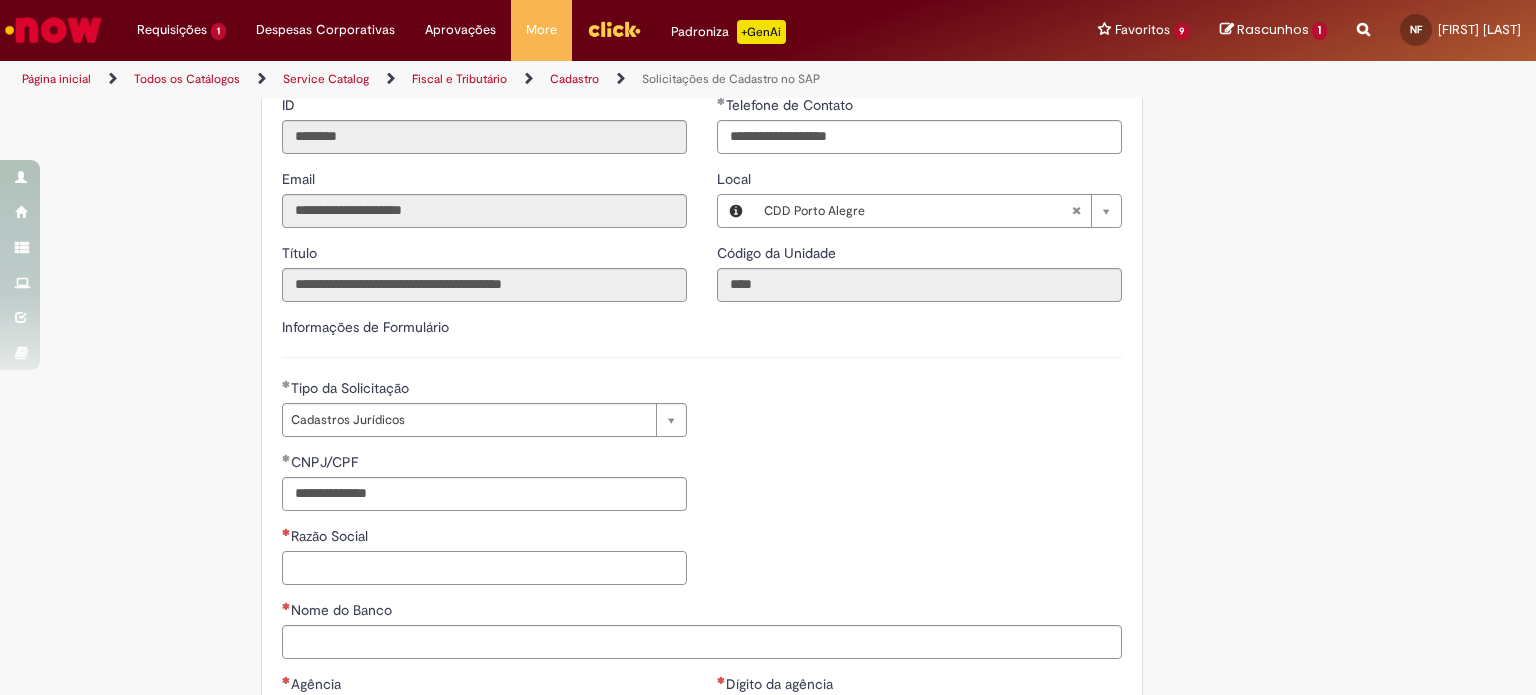 paste on "**********" 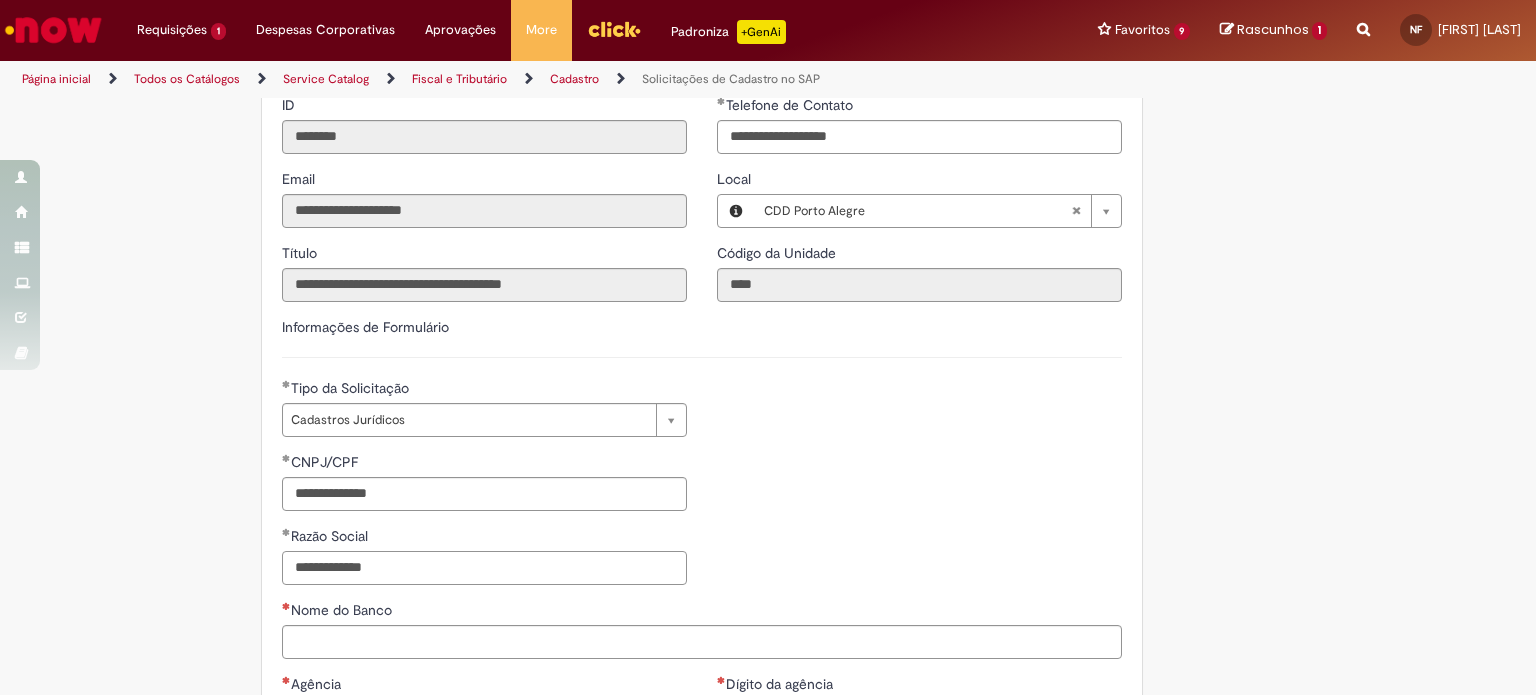 type on "**********" 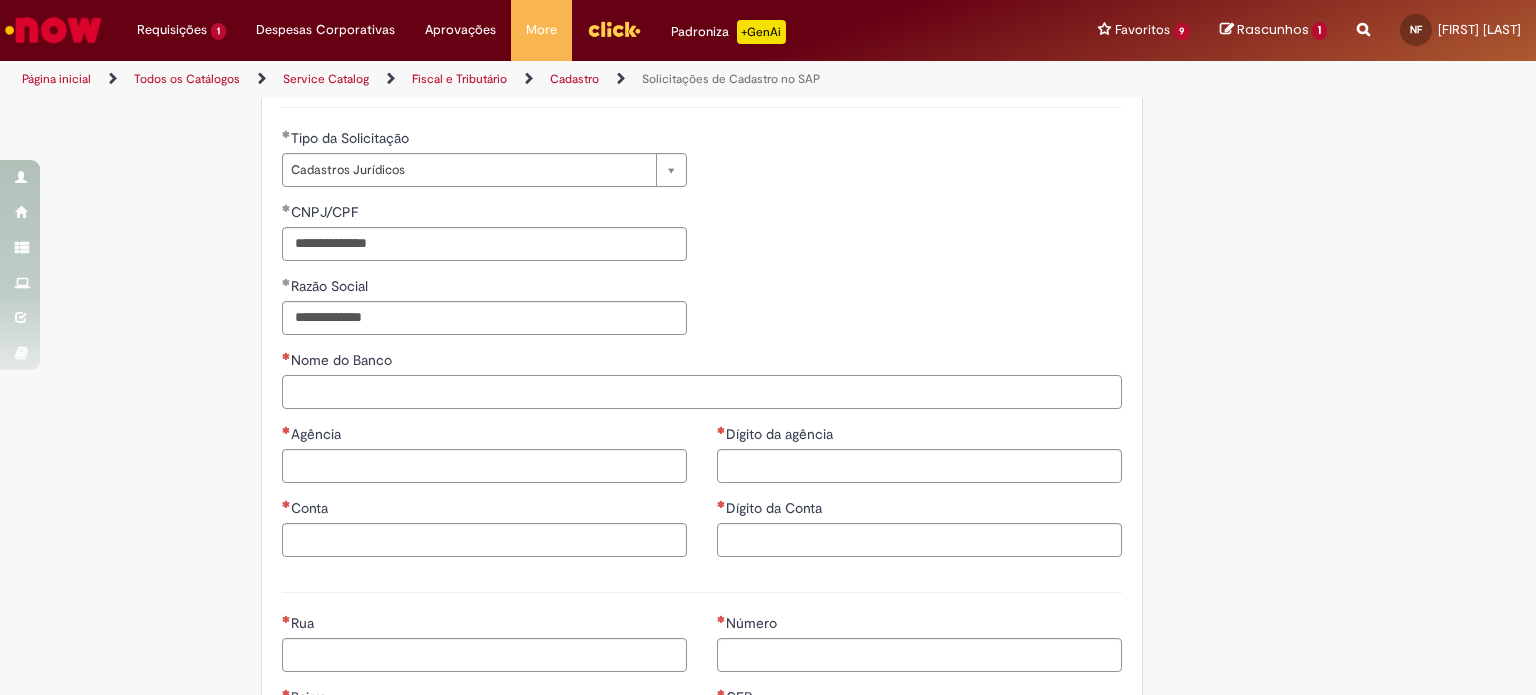 scroll, scrollTop: 624, scrollLeft: 0, axis: vertical 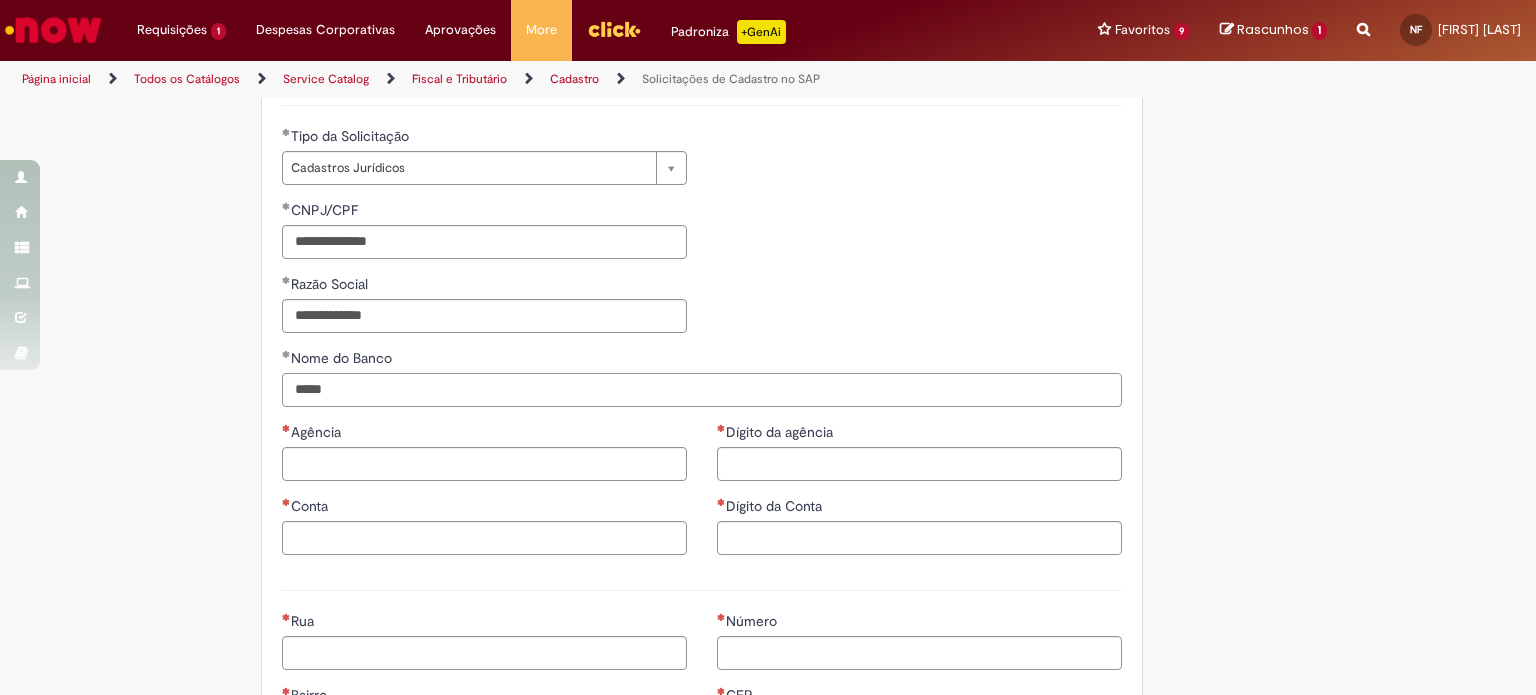 type on "*****" 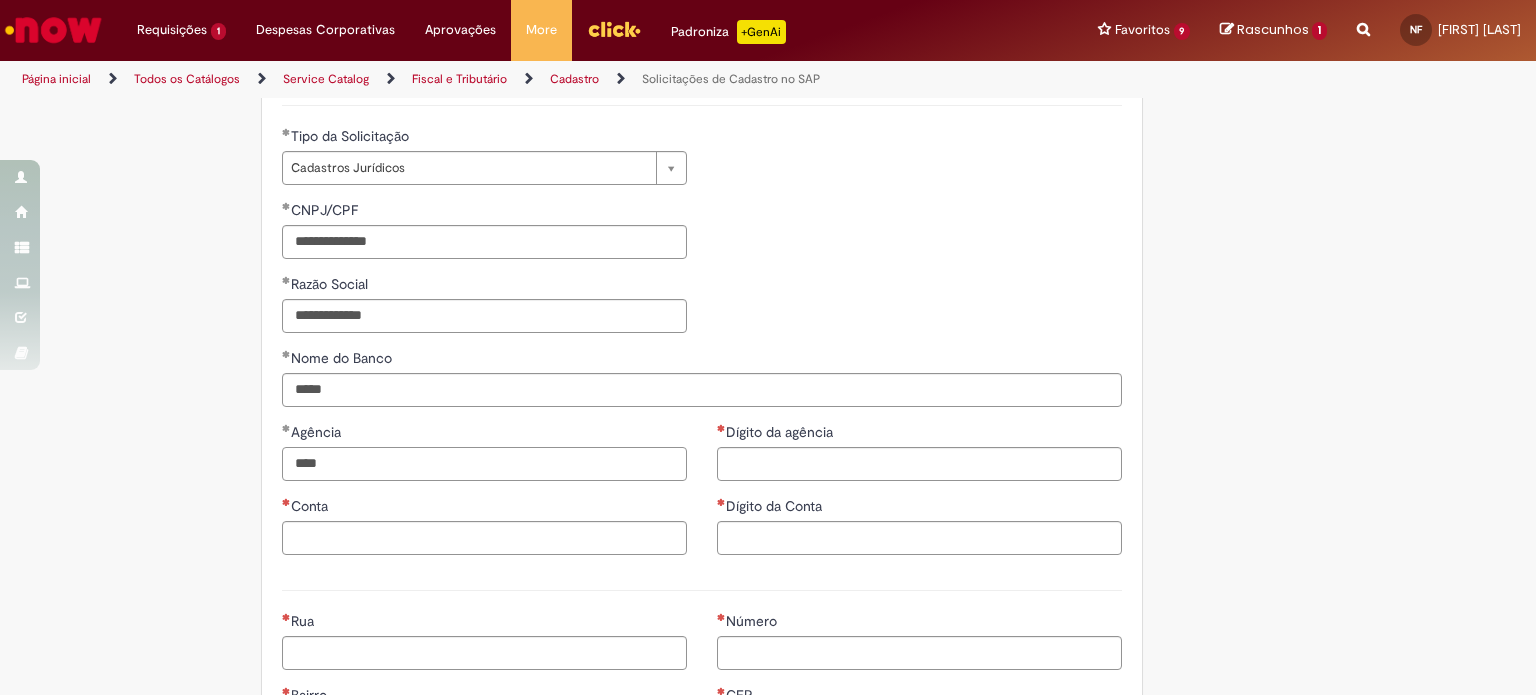 type on "****" 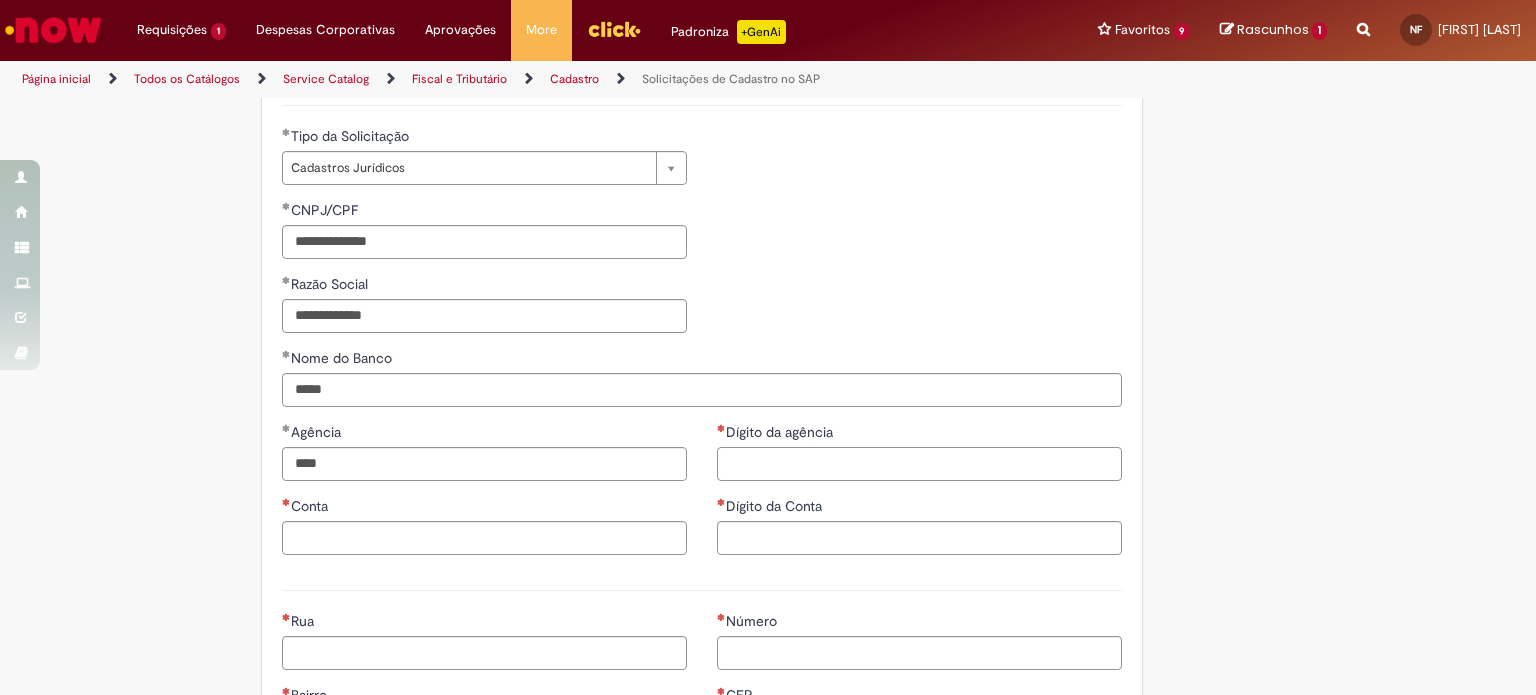 click on "Dígito da agência" at bounding box center (919, 464) 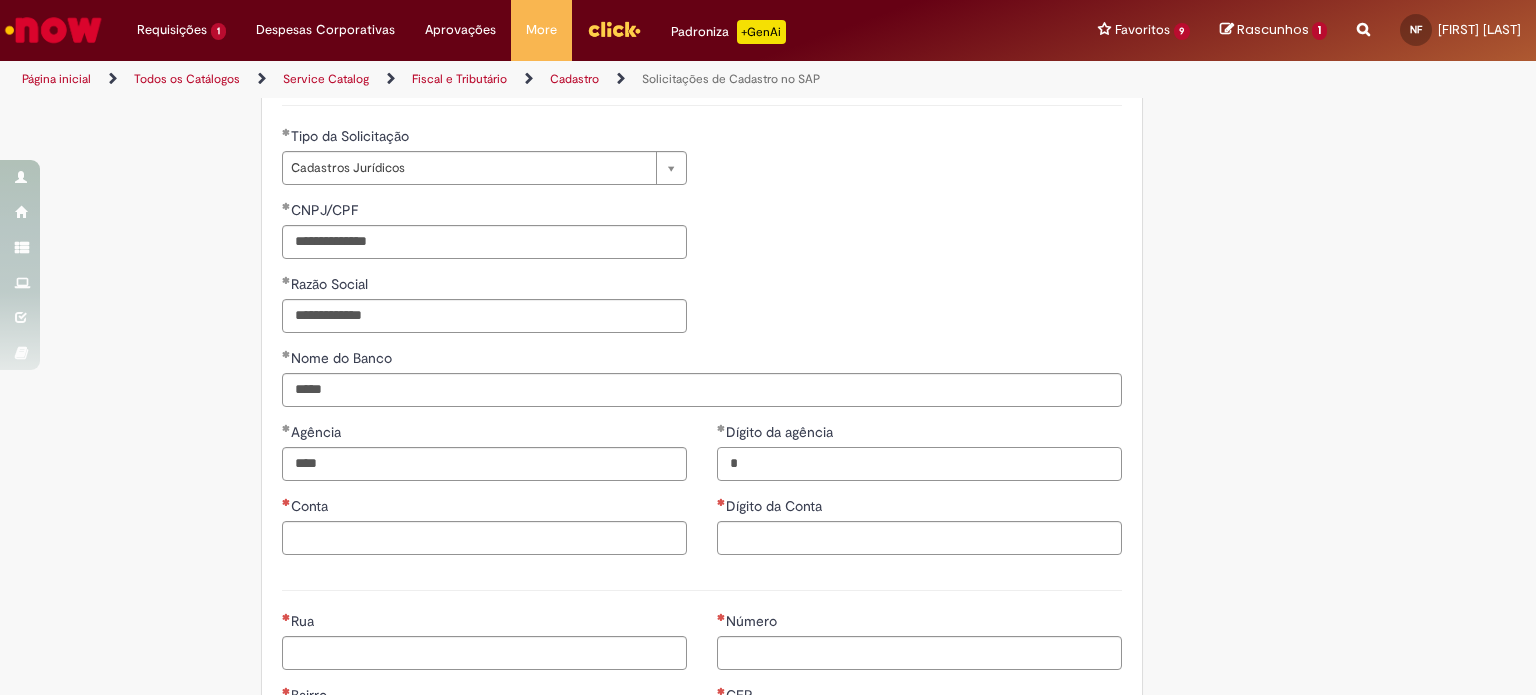 type on "*" 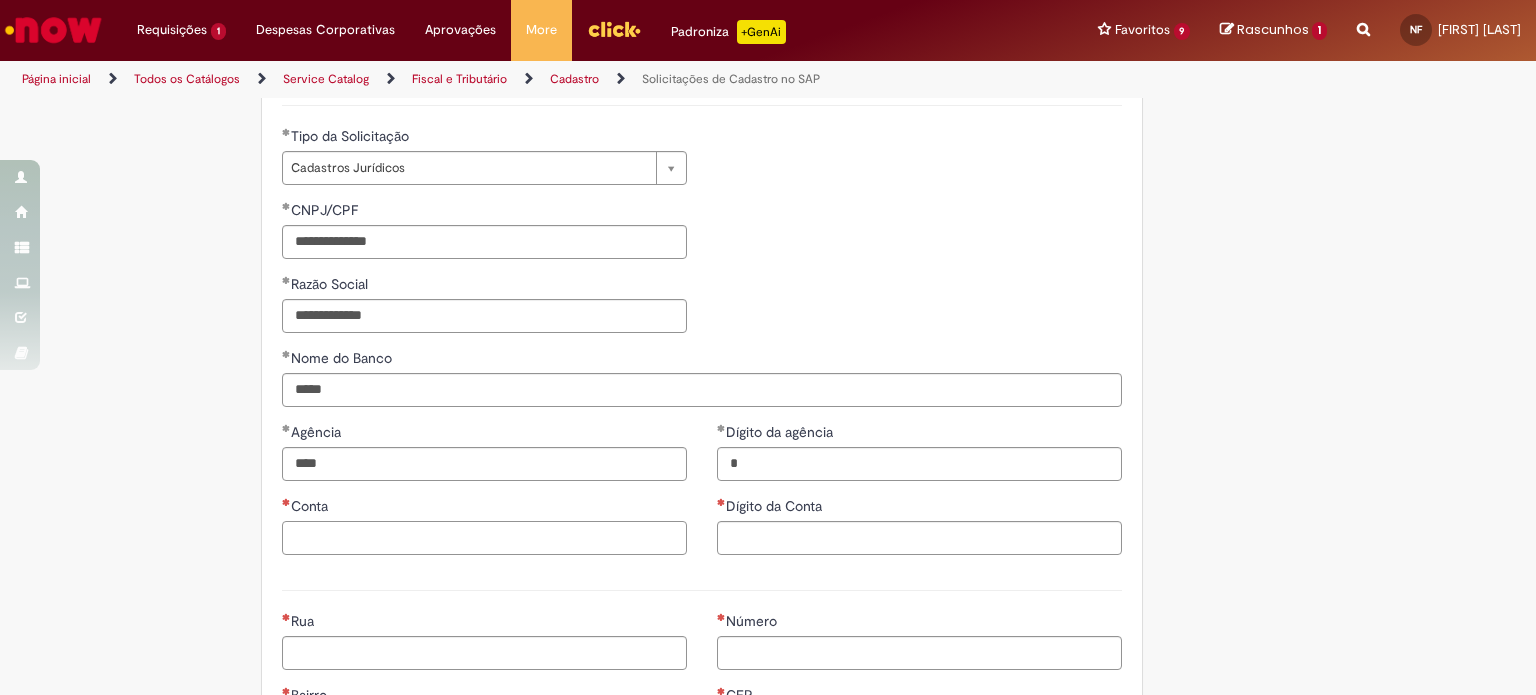 click on "Conta" at bounding box center (484, 538) 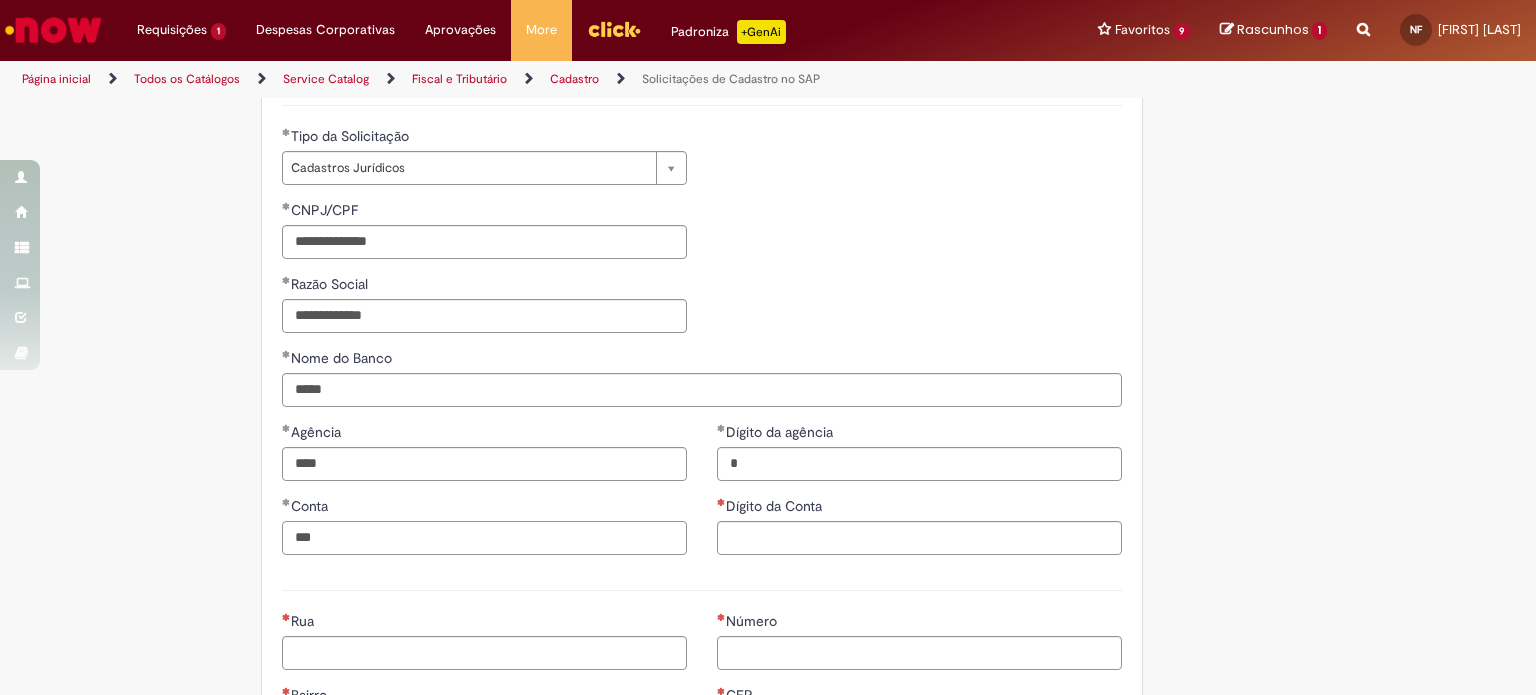 click on "***" at bounding box center [484, 538] 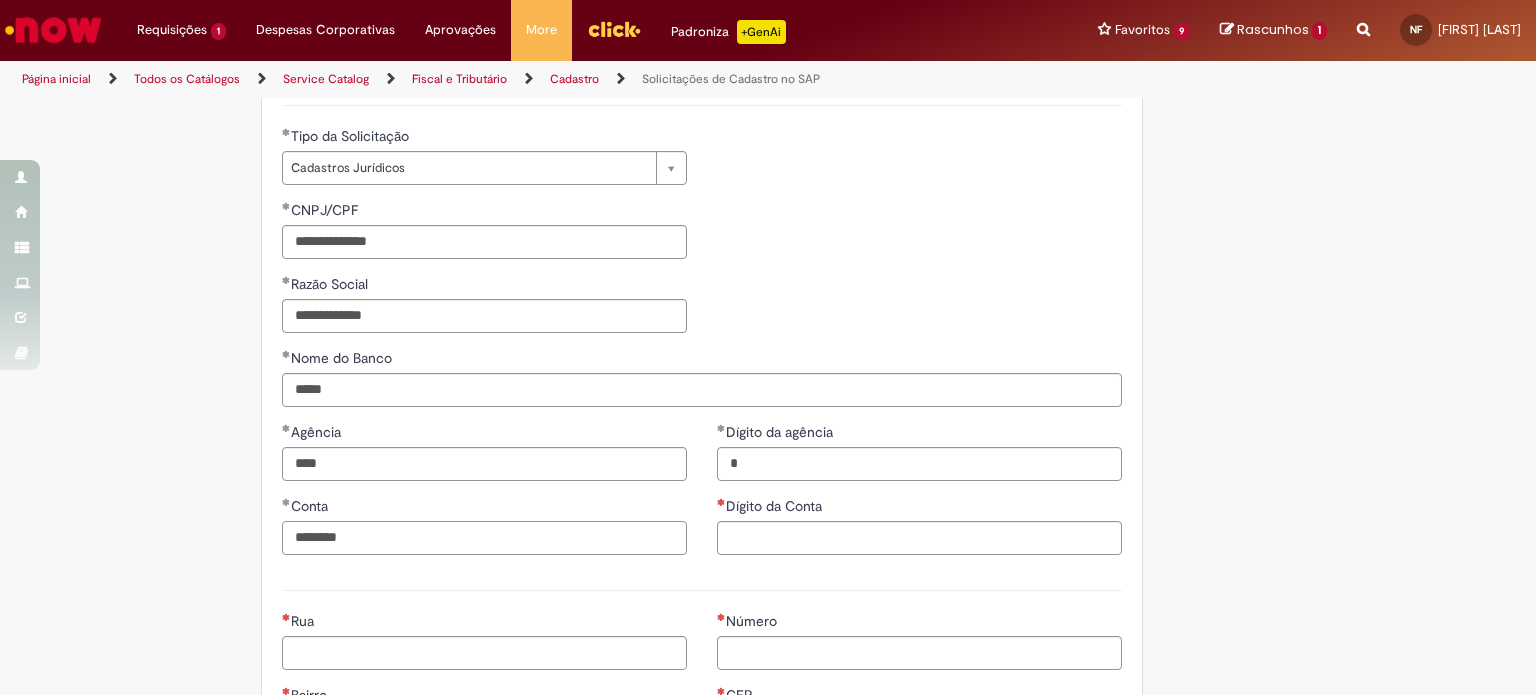 type on "********" 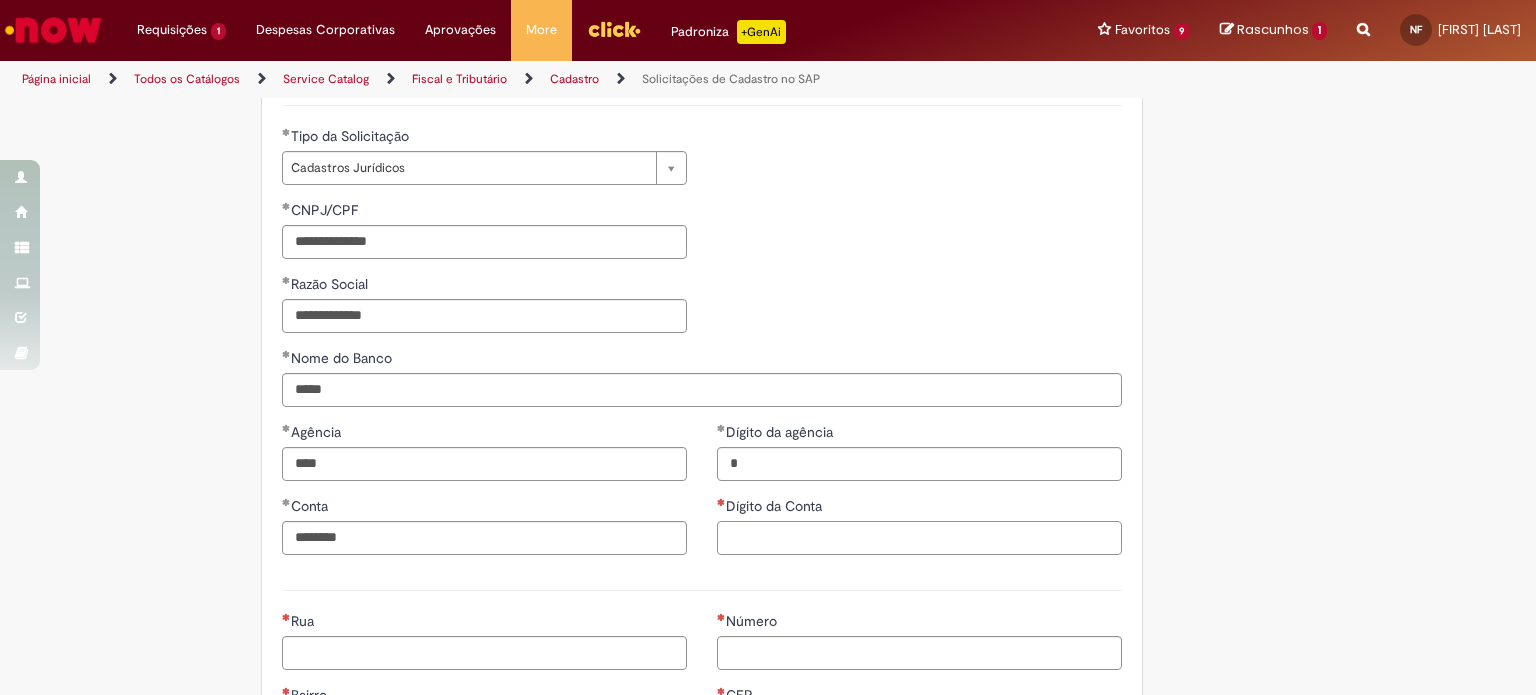 click on "Dígito da Conta" at bounding box center (919, 538) 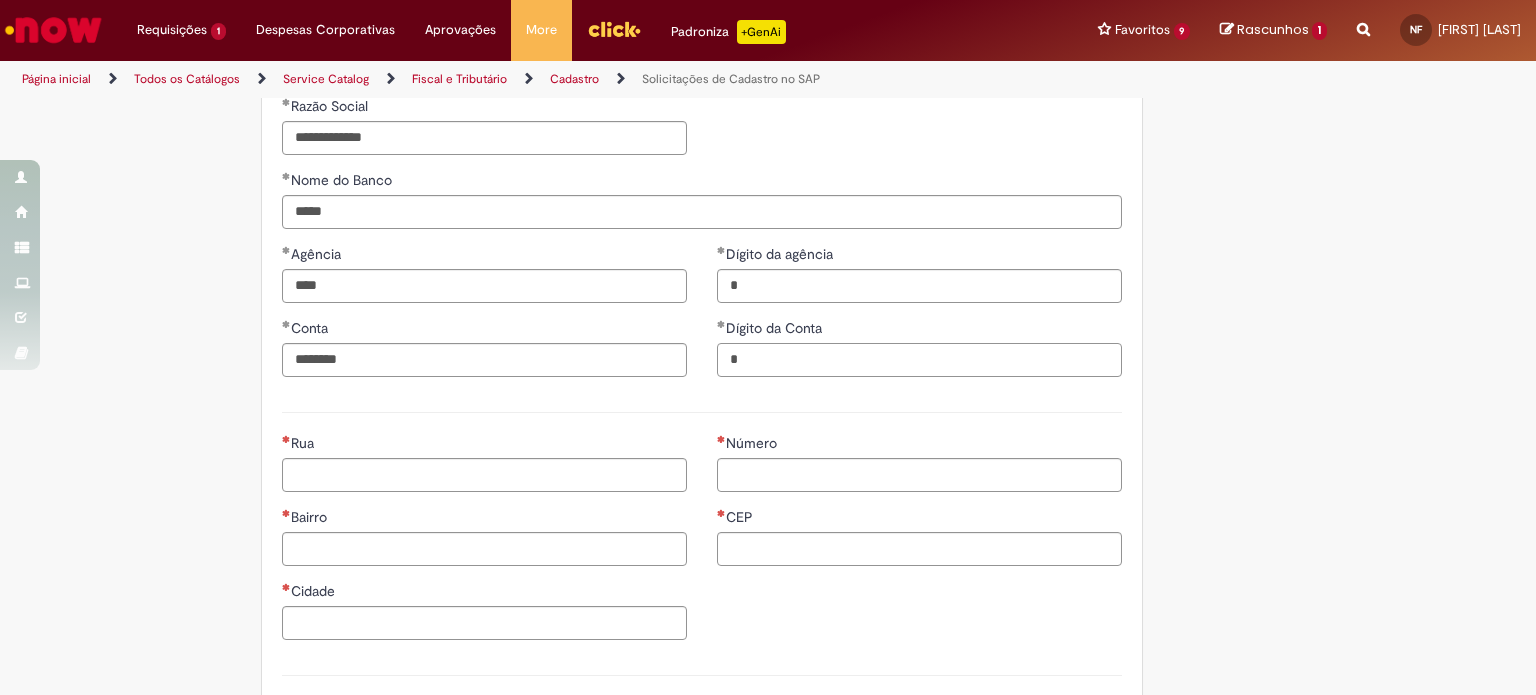 scroll, scrollTop: 803, scrollLeft: 0, axis: vertical 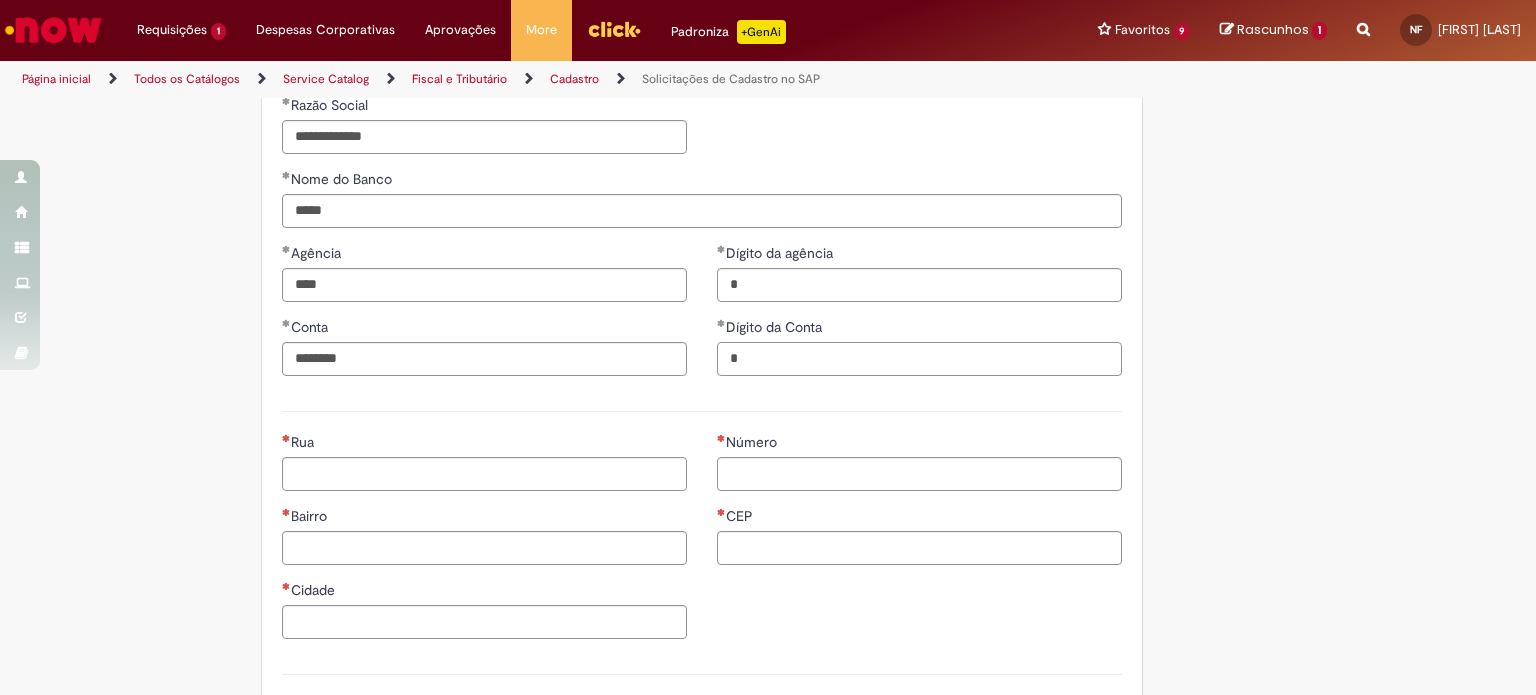 type on "*" 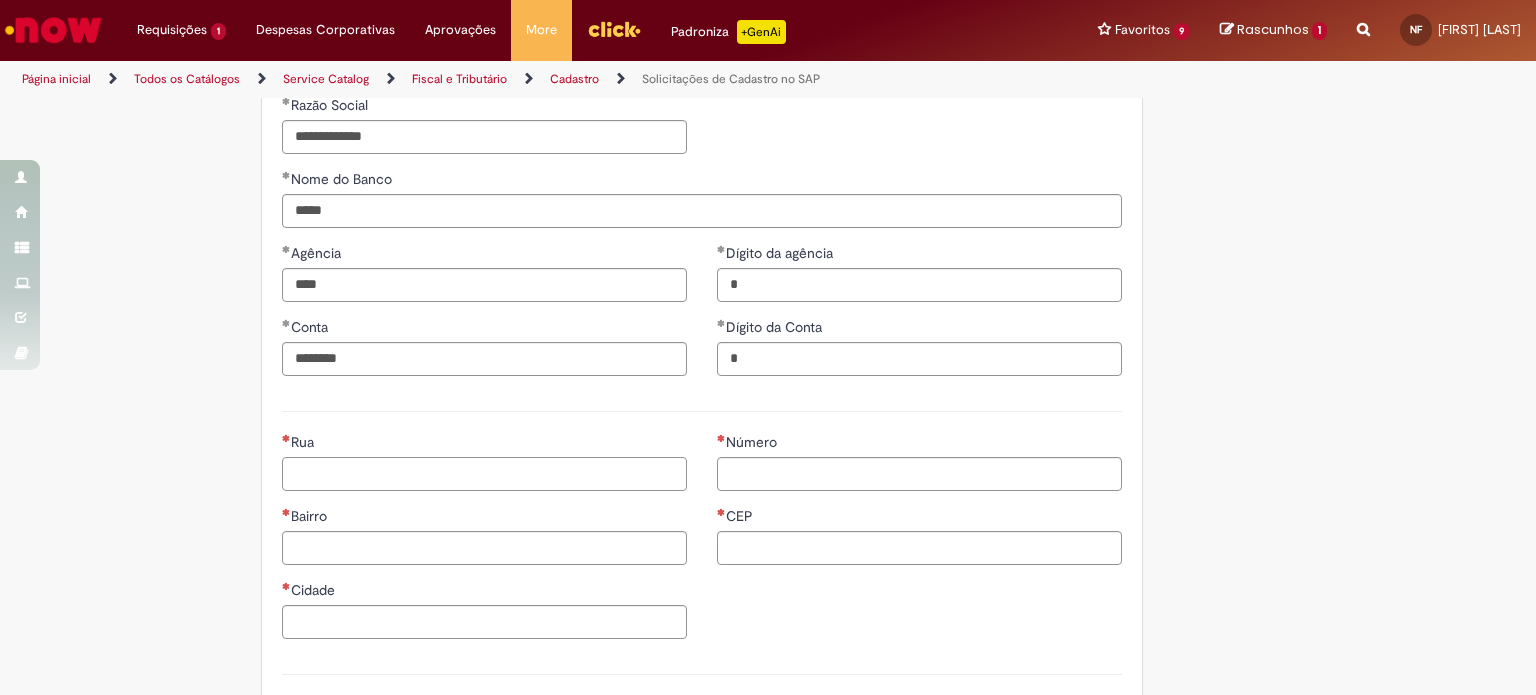 click on "Rua" at bounding box center [484, 474] 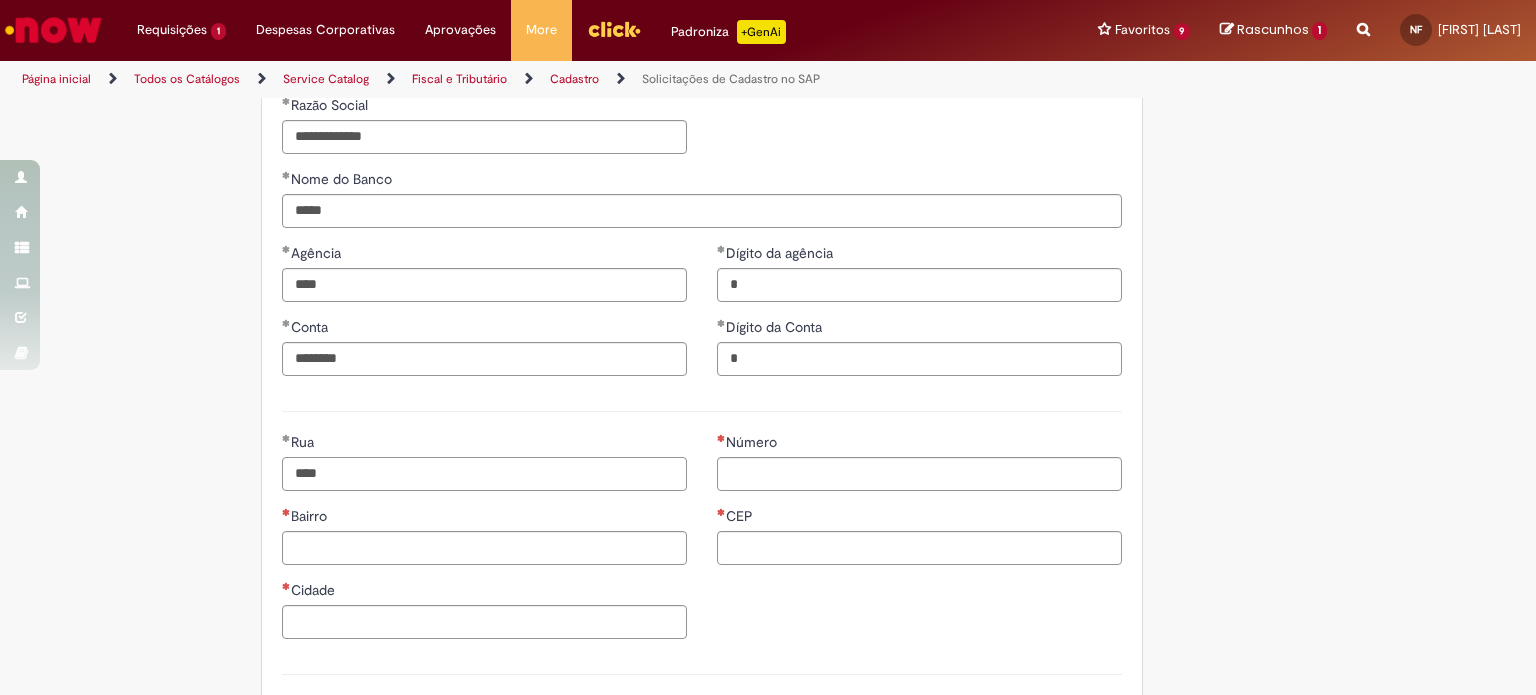 click on "***" at bounding box center [484, 474] 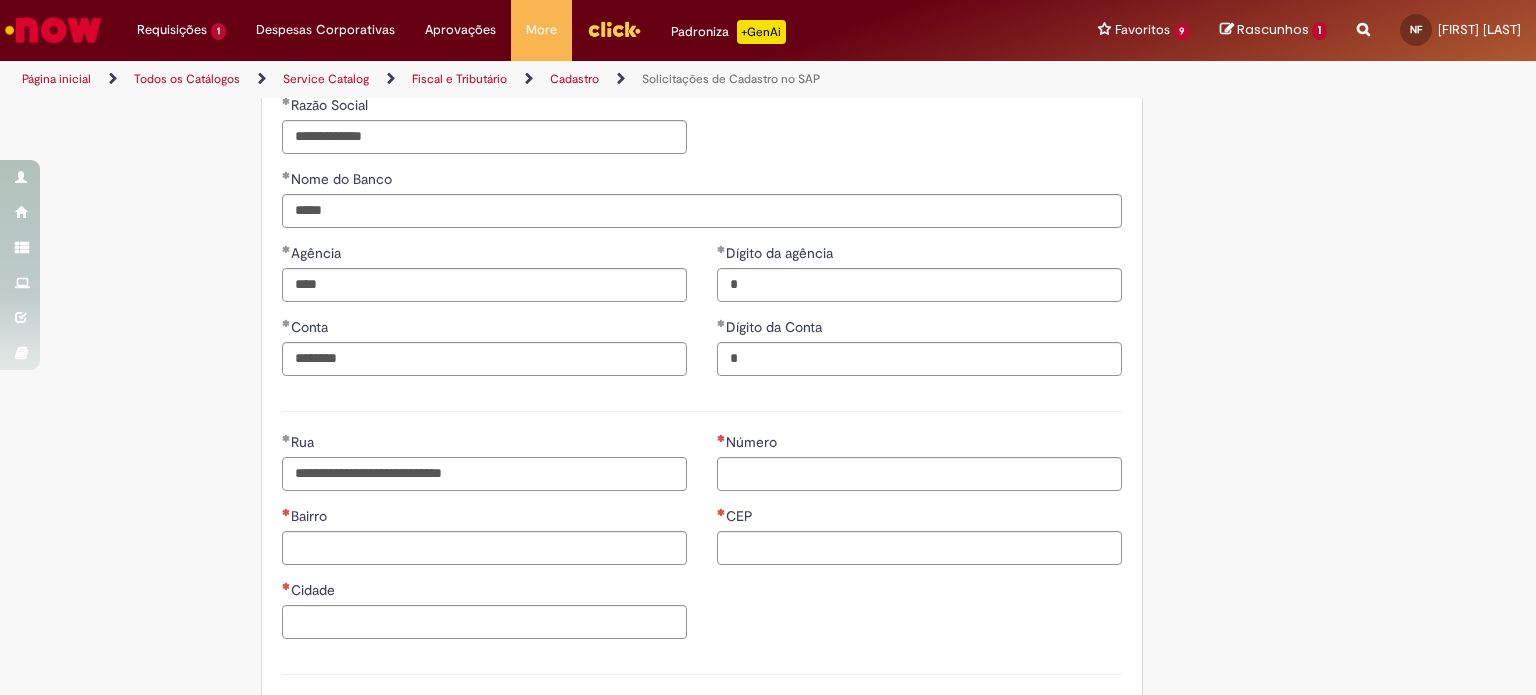 type on "**********" 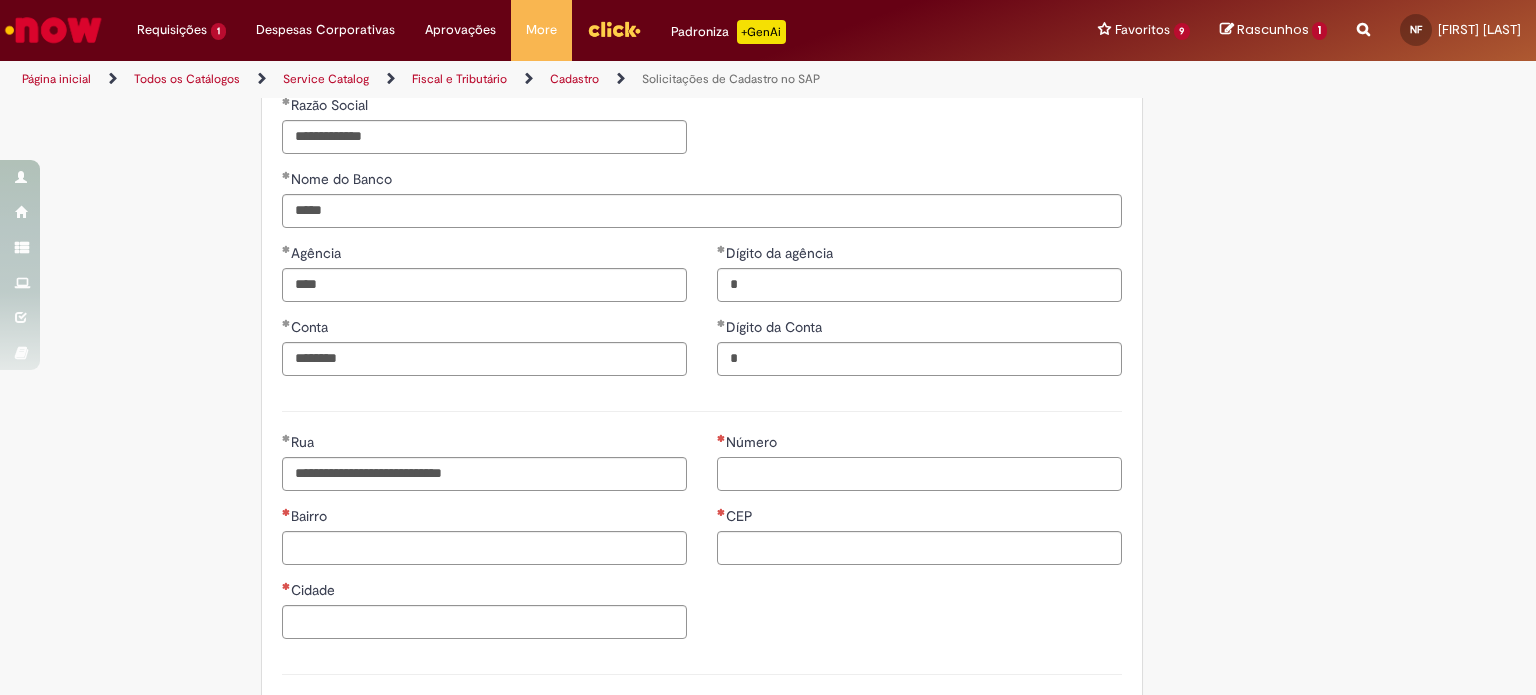 click on "Número" at bounding box center (919, 474) 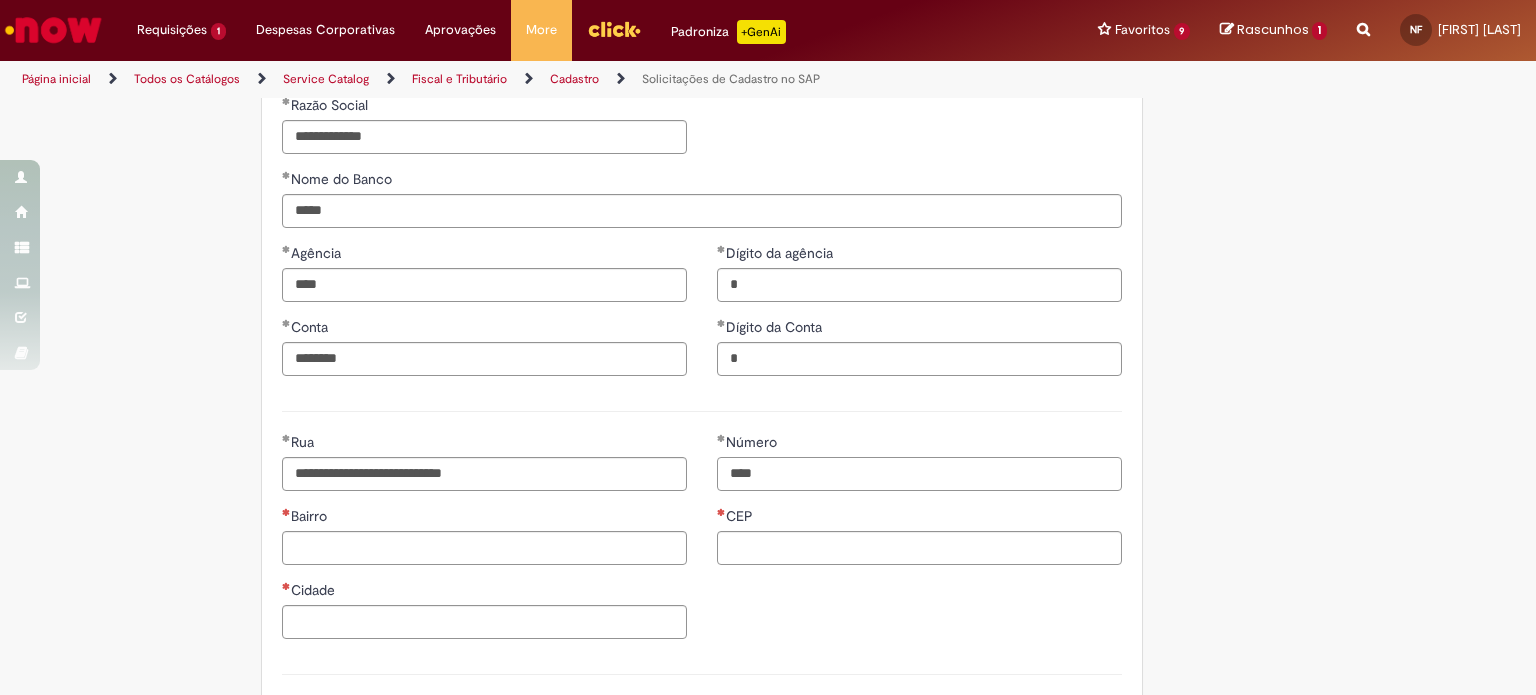 type on "****" 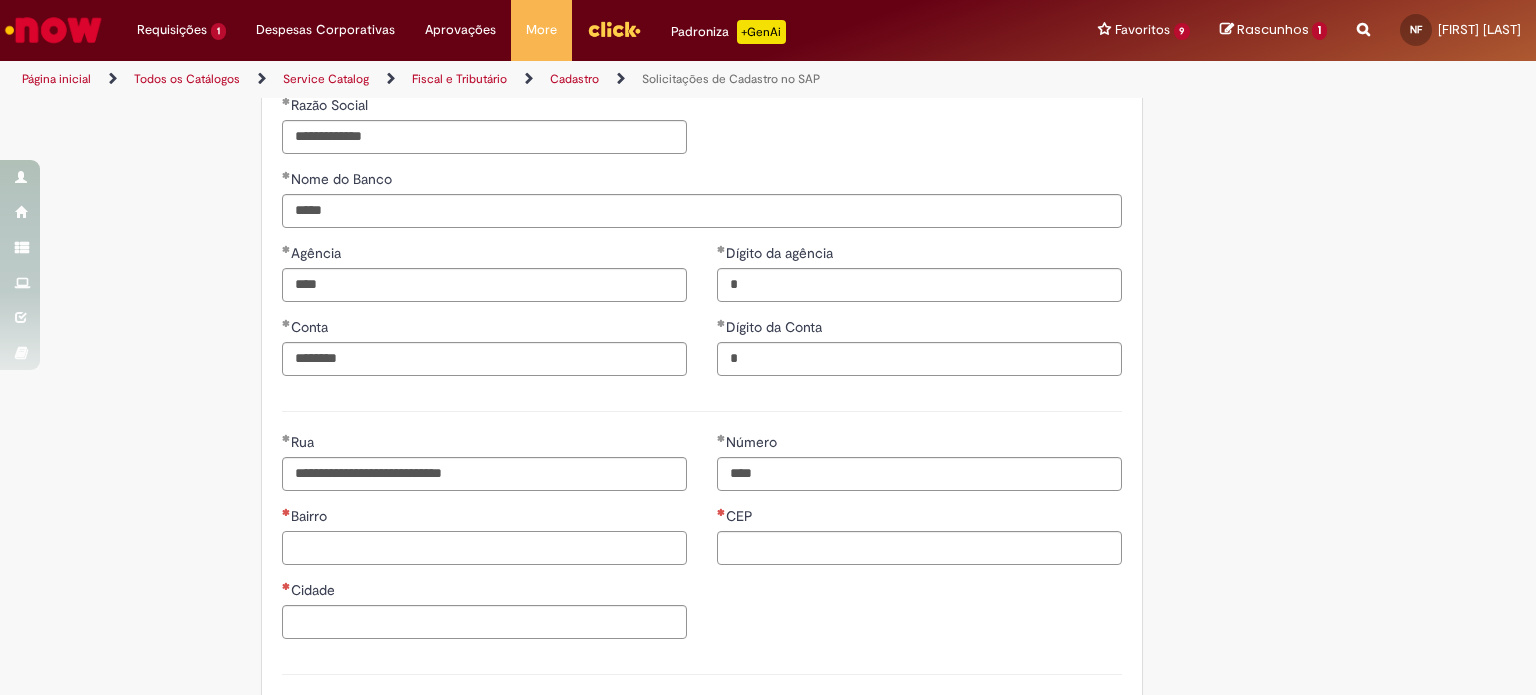 click on "Bairro" at bounding box center (484, 548) 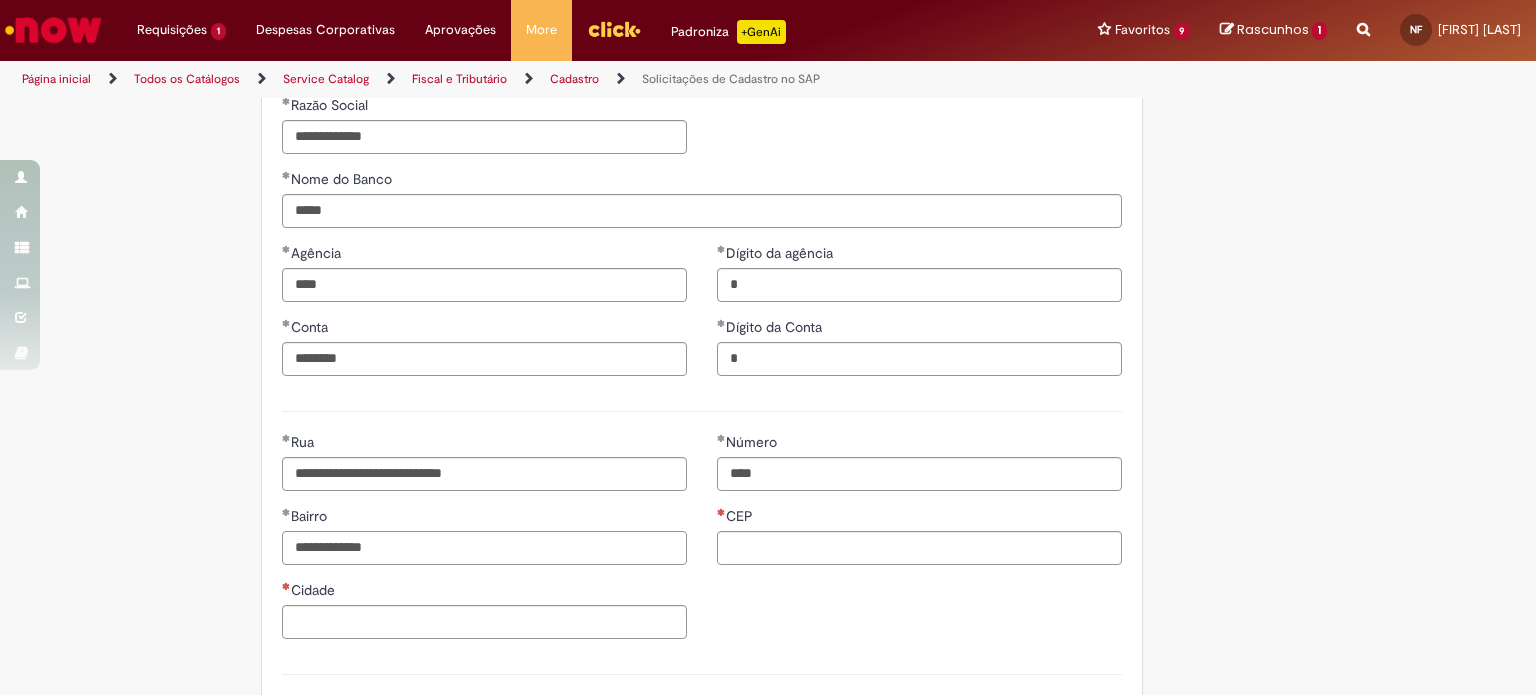 type on "**********" 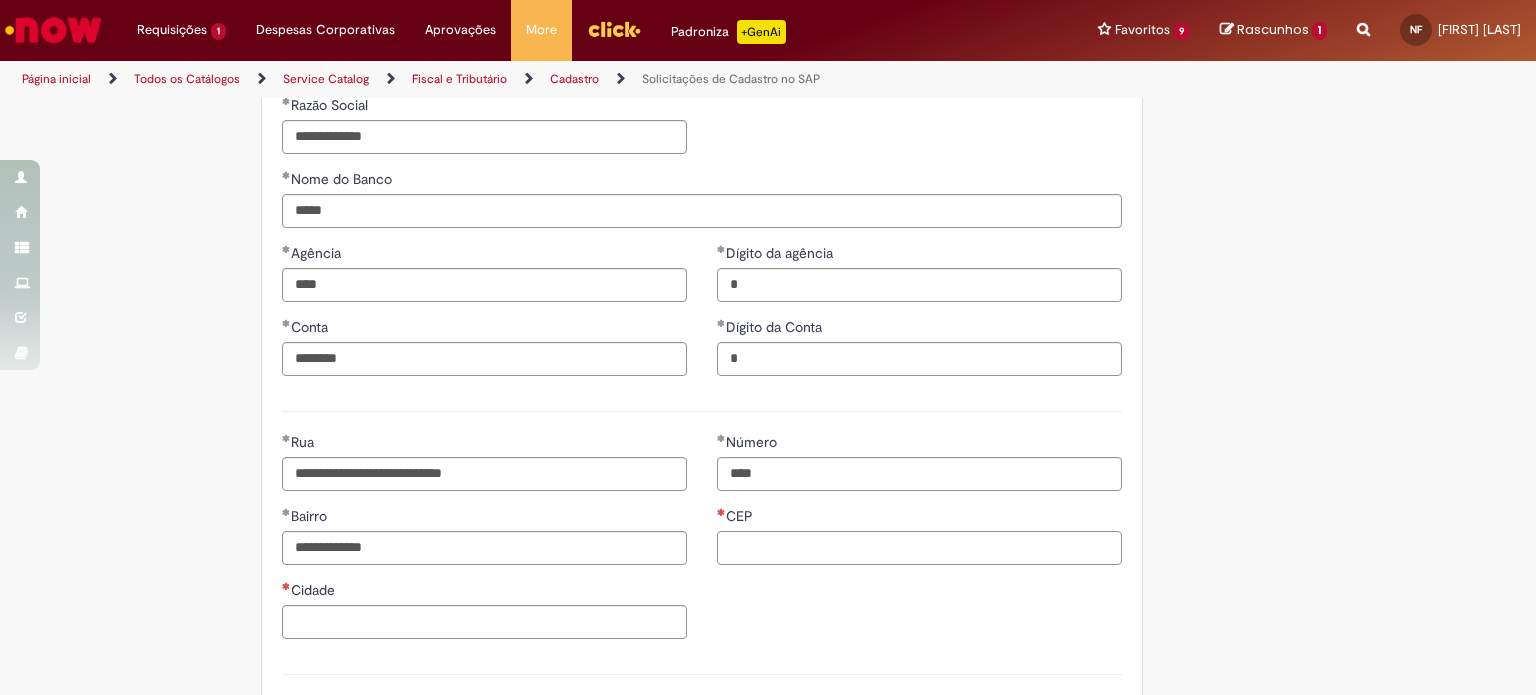 click on "CEP" at bounding box center [919, 548] 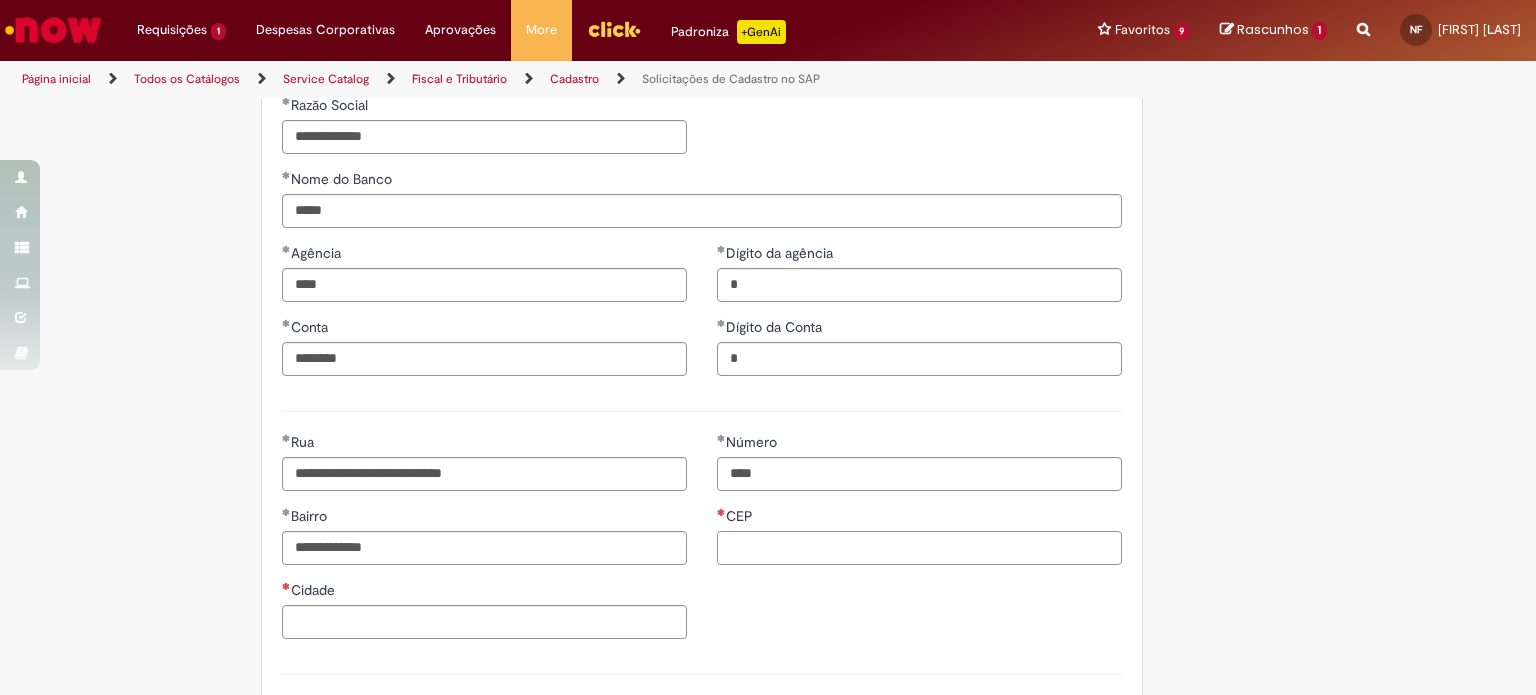 paste on "*********" 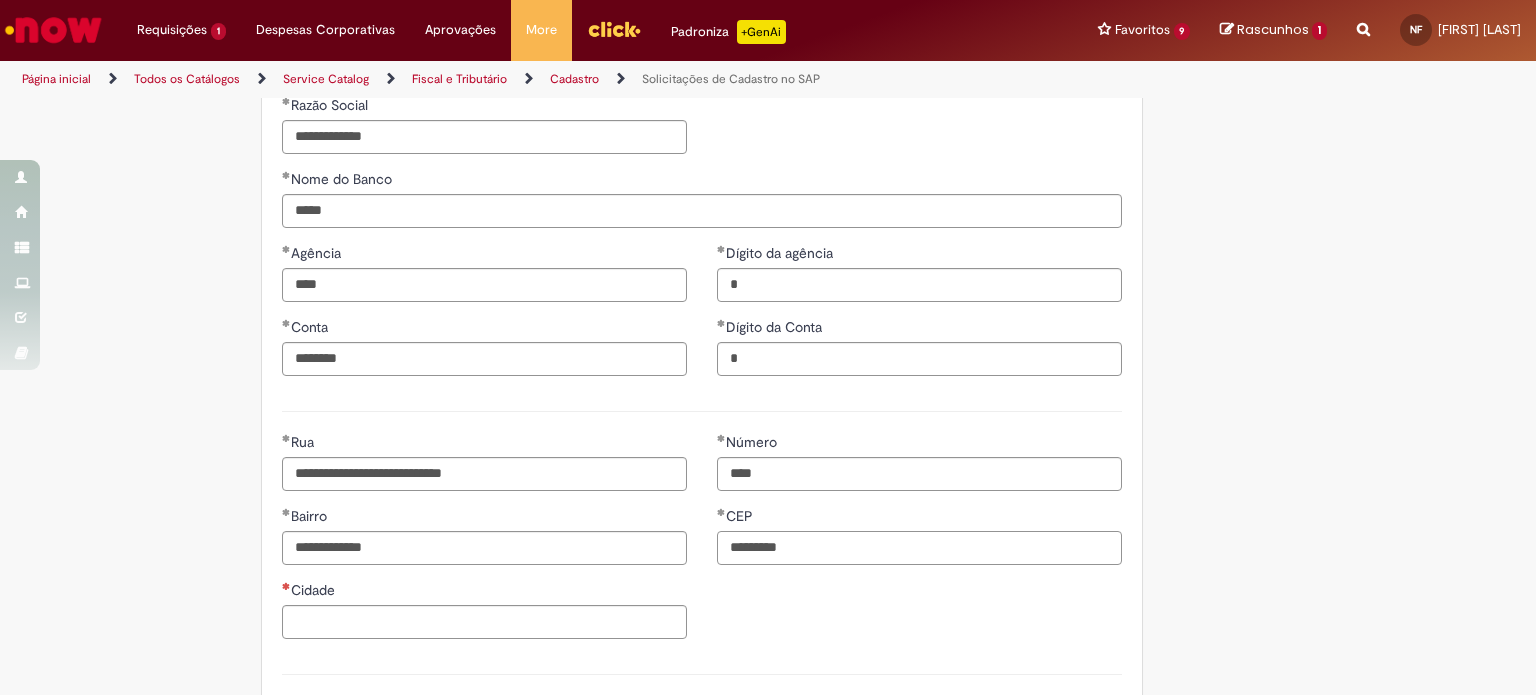 type on "*********" 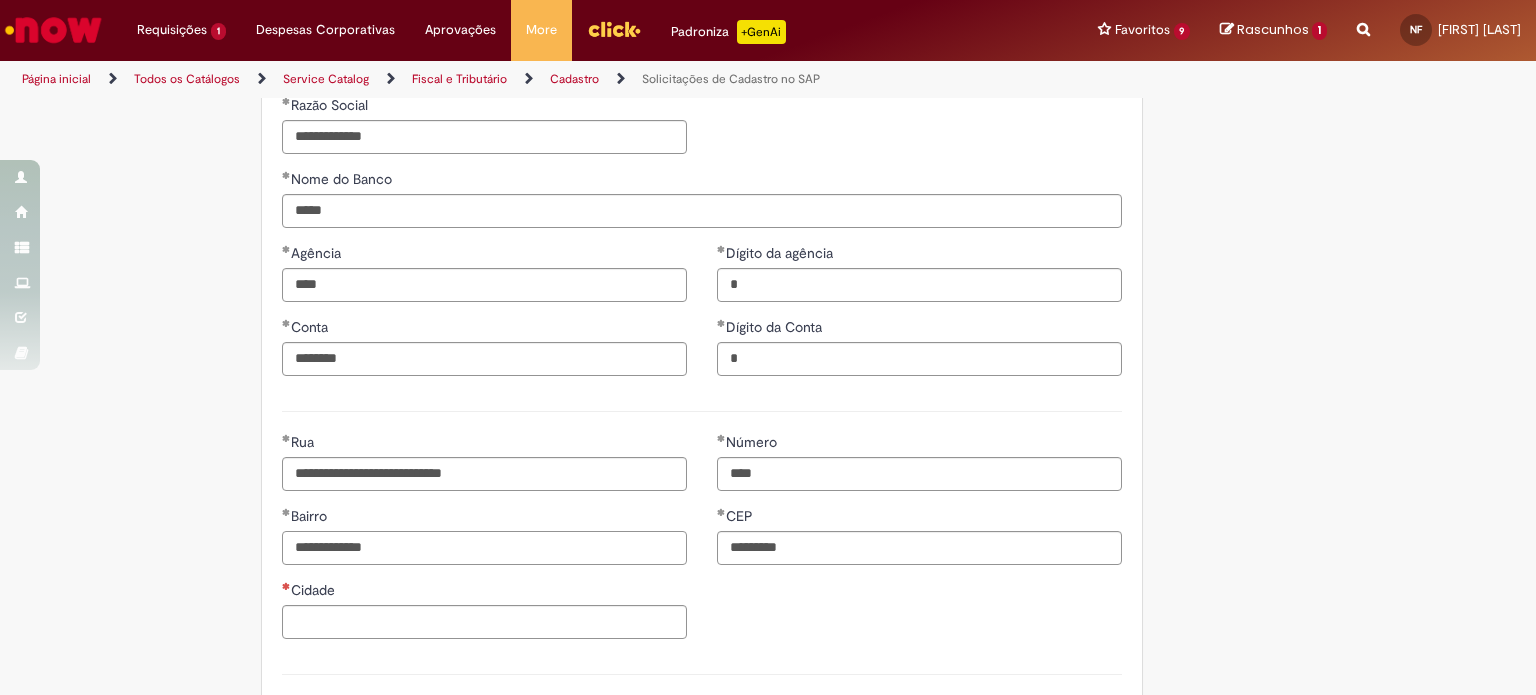 drag, startPoint x: 564, startPoint y: 541, endPoint x: 21, endPoint y: 479, distance: 546.52814 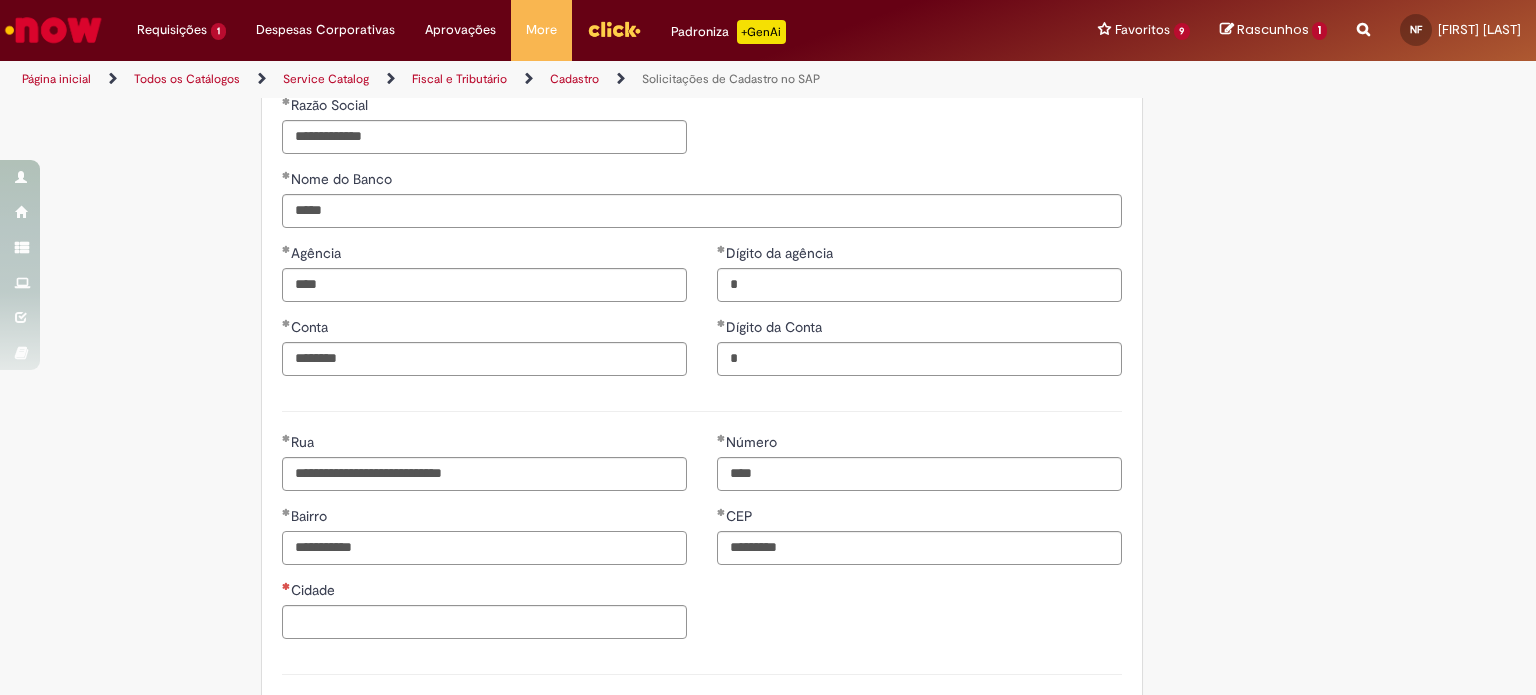 type on "**********" 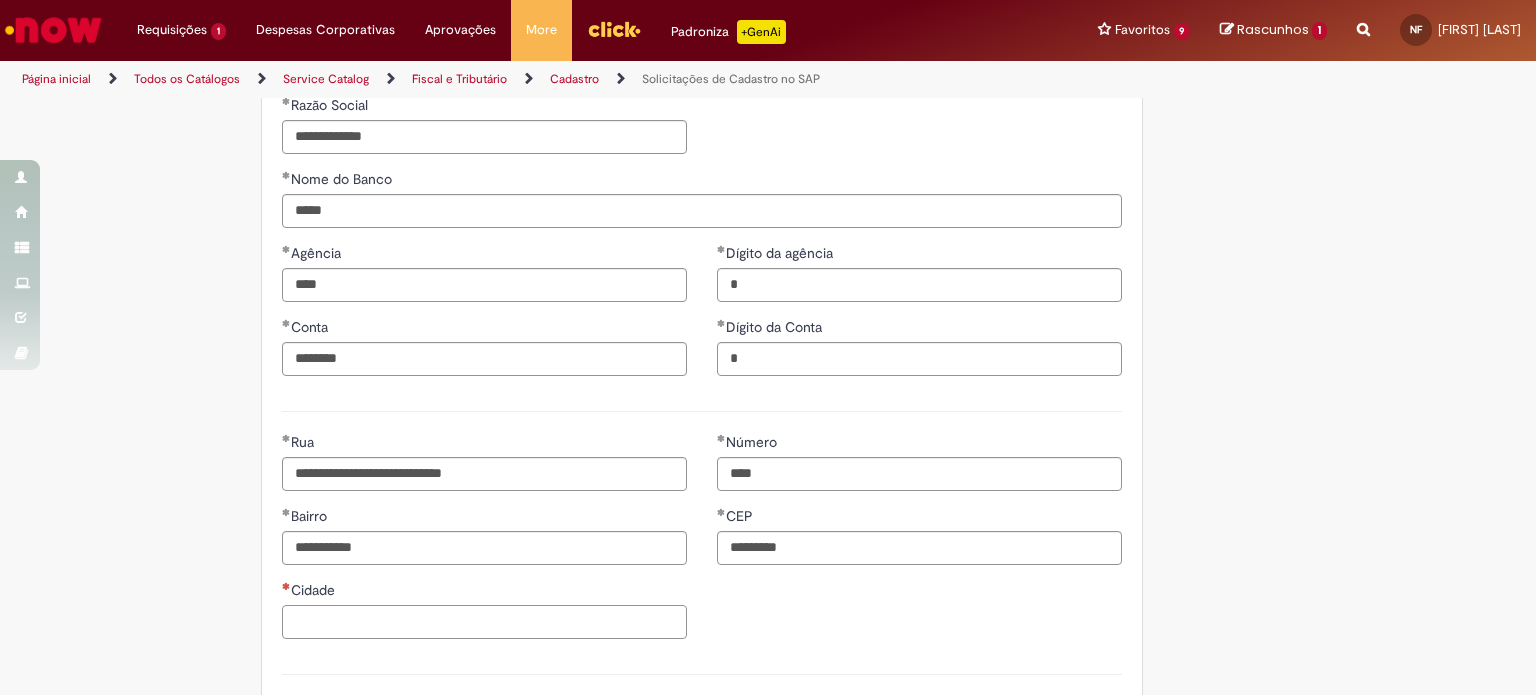 click on "Cidade" at bounding box center [484, 622] 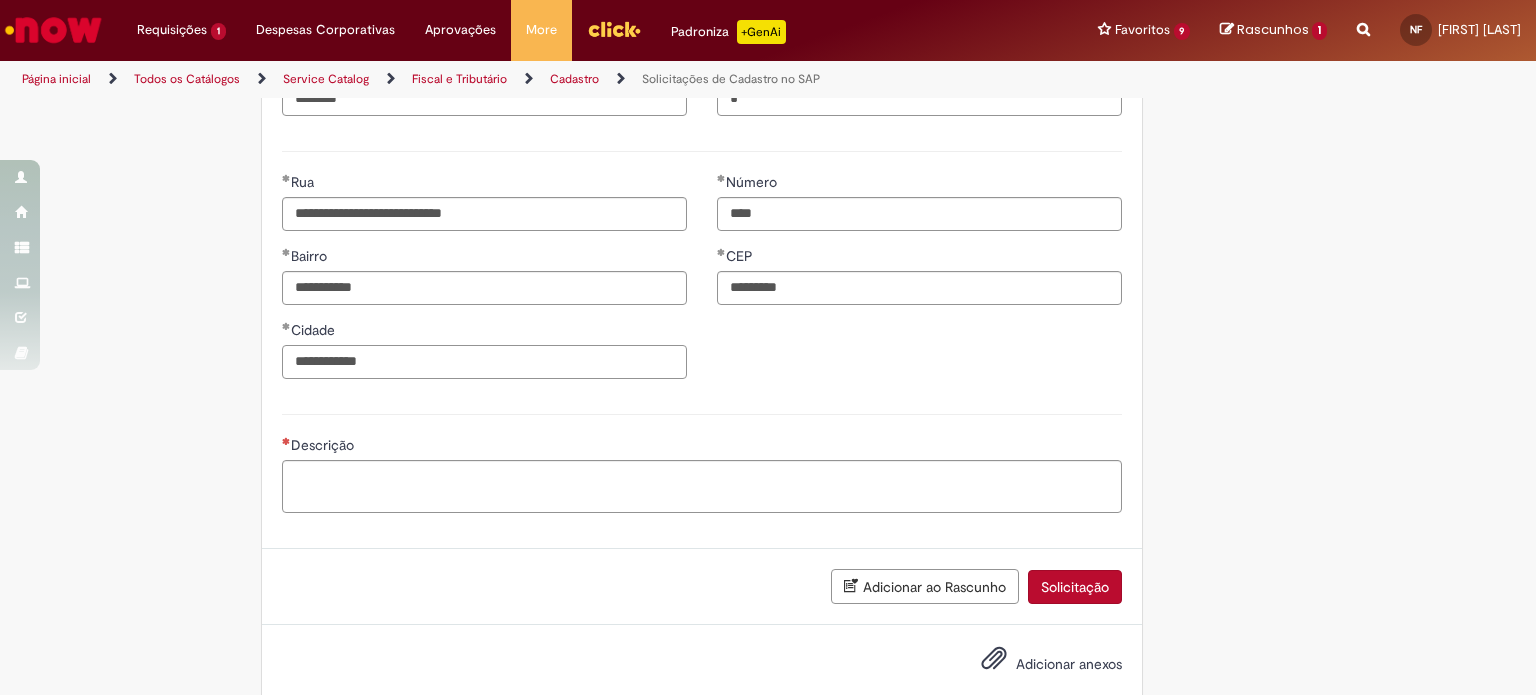 scroll, scrollTop: 1079, scrollLeft: 0, axis: vertical 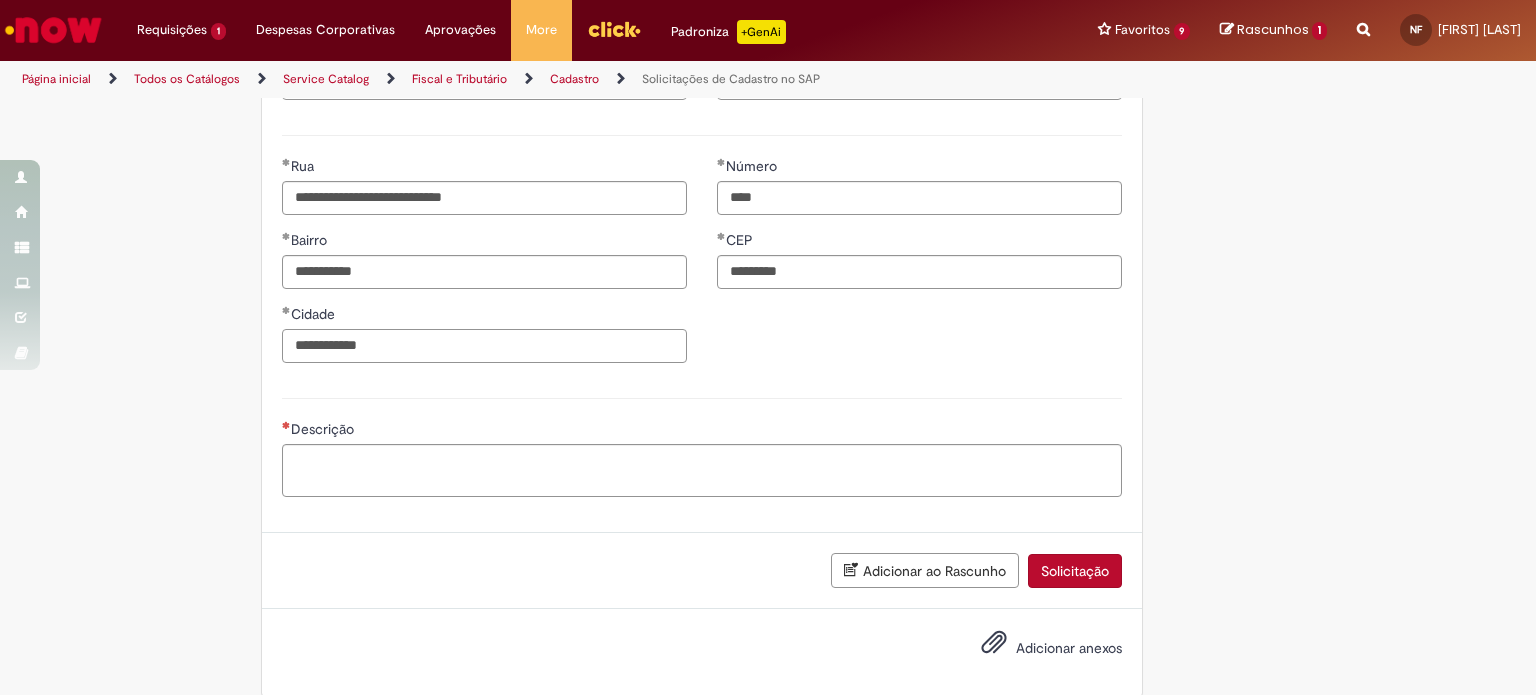 type on "**********" 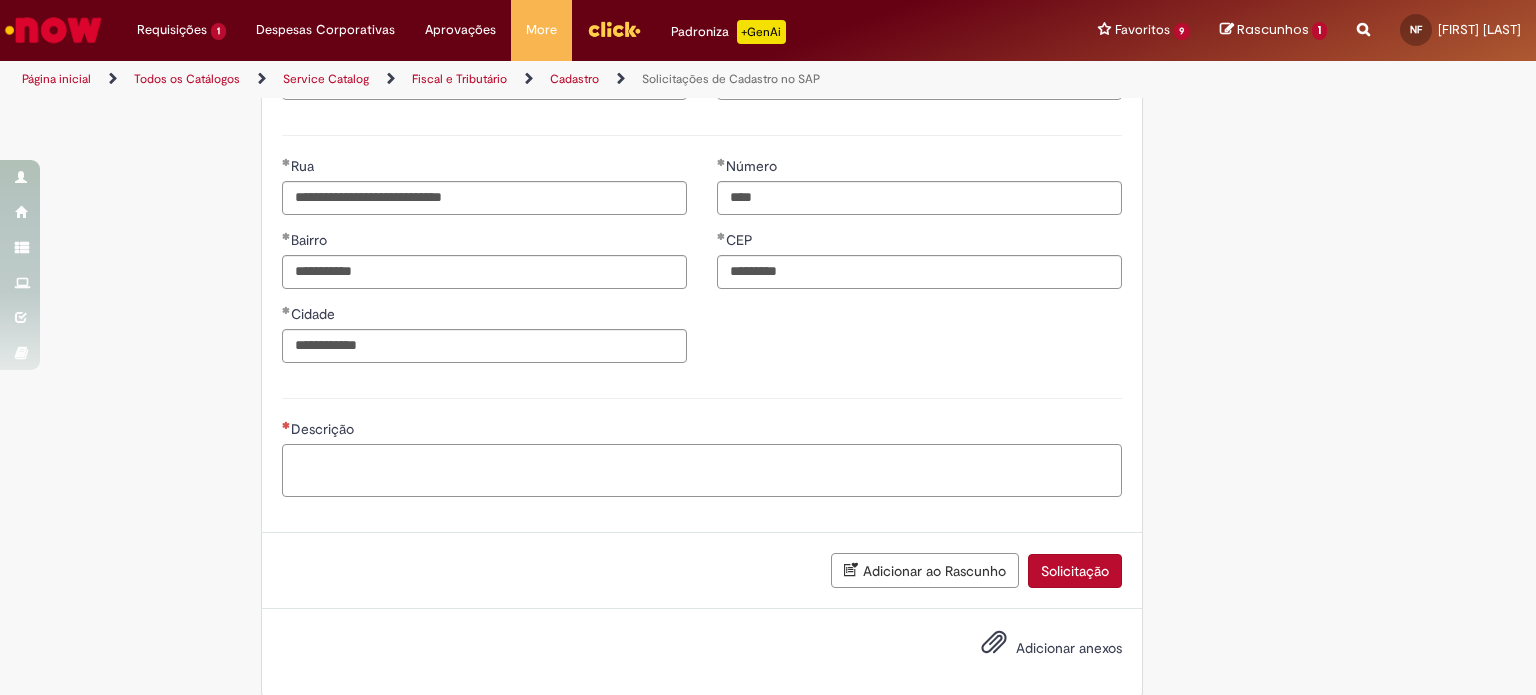 click on "Descrição" at bounding box center (702, 471) 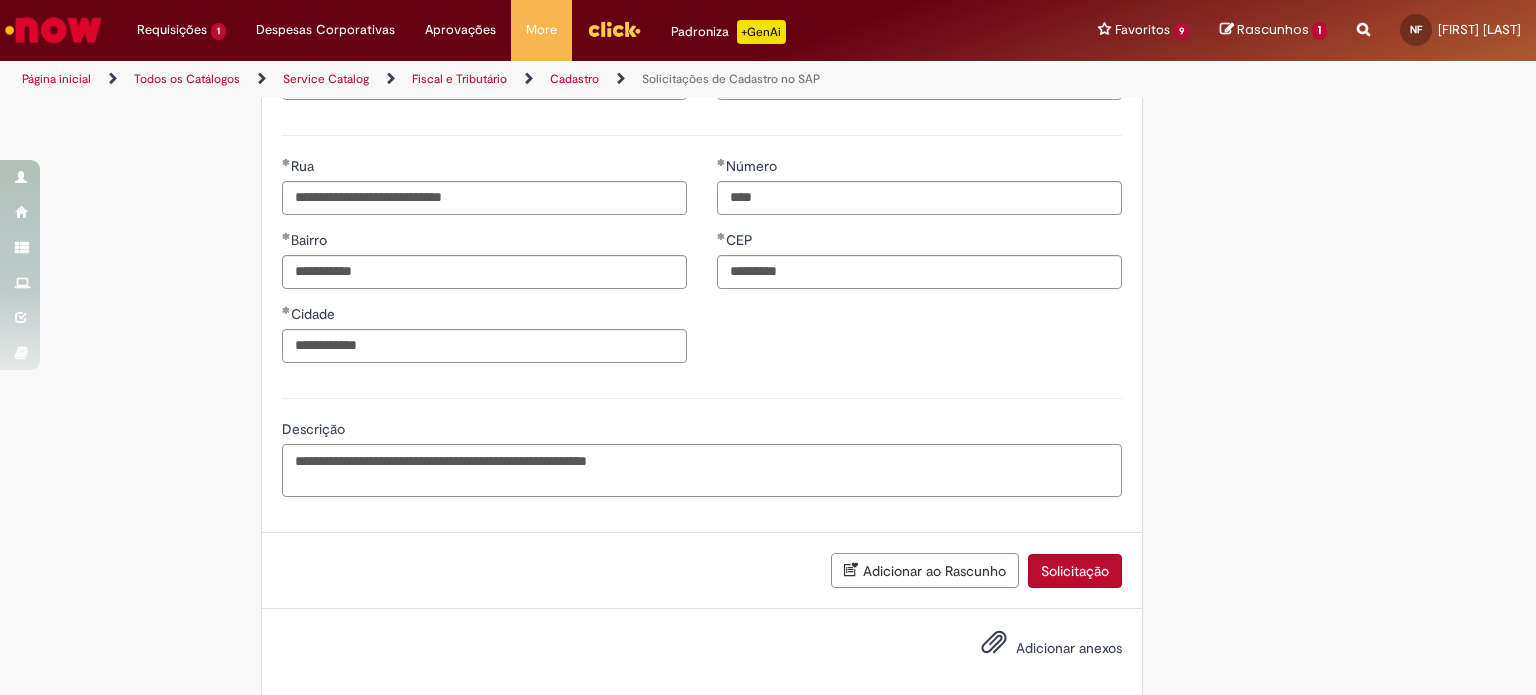 click on "**********" at bounding box center [702, 471] 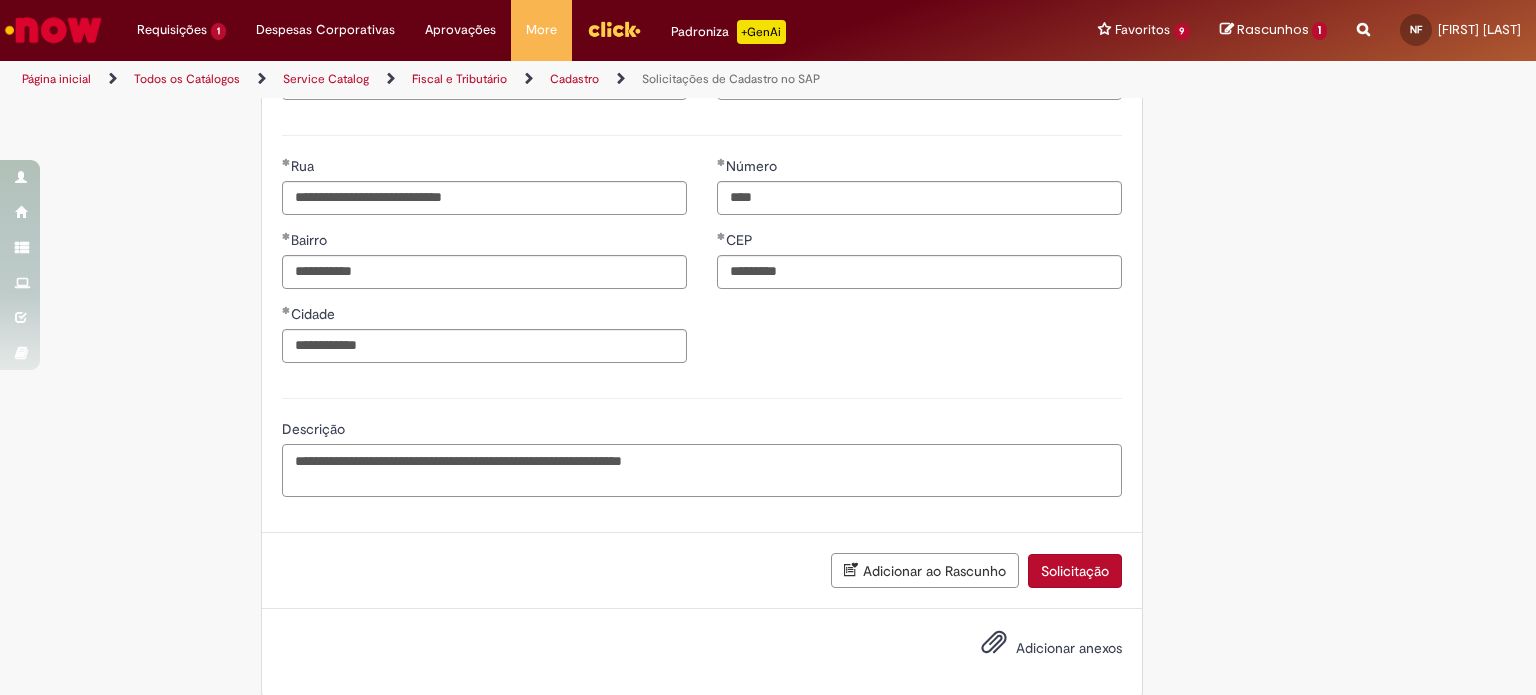 click on "**********" at bounding box center (702, 471) 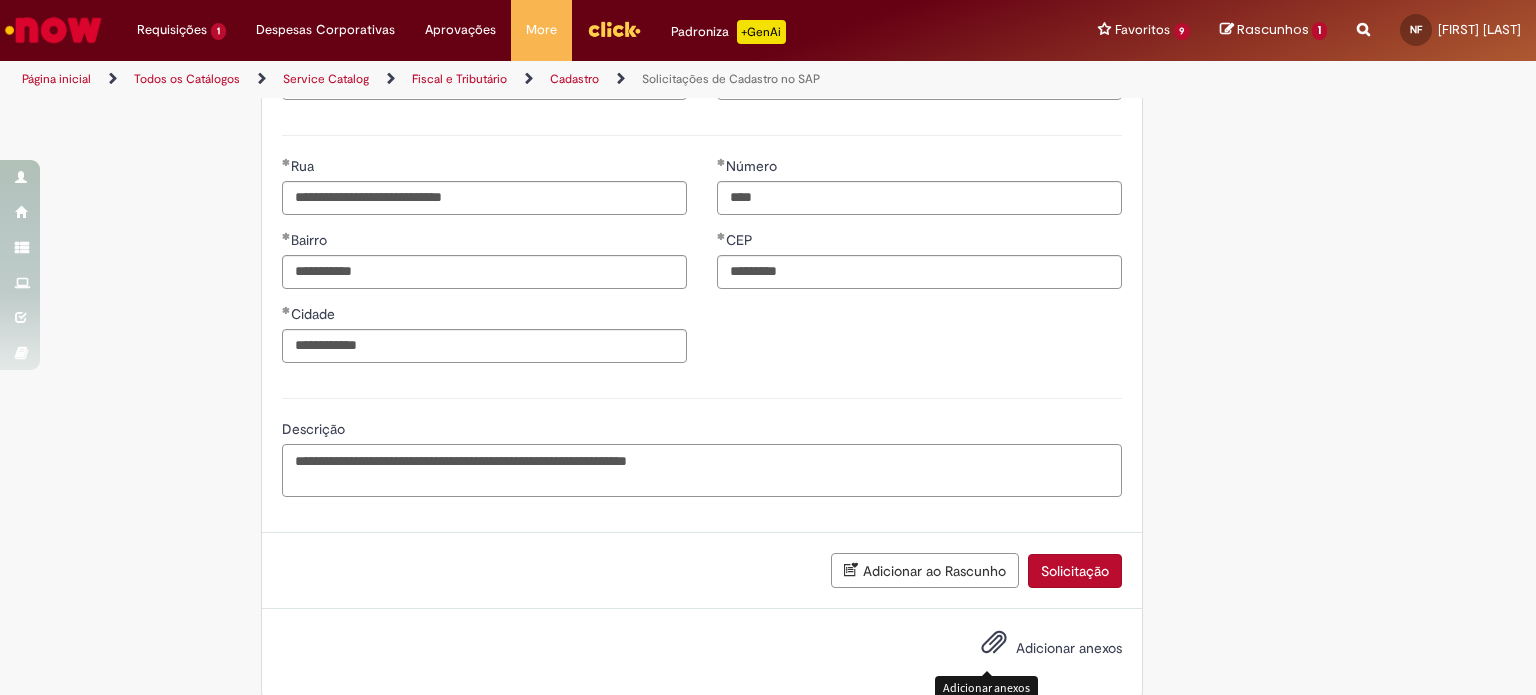 type on "**********" 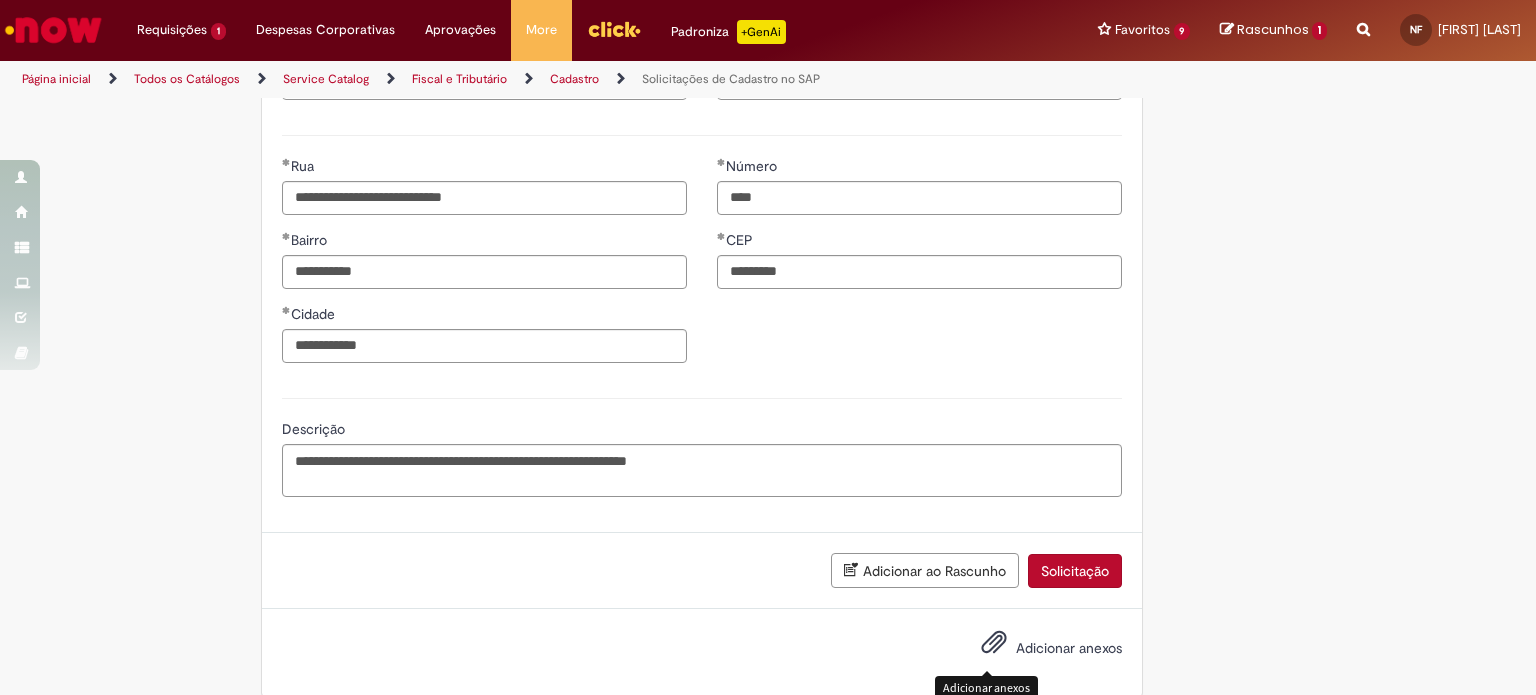 click at bounding box center (994, 643) 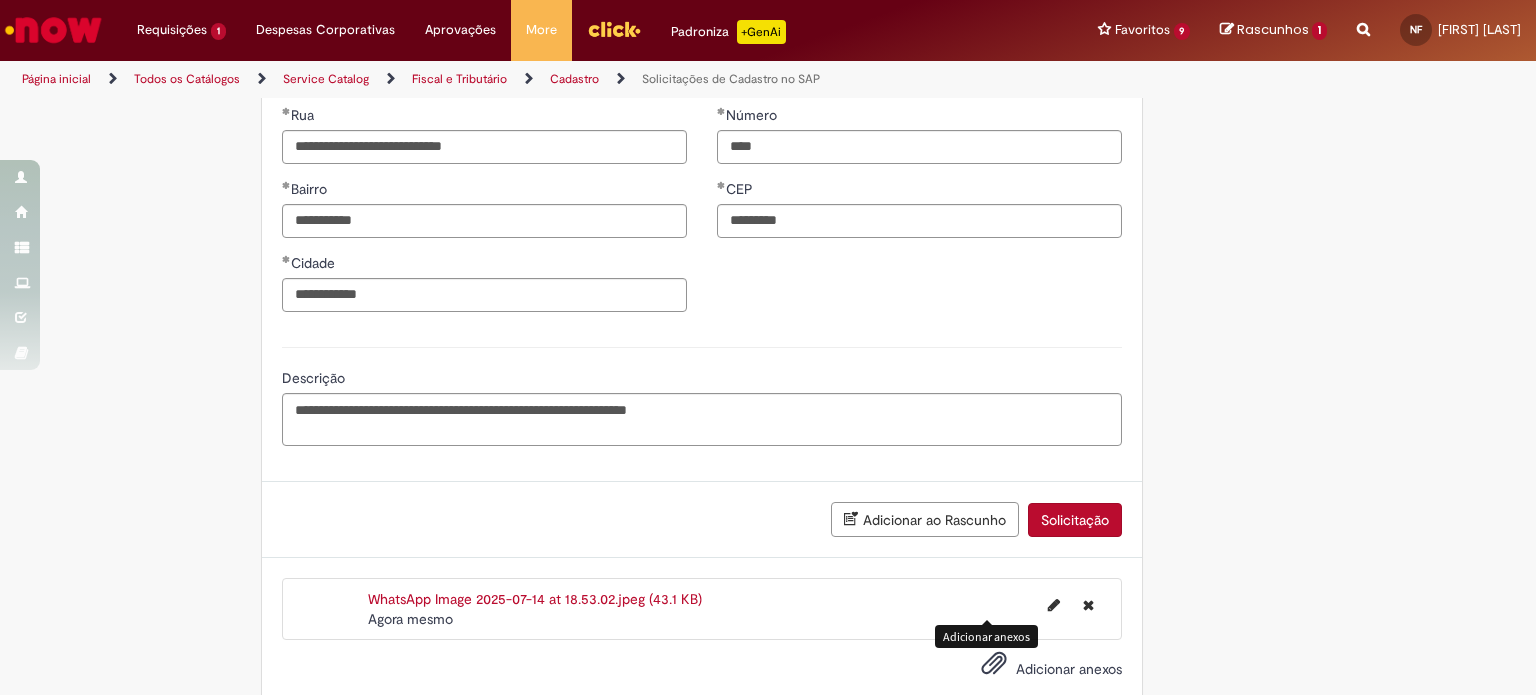 scroll, scrollTop: 1170, scrollLeft: 0, axis: vertical 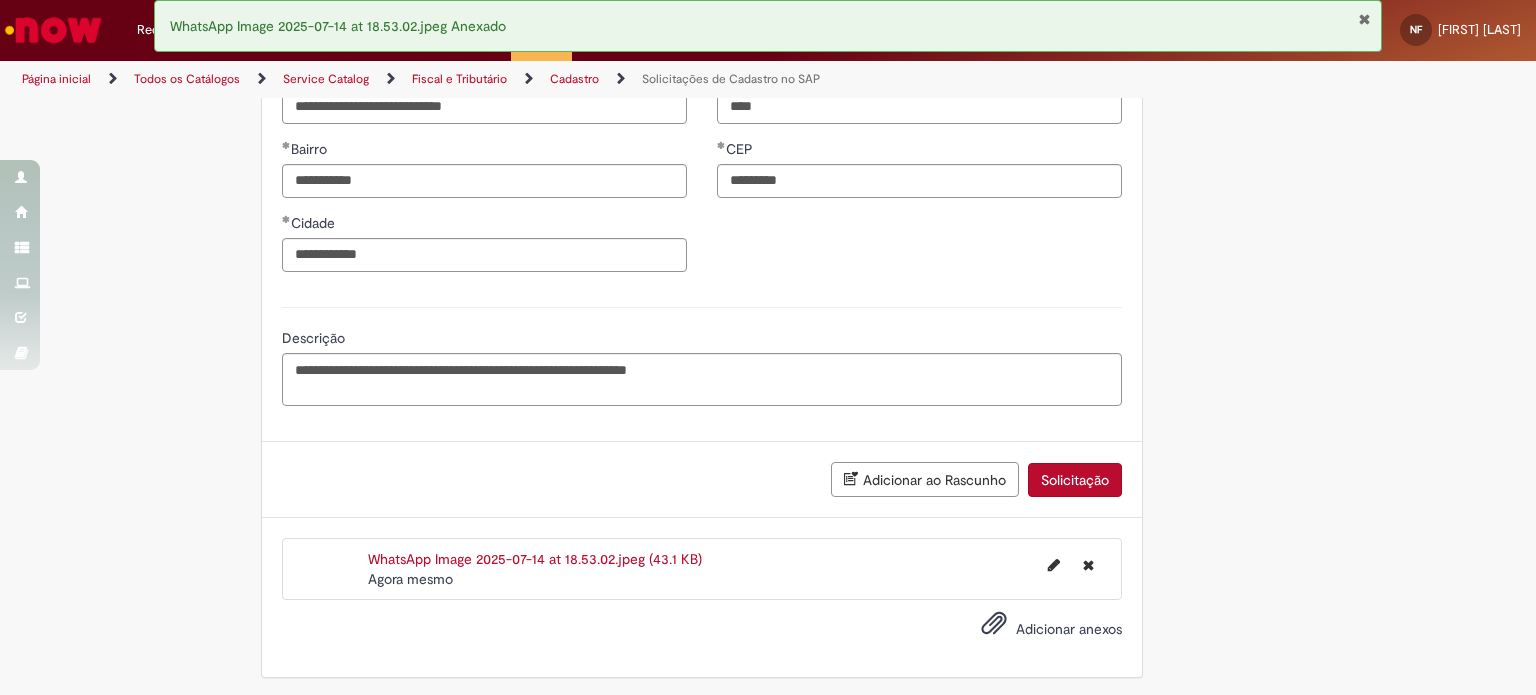 click on "Solicitação" at bounding box center (1075, 480) 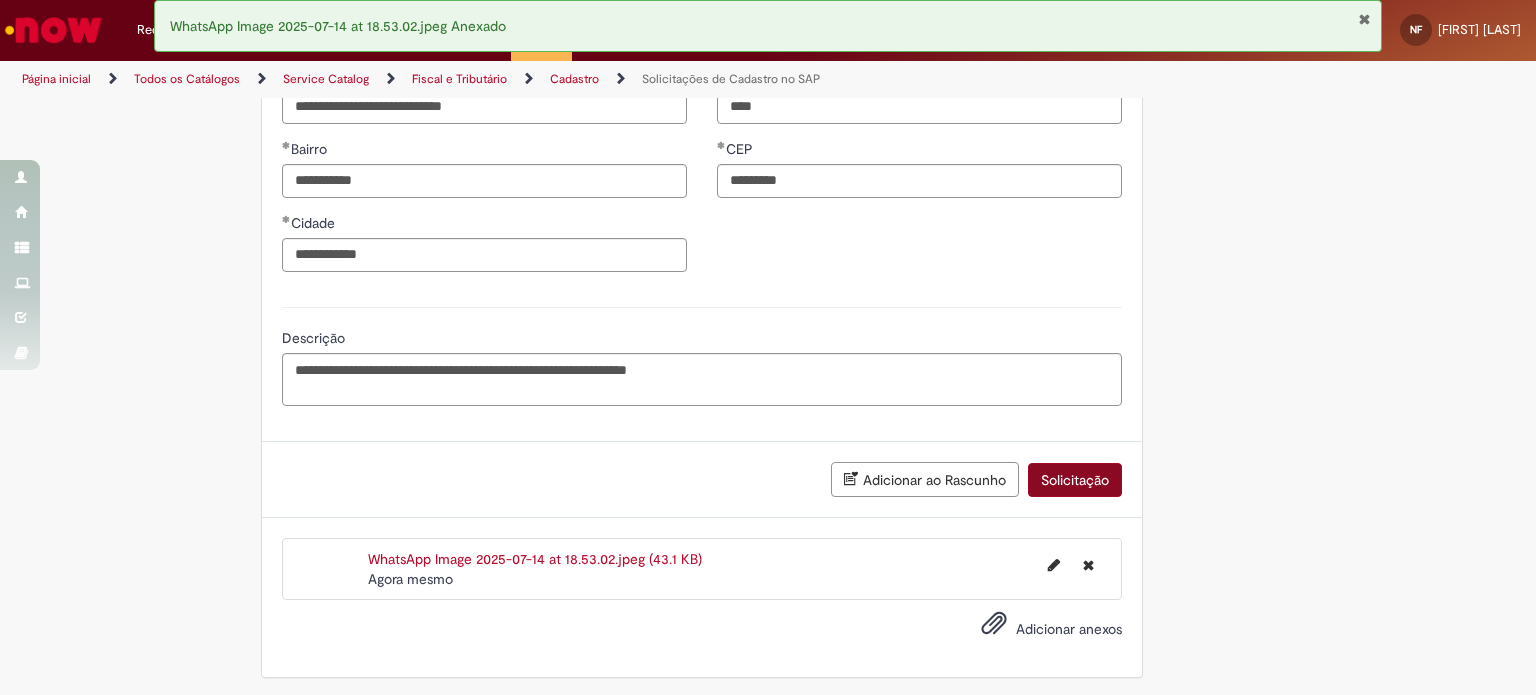 scroll, scrollTop: 1124, scrollLeft: 0, axis: vertical 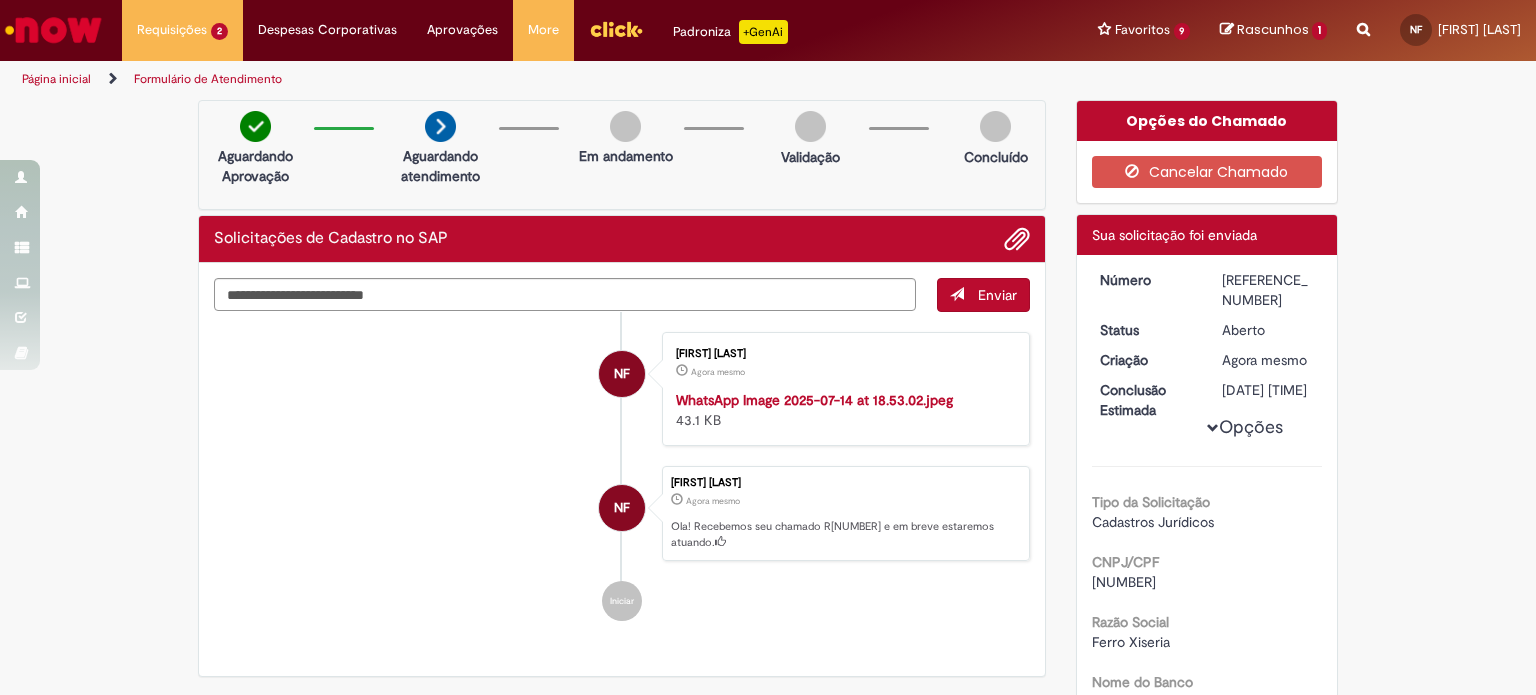 click on "Página inicial" at bounding box center (56, 79) 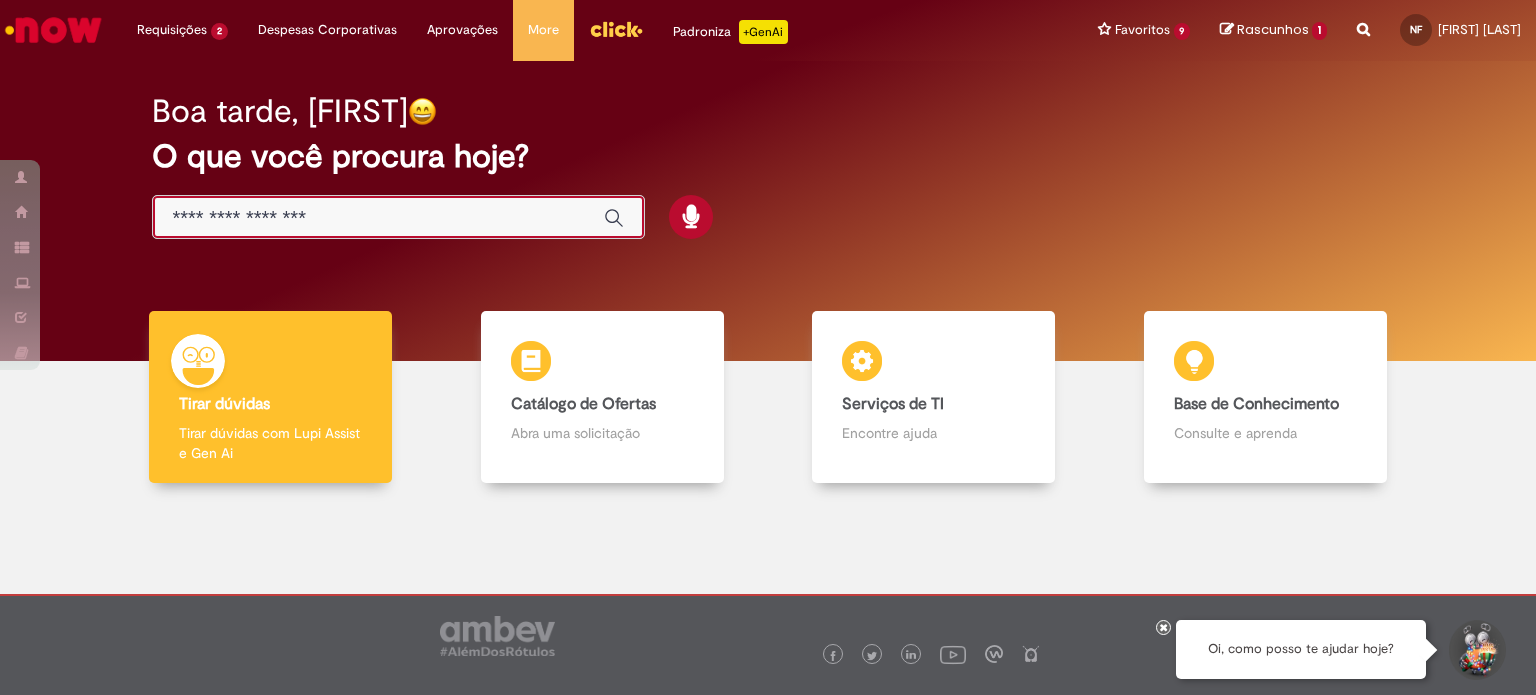 click at bounding box center (378, 218) 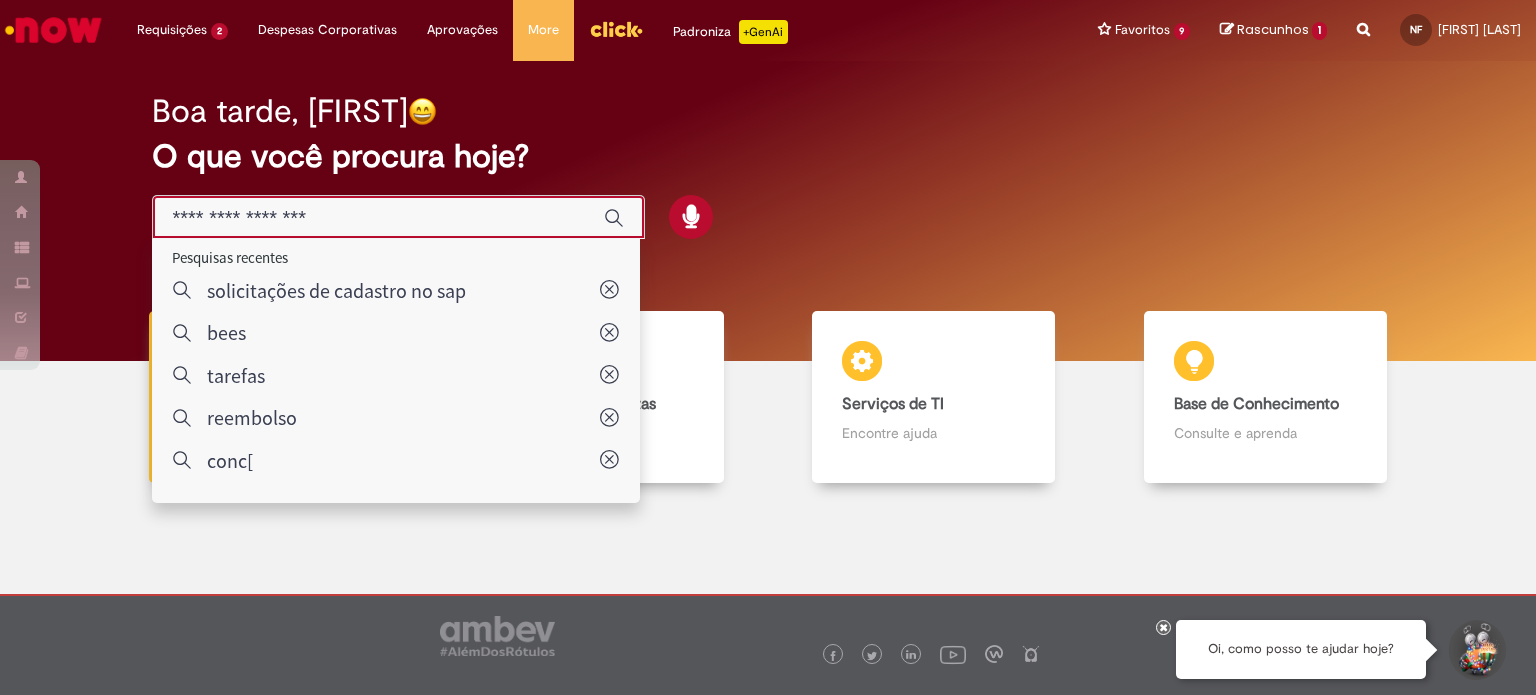 paste on "**********" 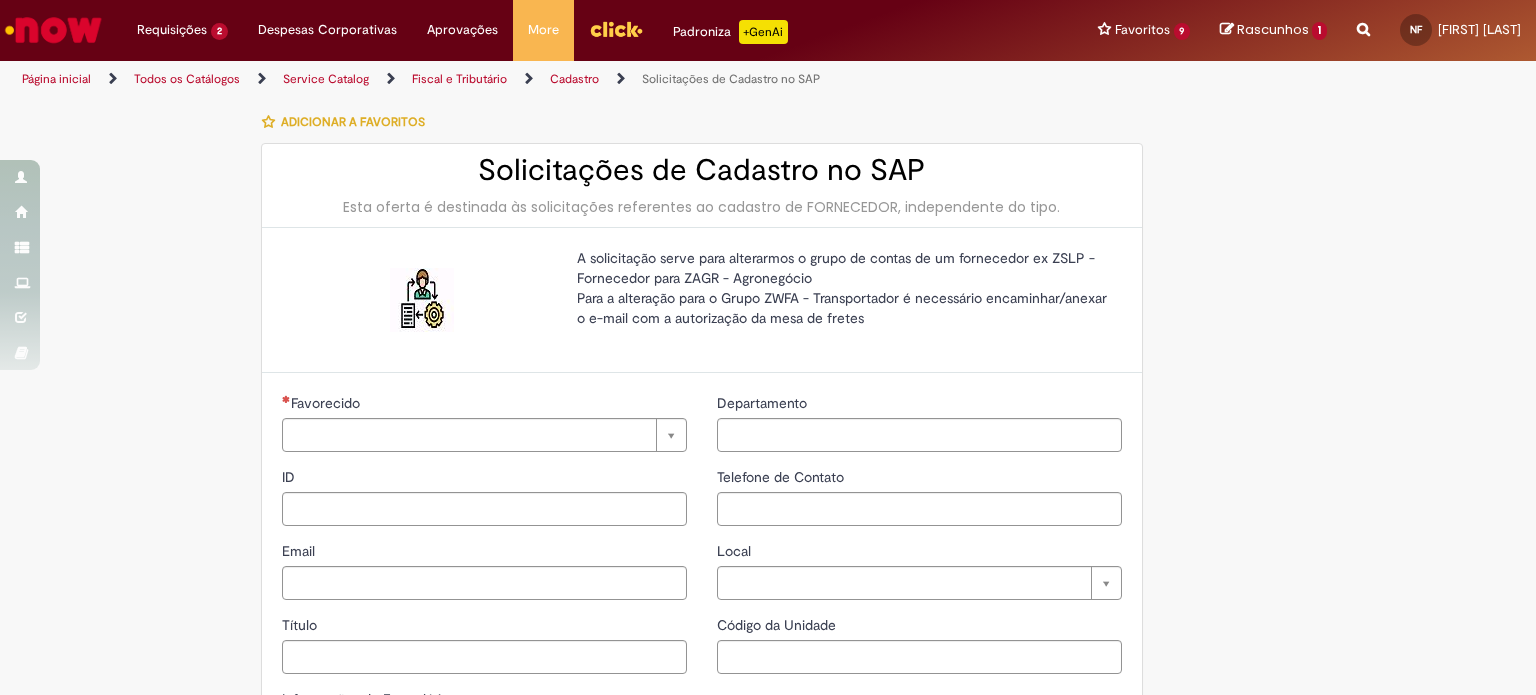 type on "********" 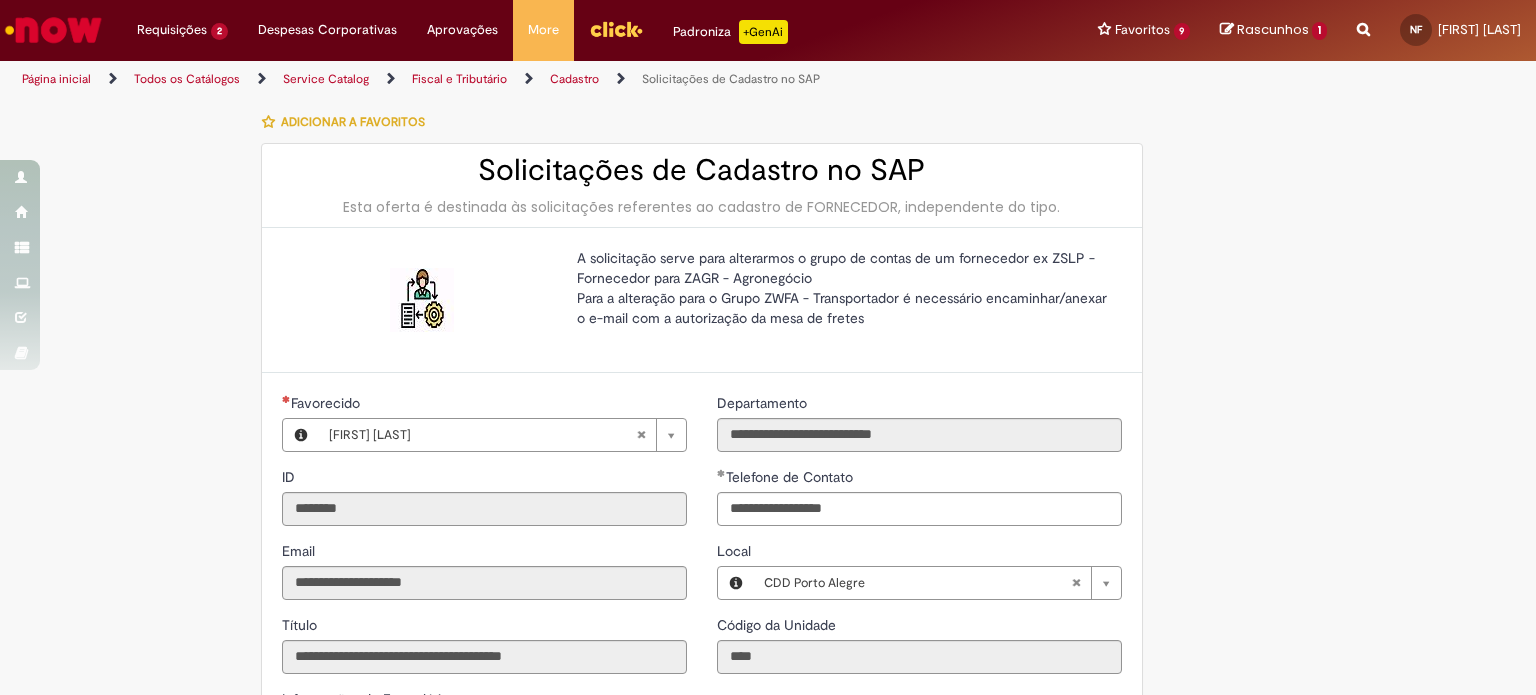 type on "**********" 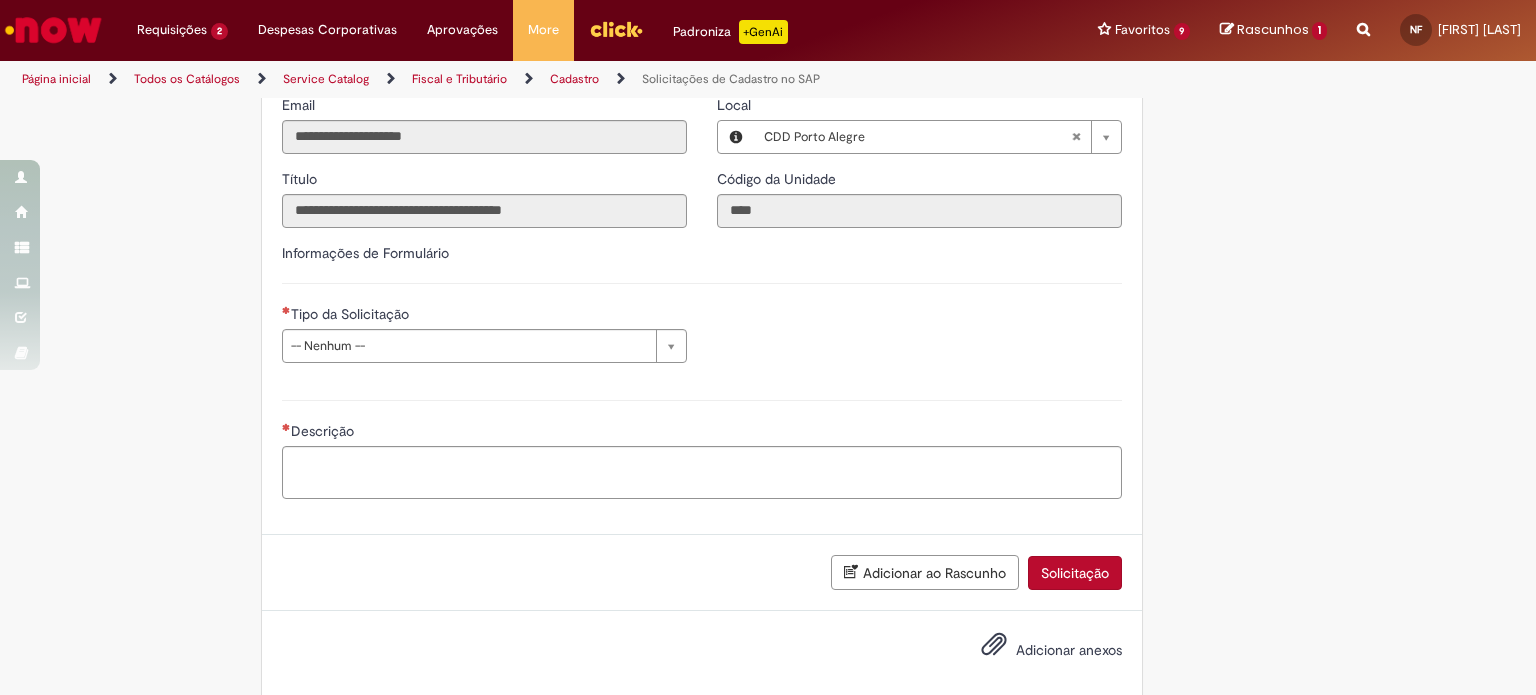 scroll, scrollTop: 468, scrollLeft: 0, axis: vertical 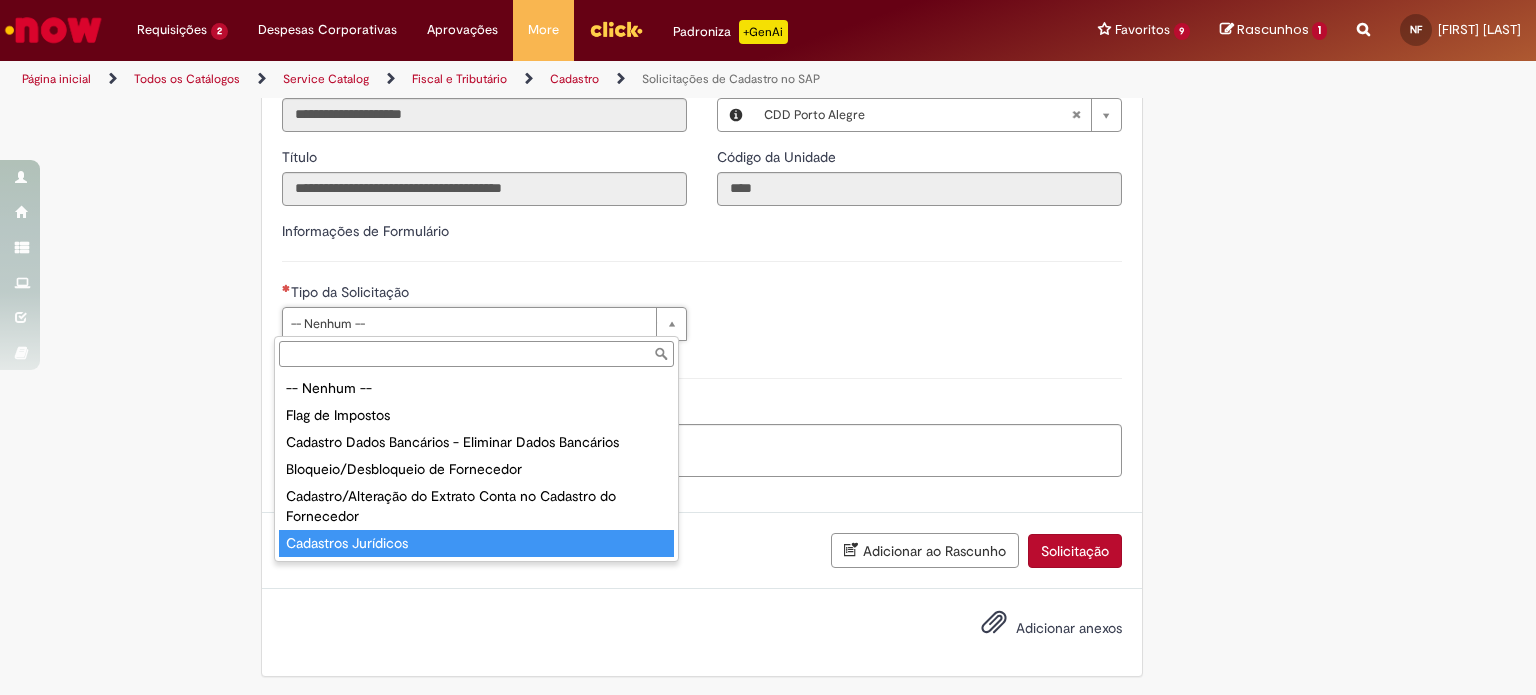 type on "**********" 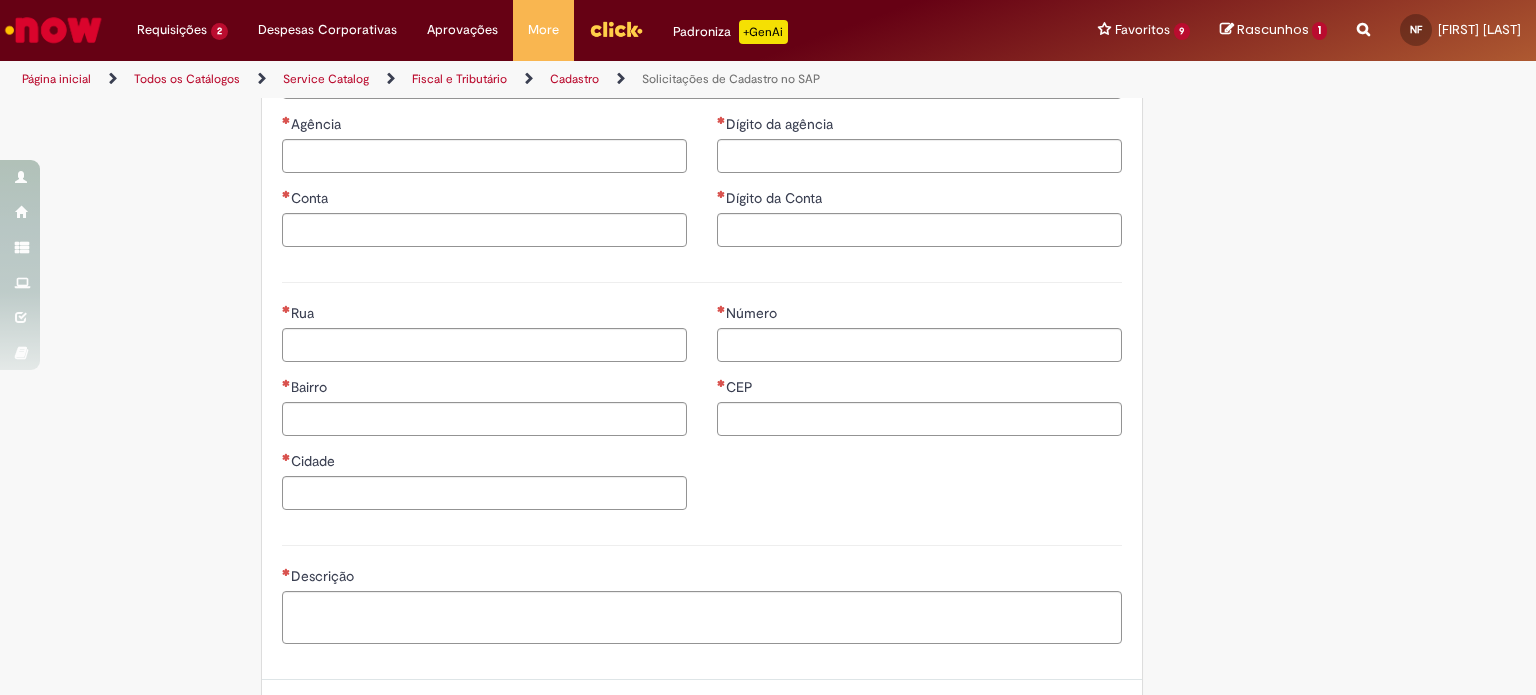 scroll, scrollTop: 942, scrollLeft: 0, axis: vertical 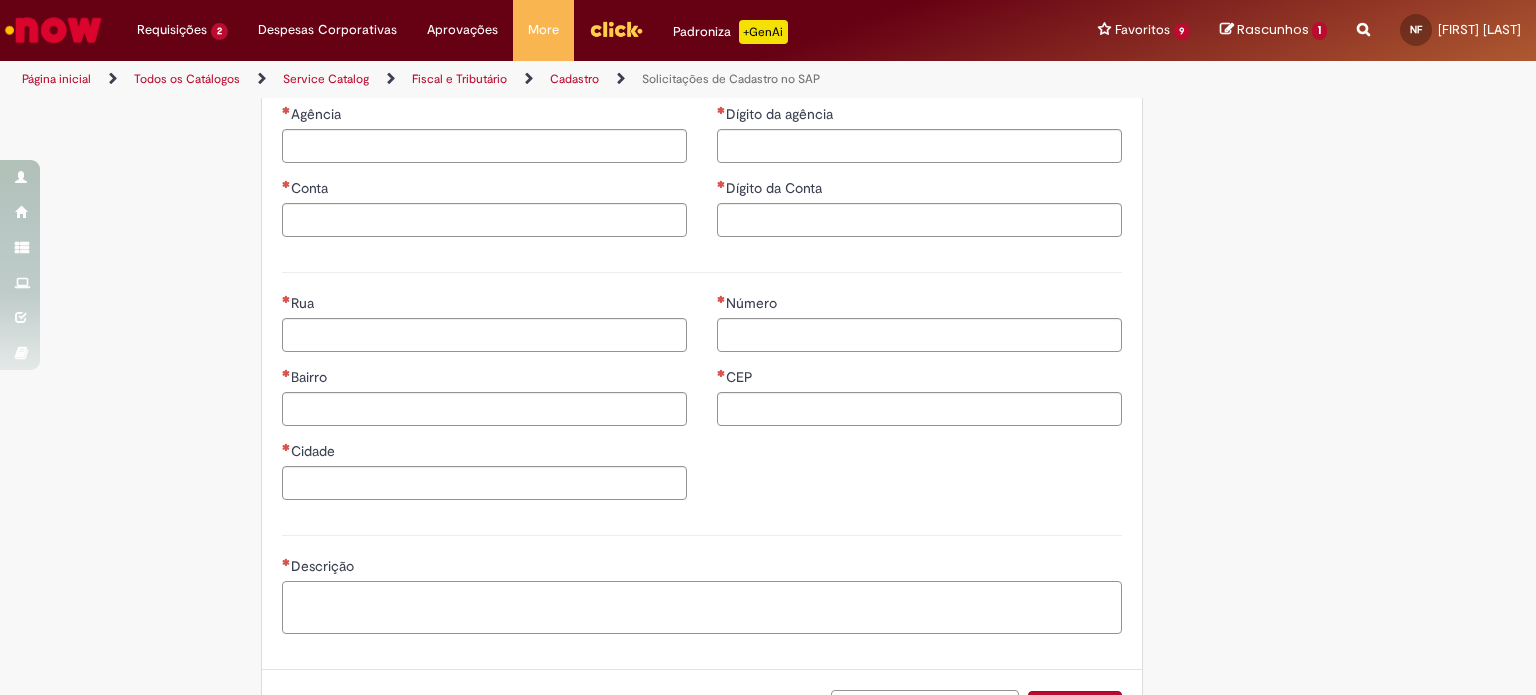 click on "Descrição" at bounding box center (702, 608) 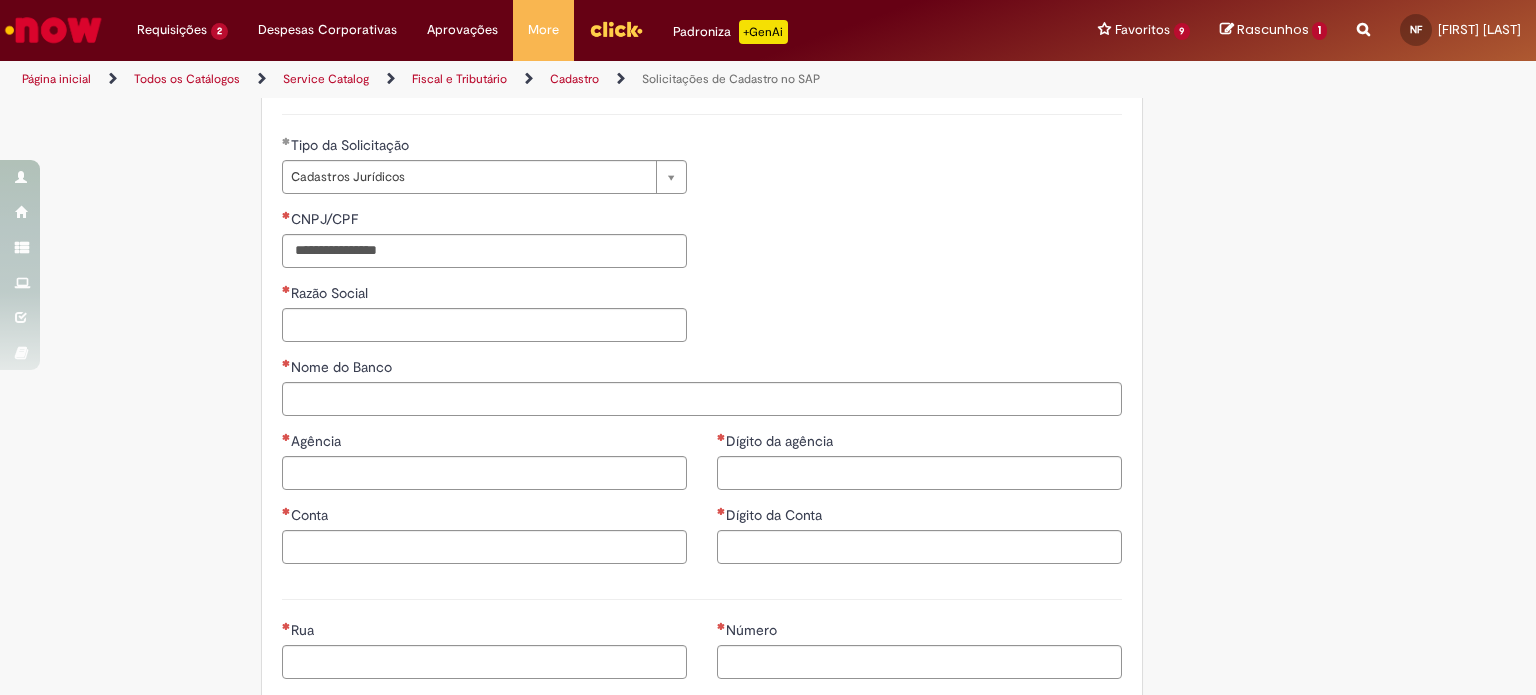 scroll, scrollTop: 607, scrollLeft: 0, axis: vertical 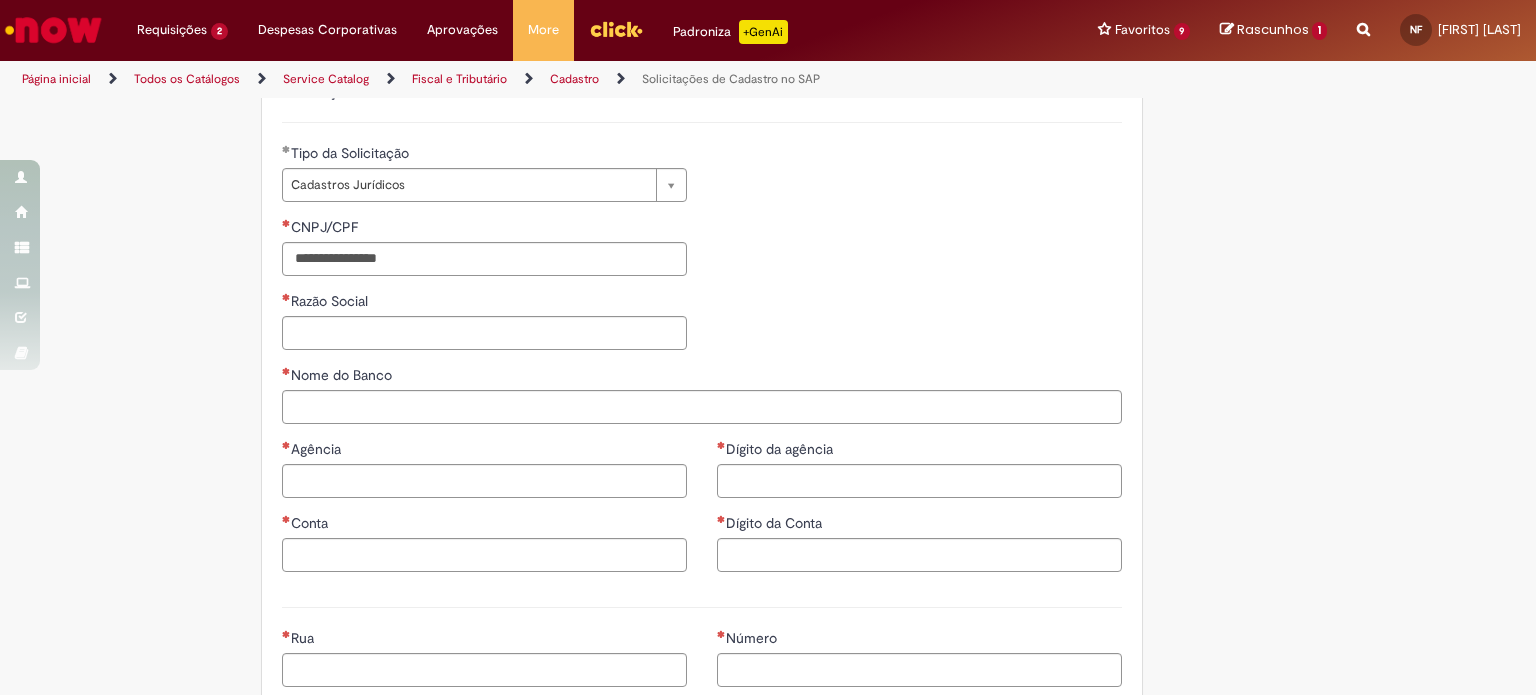 type on "**********" 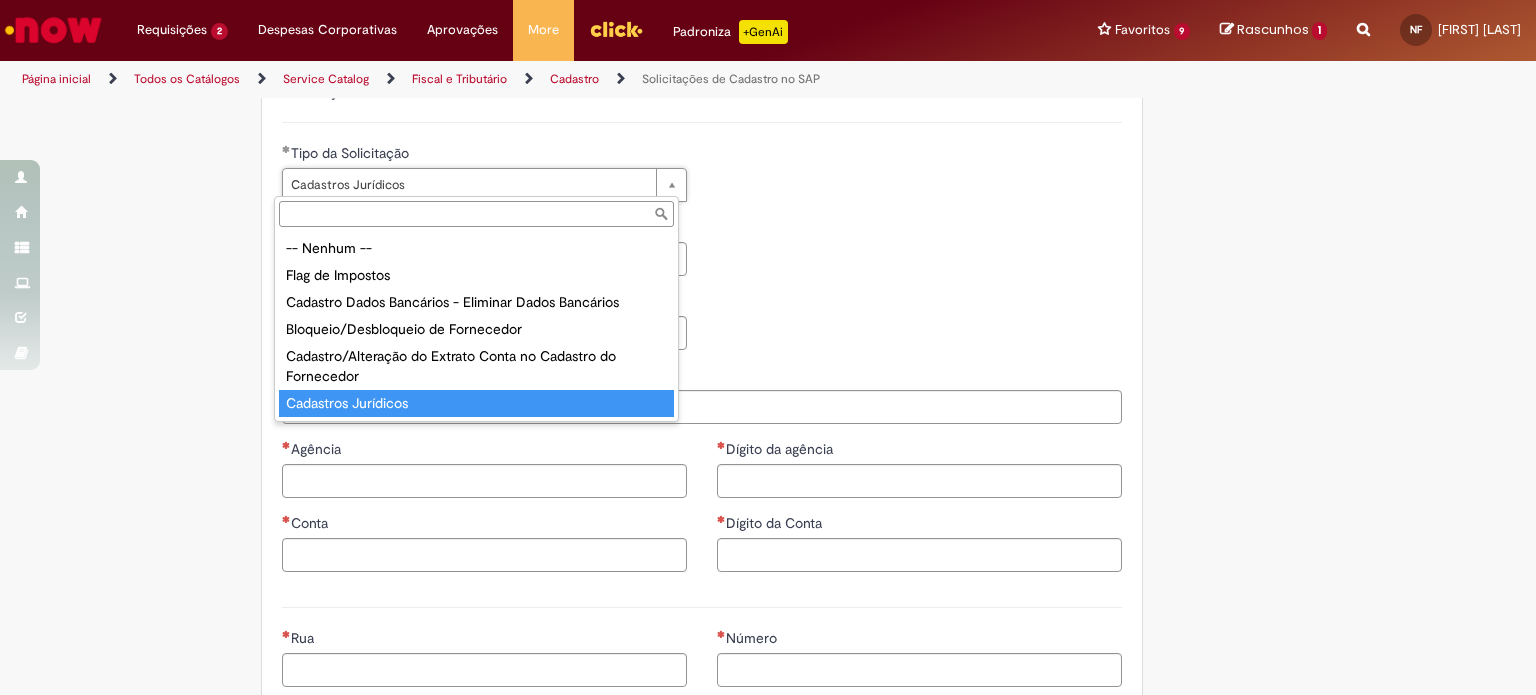 type on "**********" 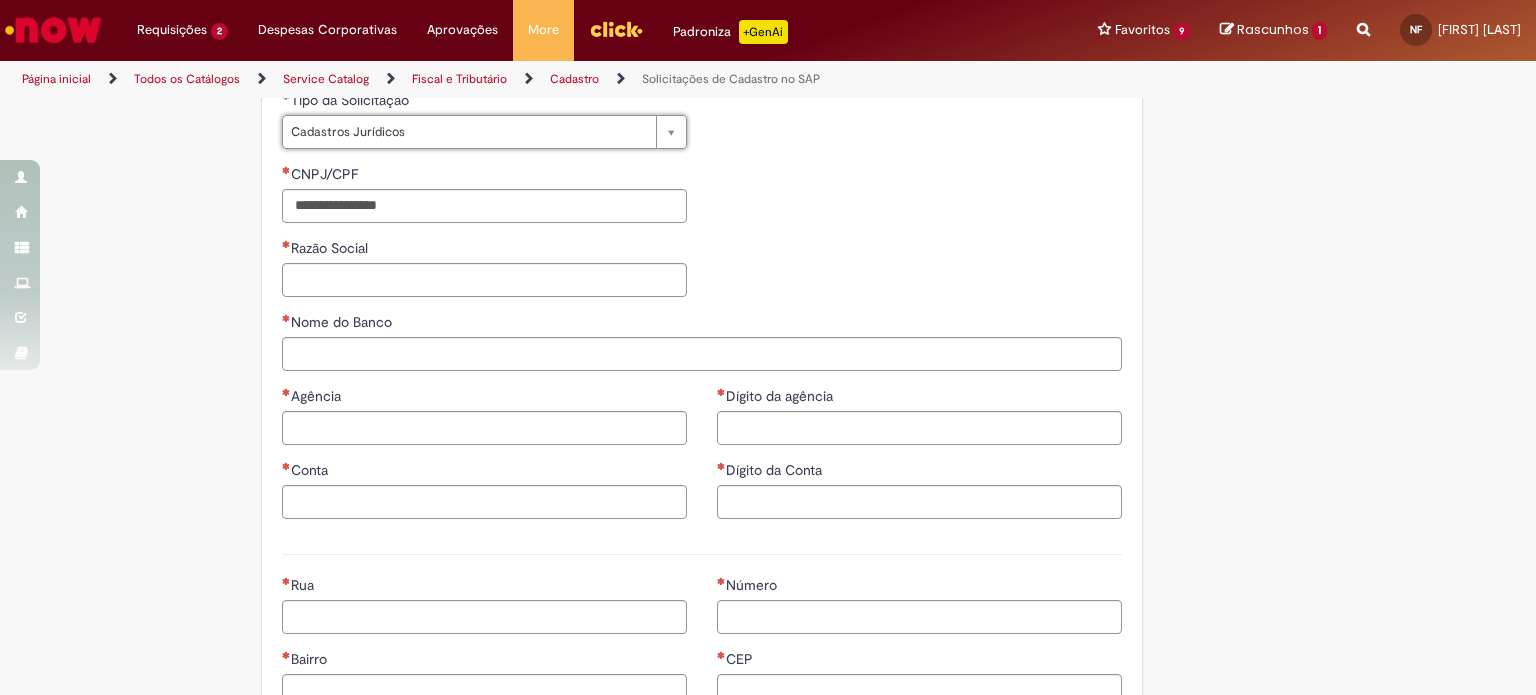 scroll, scrollTop: 662, scrollLeft: 0, axis: vertical 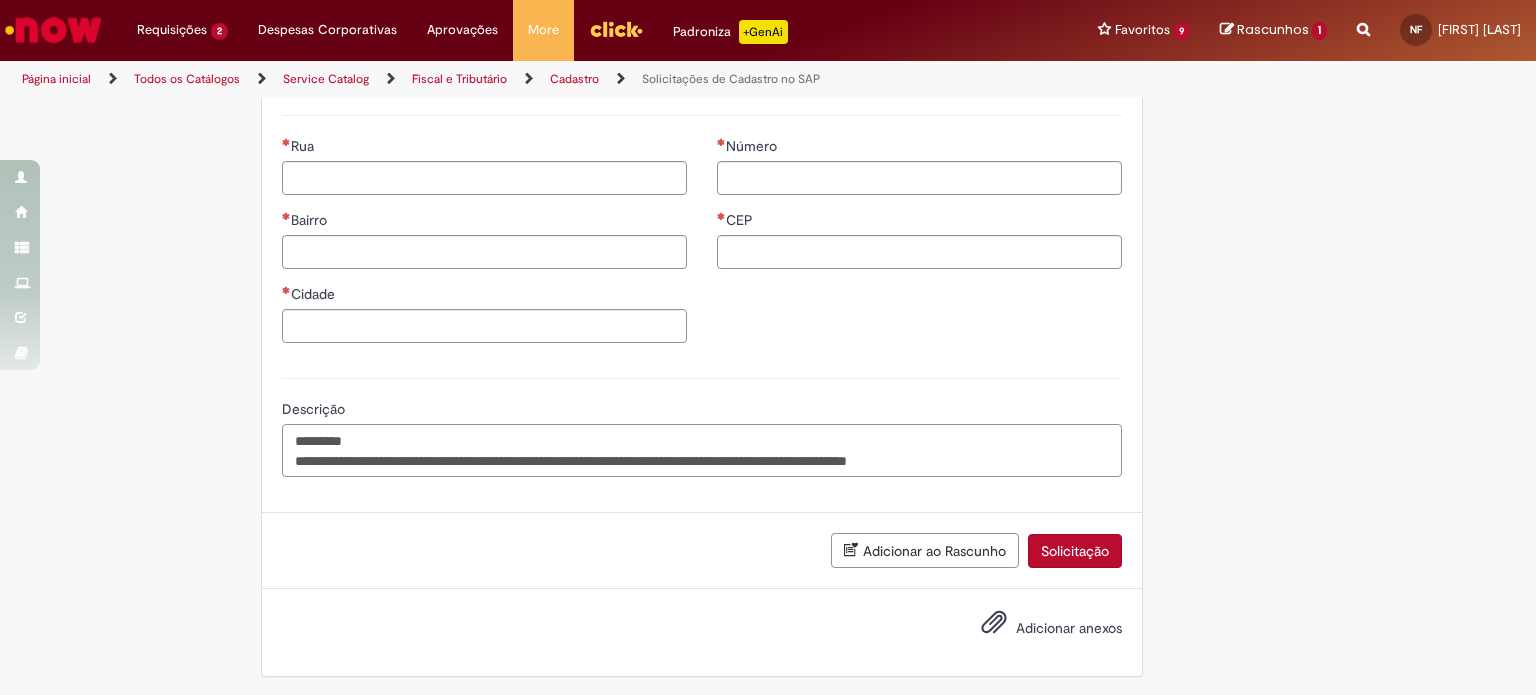 click on "**********" at bounding box center [702, 451] 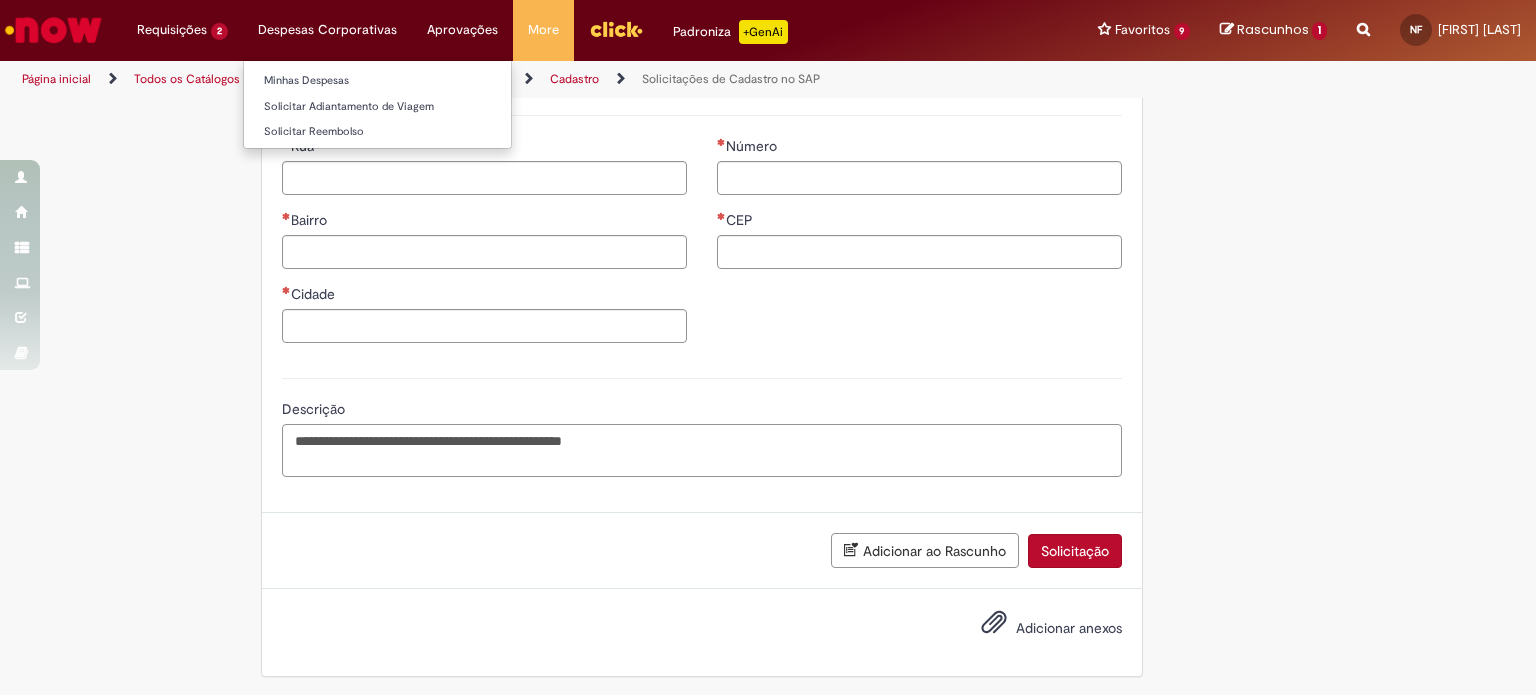 type on "**********" 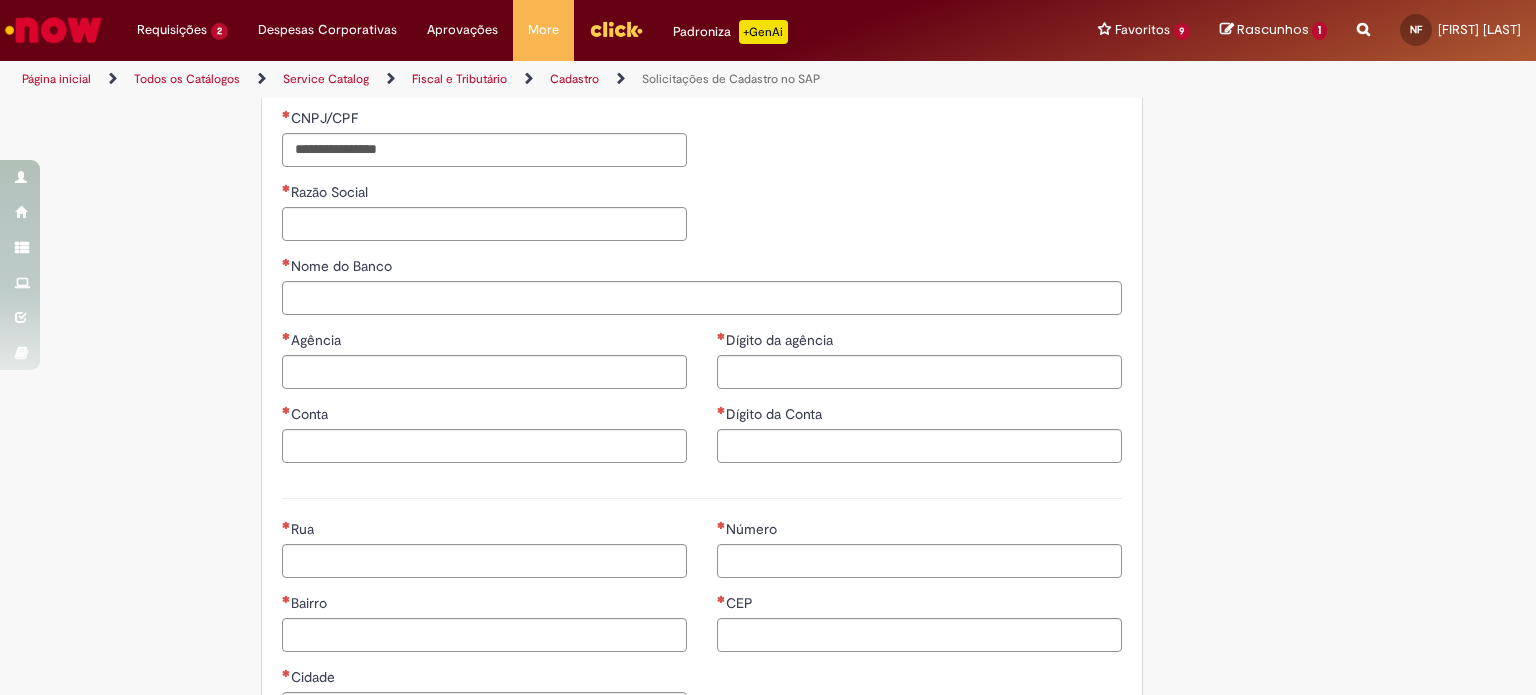 scroll, scrollTop: 715, scrollLeft: 0, axis: vertical 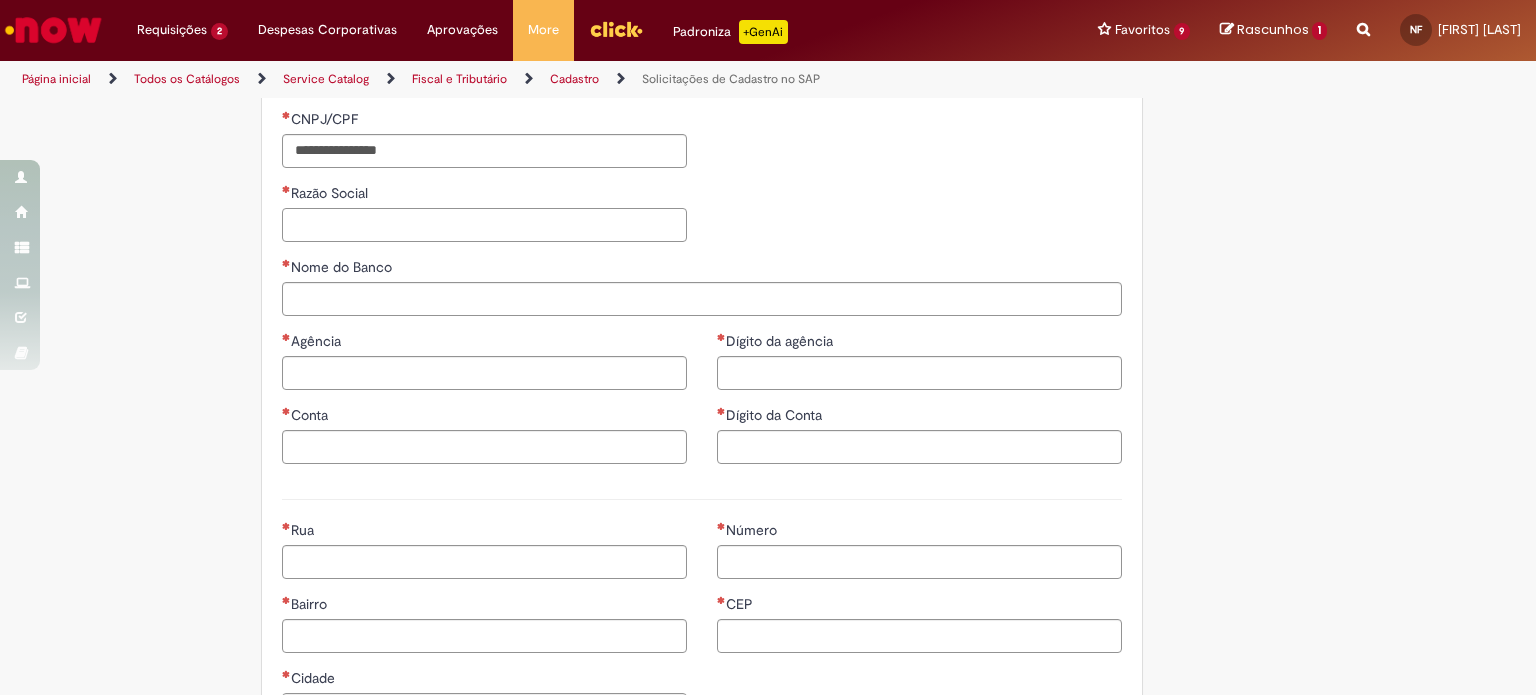 click on "Razão Social" at bounding box center [484, 225] 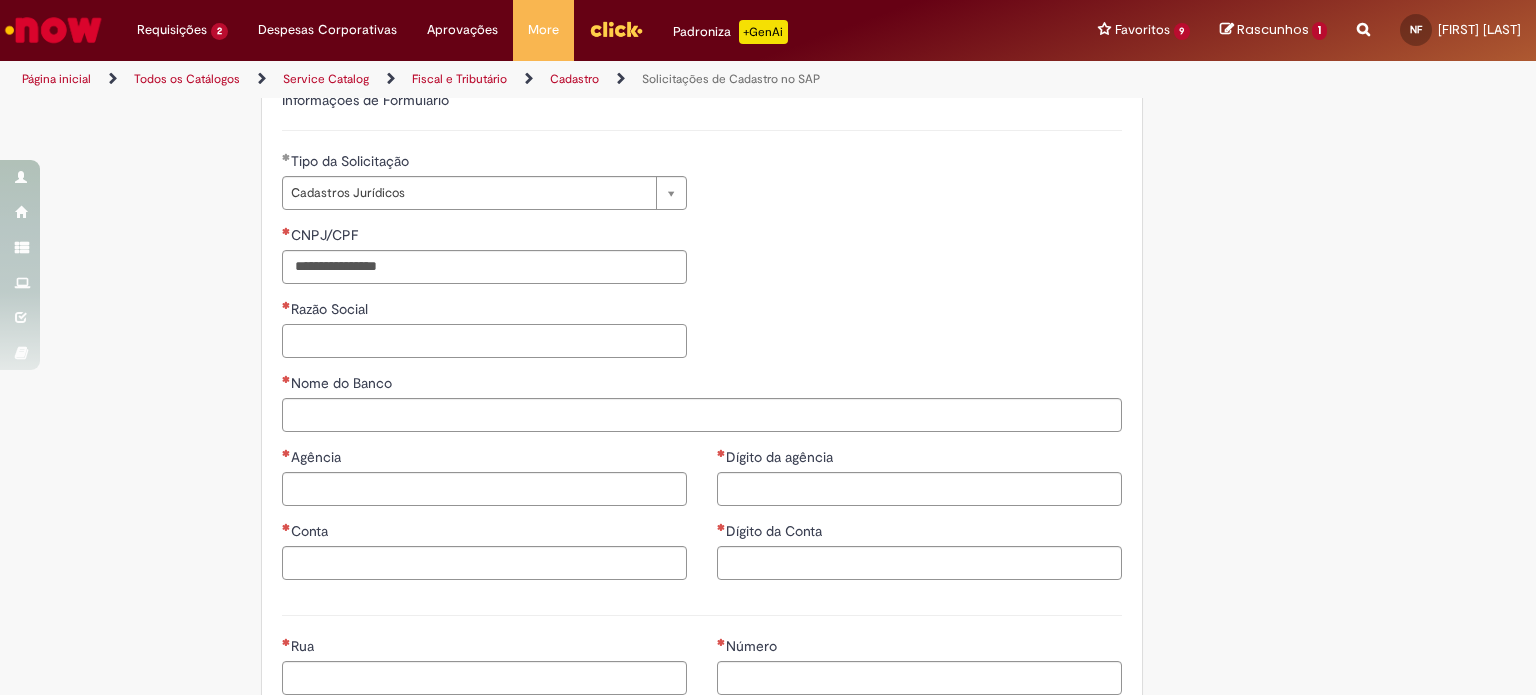 scroll, scrollTop: 536, scrollLeft: 0, axis: vertical 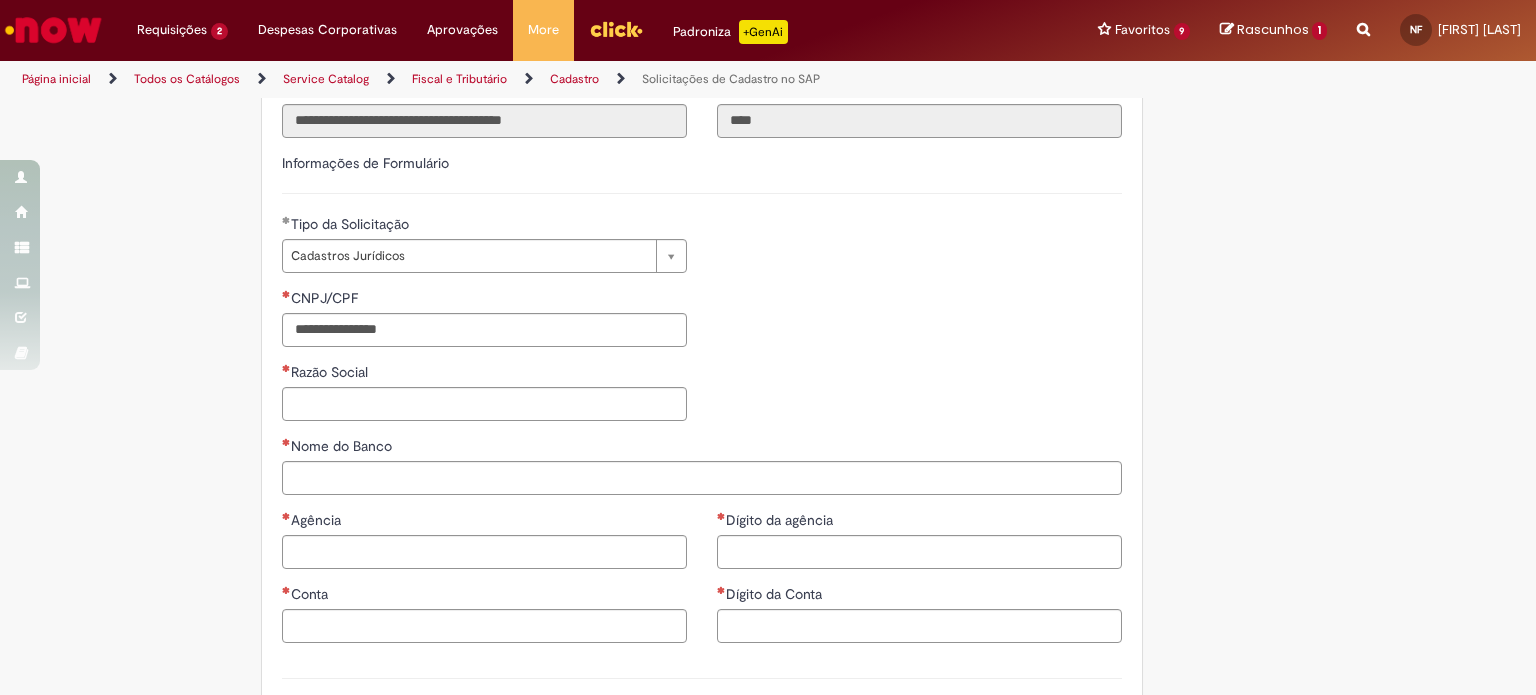 click on "CNPJ/CPF Empresa Razão Social Motivo da Eliminação" at bounding box center [484, 362] 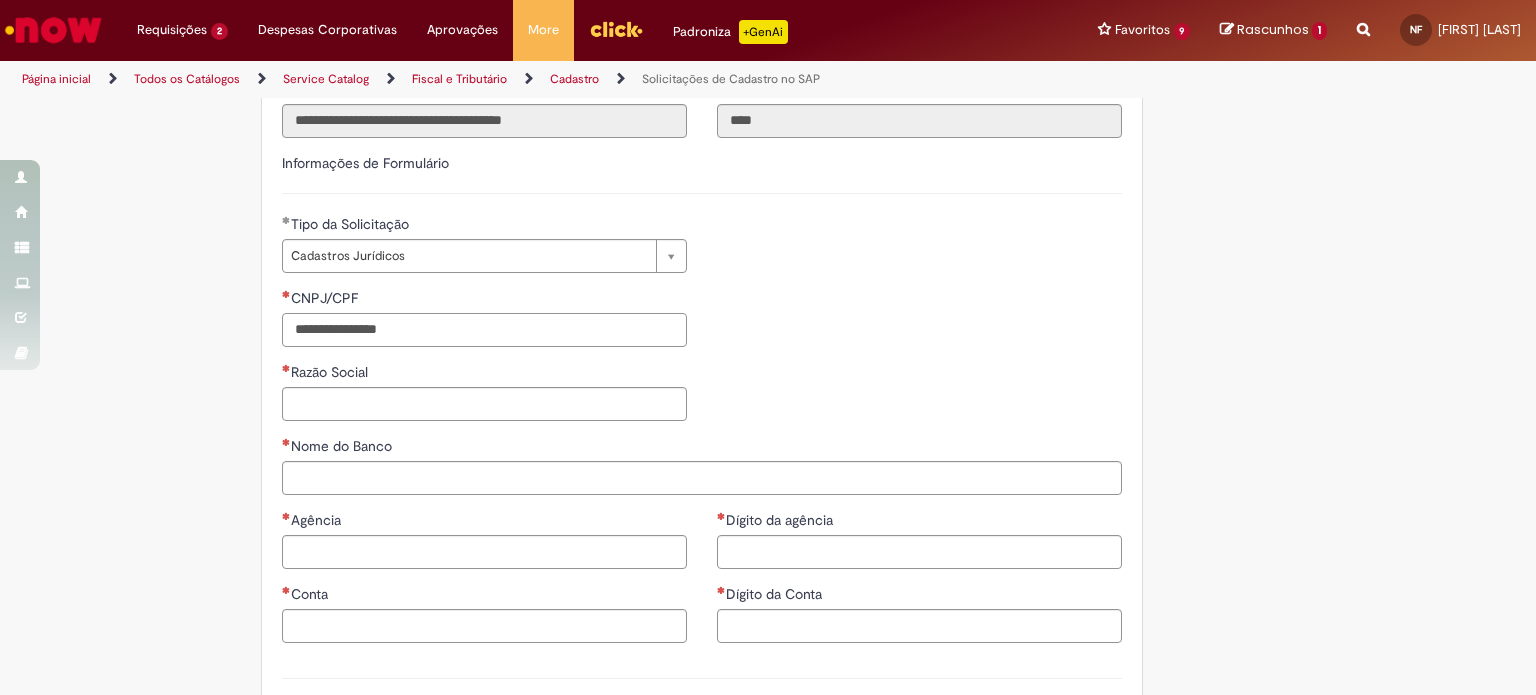 paste on "**********" 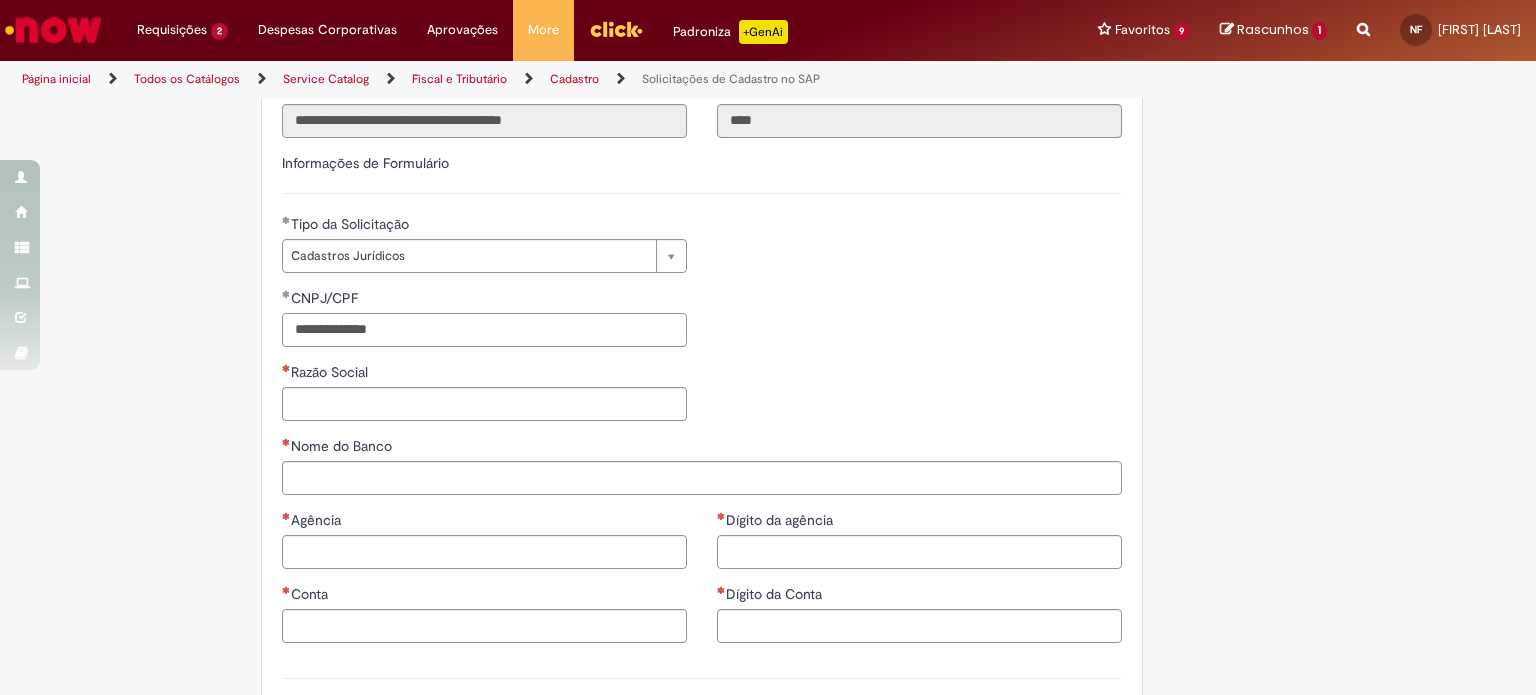 type on "**********" 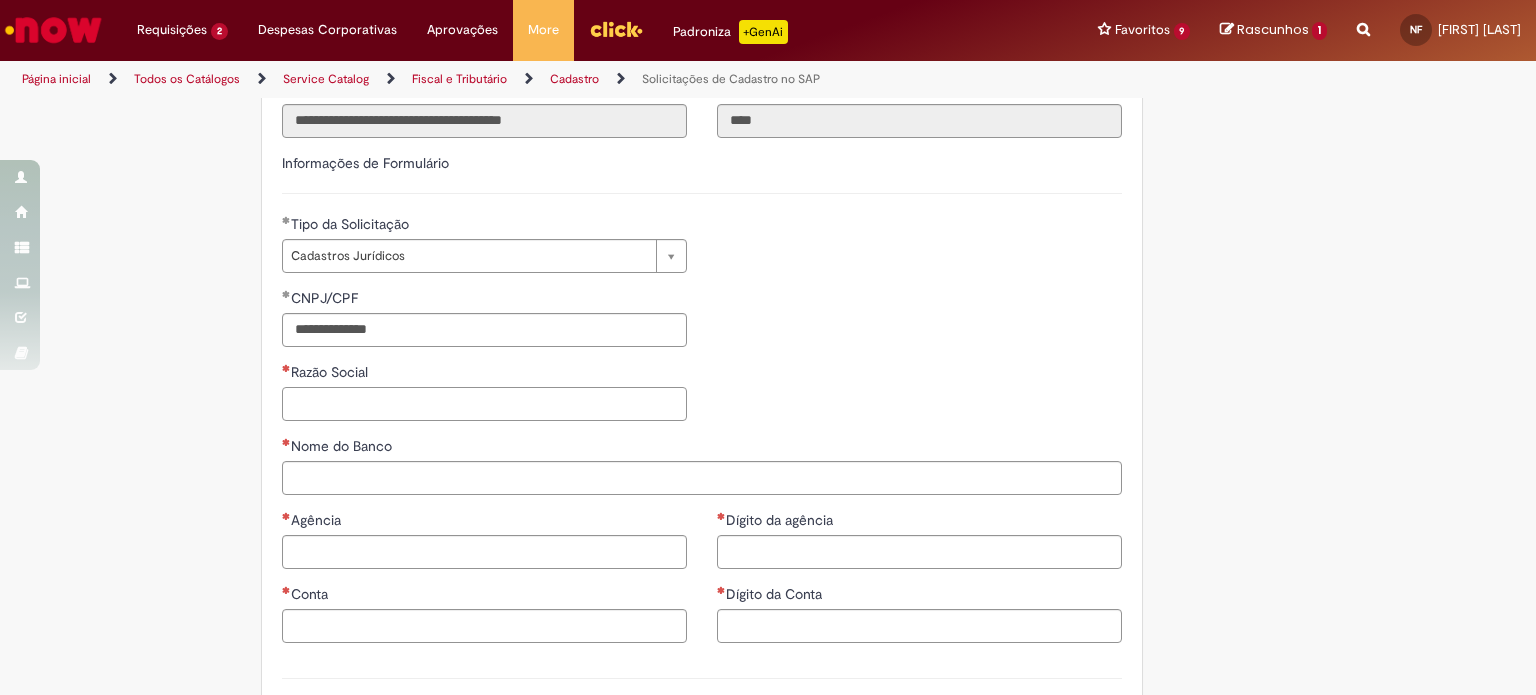 paste on "**********" 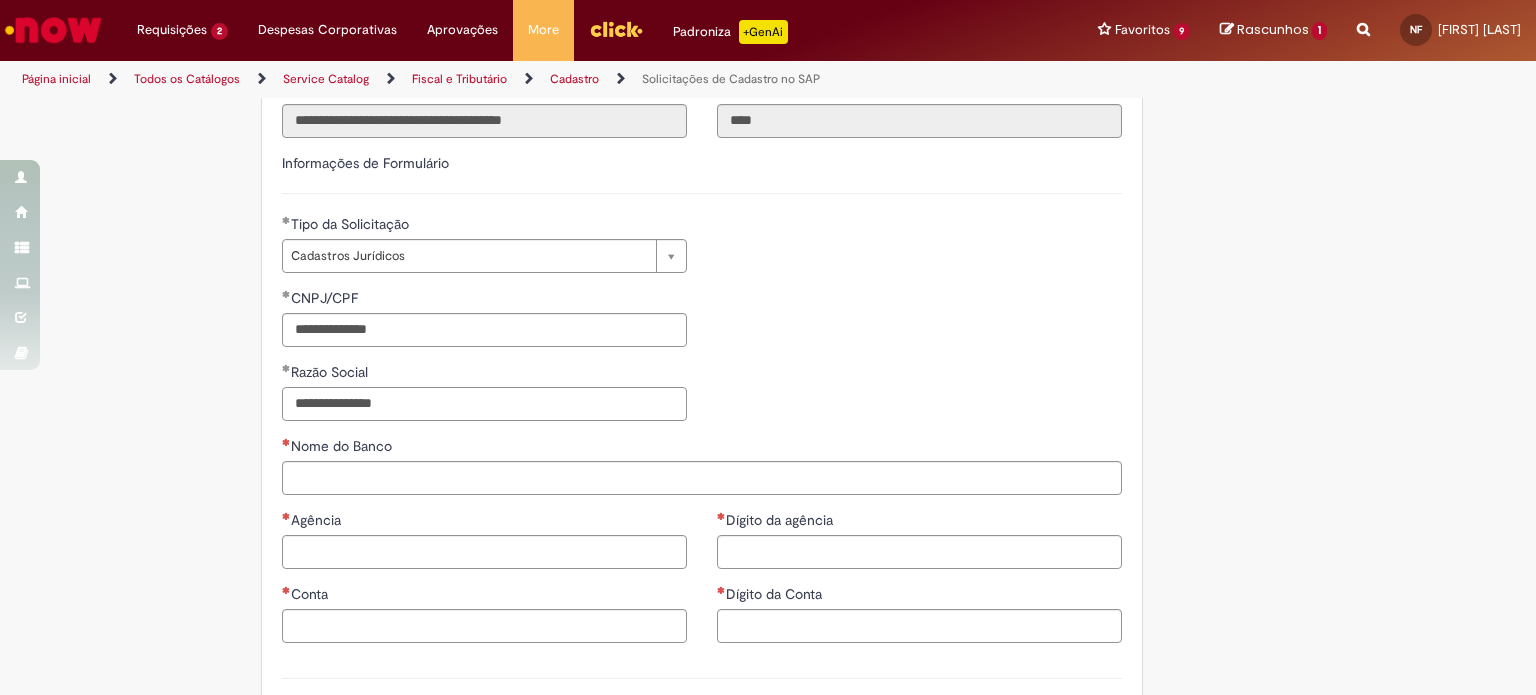 type on "**********" 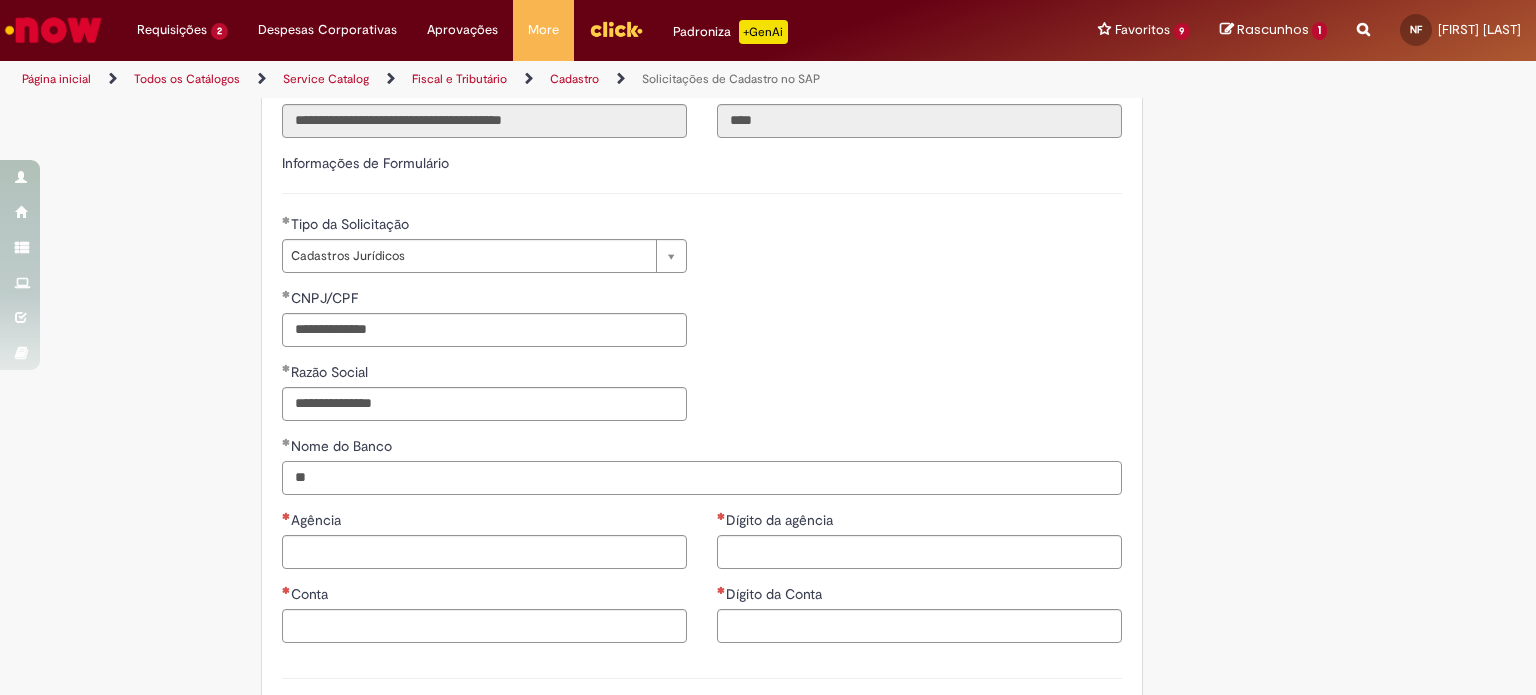 type on "**" 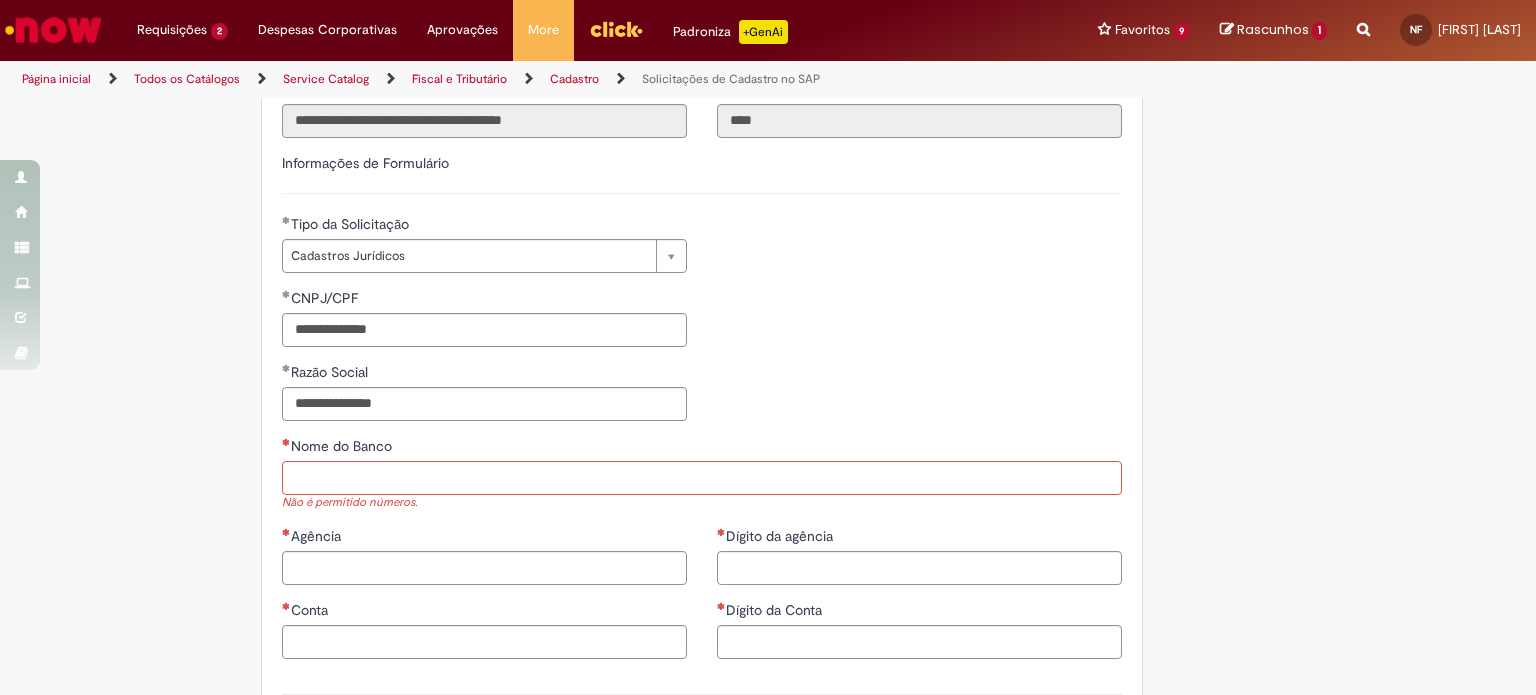 click on "Nome do Banco" at bounding box center (702, 478) 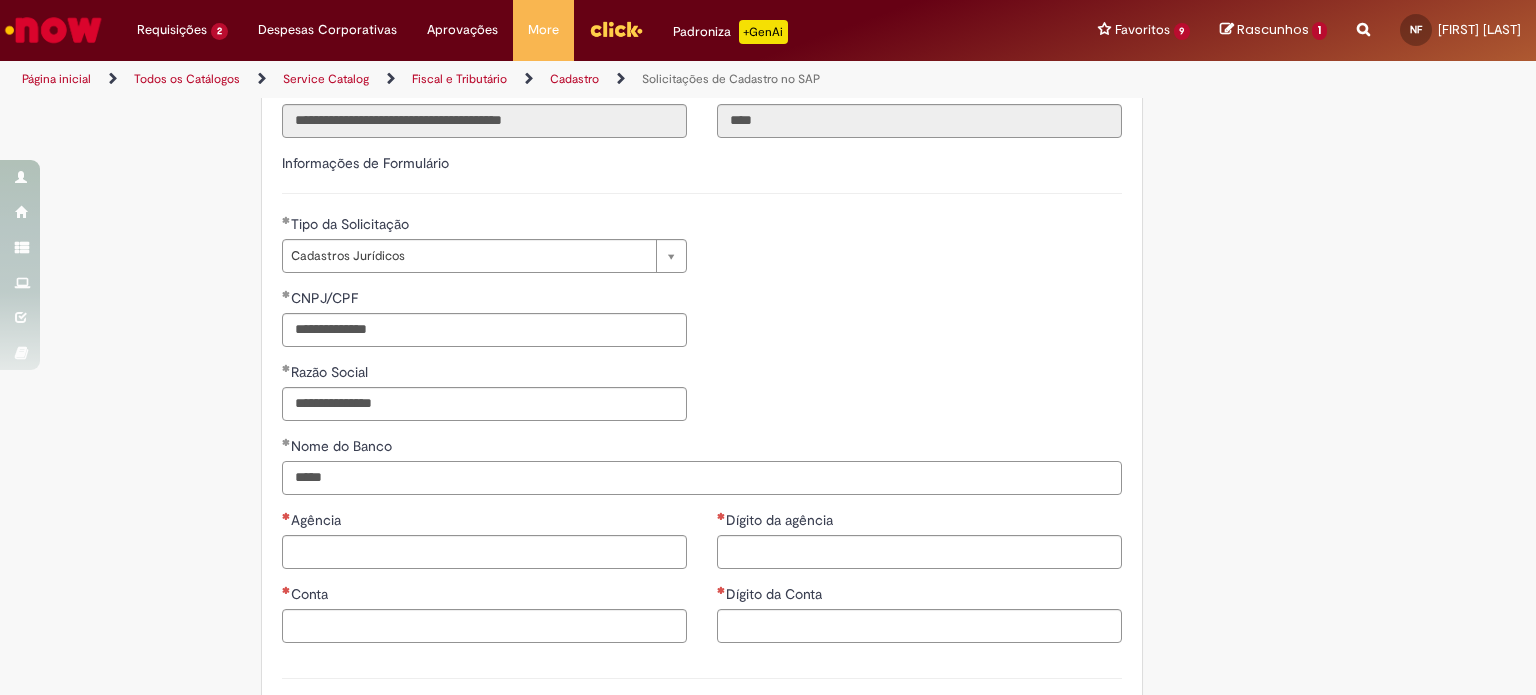 type on "*****" 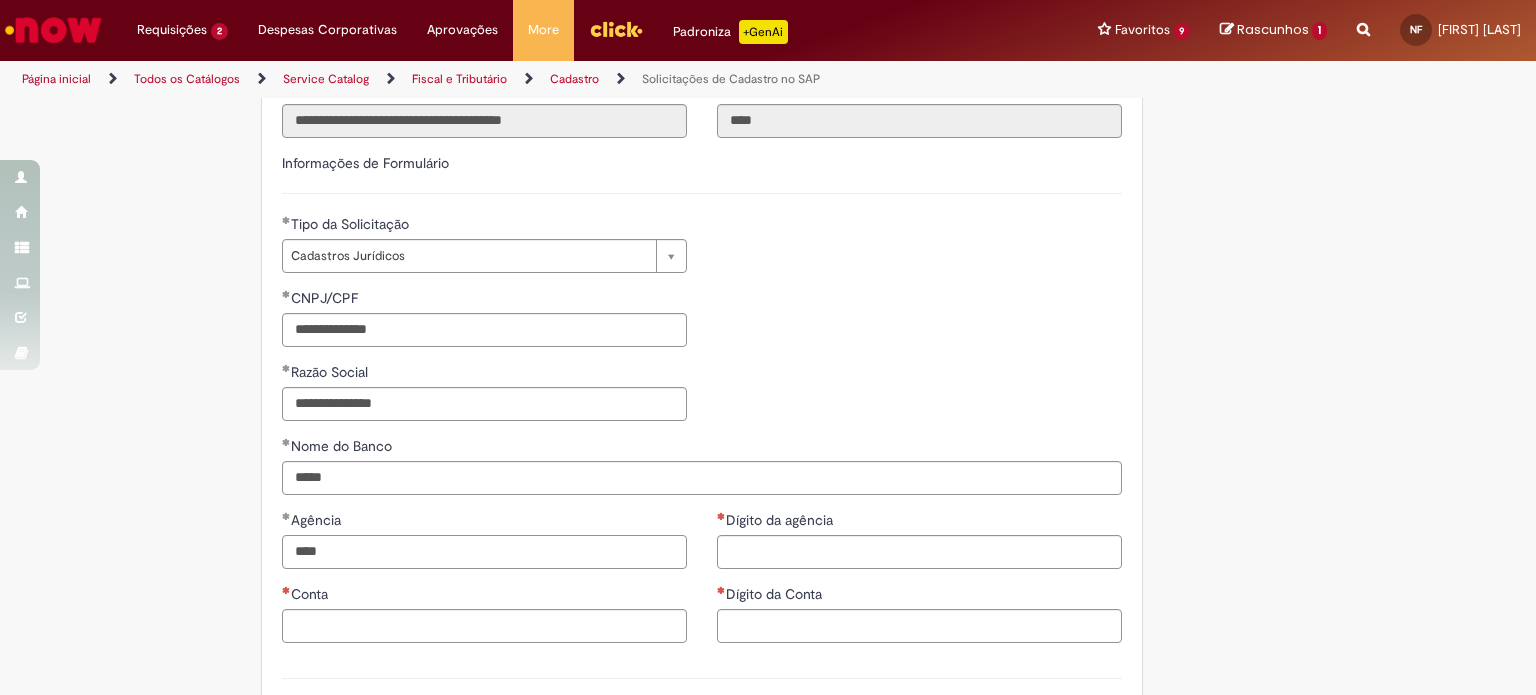 type on "****" 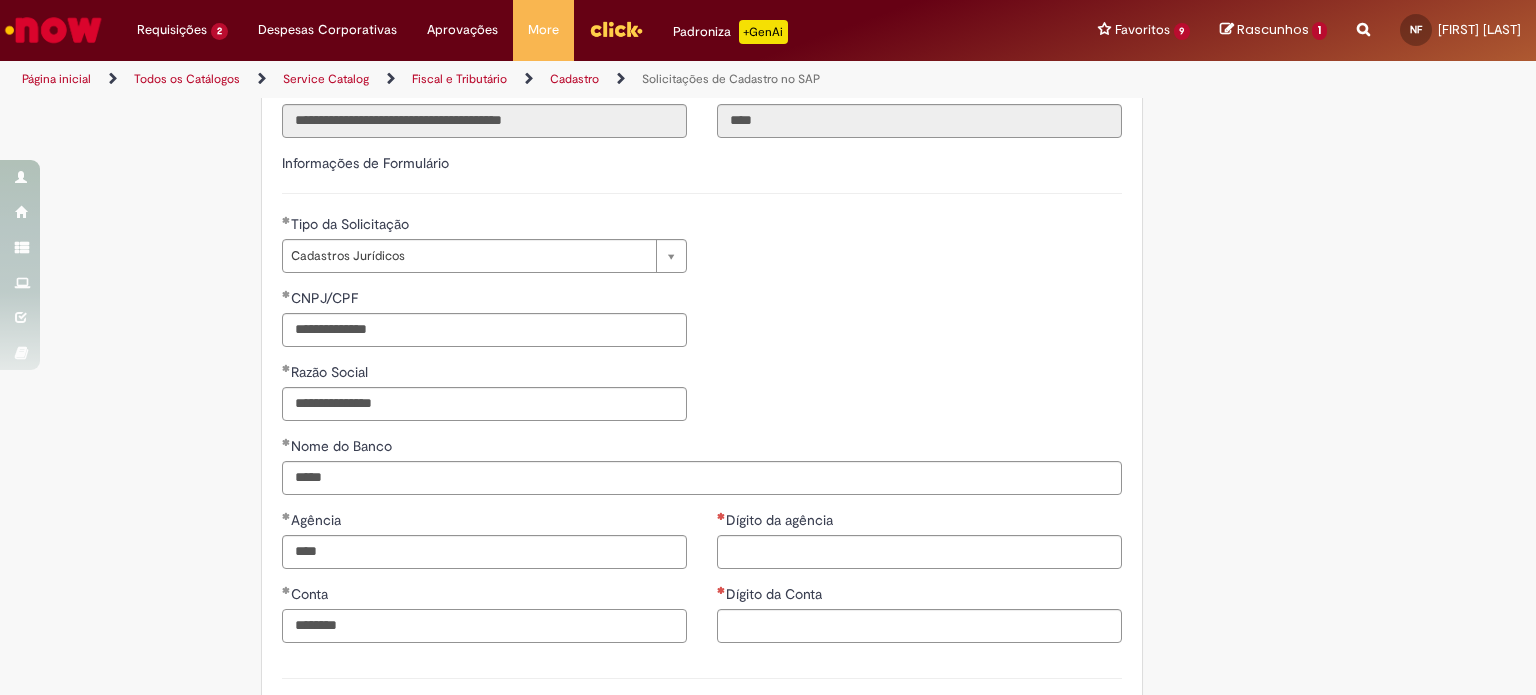 type on "********" 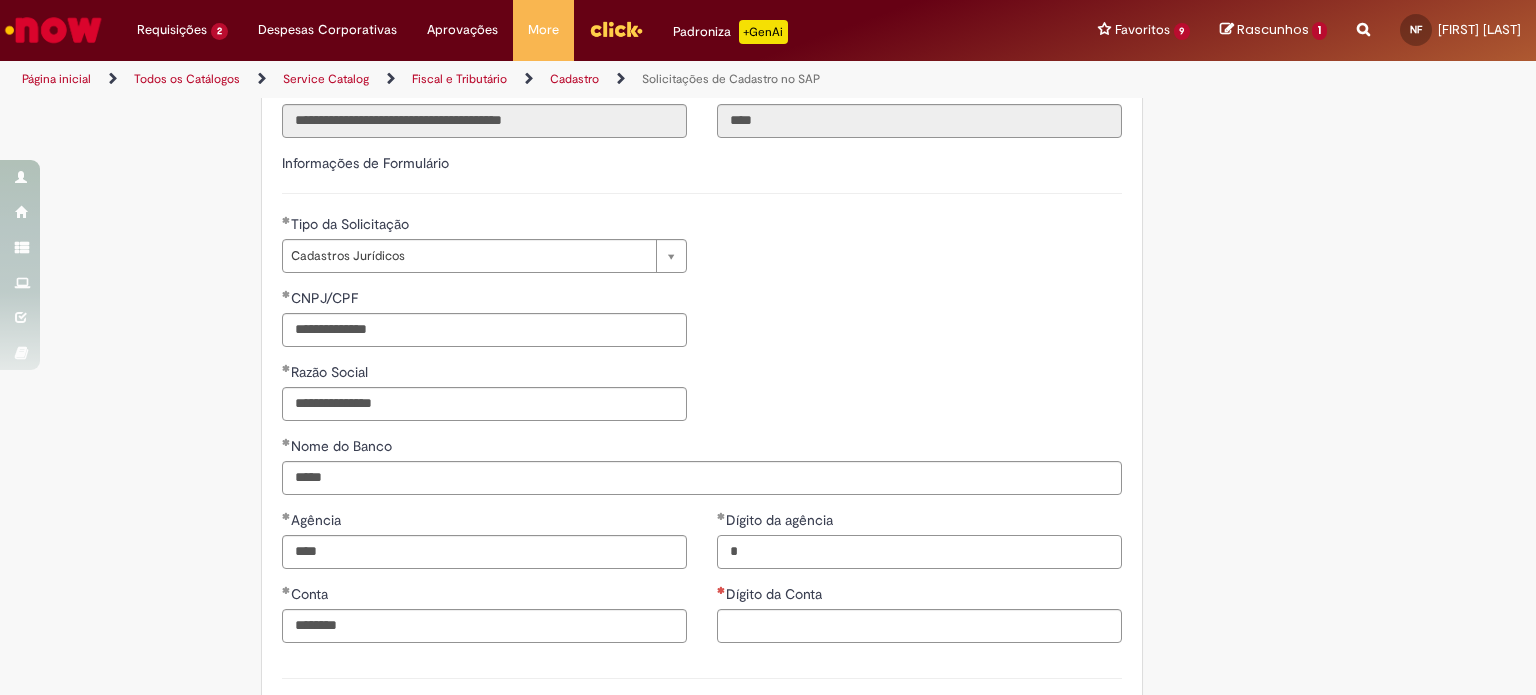 type on "*" 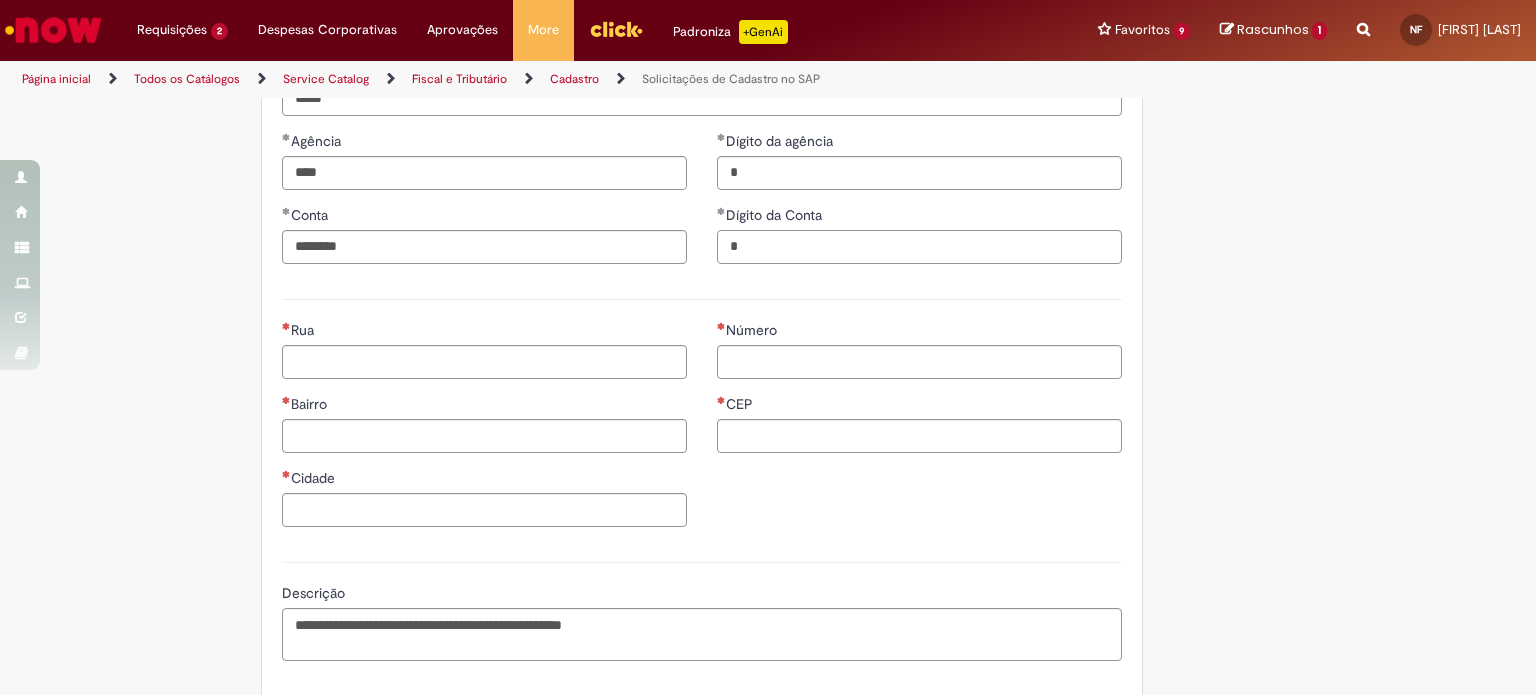scroll, scrollTop: 951, scrollLeft: 0, axis: vertical 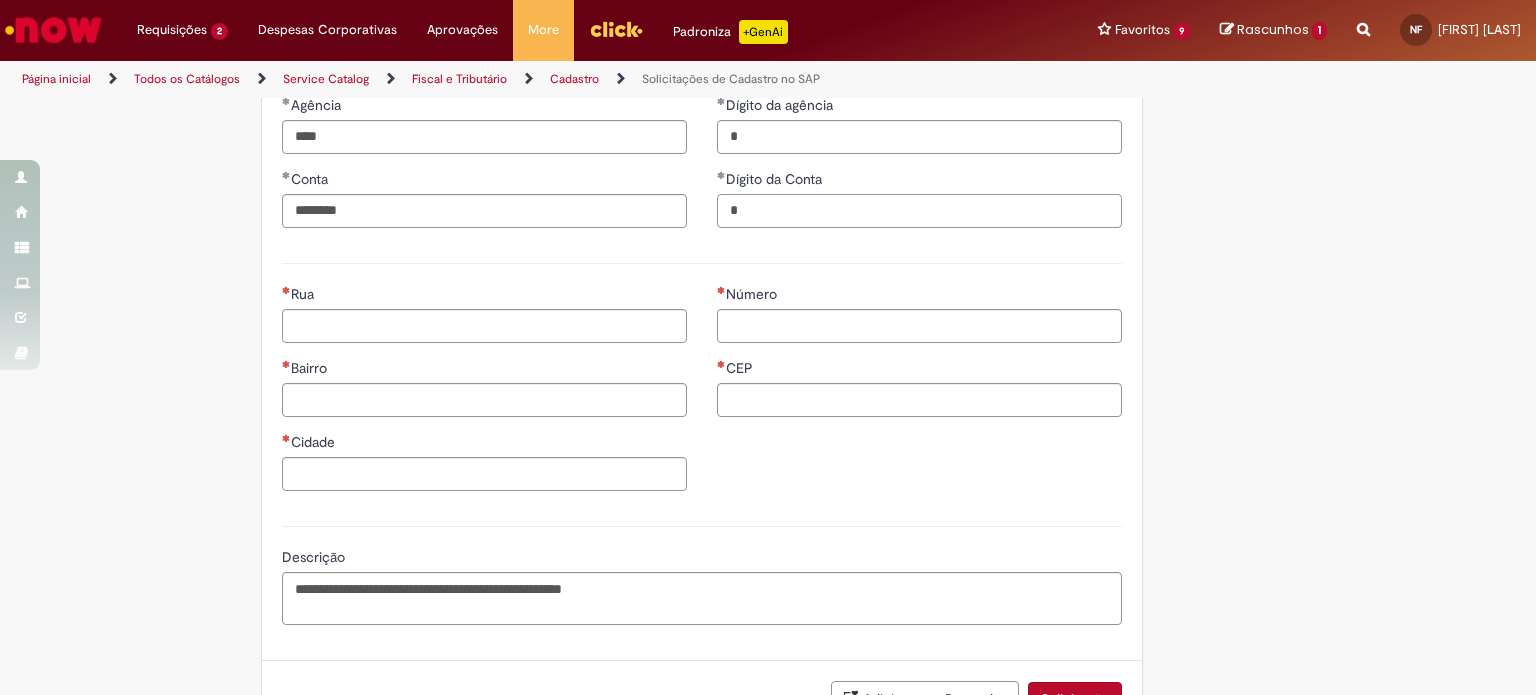 type on "*" 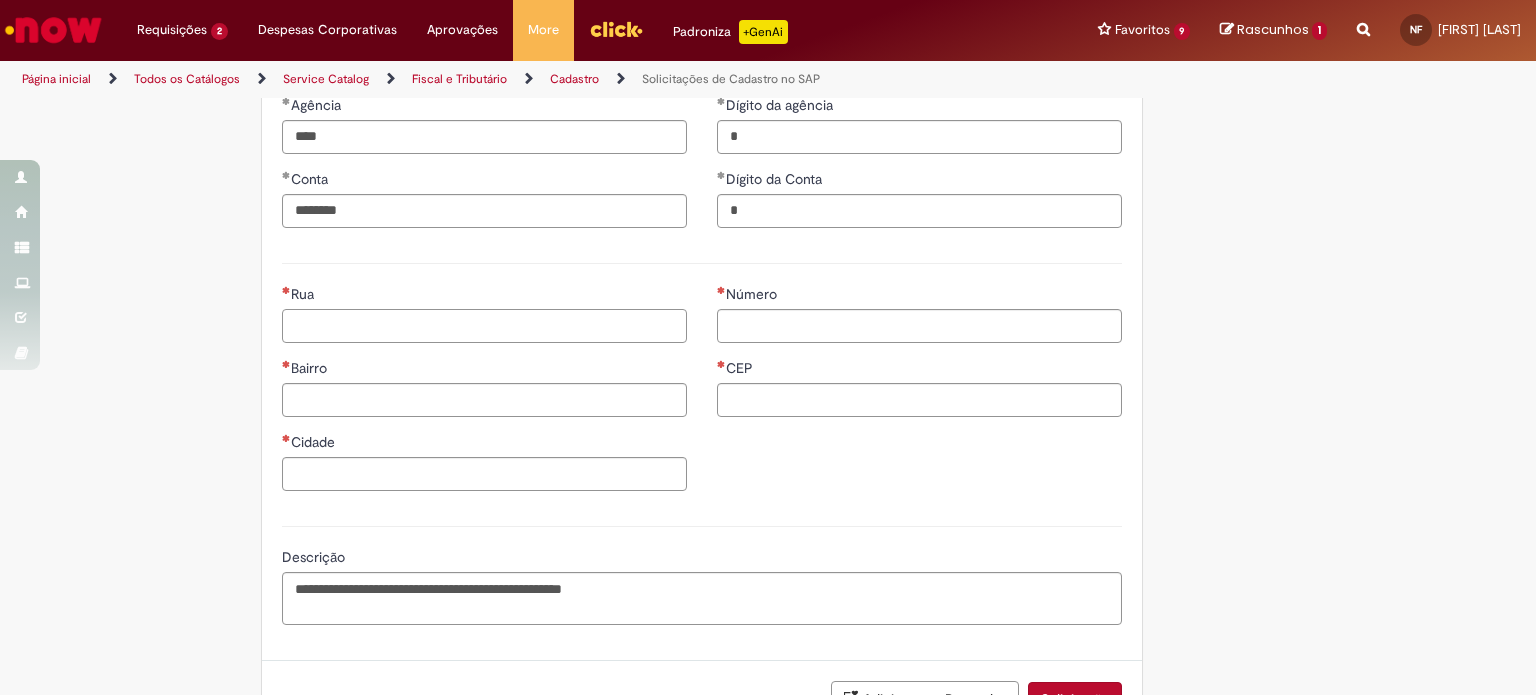 click on "Rua" at bounding box center (484, 326) 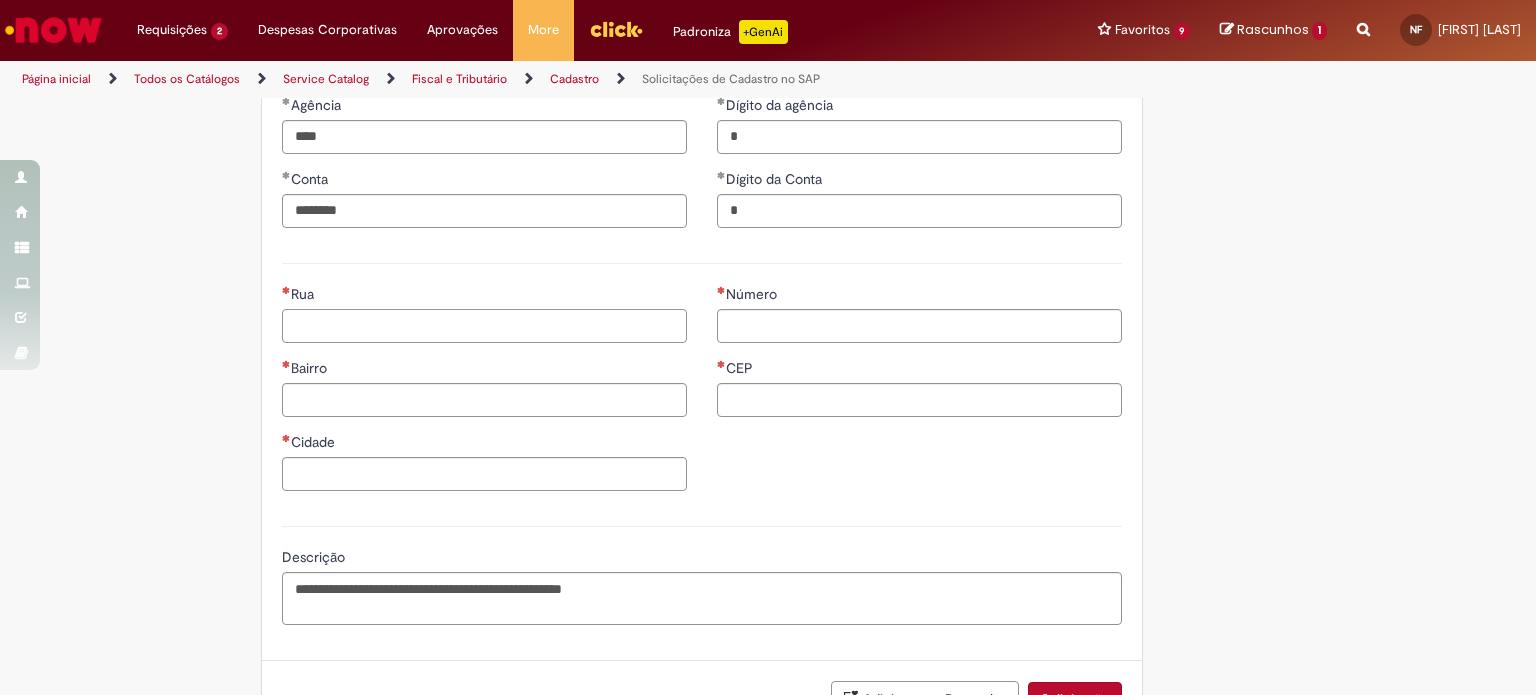 paste on "**********" 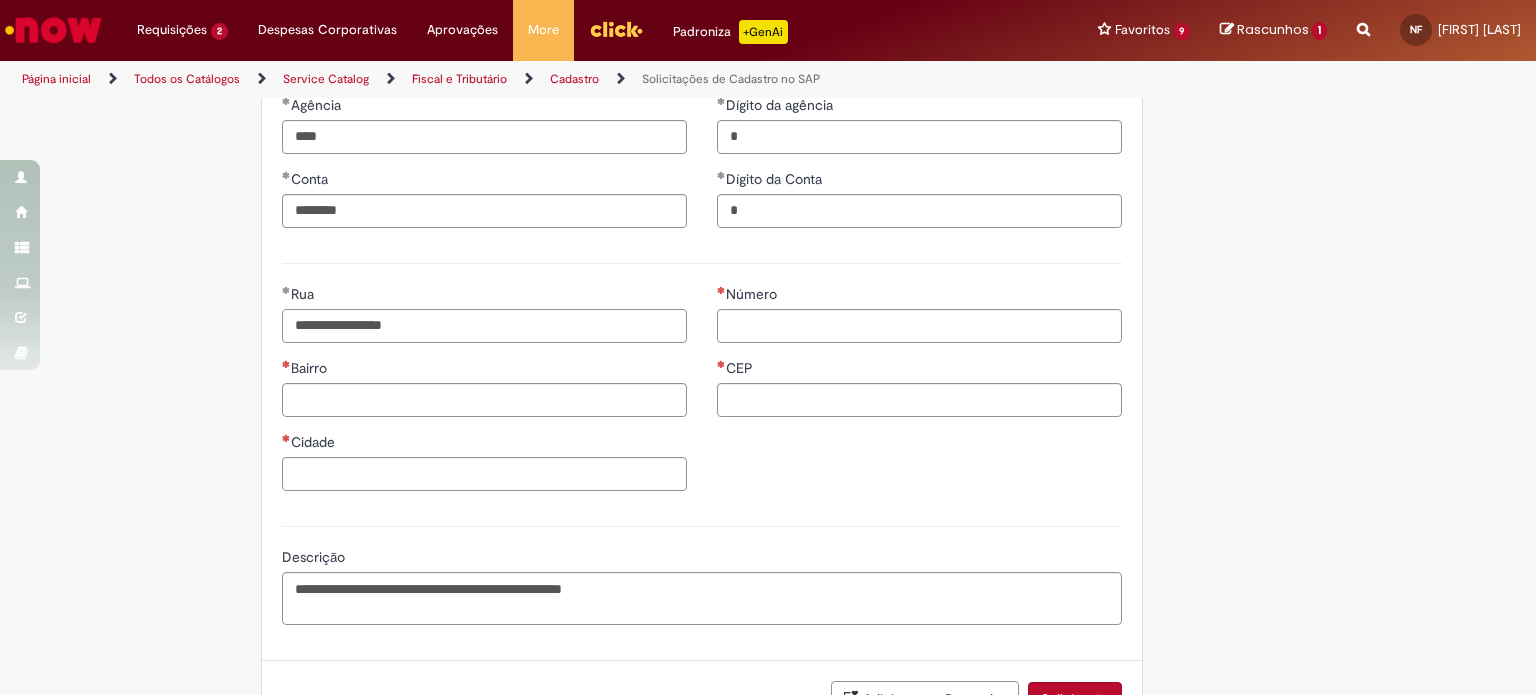 type on "**********" 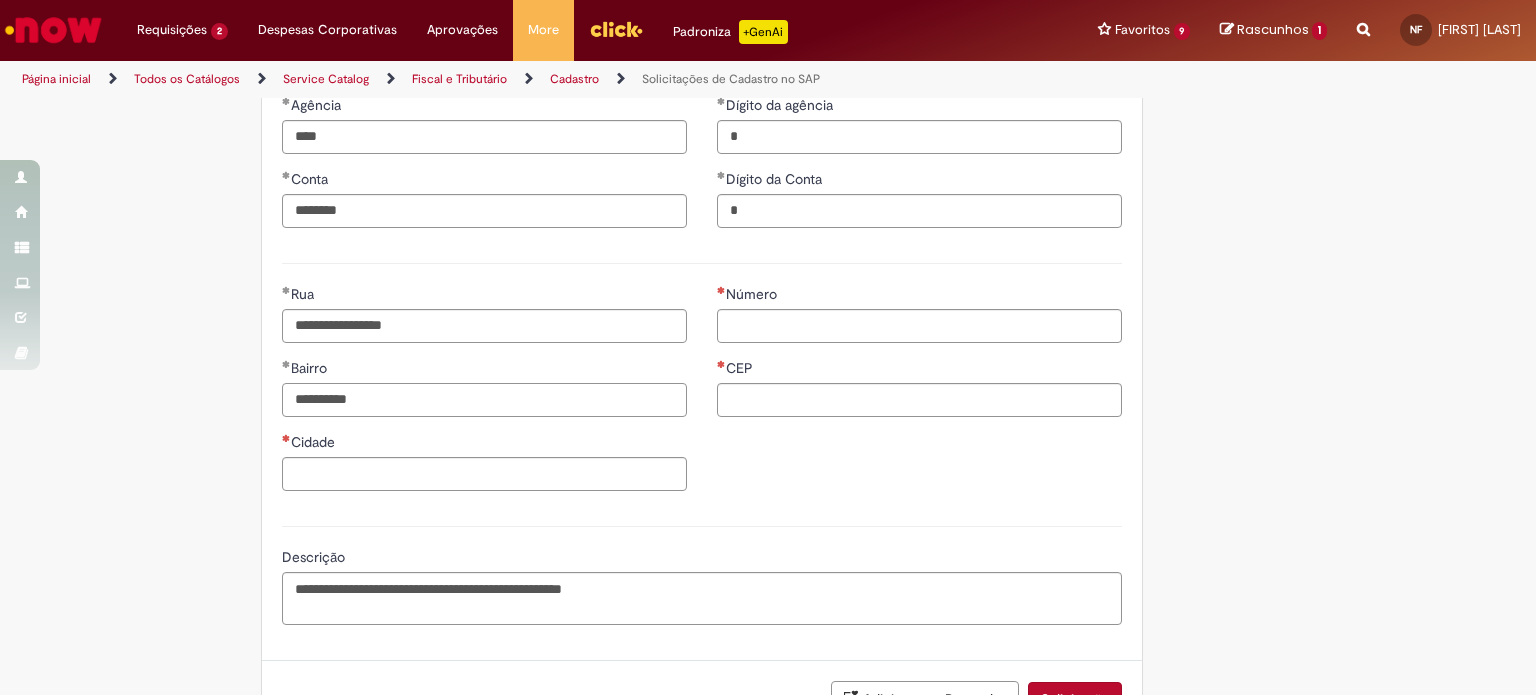 type on "**********" 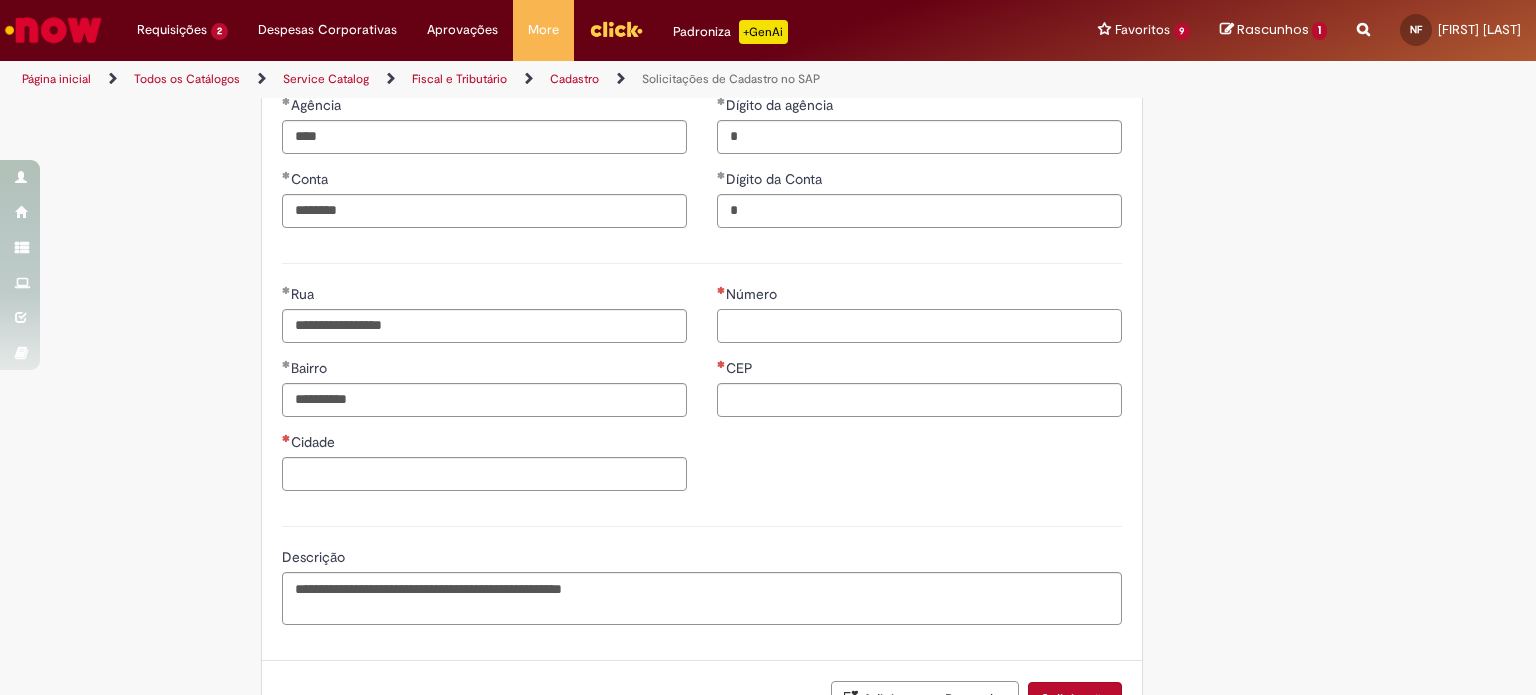click on "Número" at bounding box center (919, 326) 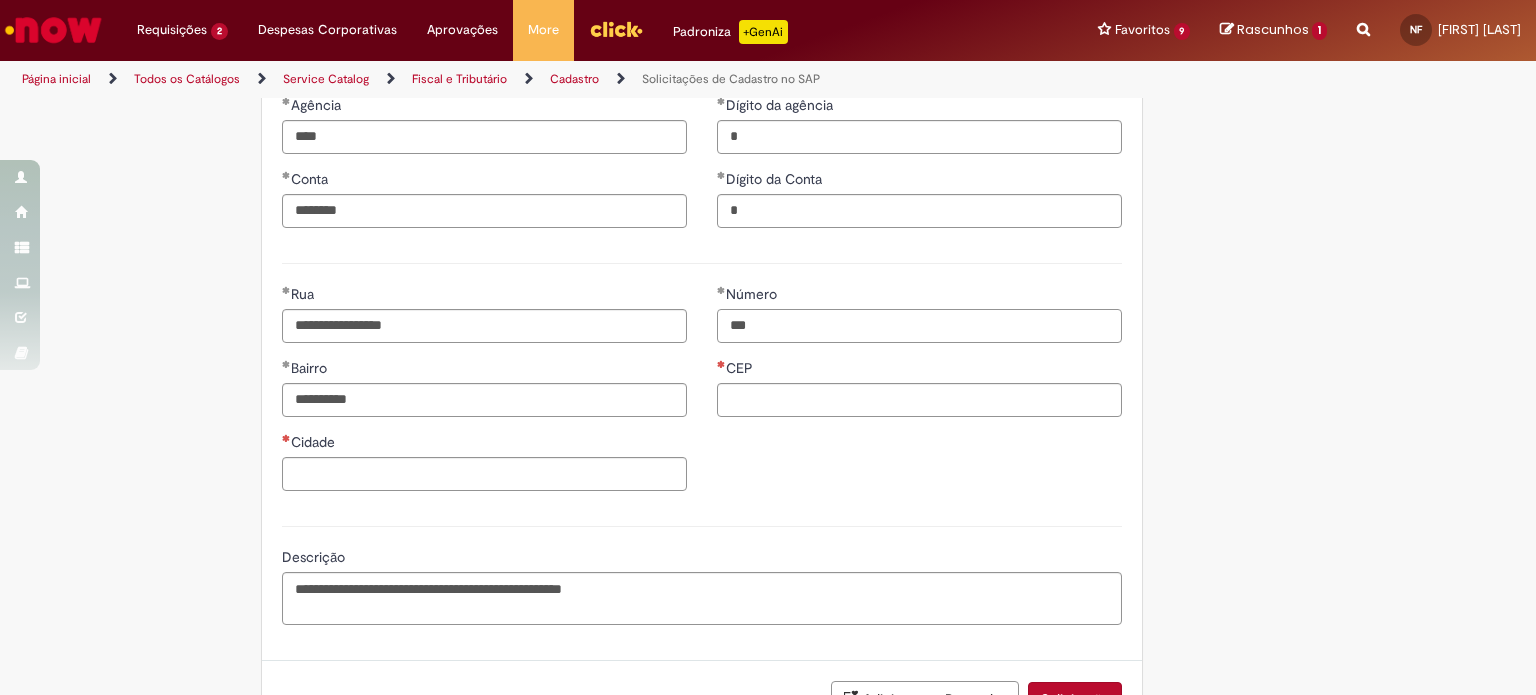 type on "***" 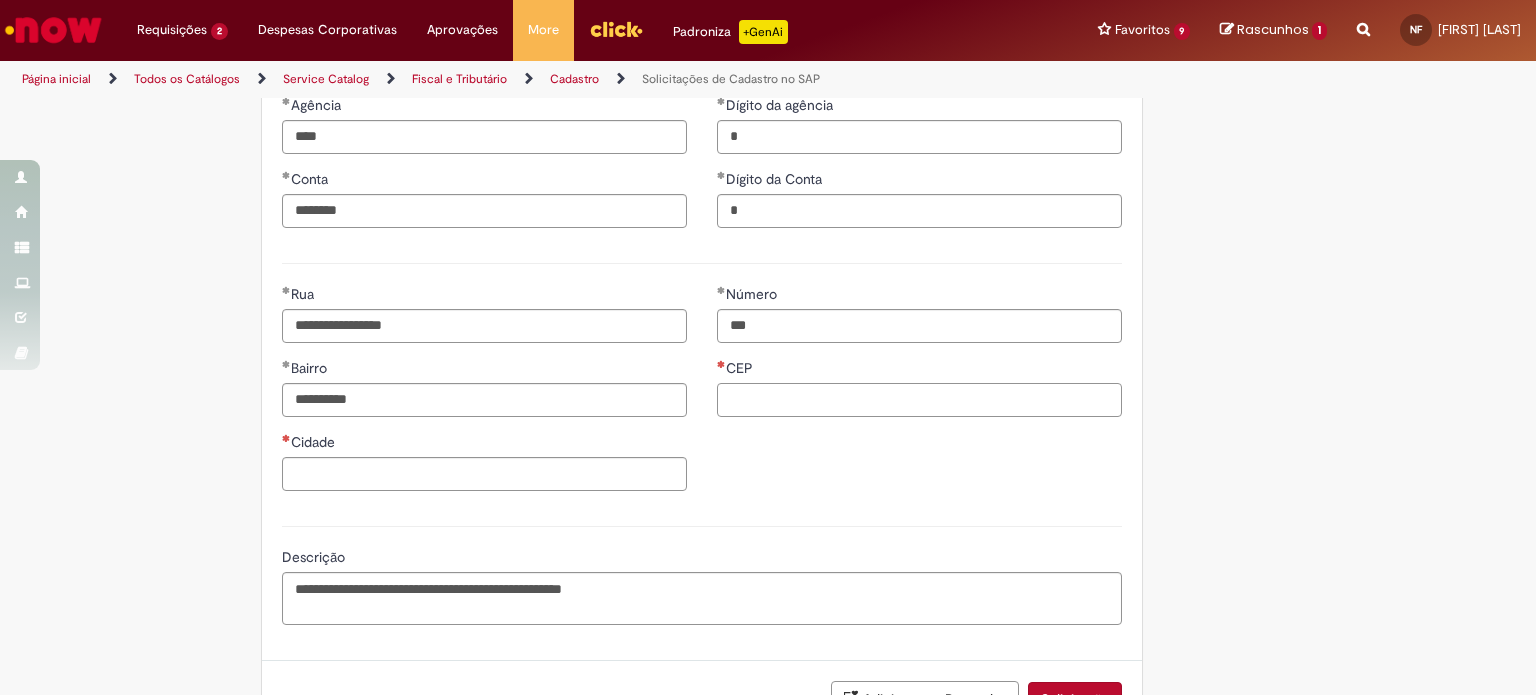 click on "CEP" at bounding box center (919, 400) 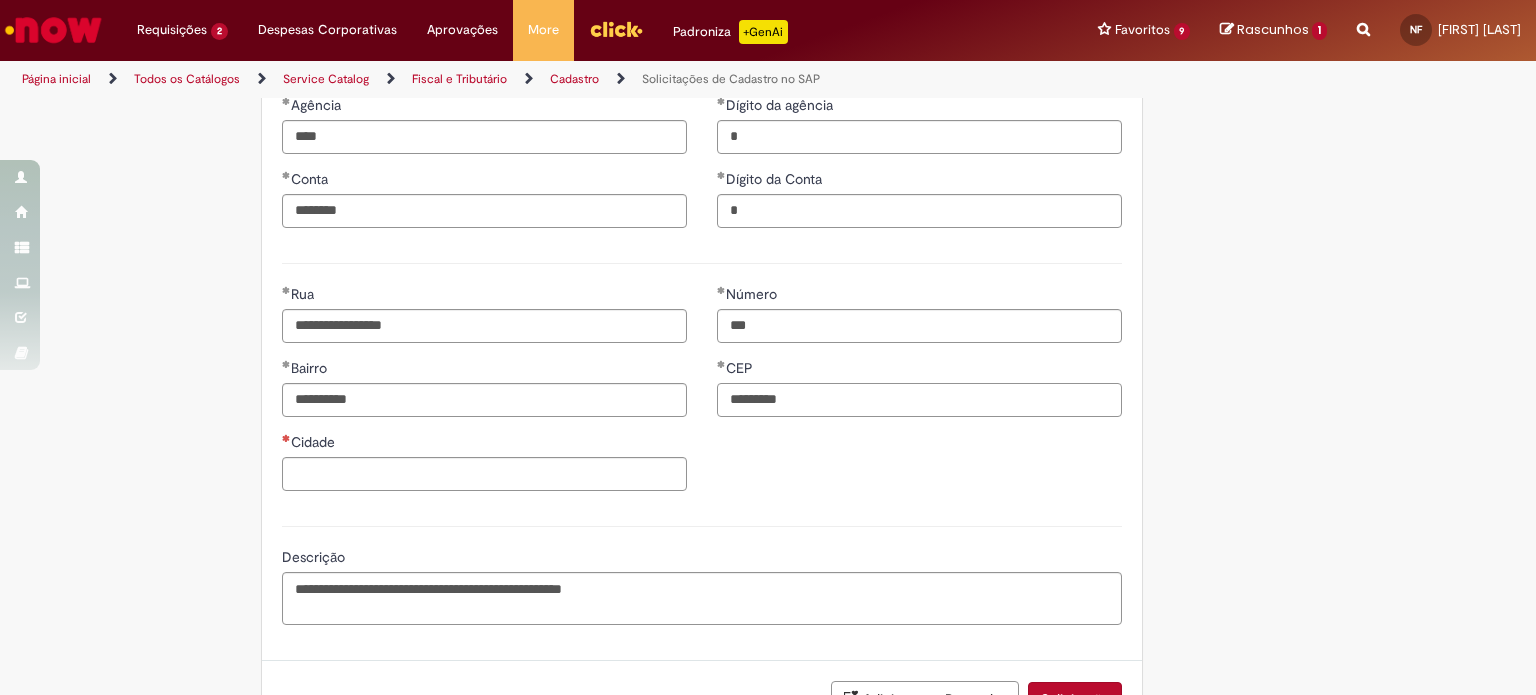 type on "*********" 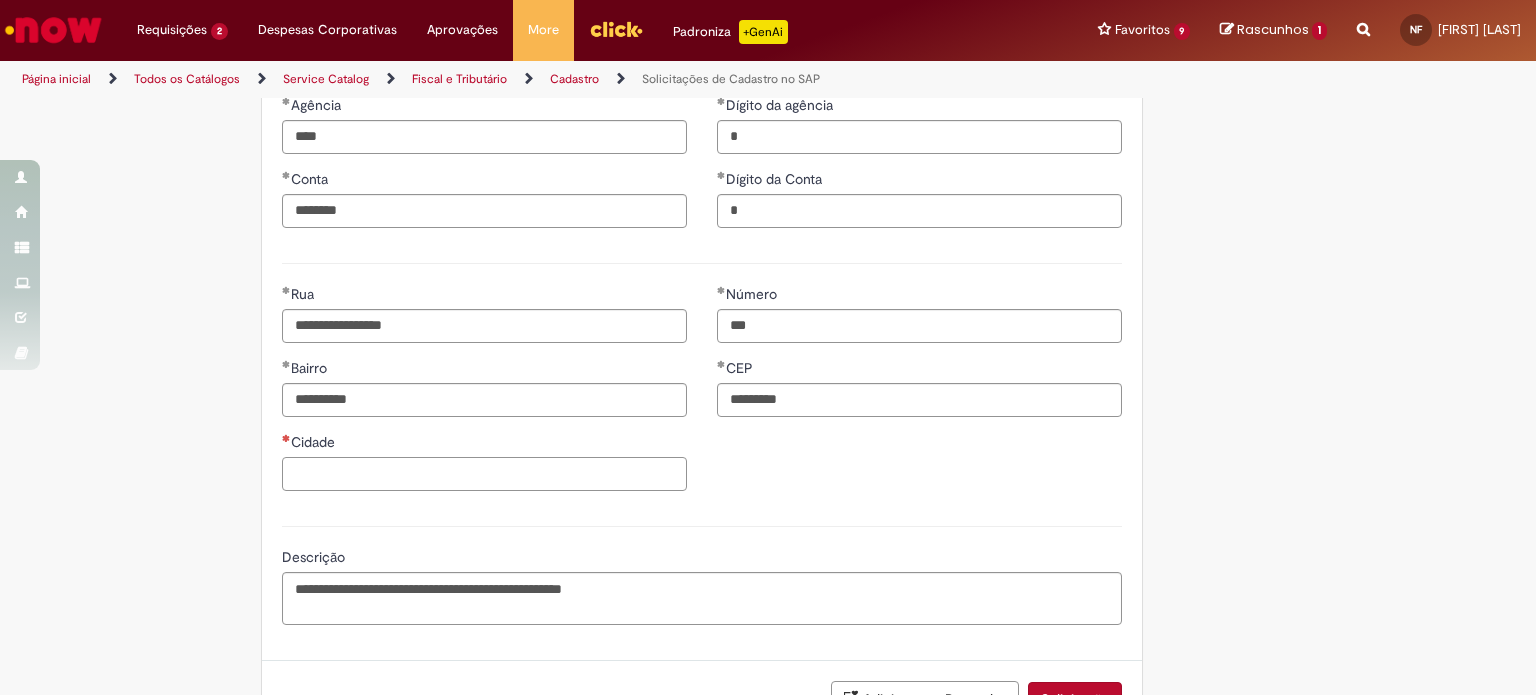 click on "Cidade" at bounding box center (484, 474) 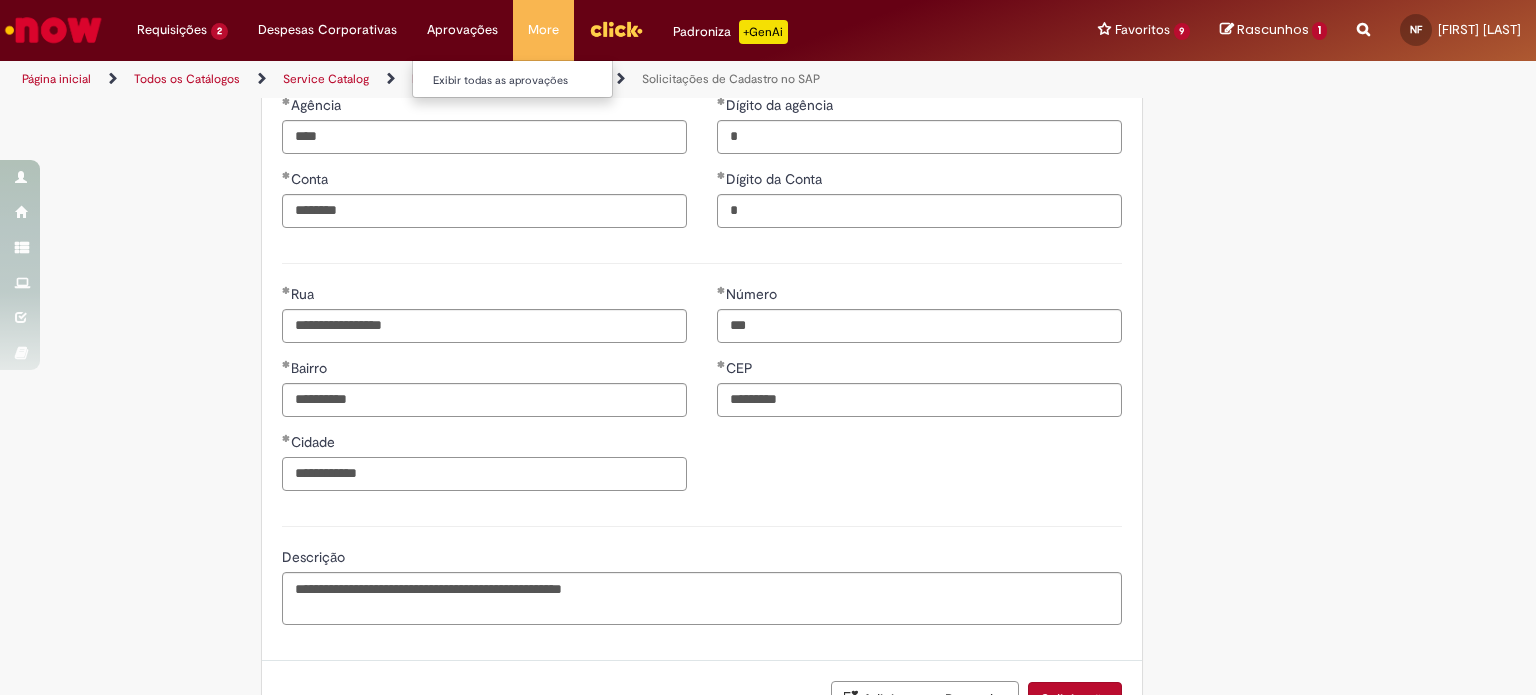 type on "**********" 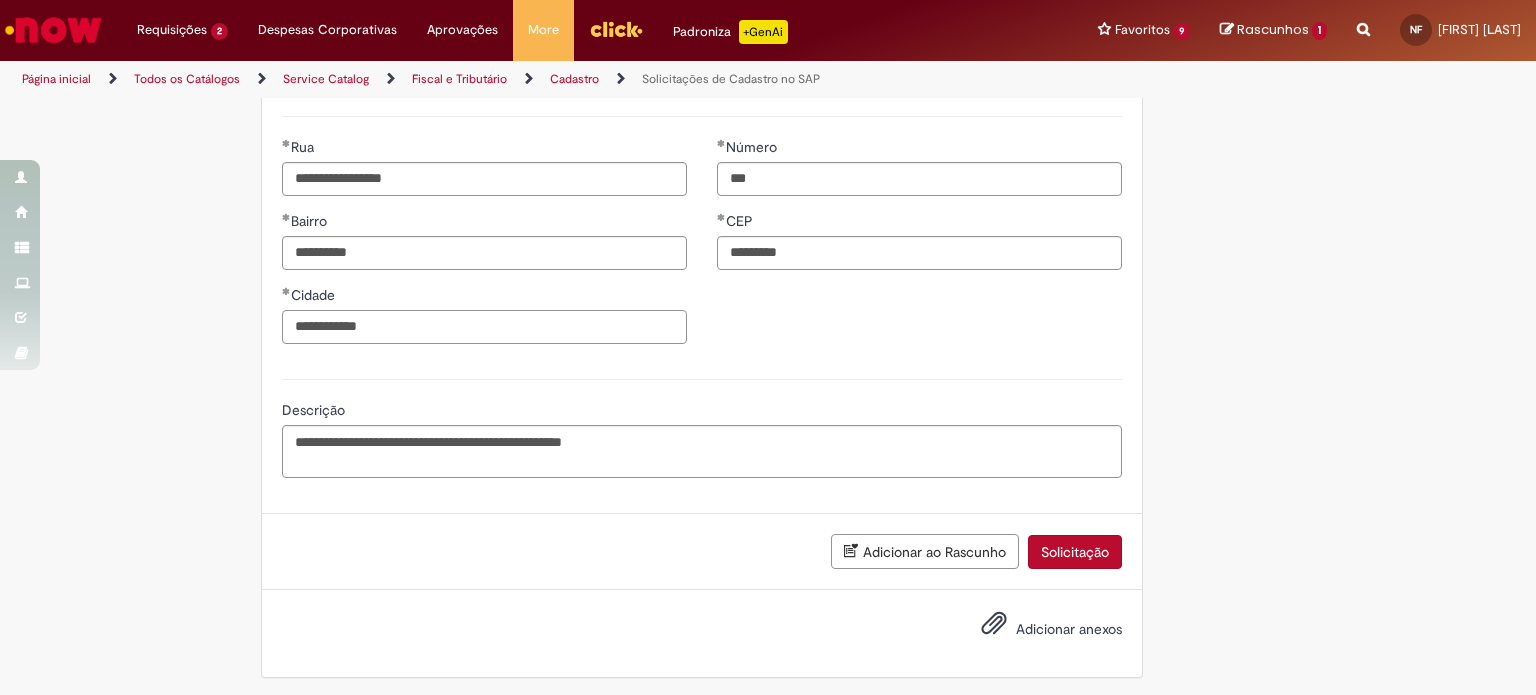 scroll, scrollTop: 1099, scrollLeft: 0, axis: vertical 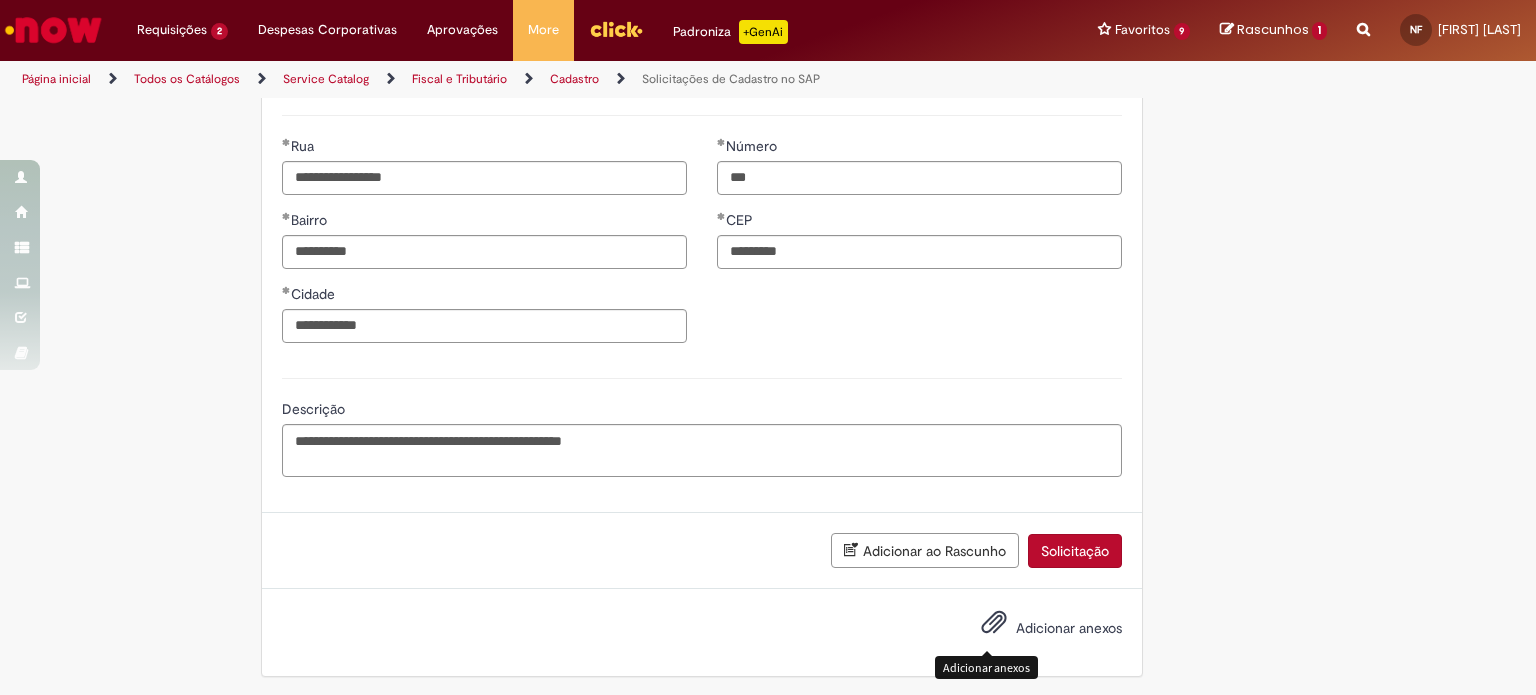 click at bounding box center [994, 623] 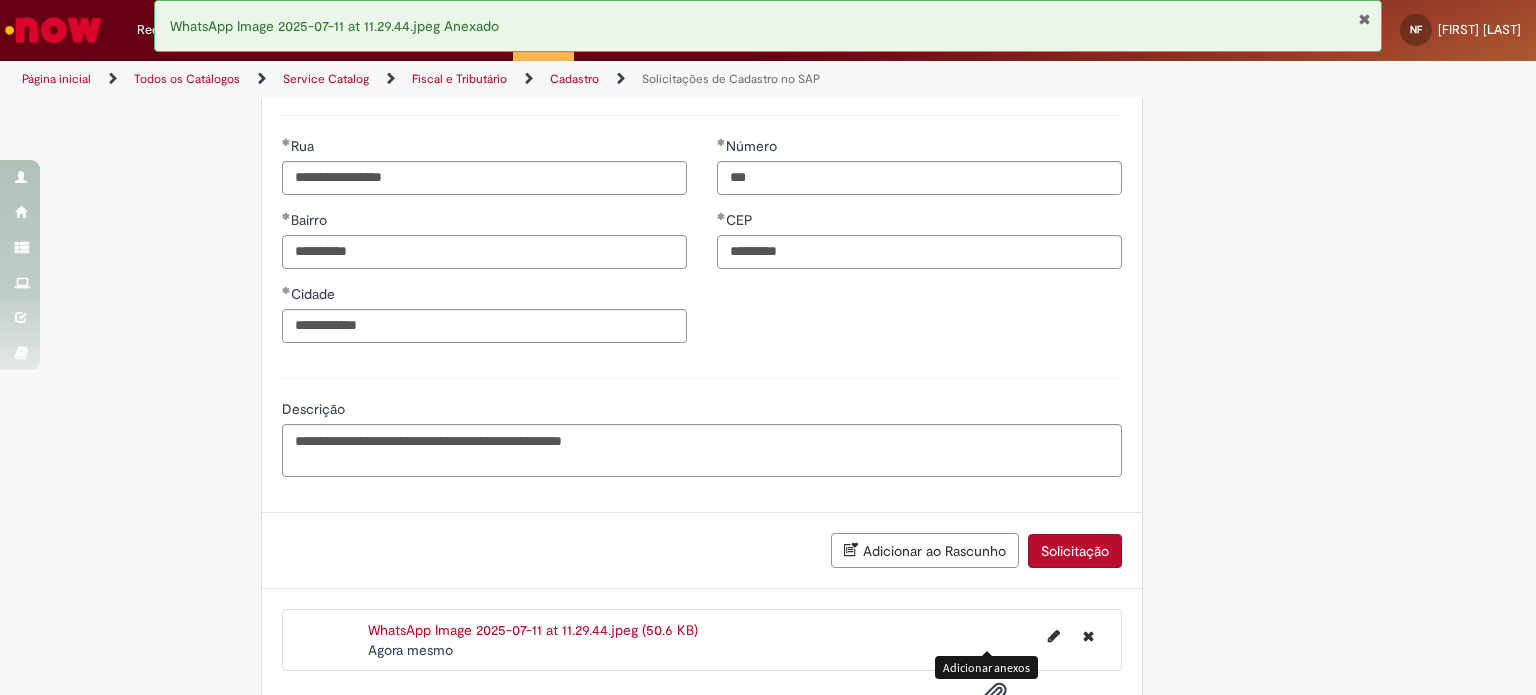scroll, scrollTop: 1170, scrollLeft: 0, axis: vertical 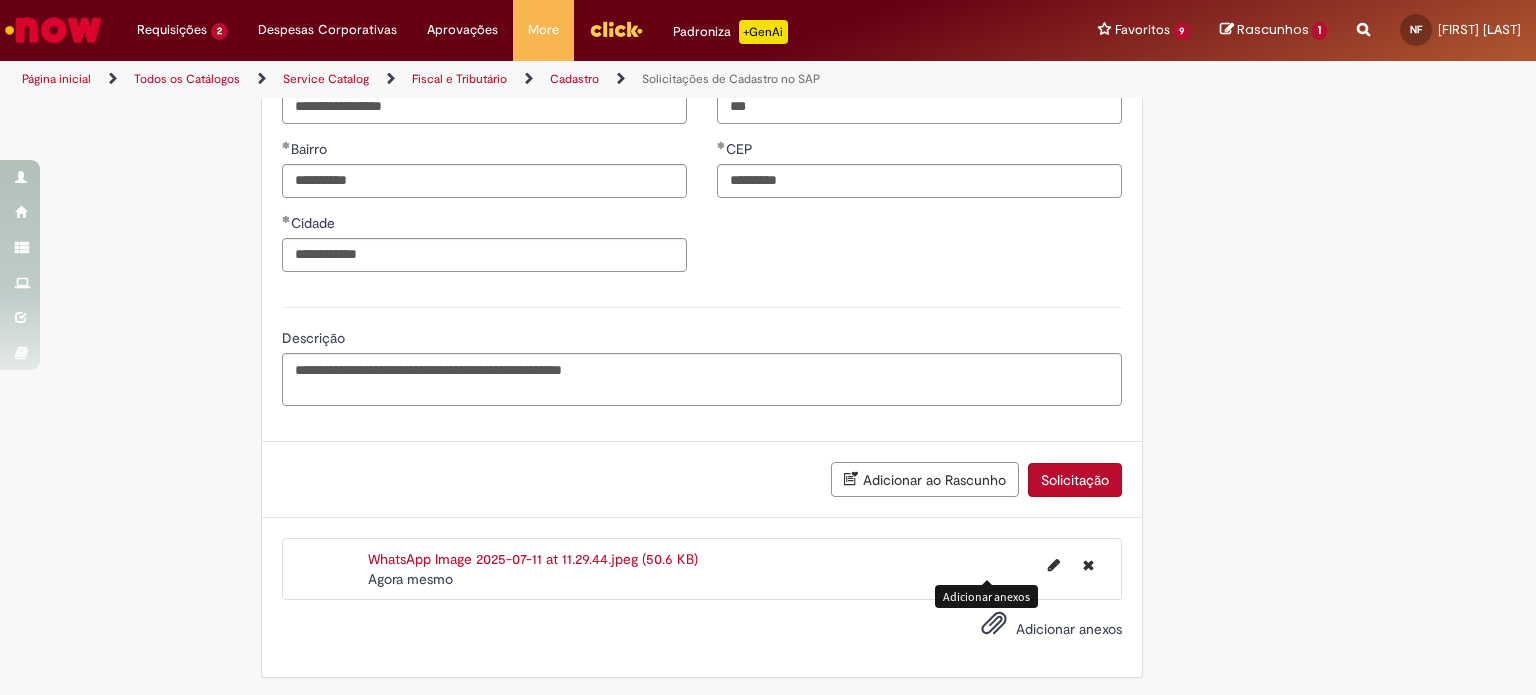 click on "Solicitação" at bounding box center (1075, 480) 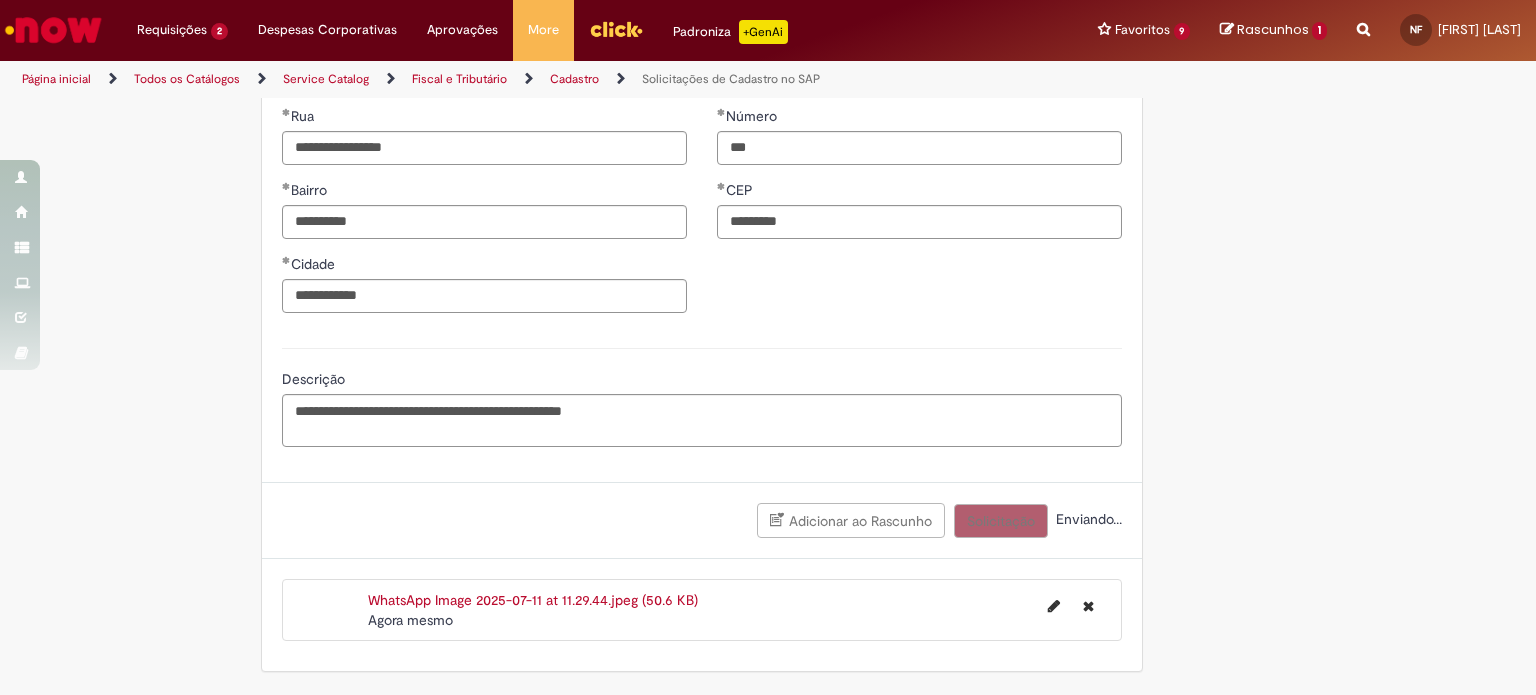scroll, scrollTop: 1124, scrollLeft: 0, axis: vertical 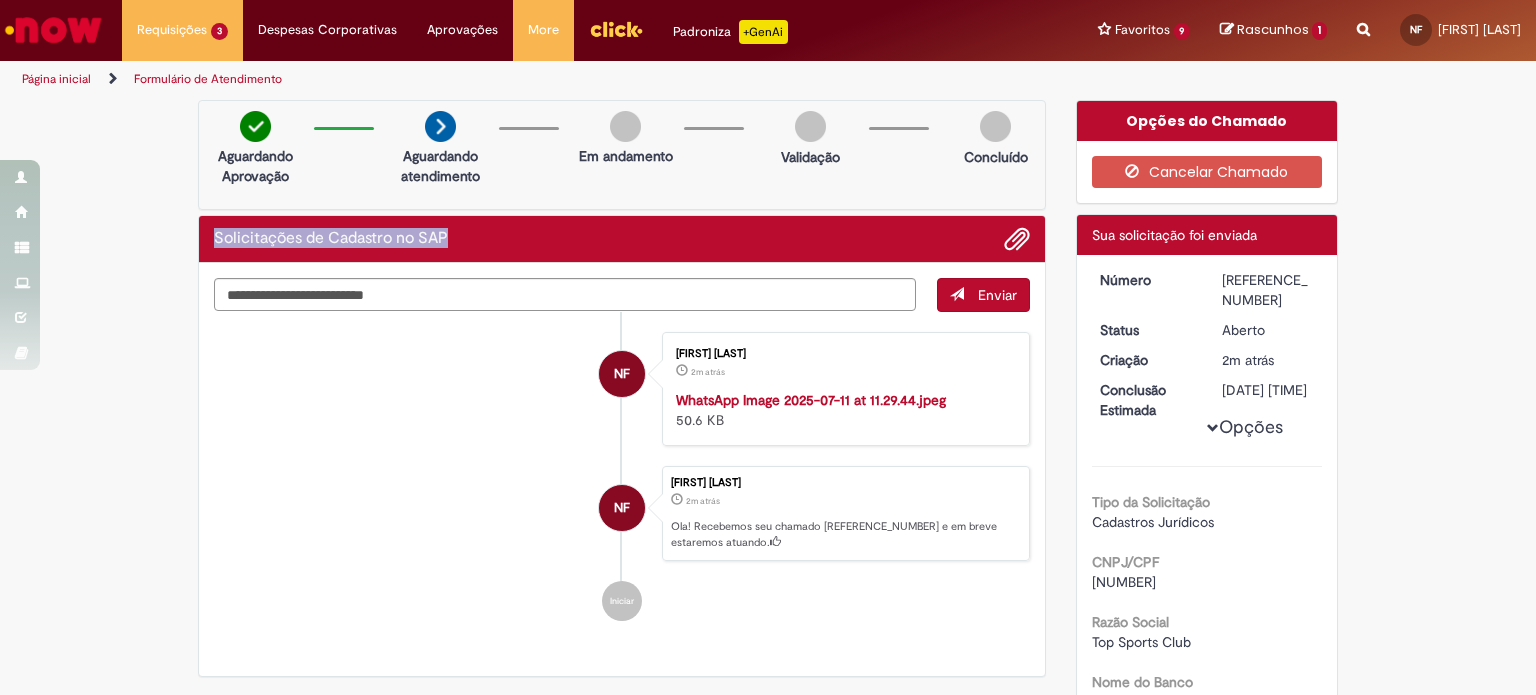 drag, startPoint x: 448, startPoint y: 234, endPoint x: 209, endPoint y: 231, distance: 239.01883 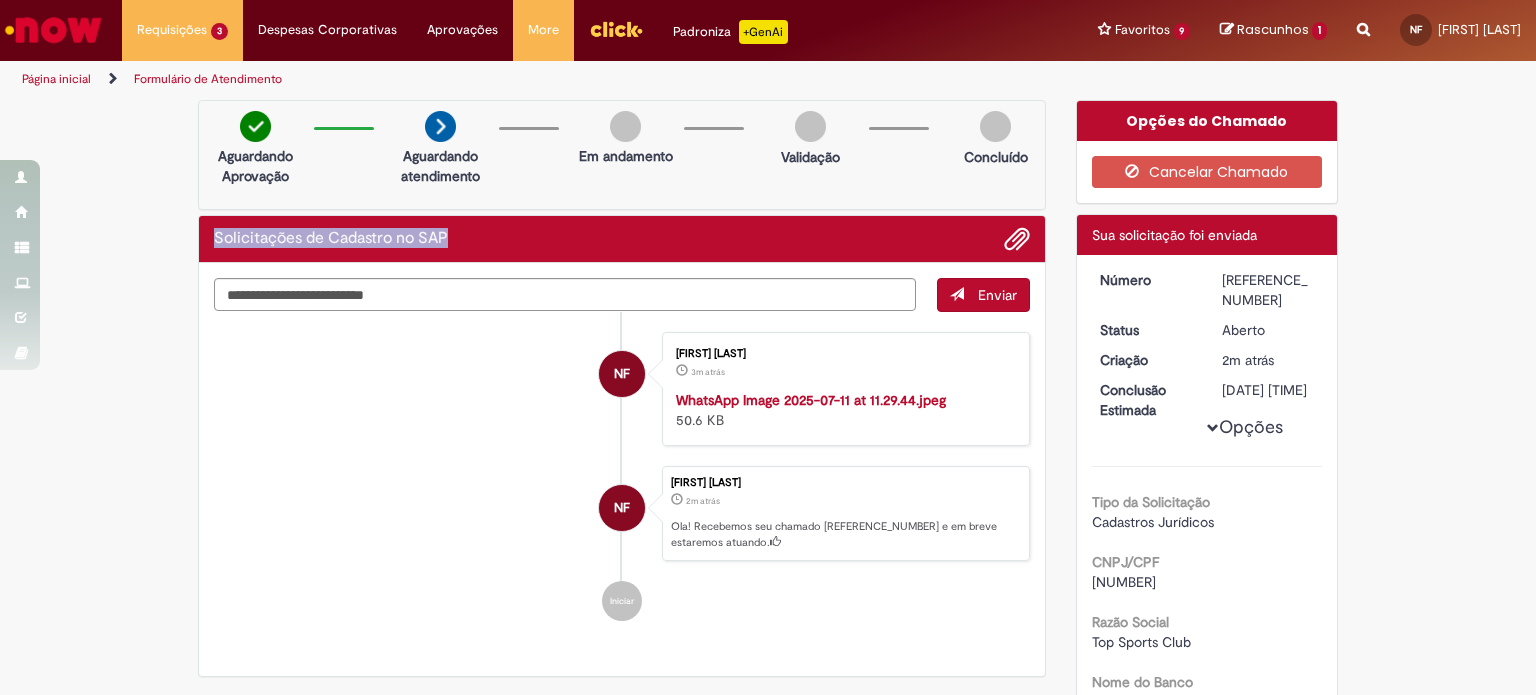 click on "Página inicial" at bounding box center [56, 79] 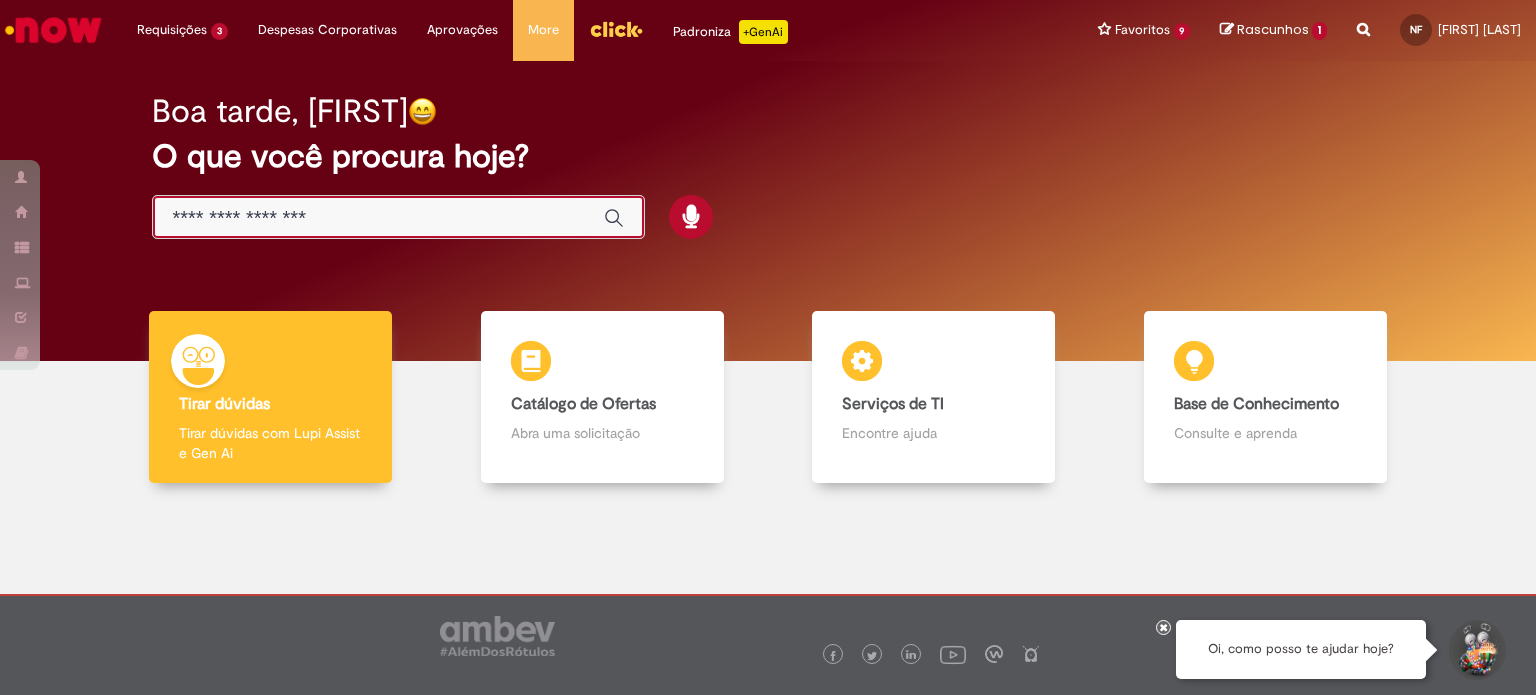 click at bounding box center [378, 218] 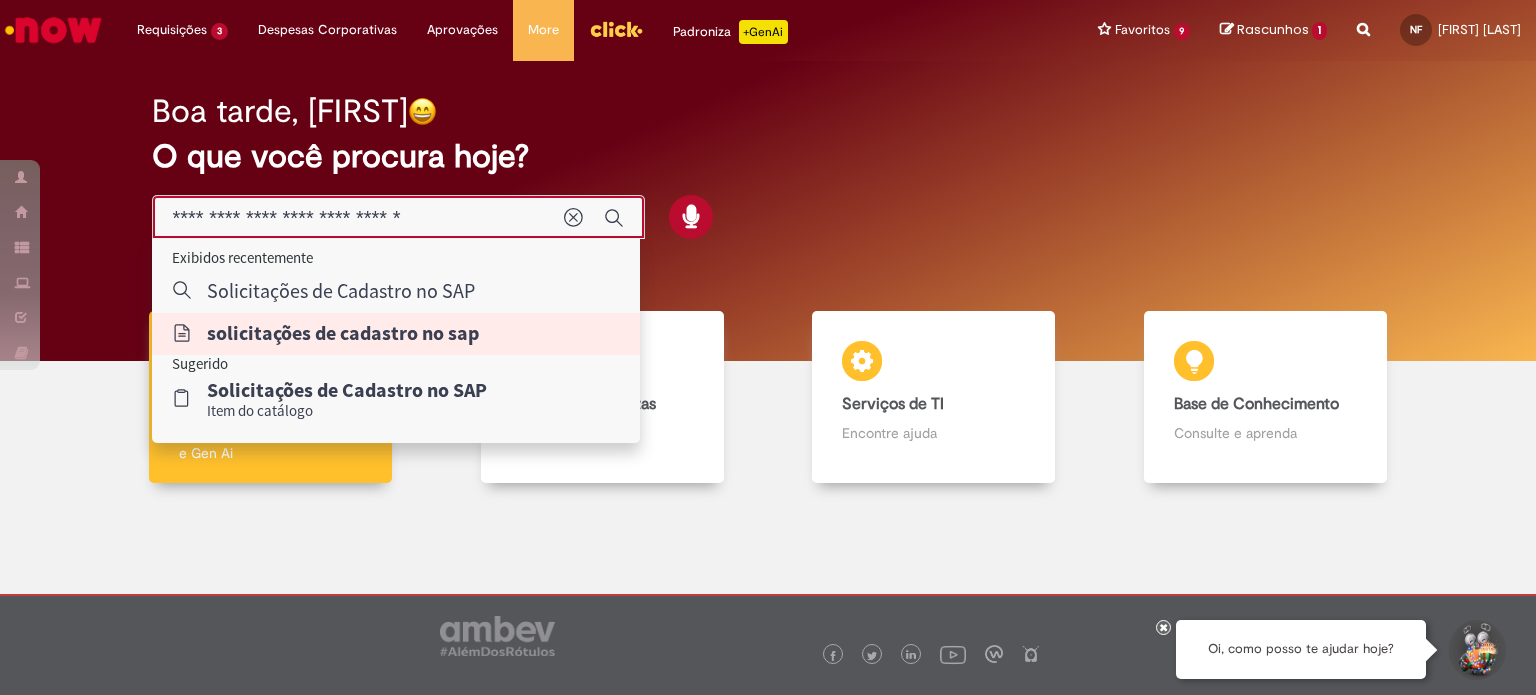 type on "**********" 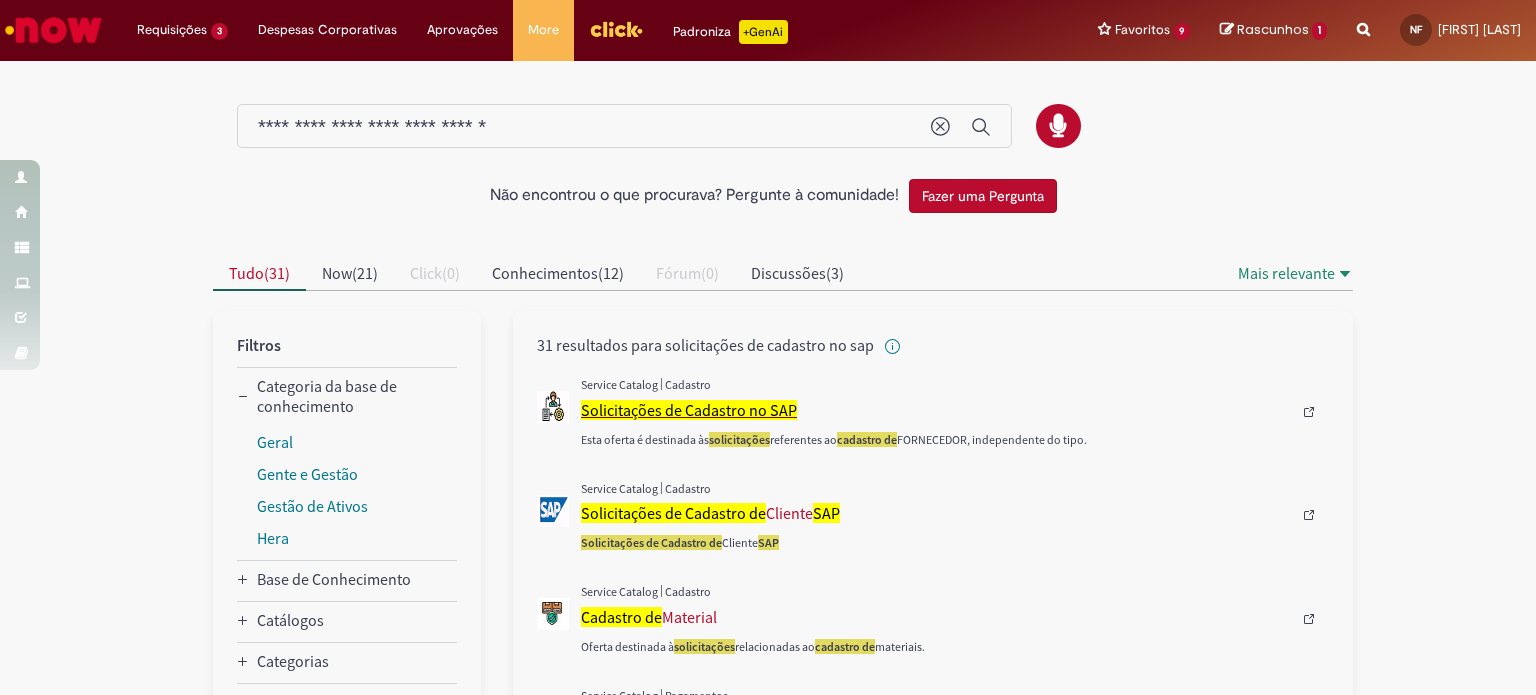click on "Solicitações de Cadastro no SAP" at bounding box center (689, 410) 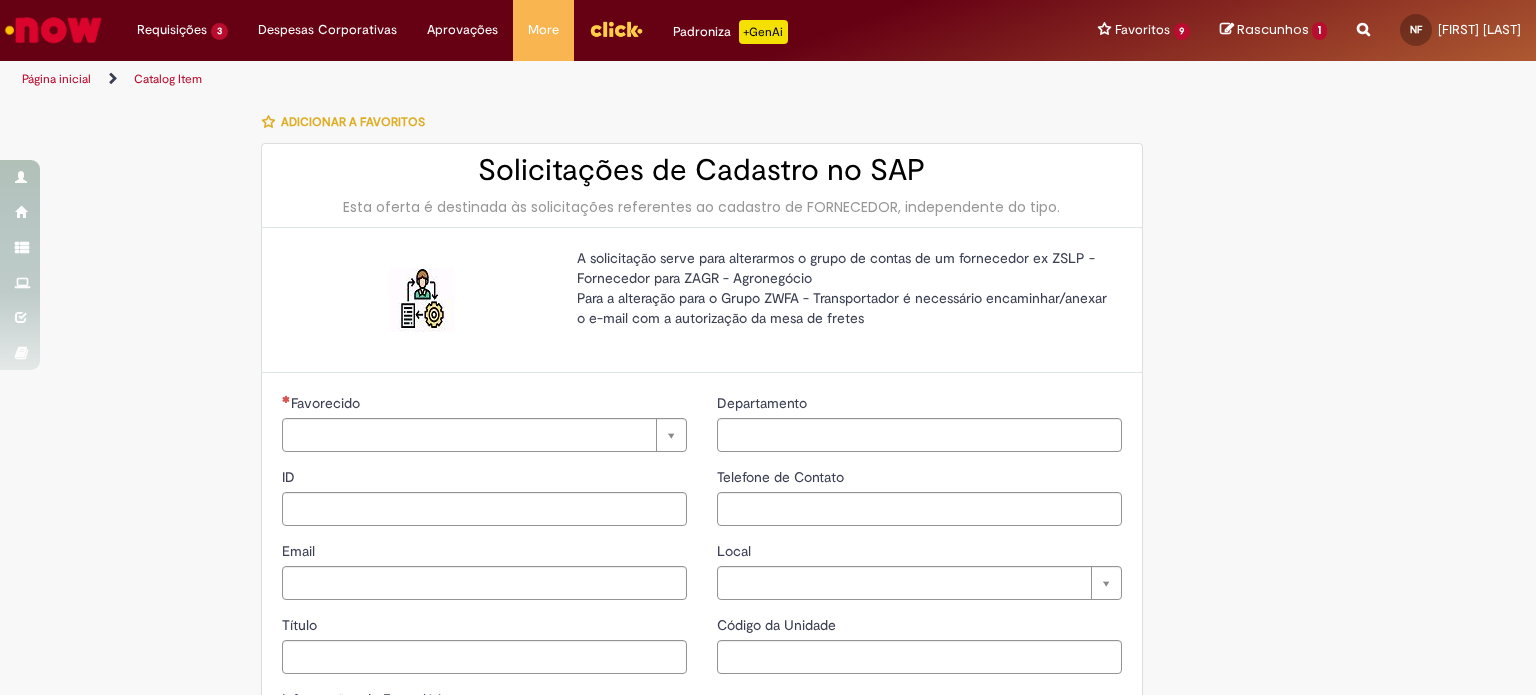 type on "********" 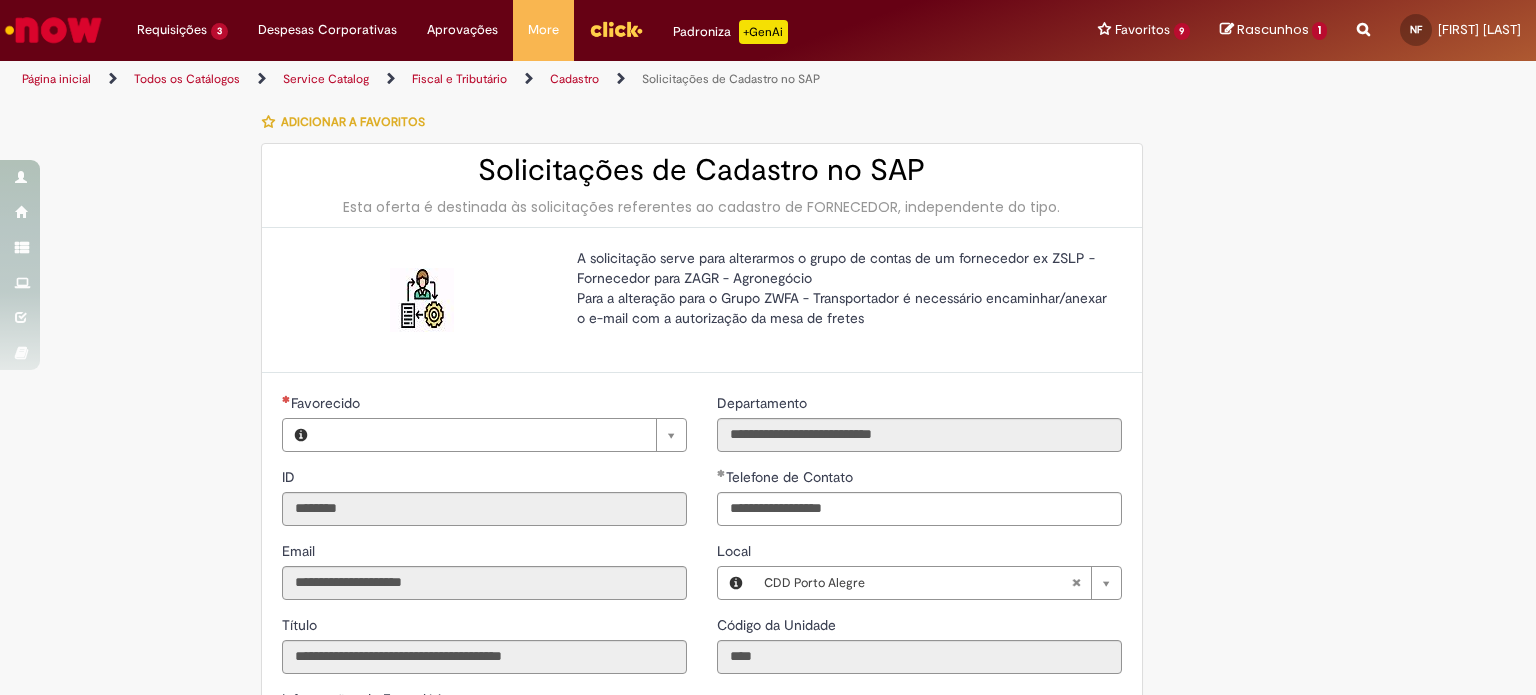type on "**********" 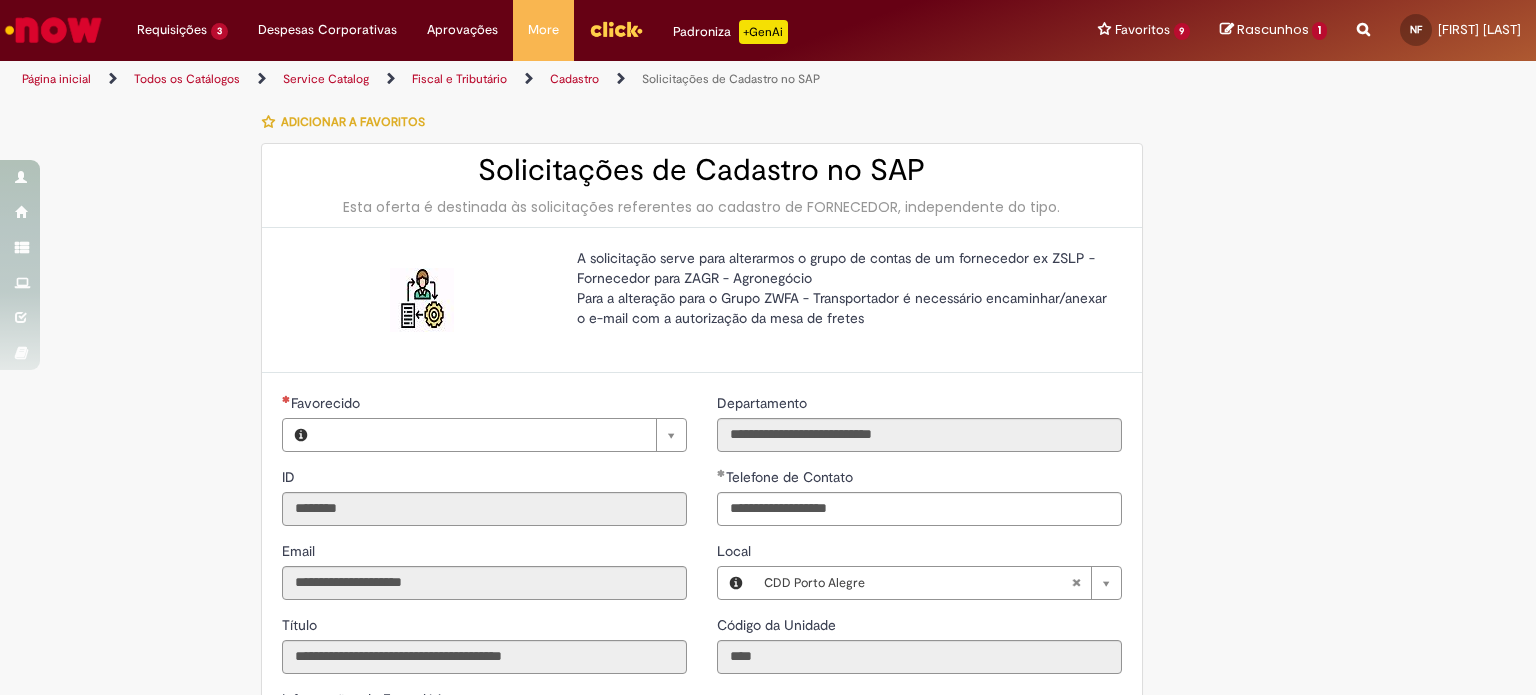 type on "**********" 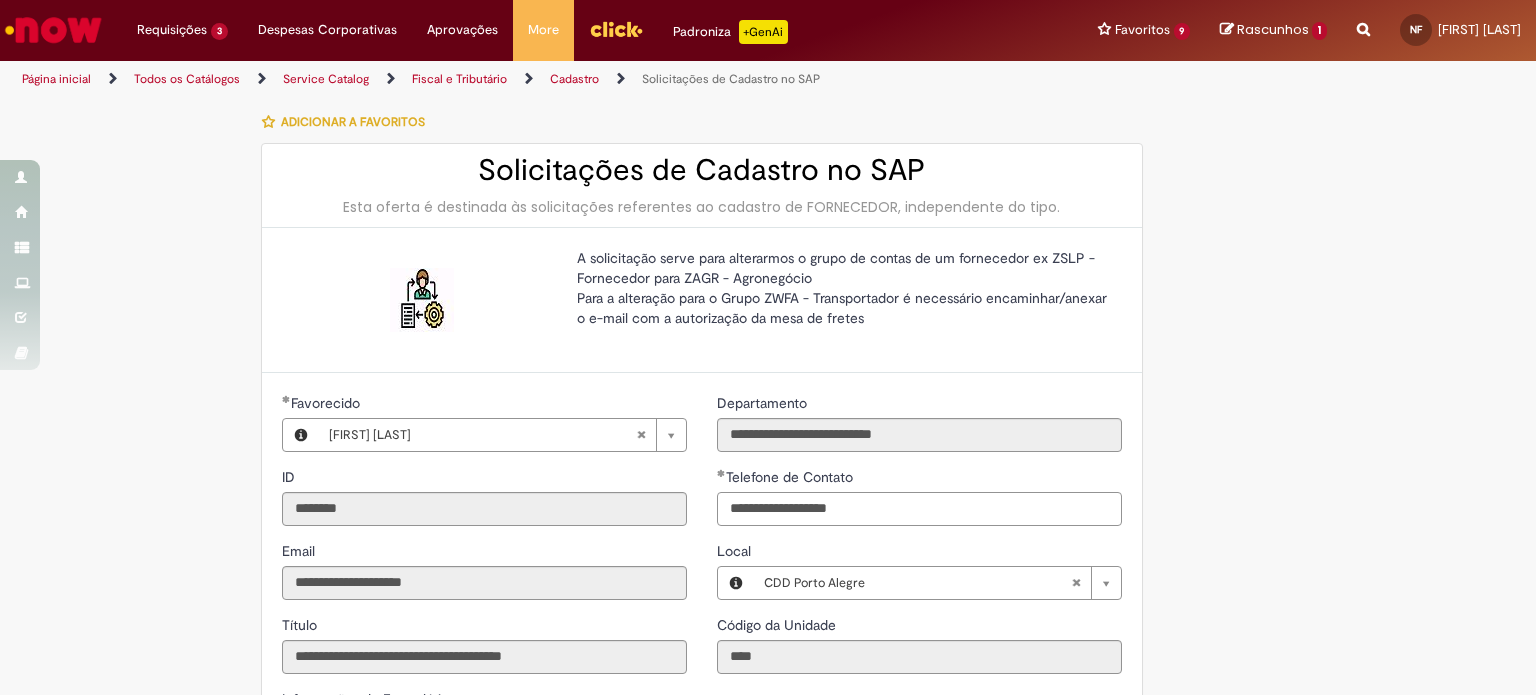 drag, startPoint x: 915, startPoint y: 499, endPoint x: 546, endPoint y: 511, distance: 369.19507 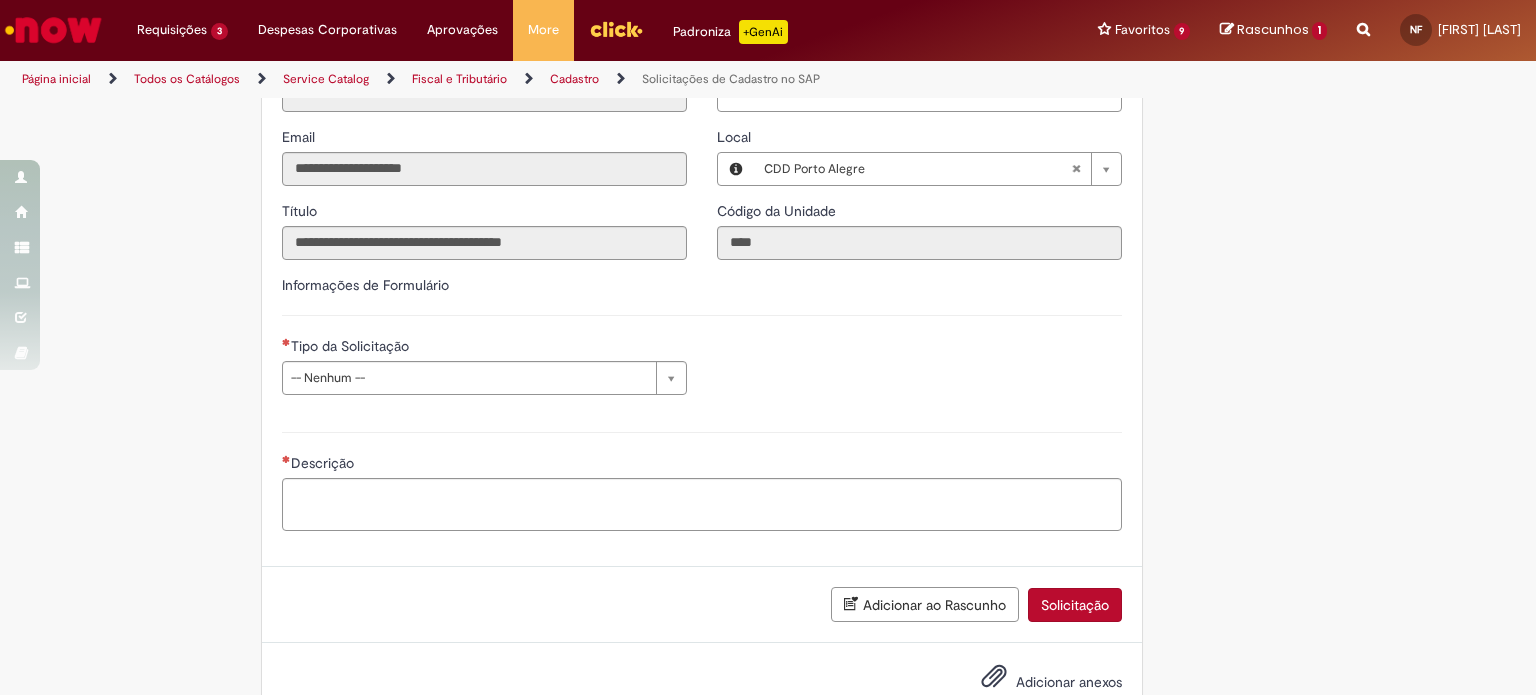 scroll, scrollTop: 468, scrollLeft: 0, axis: vertical 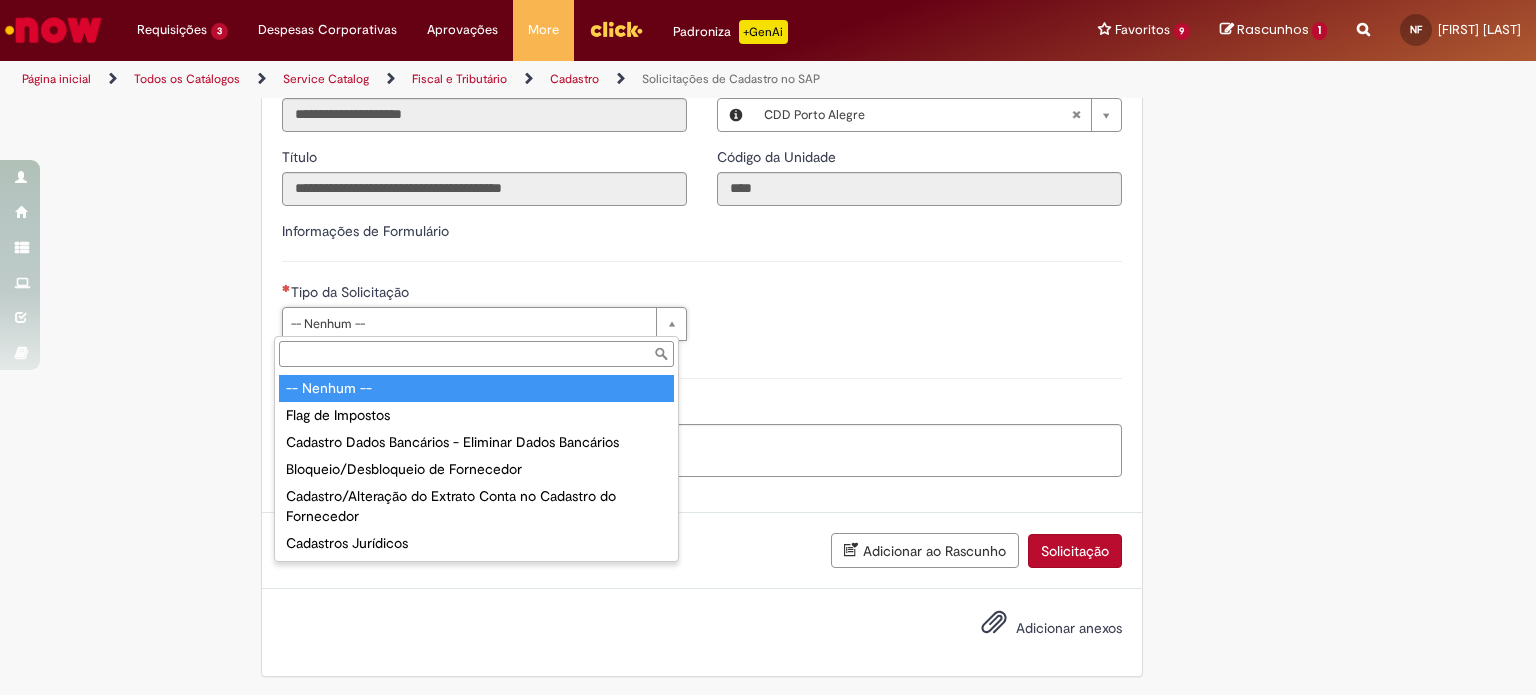 type on "**********" 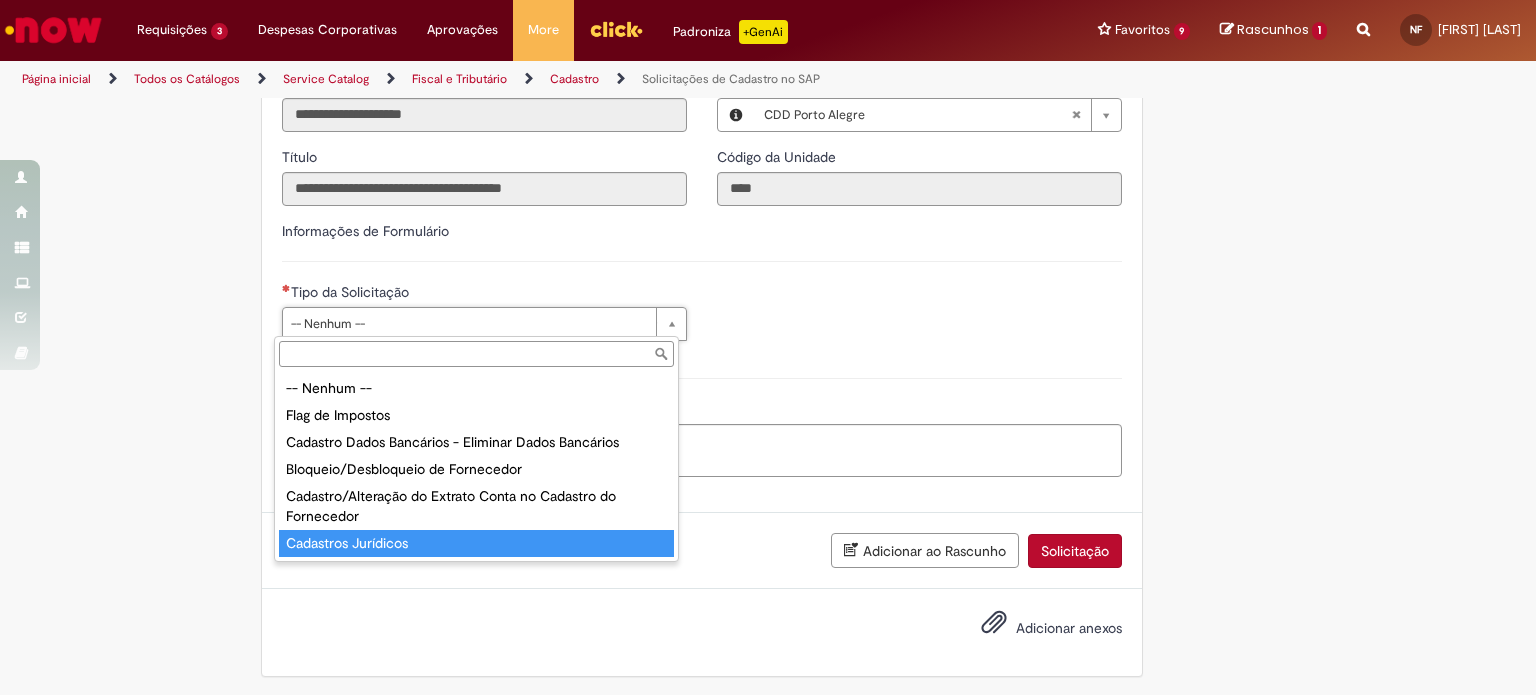 type on "**********" 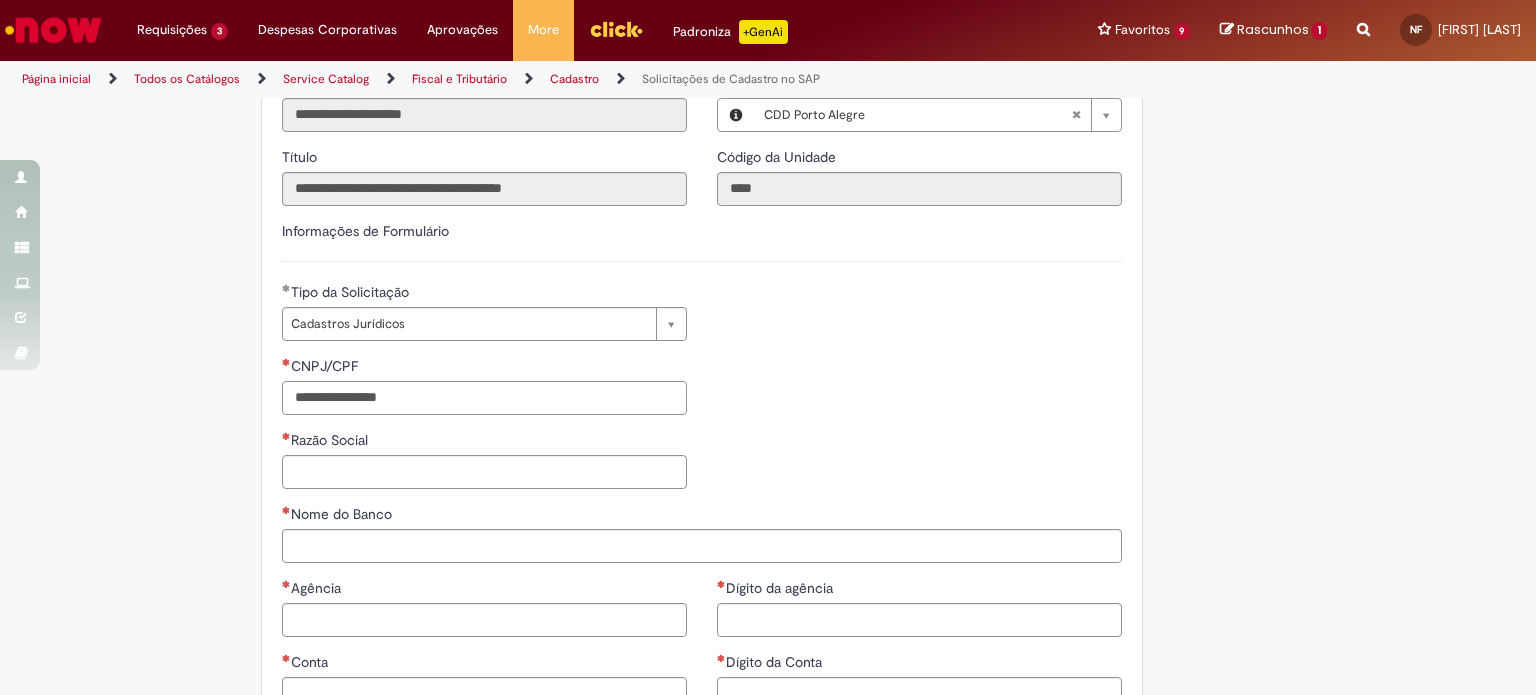 click on "CNPJ/CPF" at bounding box center (484, 398) 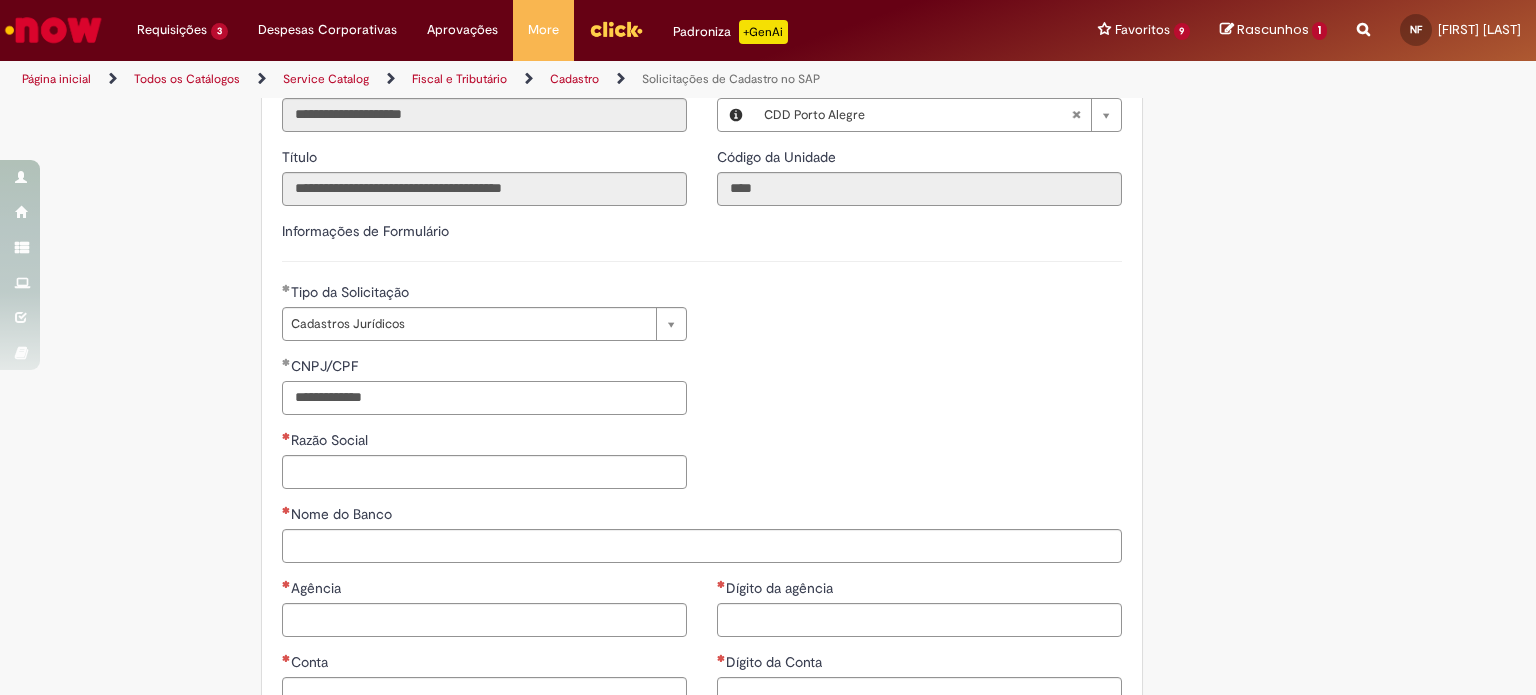 type on "**********" 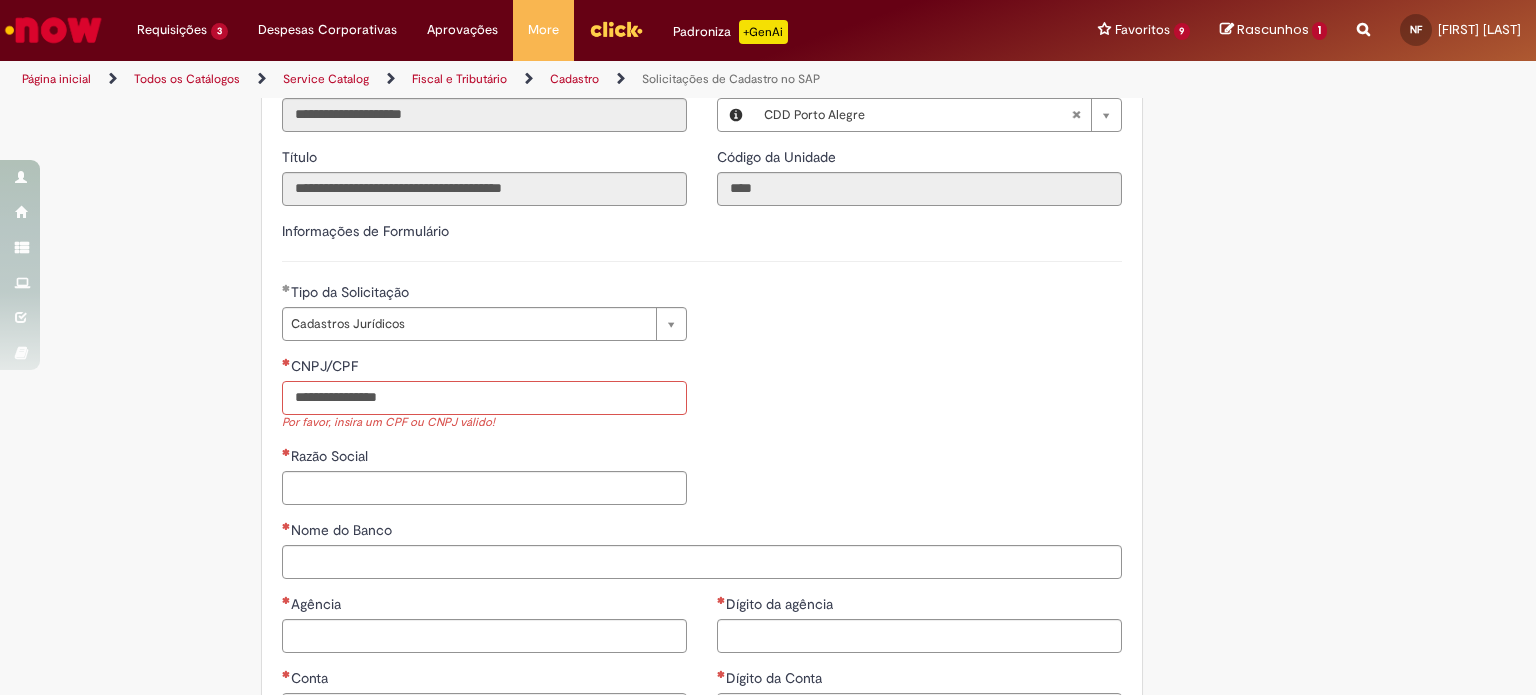 click on "CNPJ/CPF" at bounding box center [484, 398] 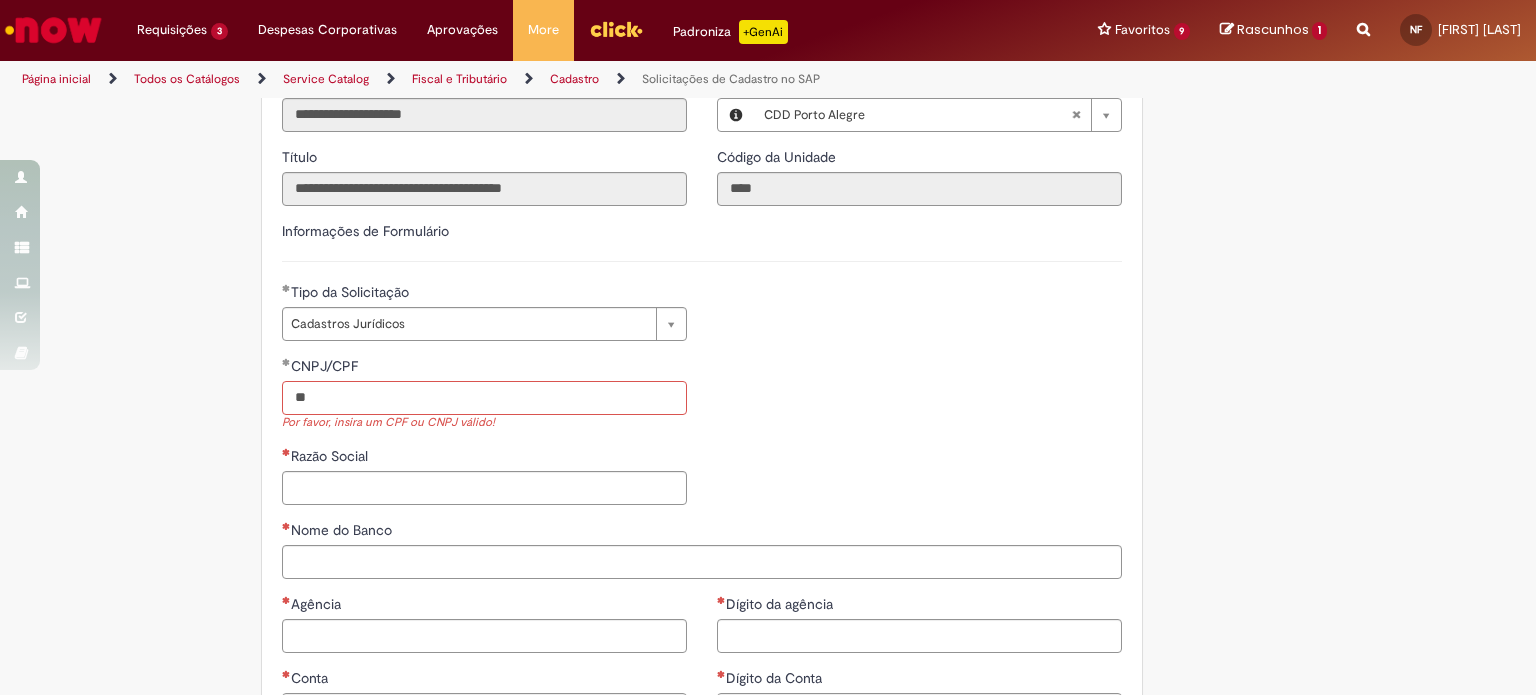 paste on "**********" 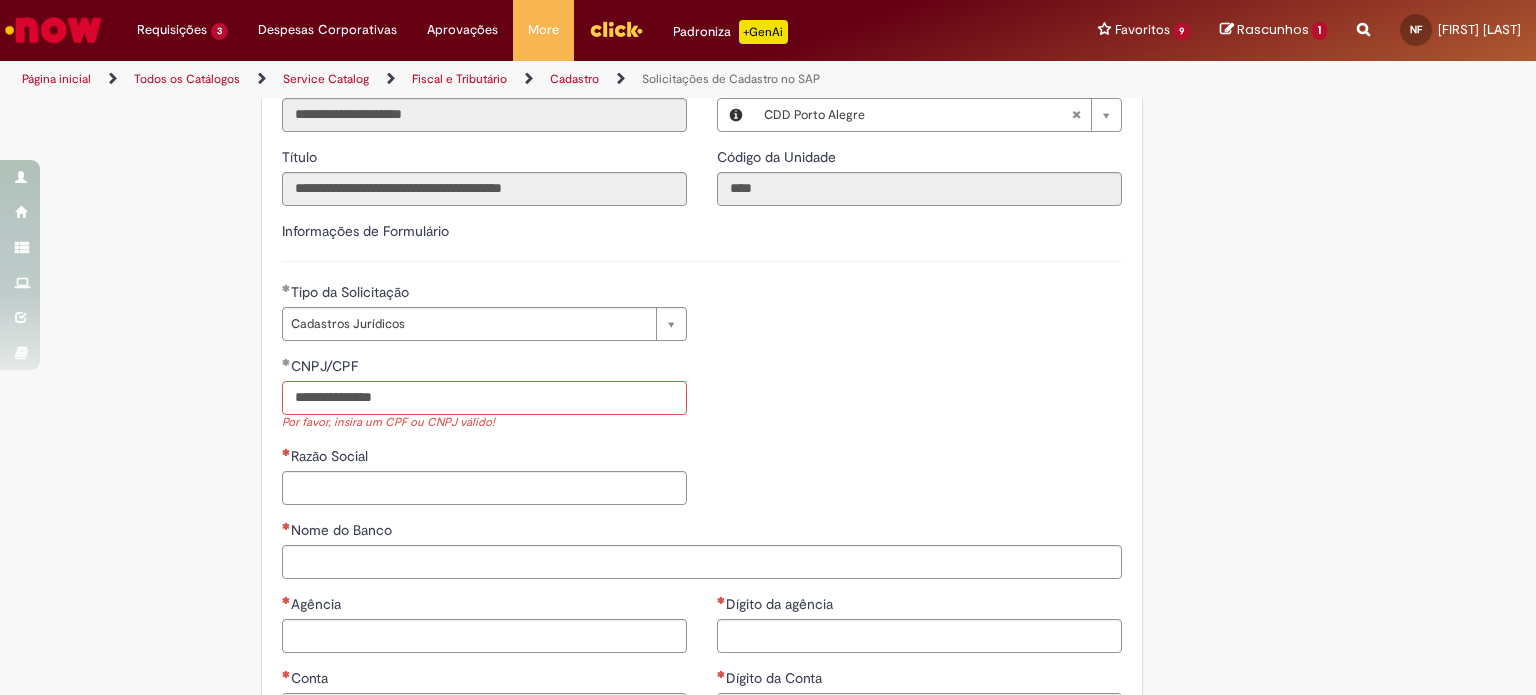 type on "**********" 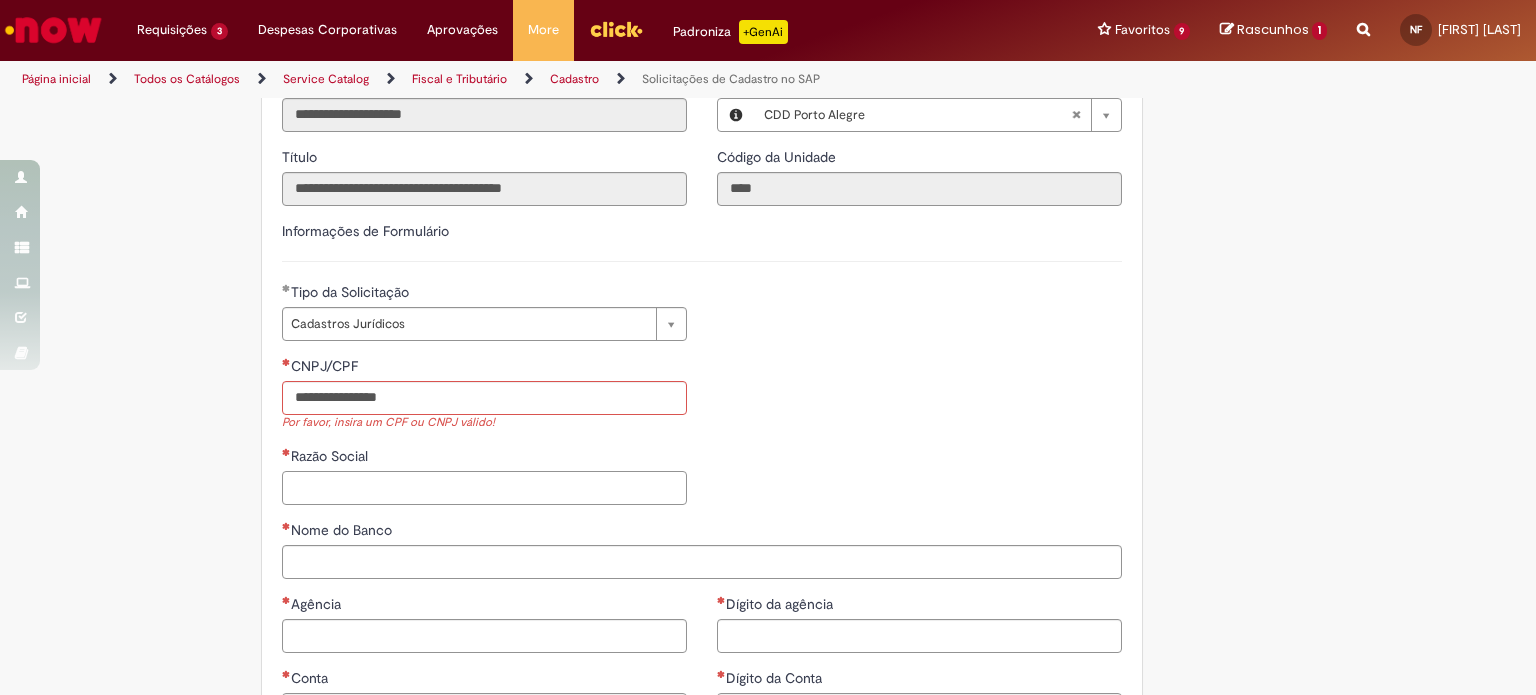 click on "Razão Social" at bounding box center [484, 488] 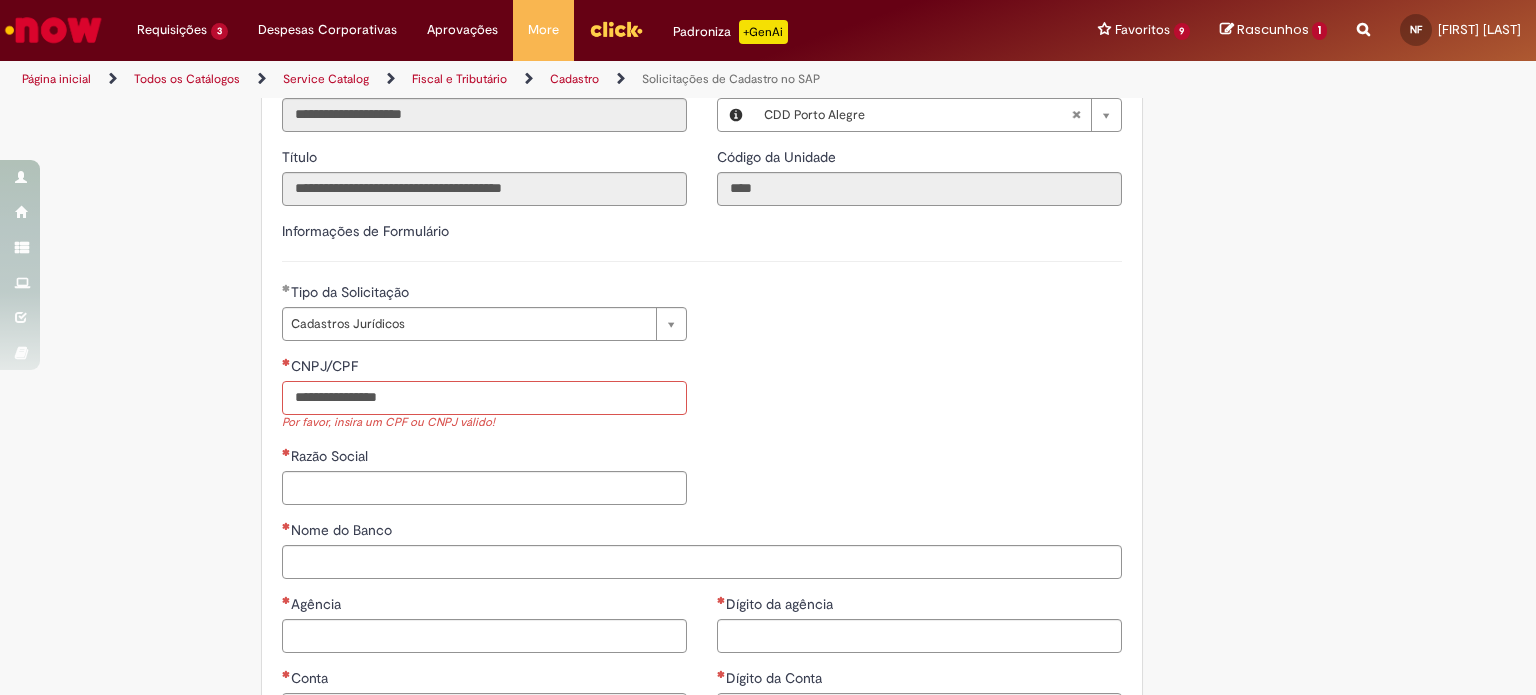 click on "CNPJ/CPF" at bounding box center [484, 398] 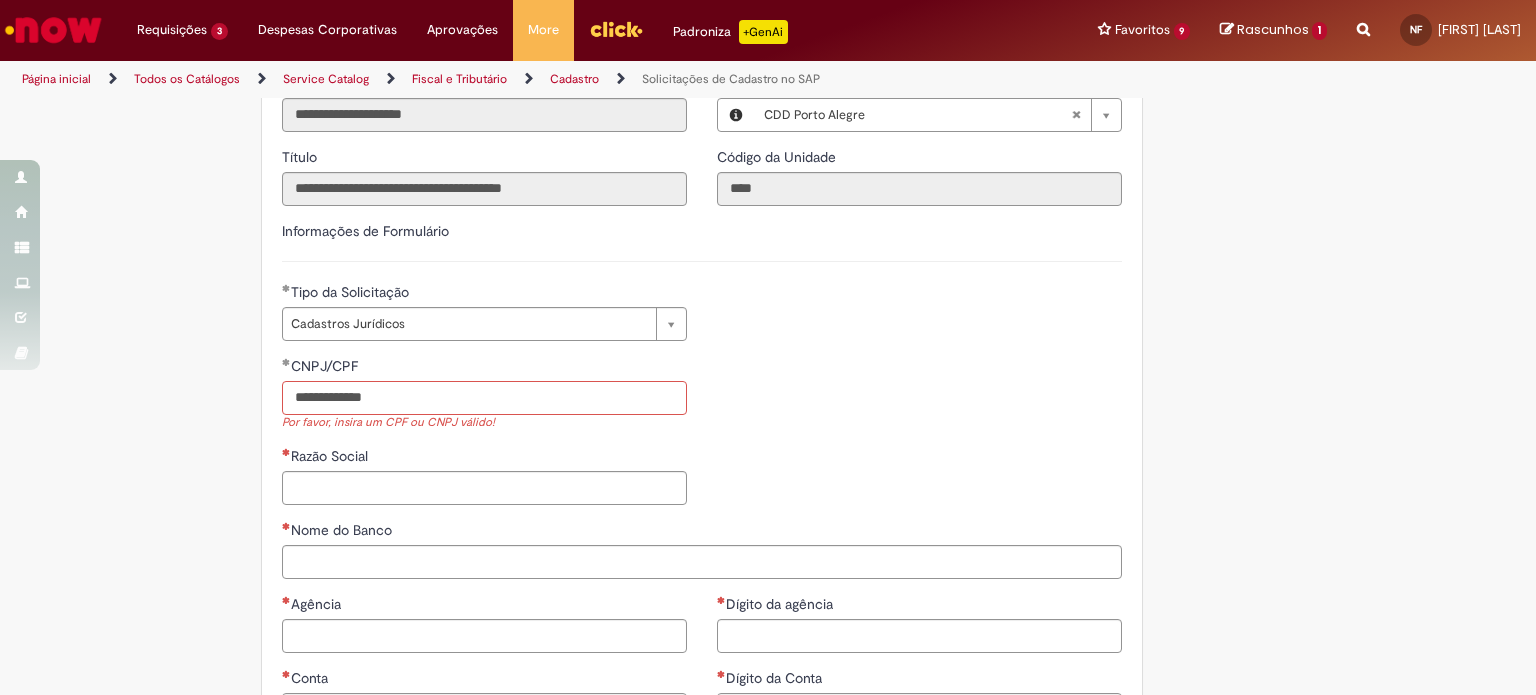 click on "**********" at bounding box center [484, 398] 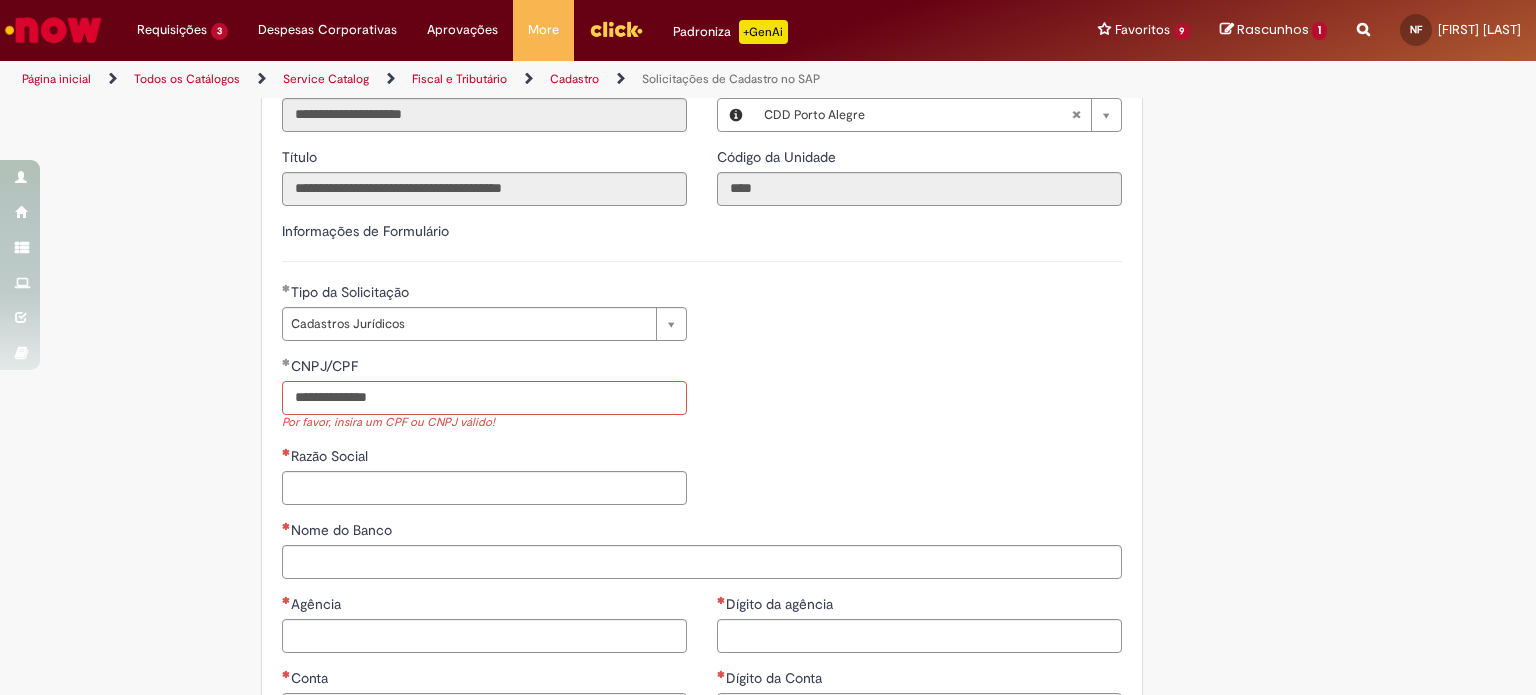 type on "**********" 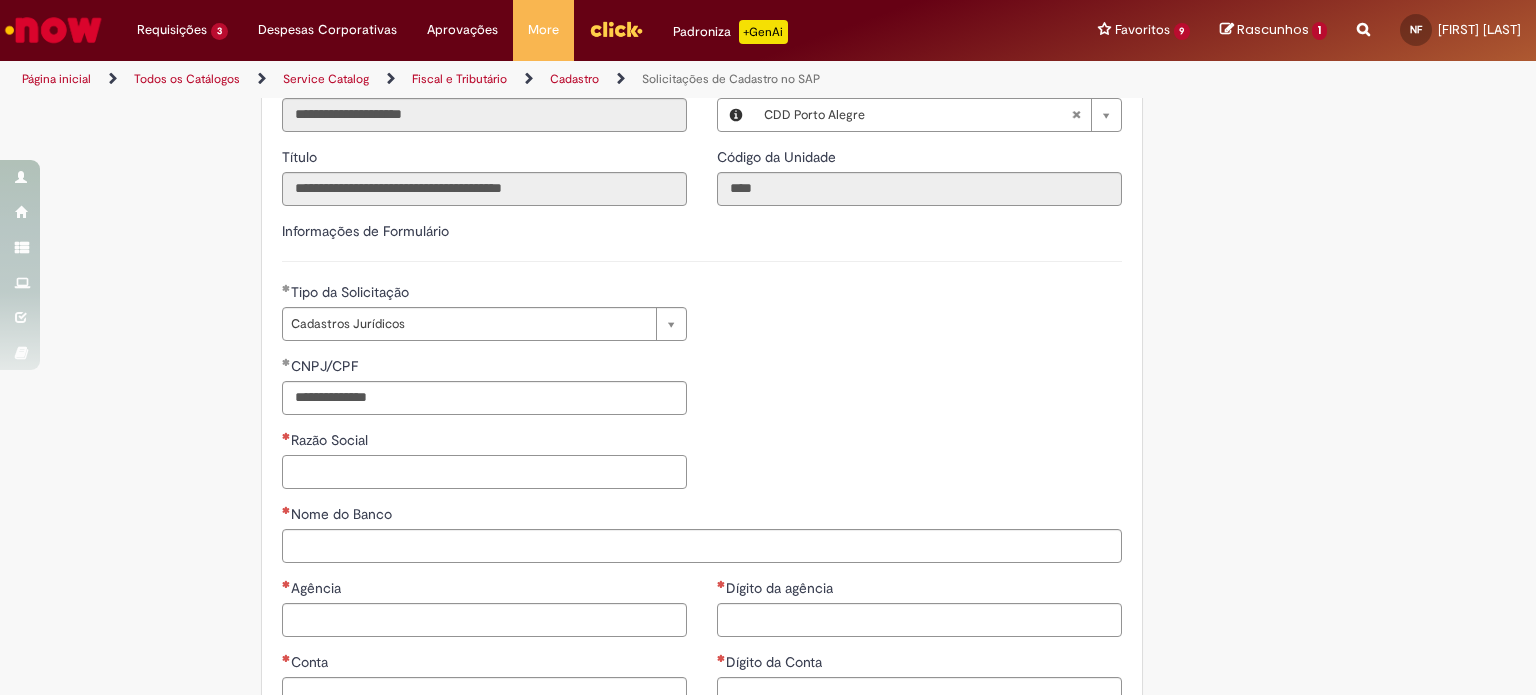 click on "Razão Social" at bounding box center (484, 472) 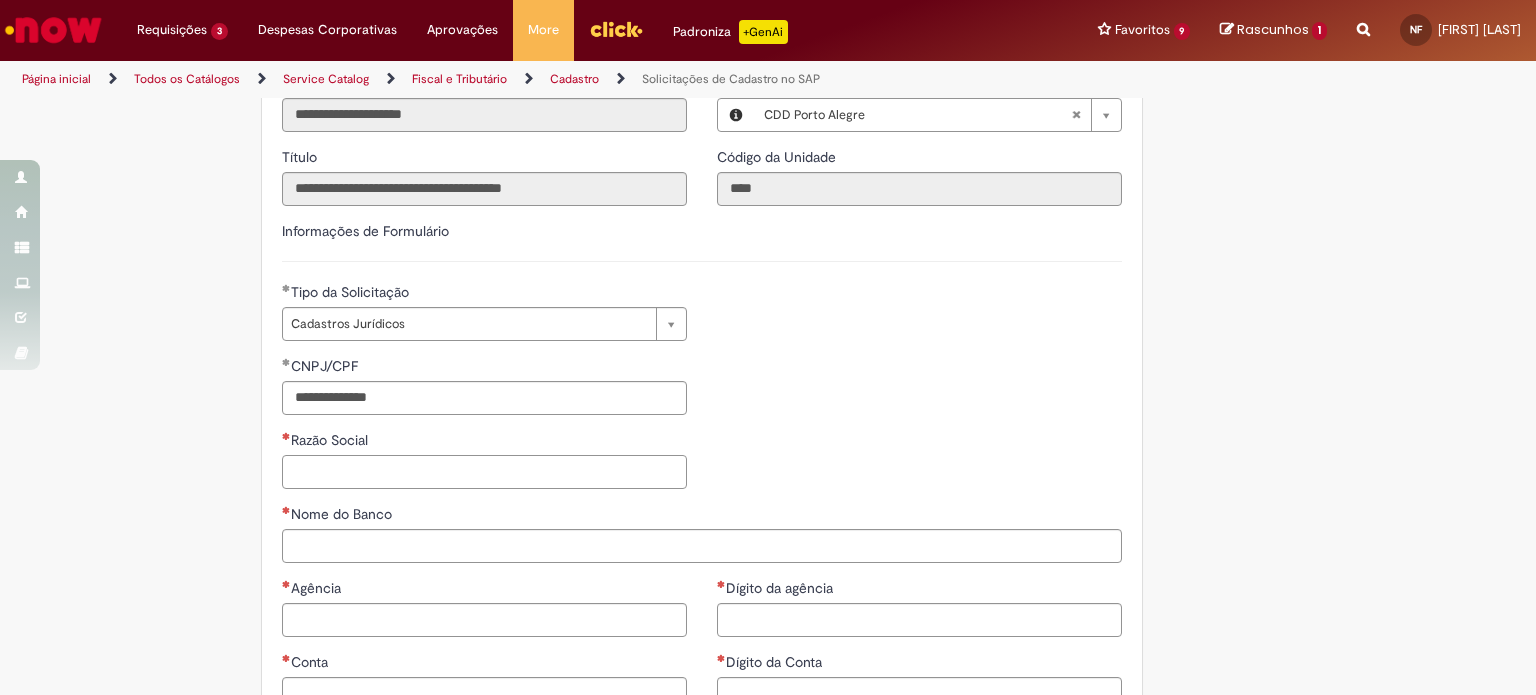 paste on "**********" 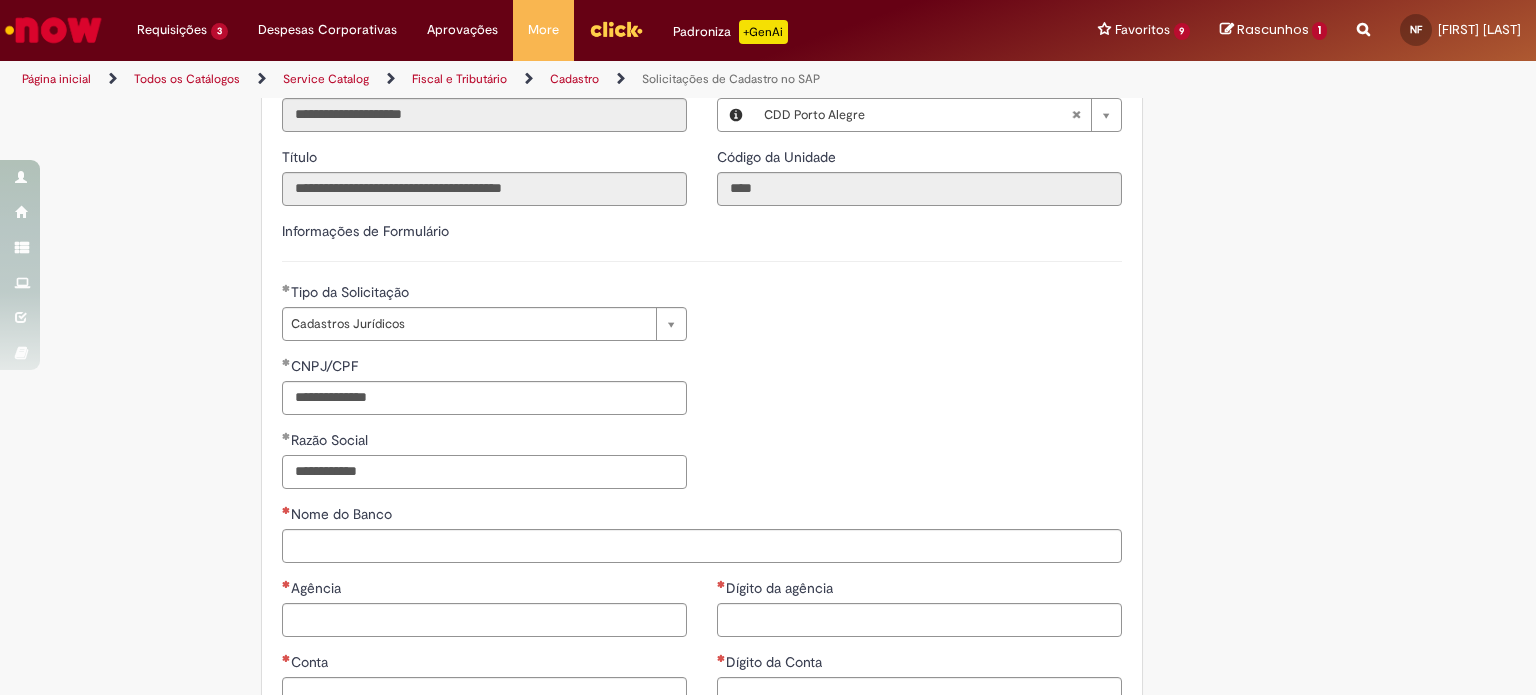 type on "**********" 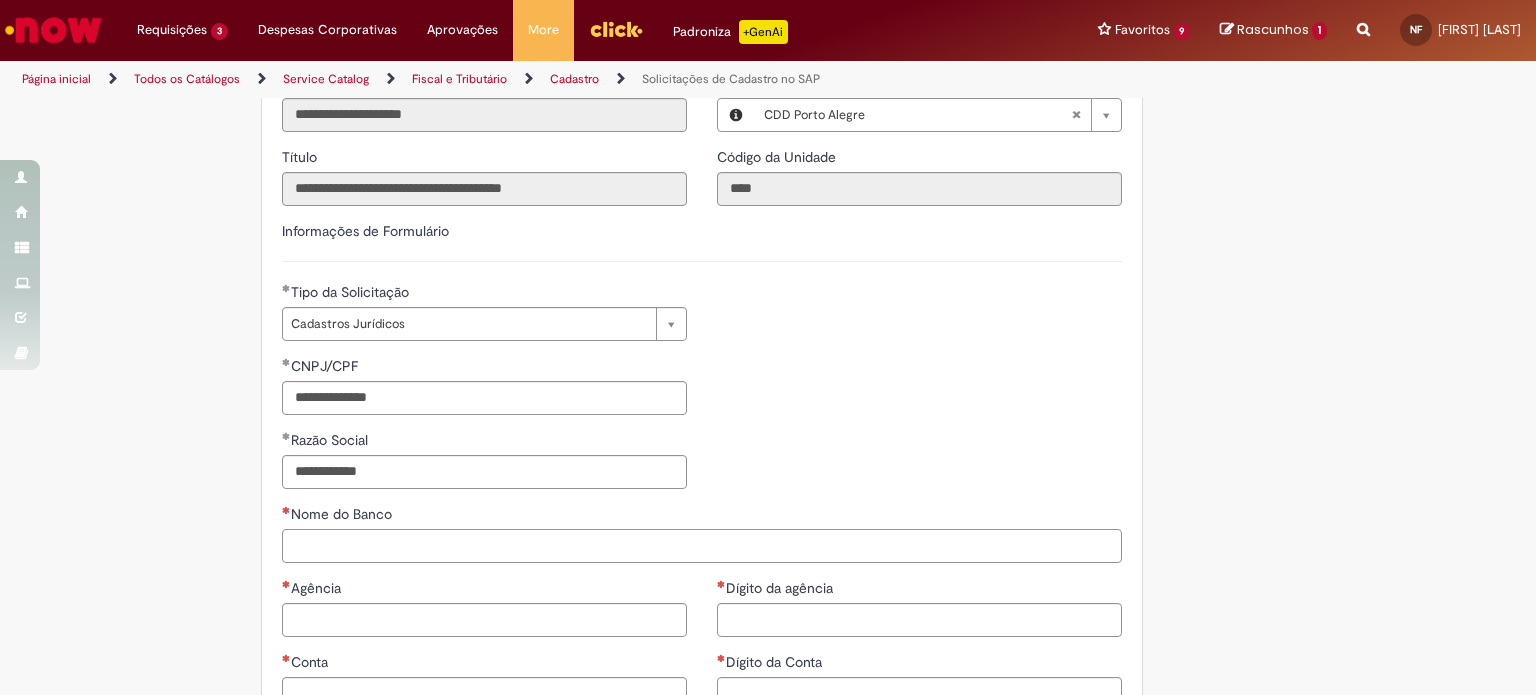 click on "Nome do Banco" at bounding box center (702, 546) 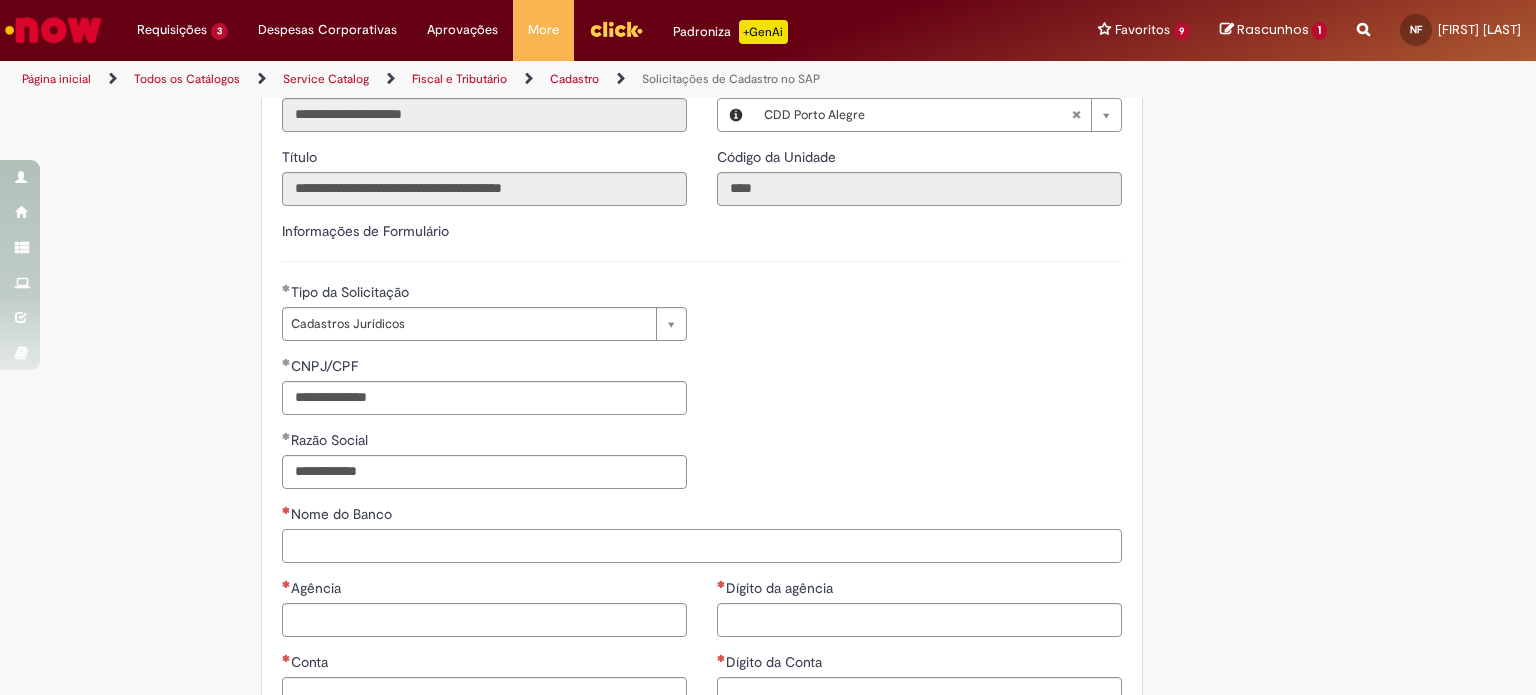 type on "*" 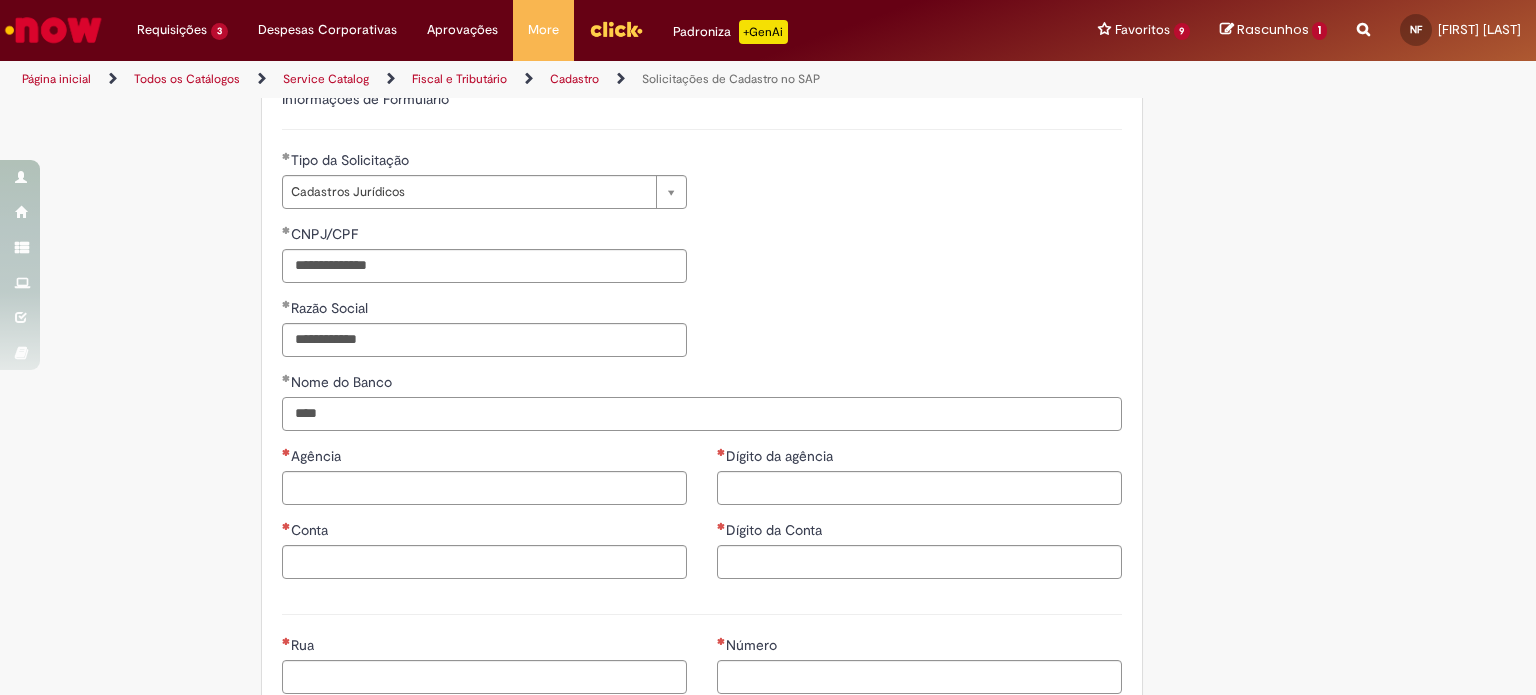 scroll, scrollTop: 626, scrollLeft: 0, axis: vertical 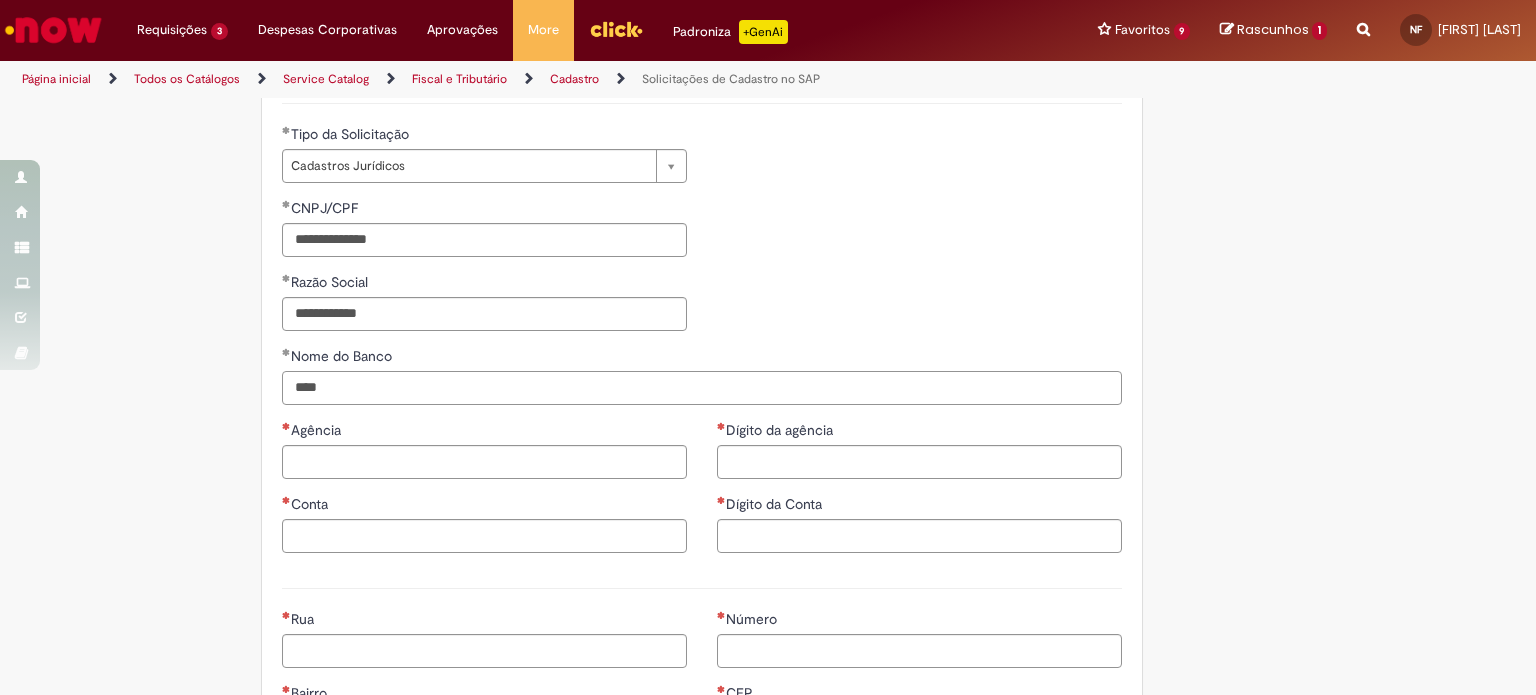 type on "****" 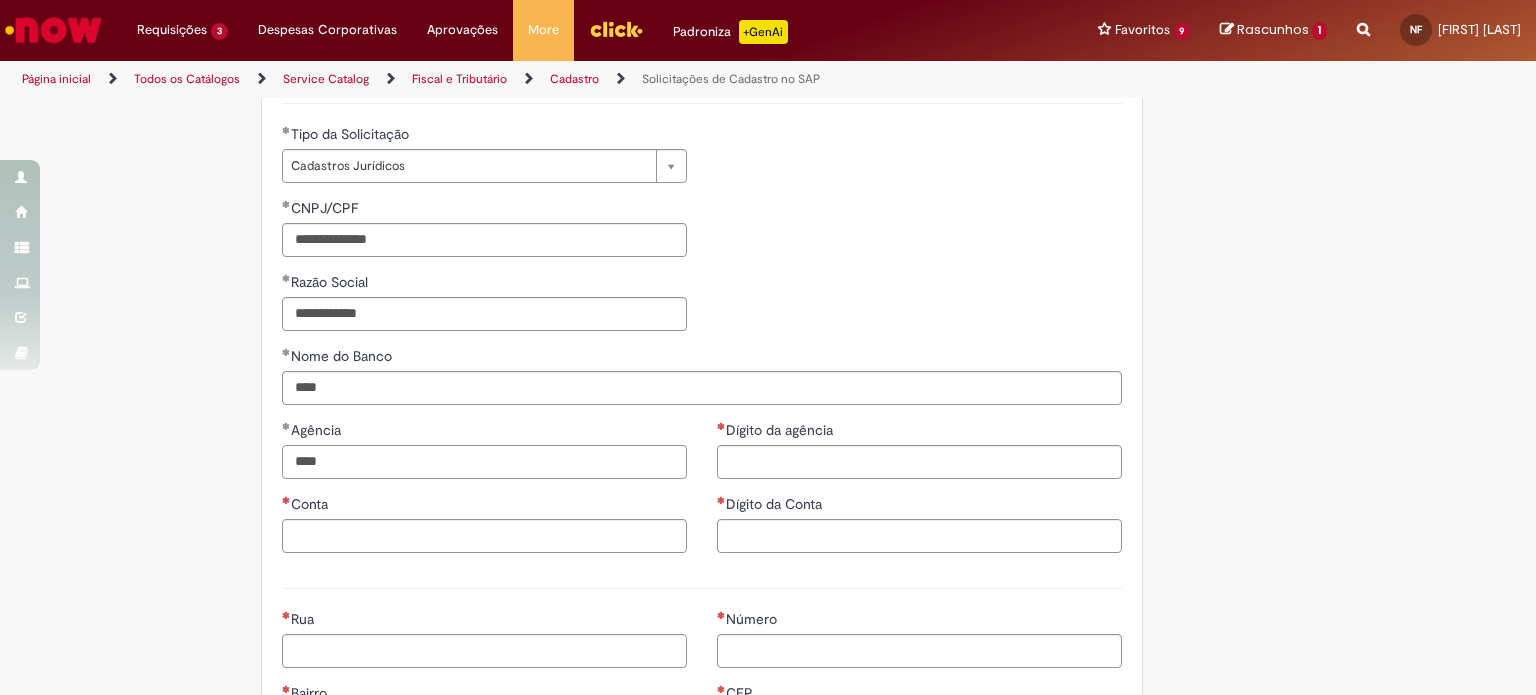 type on "****" 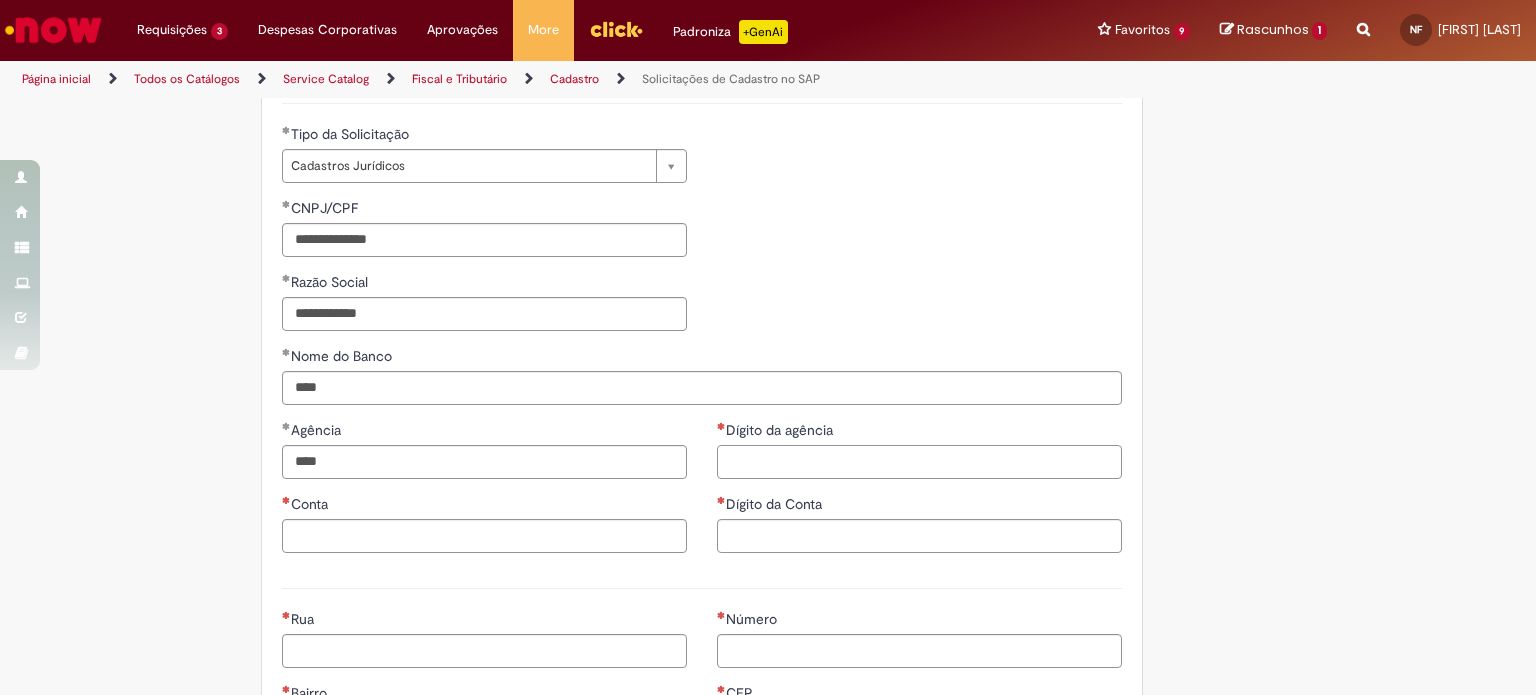 click on "Dígito da agência" at bounding box center (919, 462) 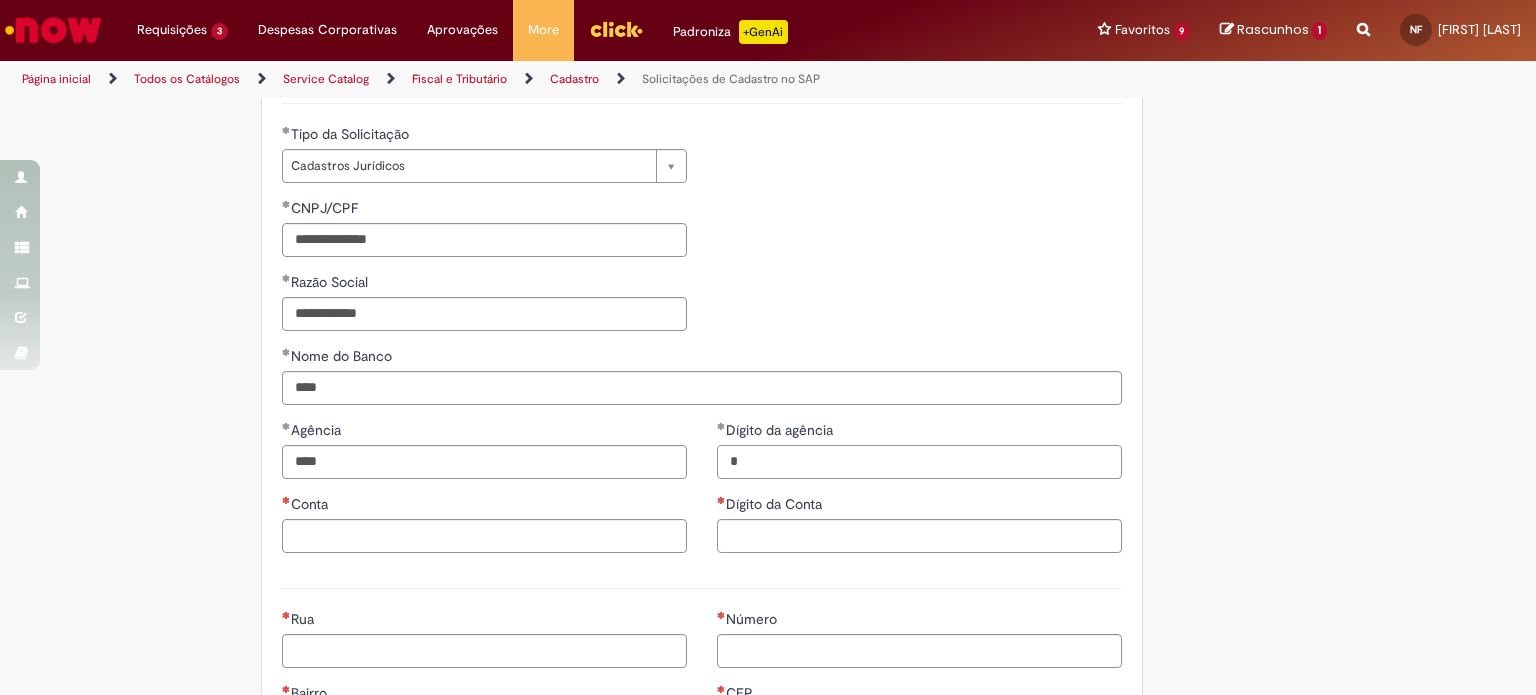 type on "*" 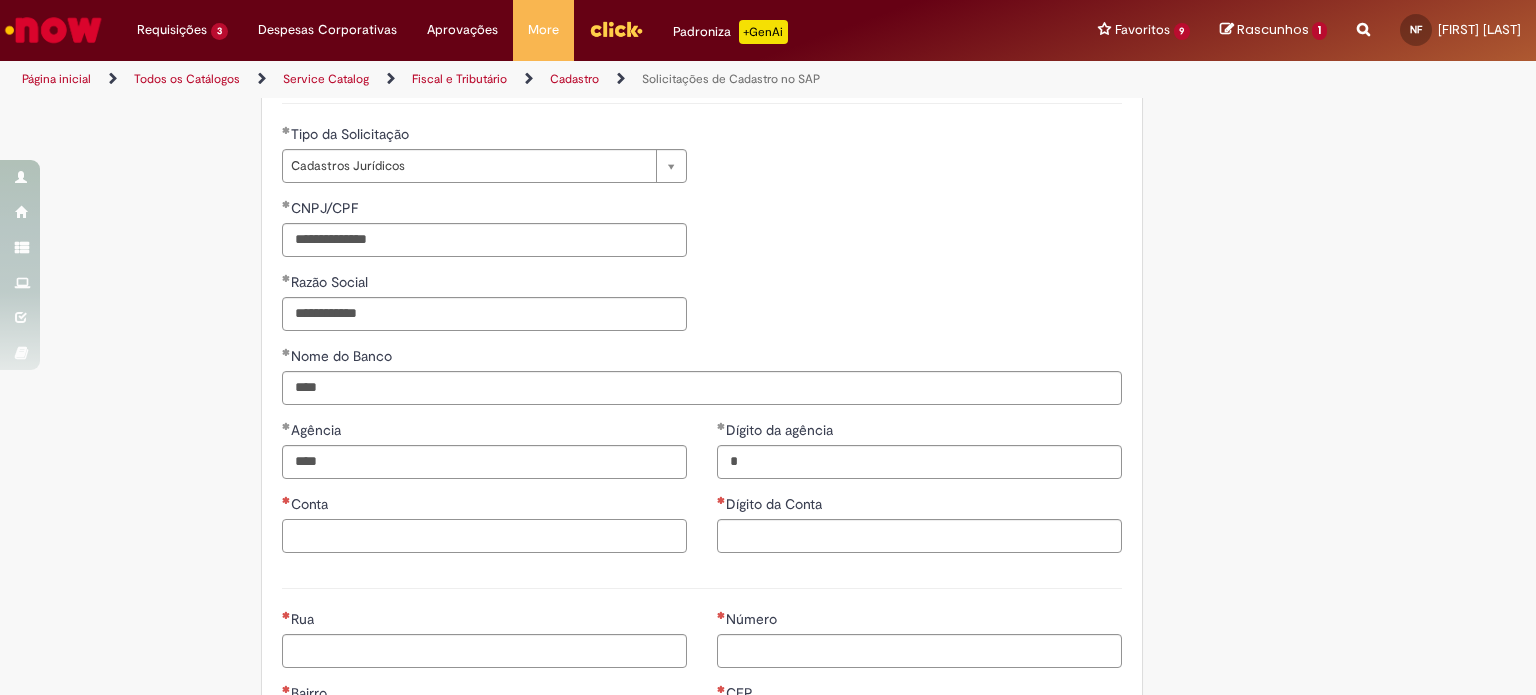 click on "Conta" at bounding box center [484, 536] 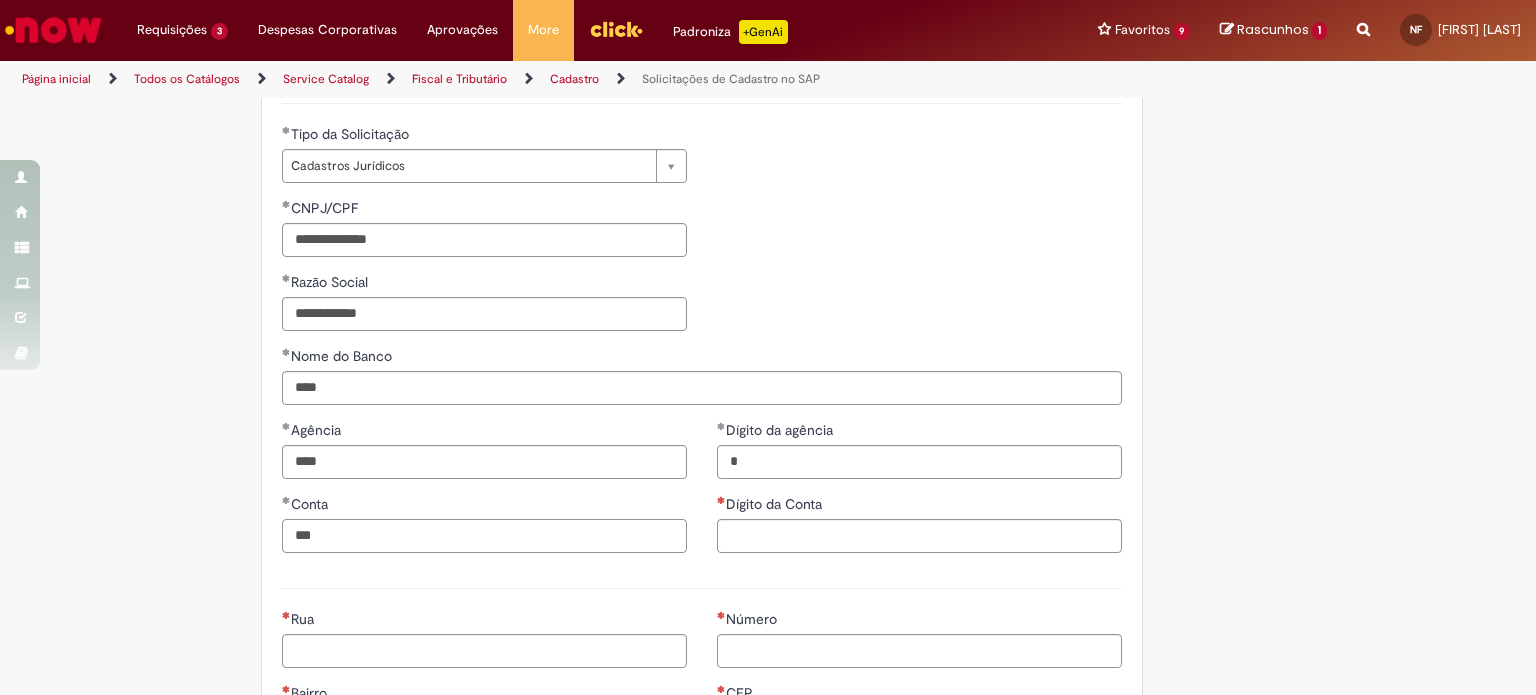 type on "***" 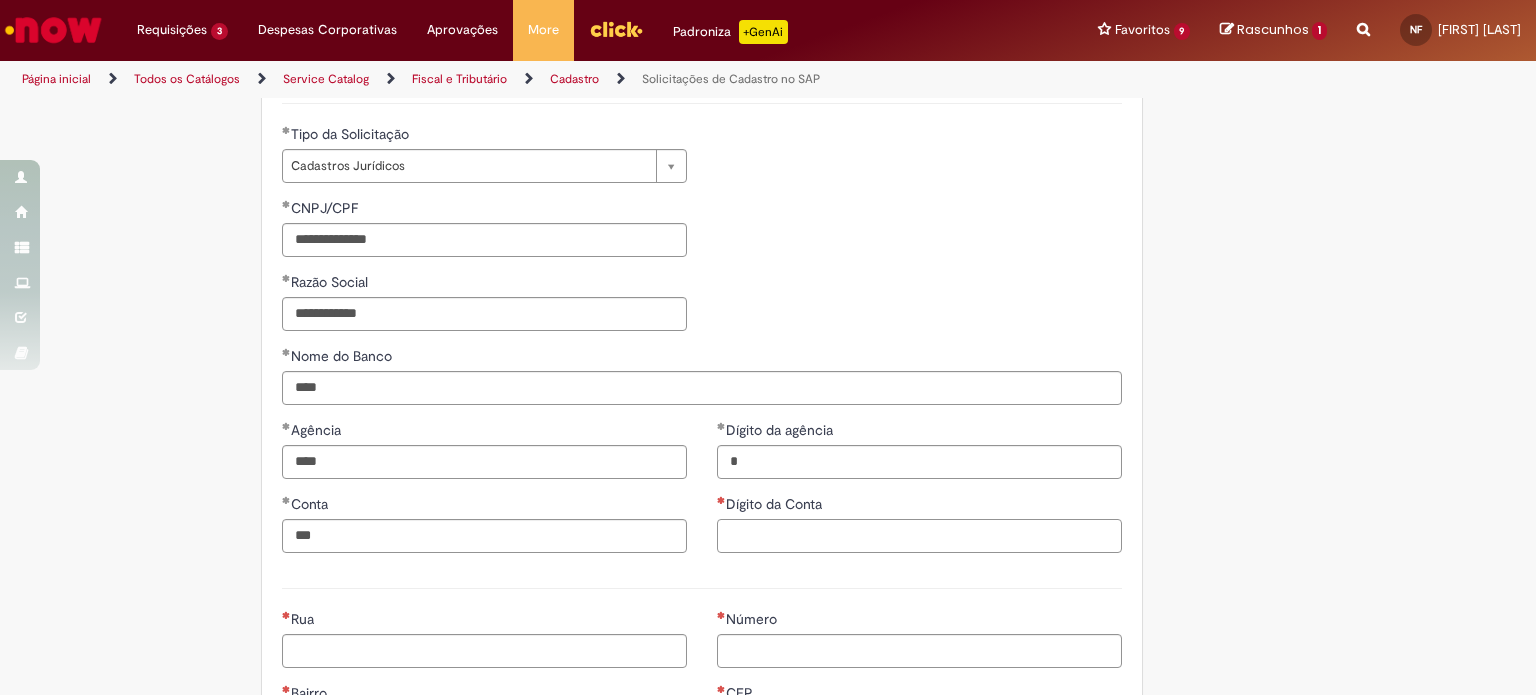 click on "Dígito da Conta" at bounding box center [919, 536] 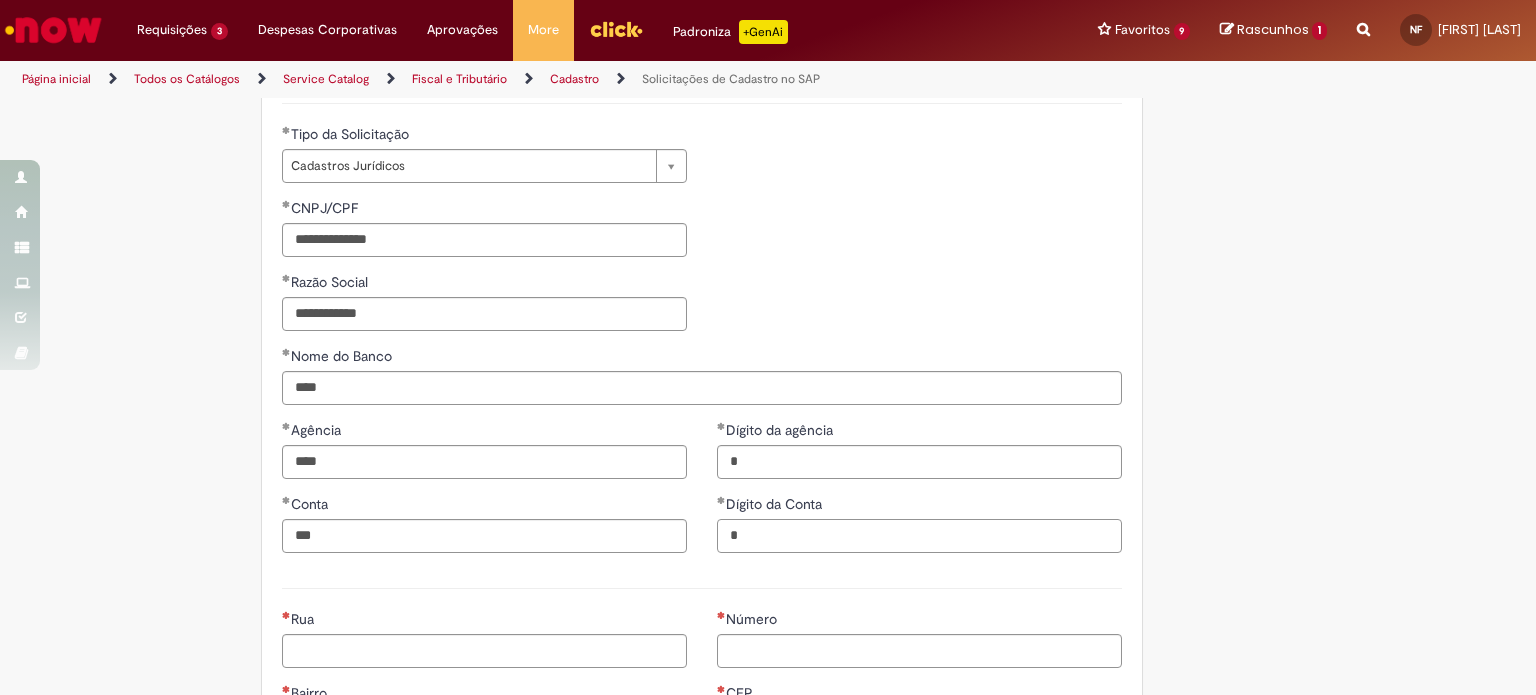 type on "*" 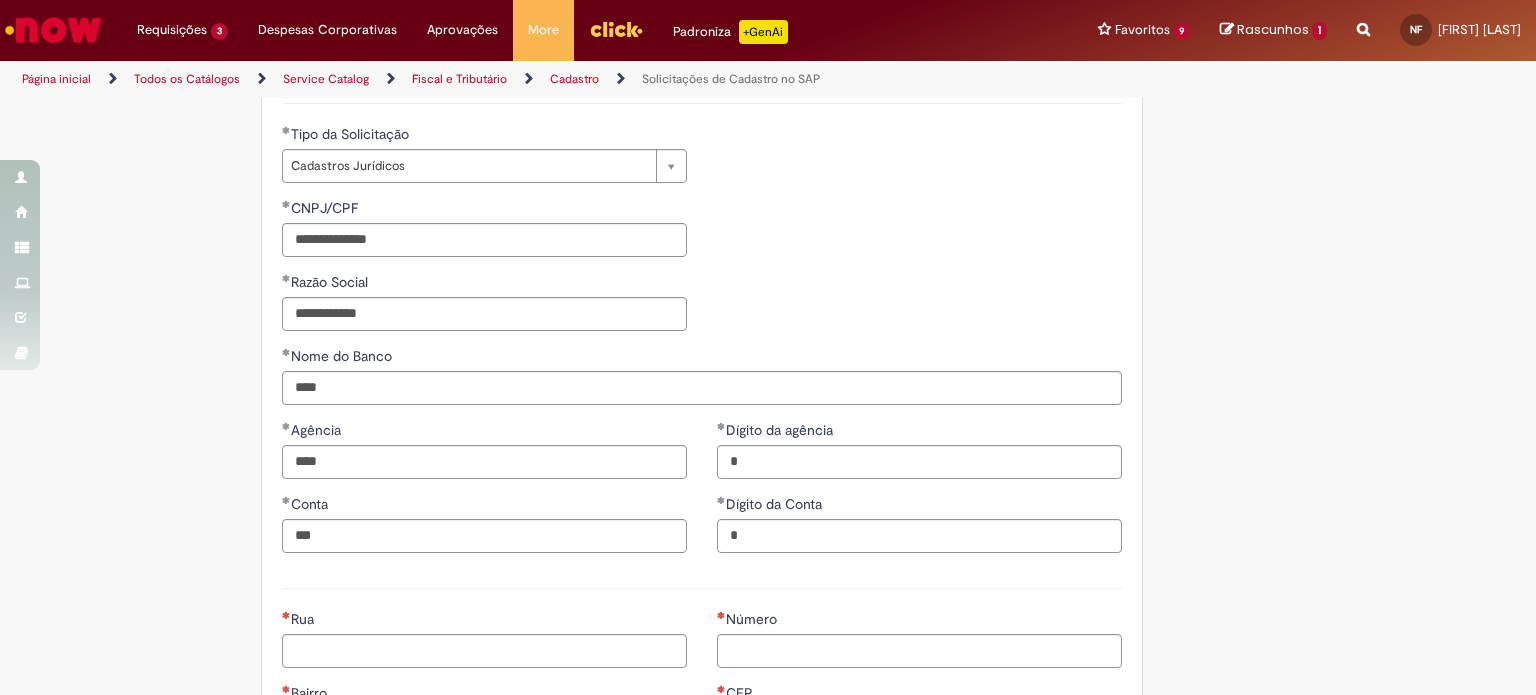 click on "Rua" at bounding box center [484, 651] 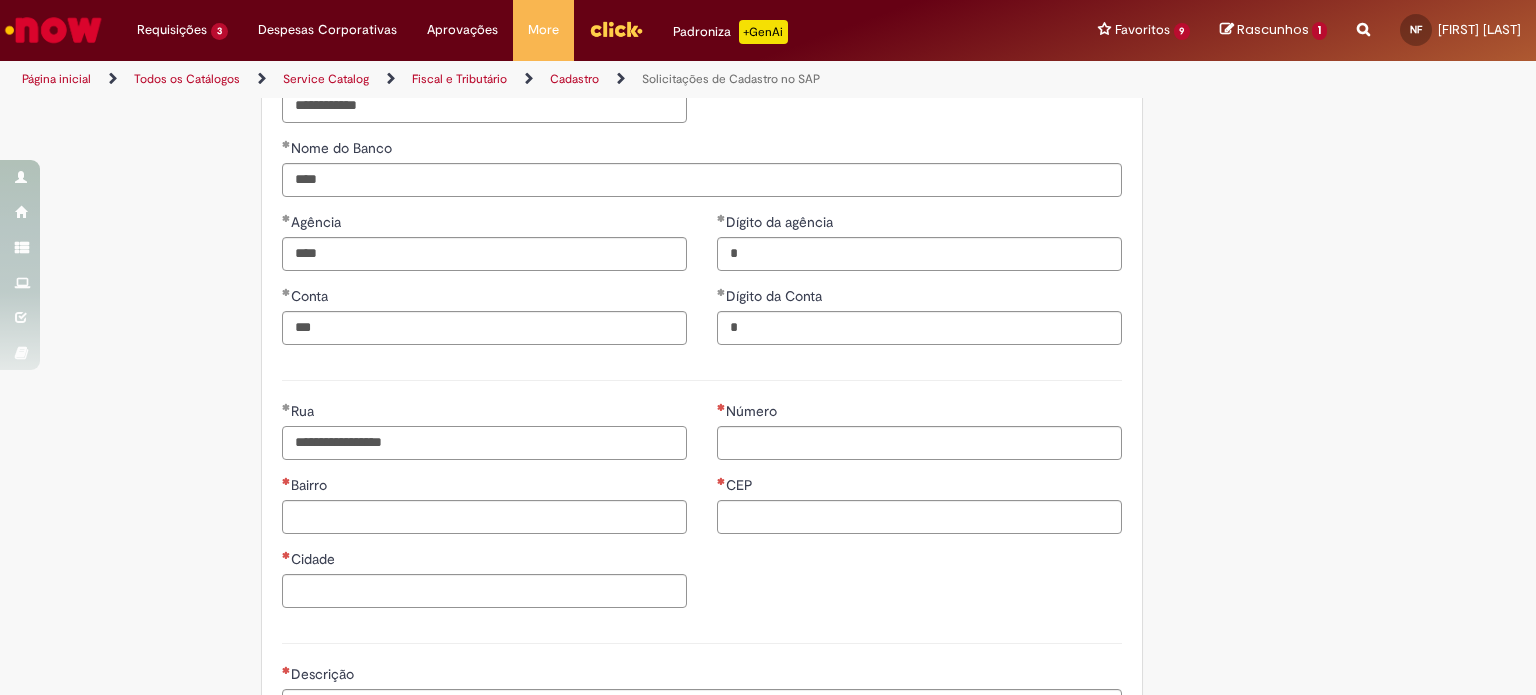 scroll, scrollTop: 840, scrollLeft: 0, axis: vertical 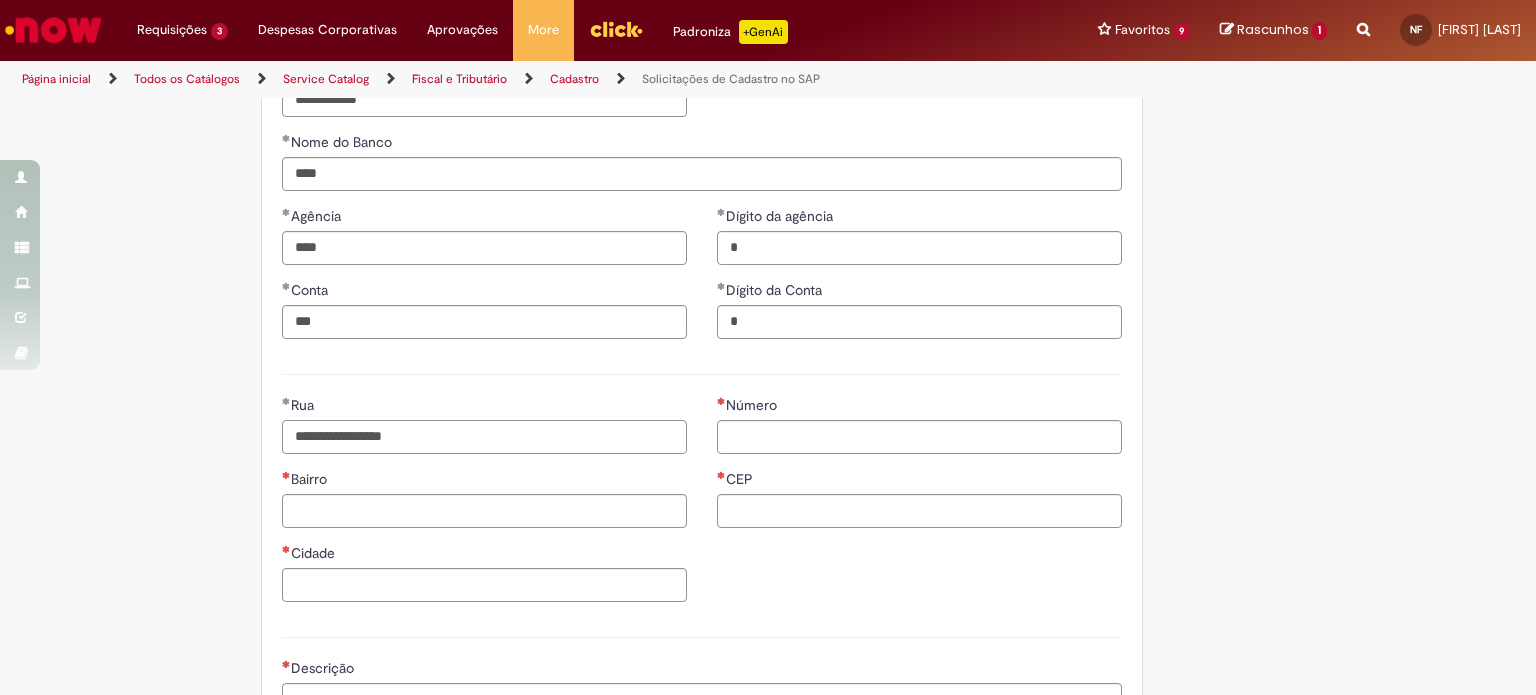 type on "**********" 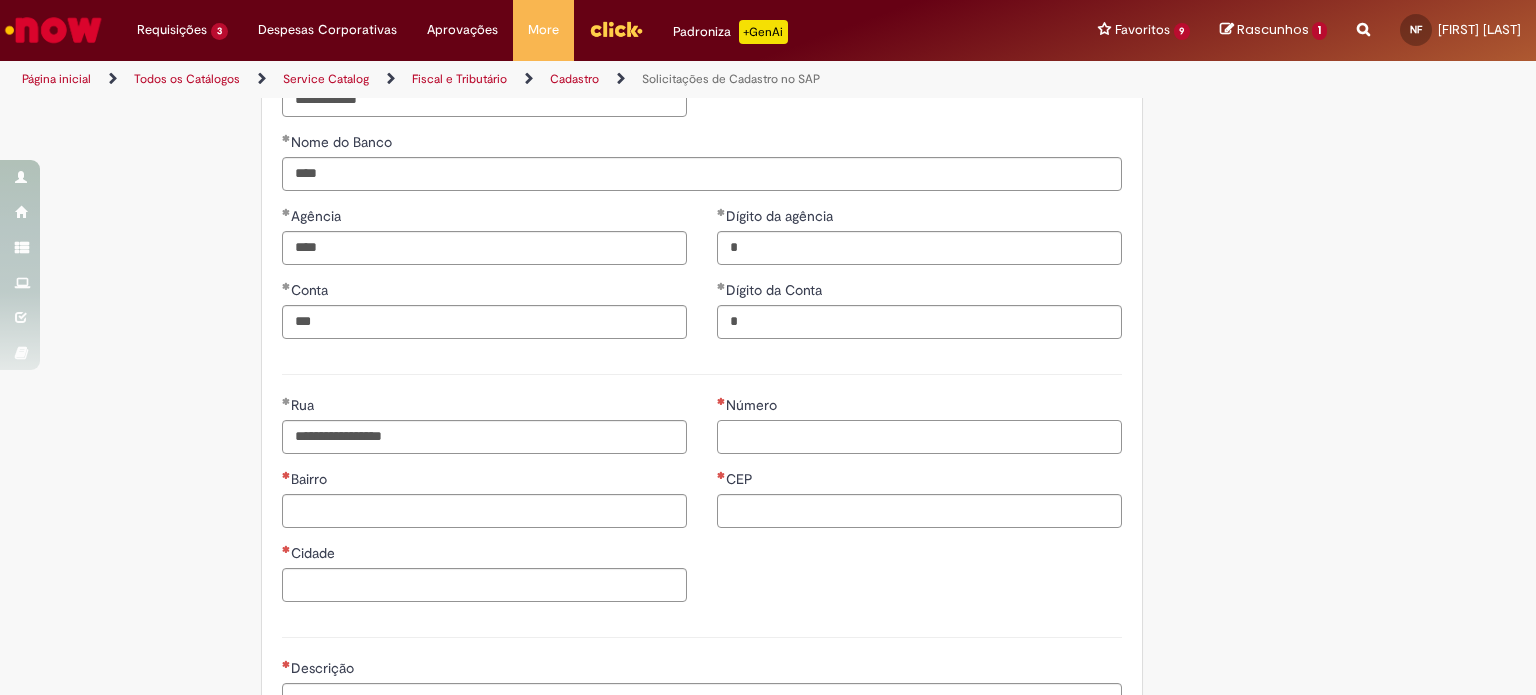 click on "Número" at bounding box center [919, 437] 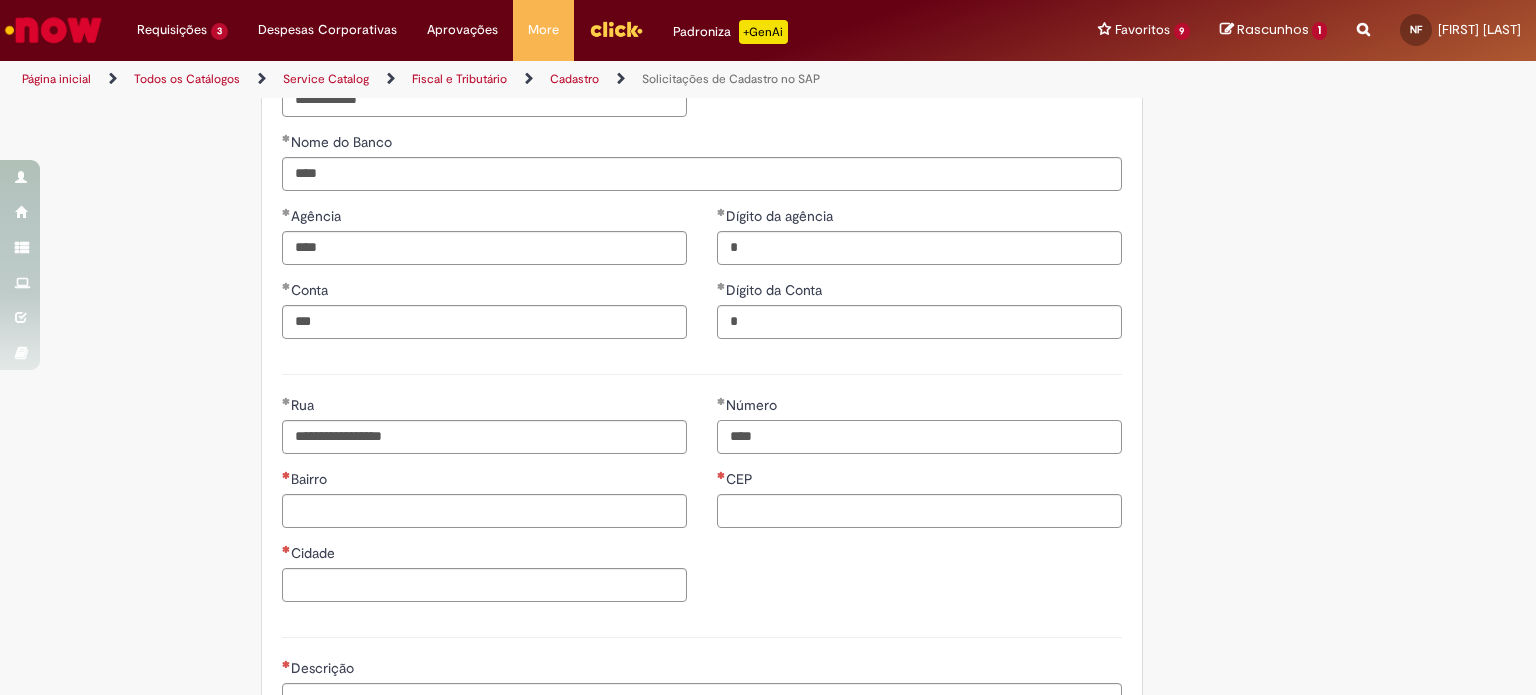 type on "****" 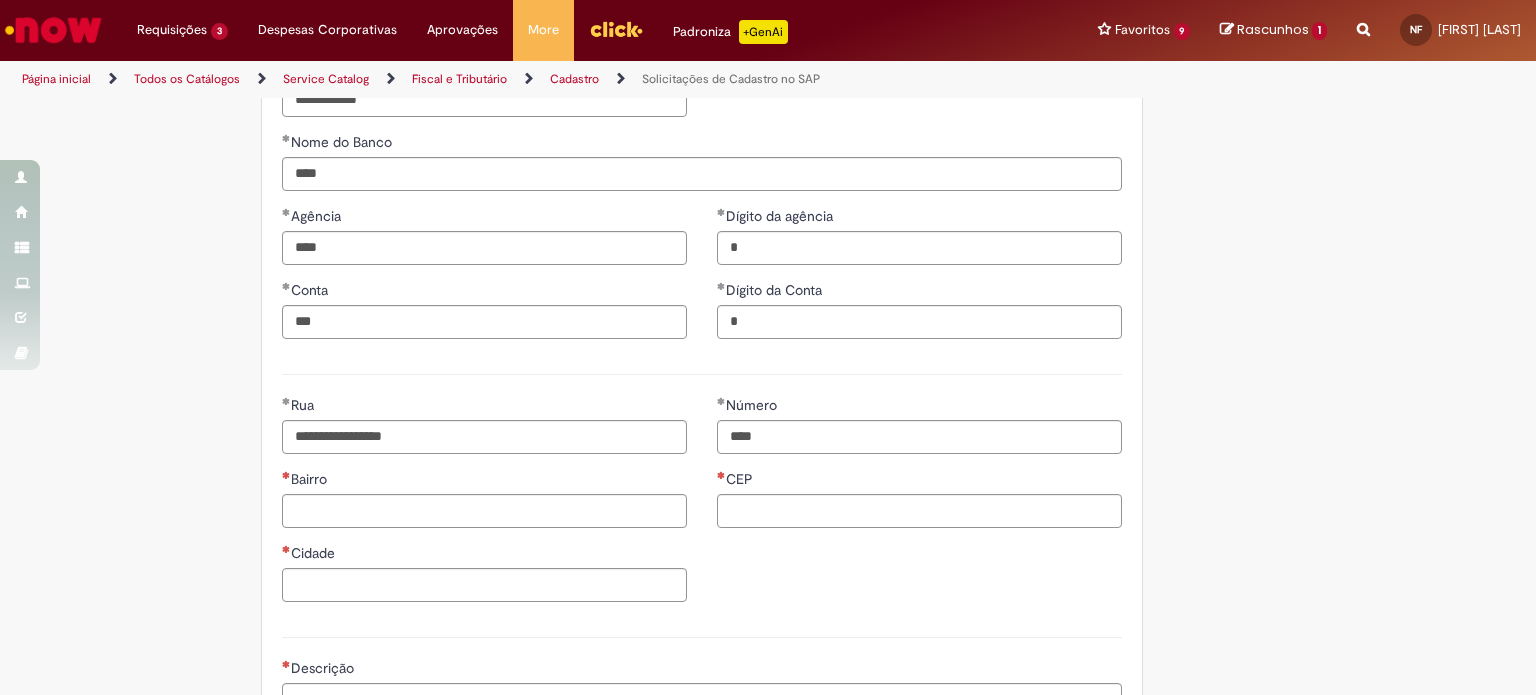click on "Bairro" at bounding box center [484, 481] 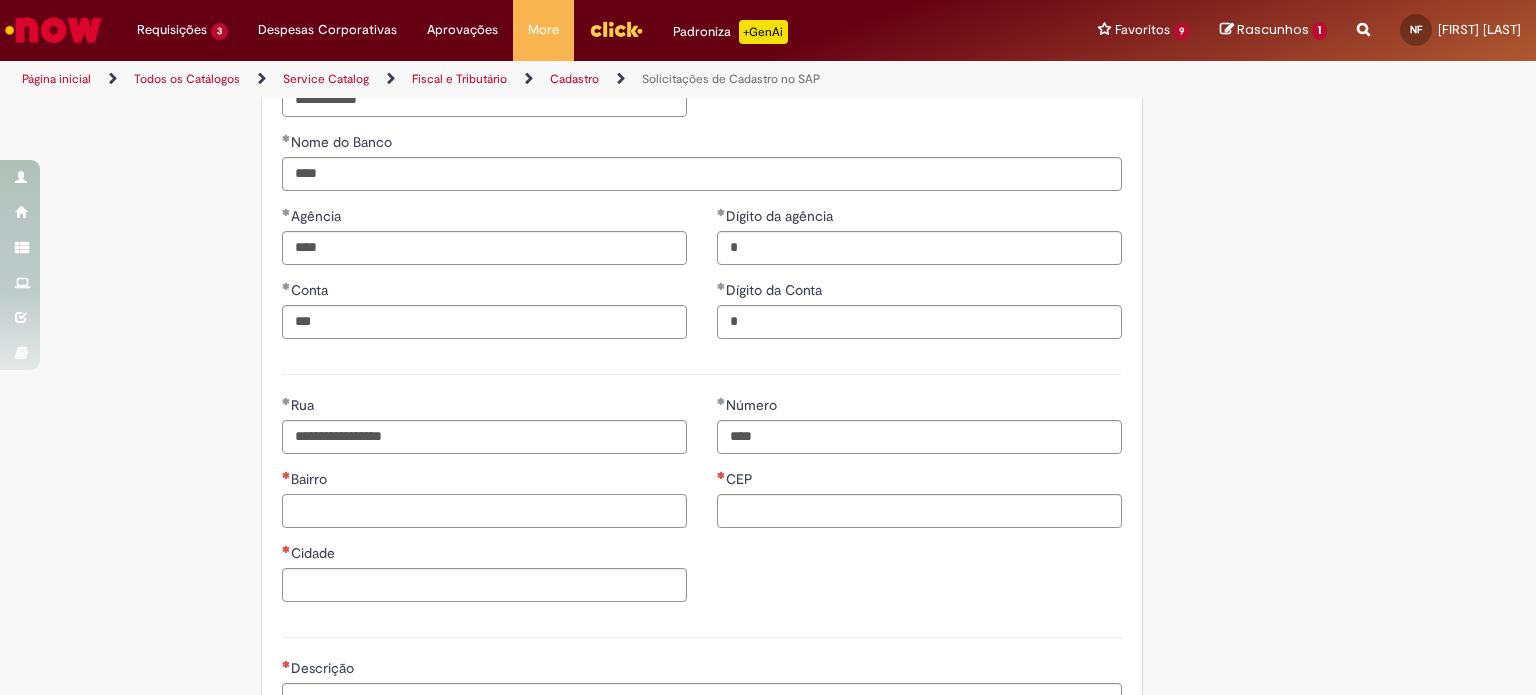 click on "Bairro" at bounding box center [484, 511] 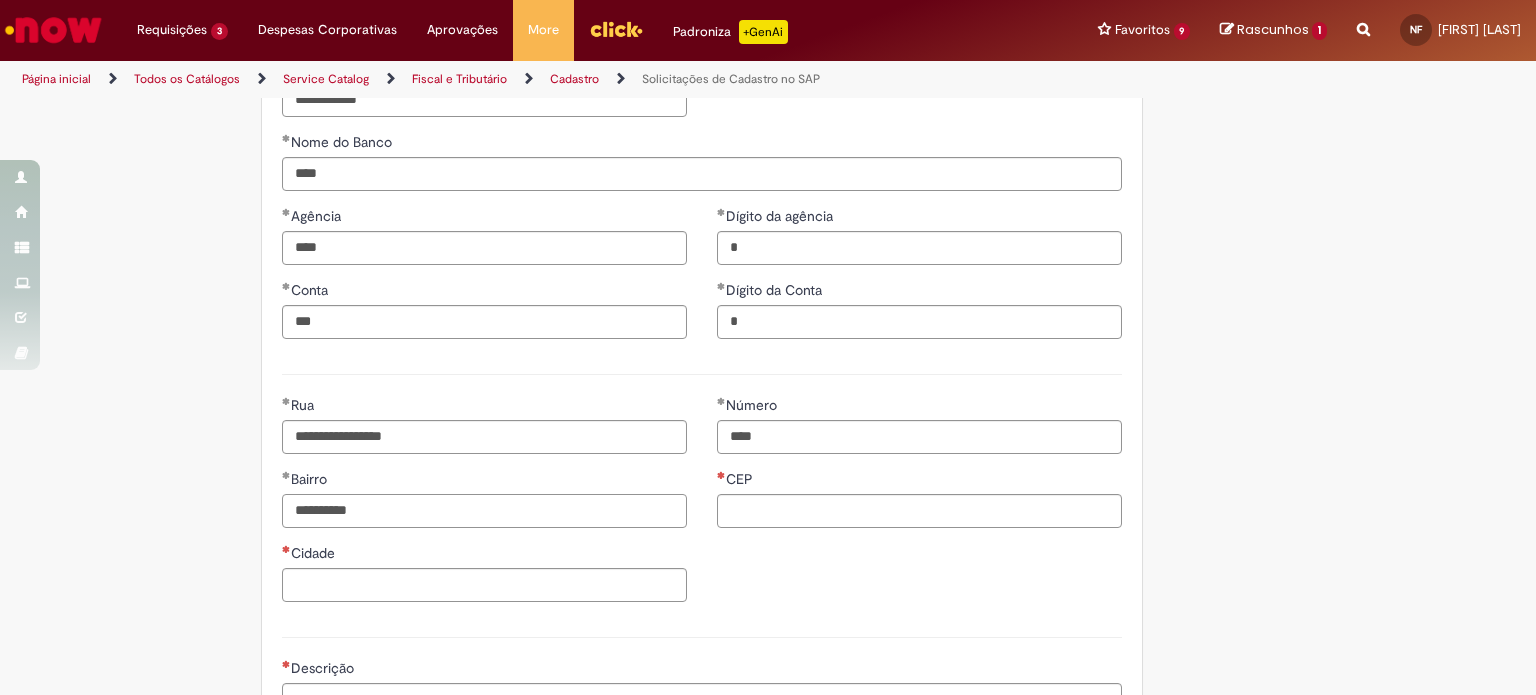 type on "**********" 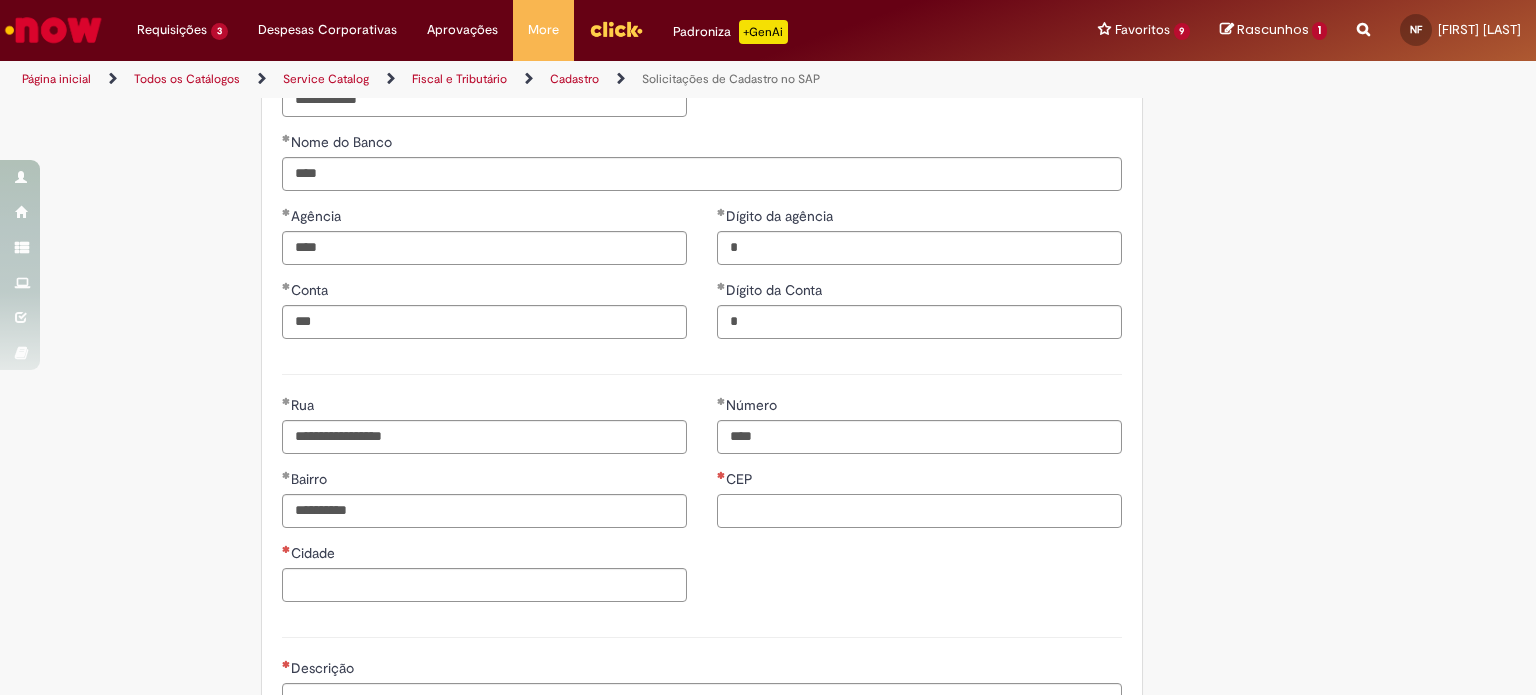 click on "CEP" at bounding box center [919, 511] 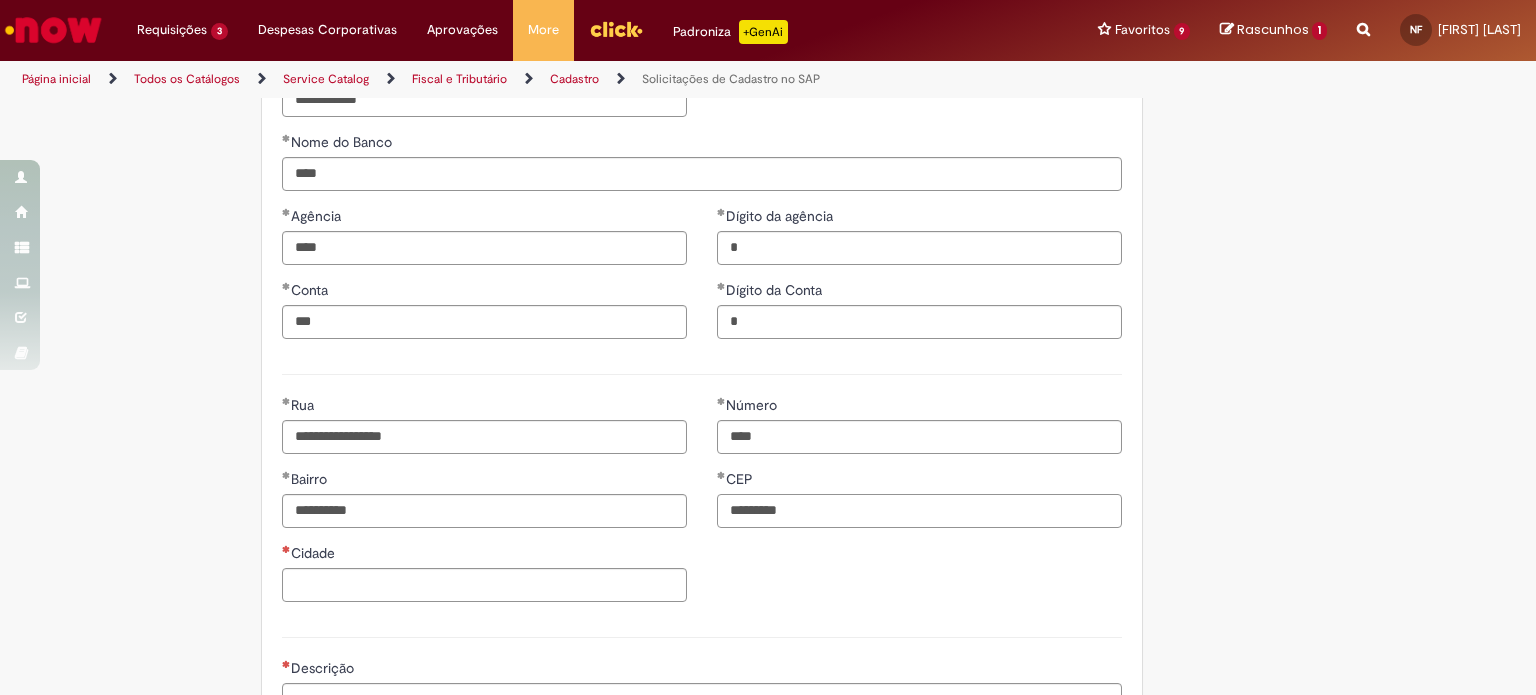 type on "*********" 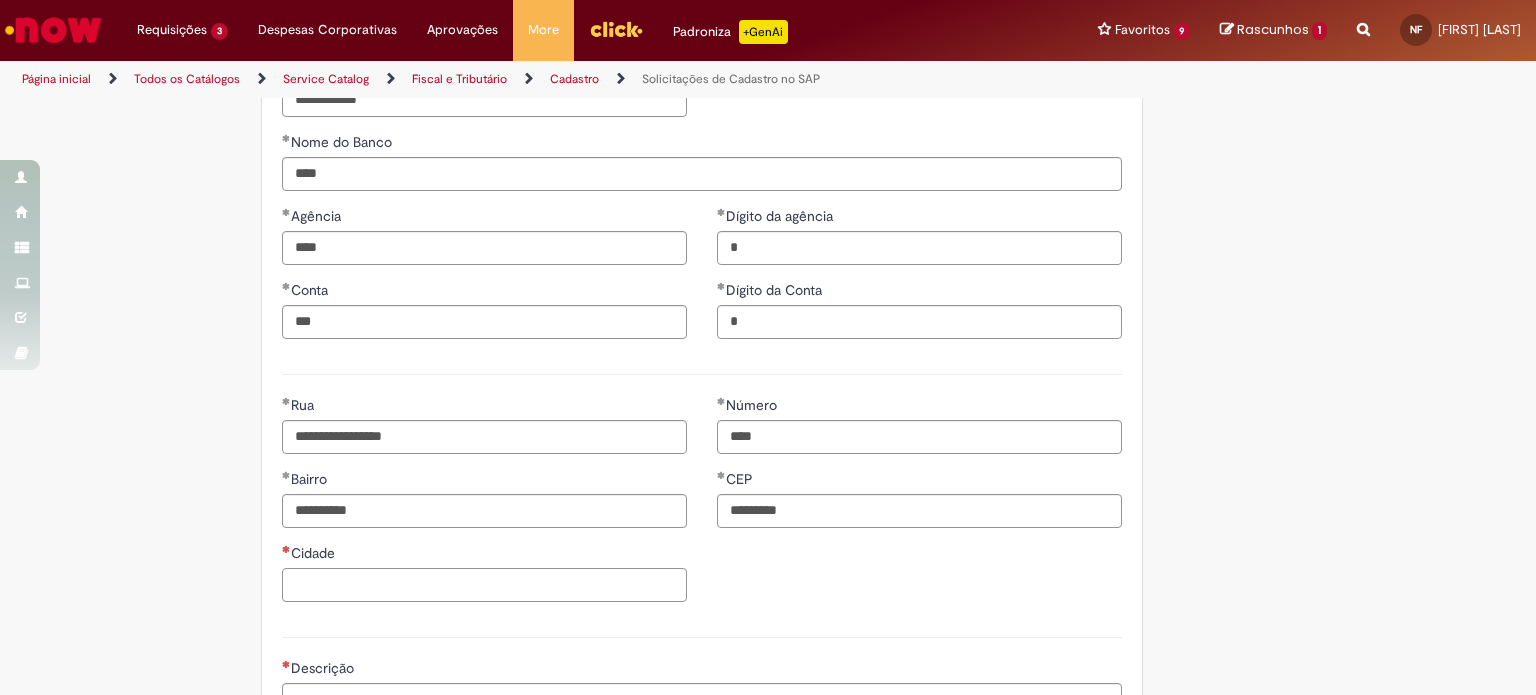 click on "Cidade" at bounding box center [484, 585] 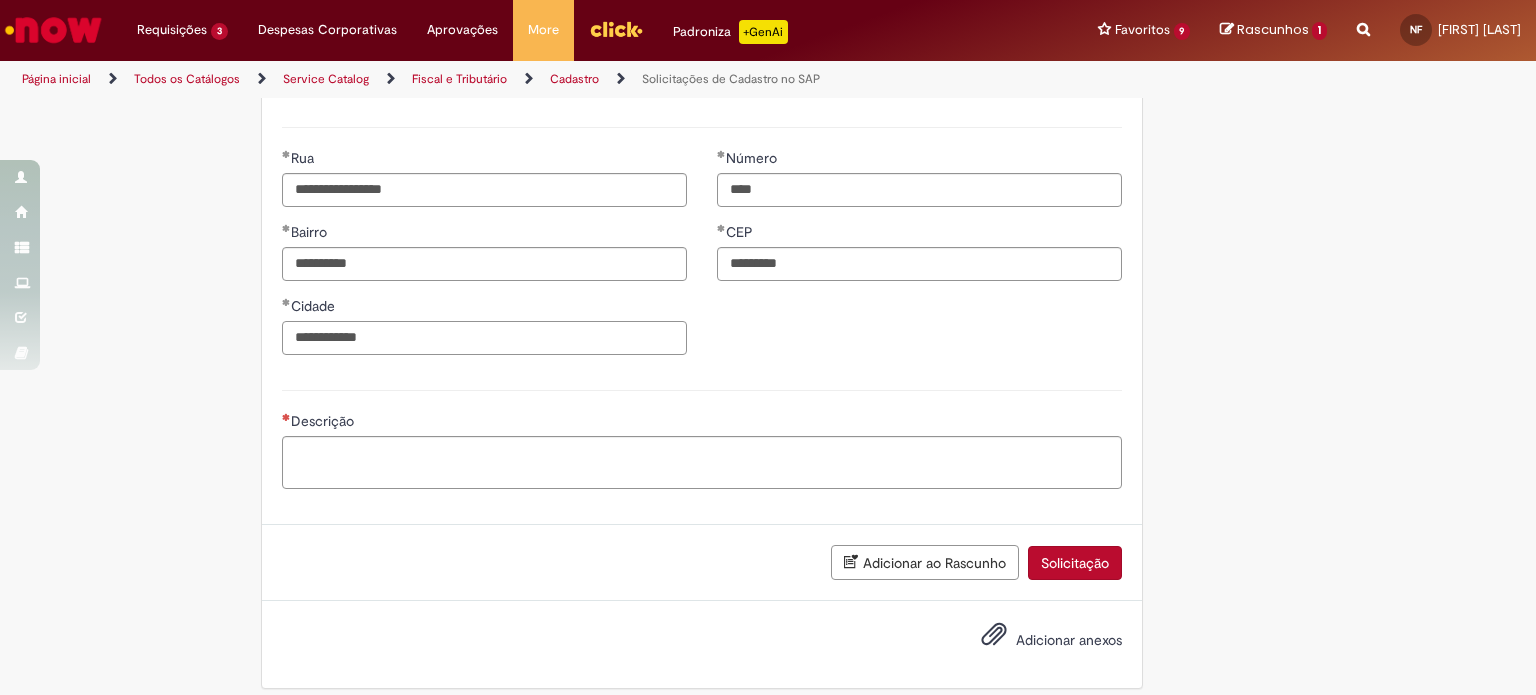 scroll, scrollTop: 1088, scrollLeft: 0, axis: vertical 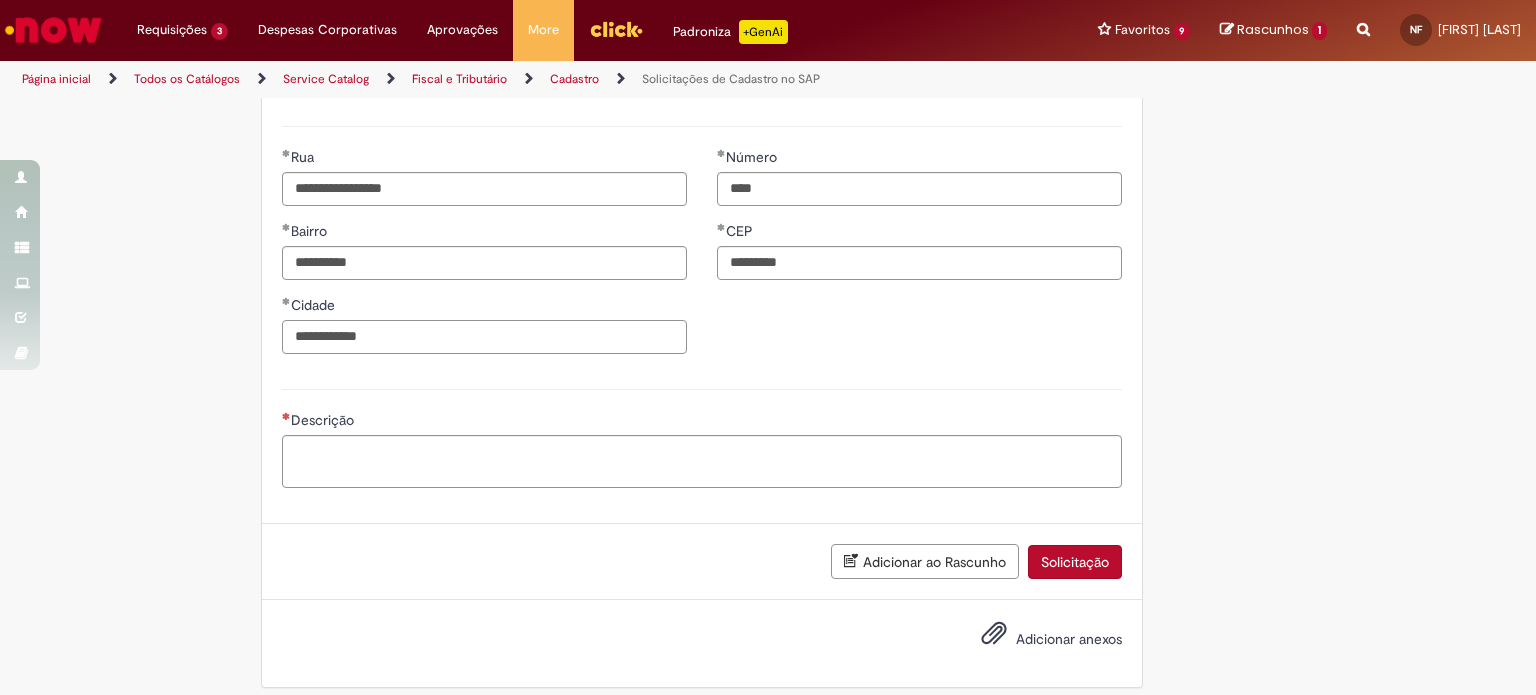 type on "**********" 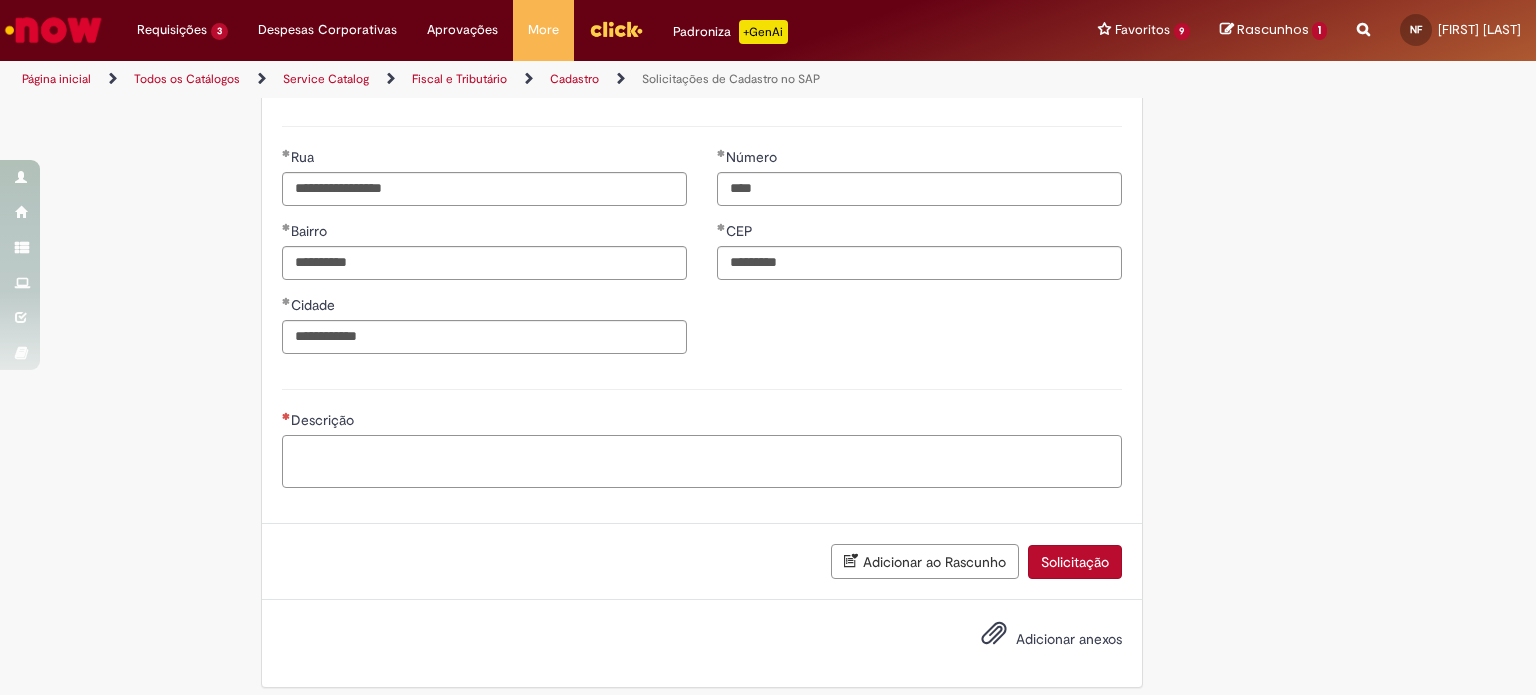 click on "Descrição" at bounding box center (702, 462) 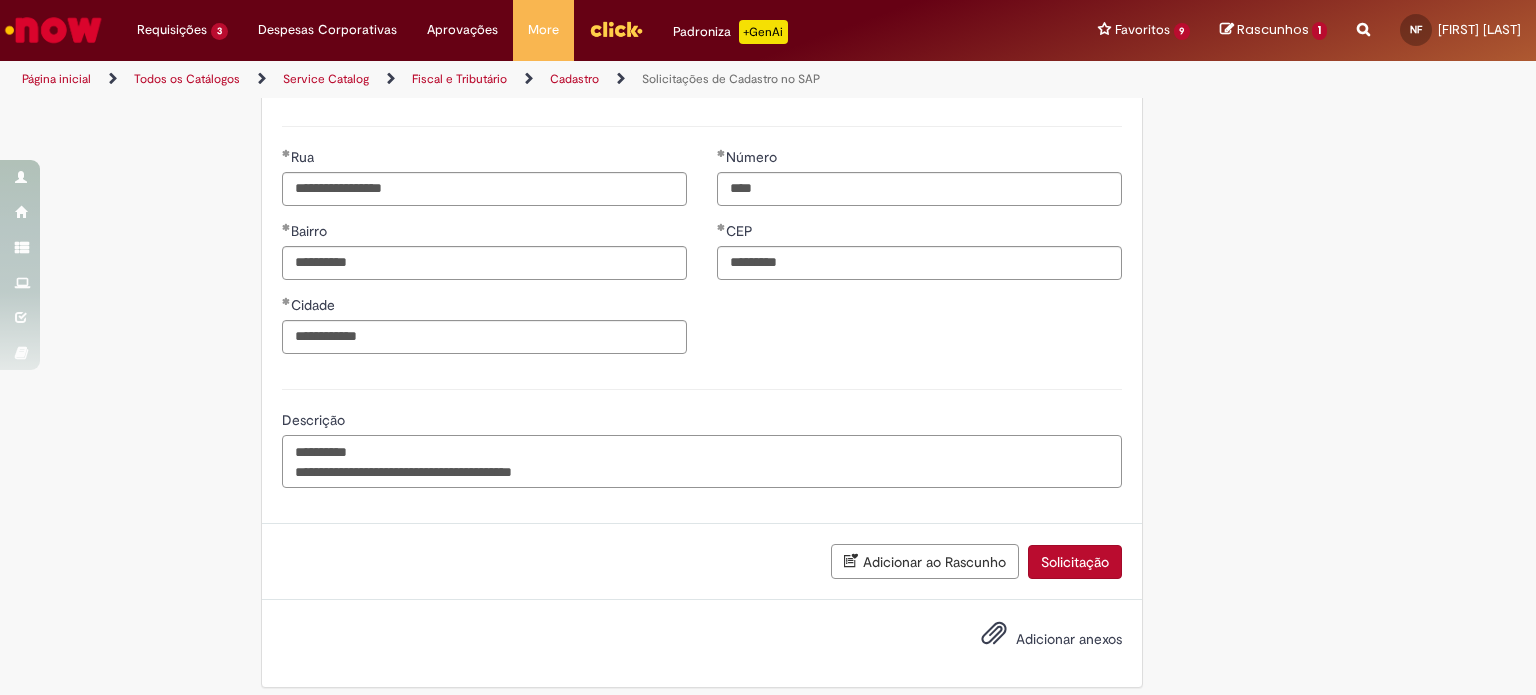 type on "**********" 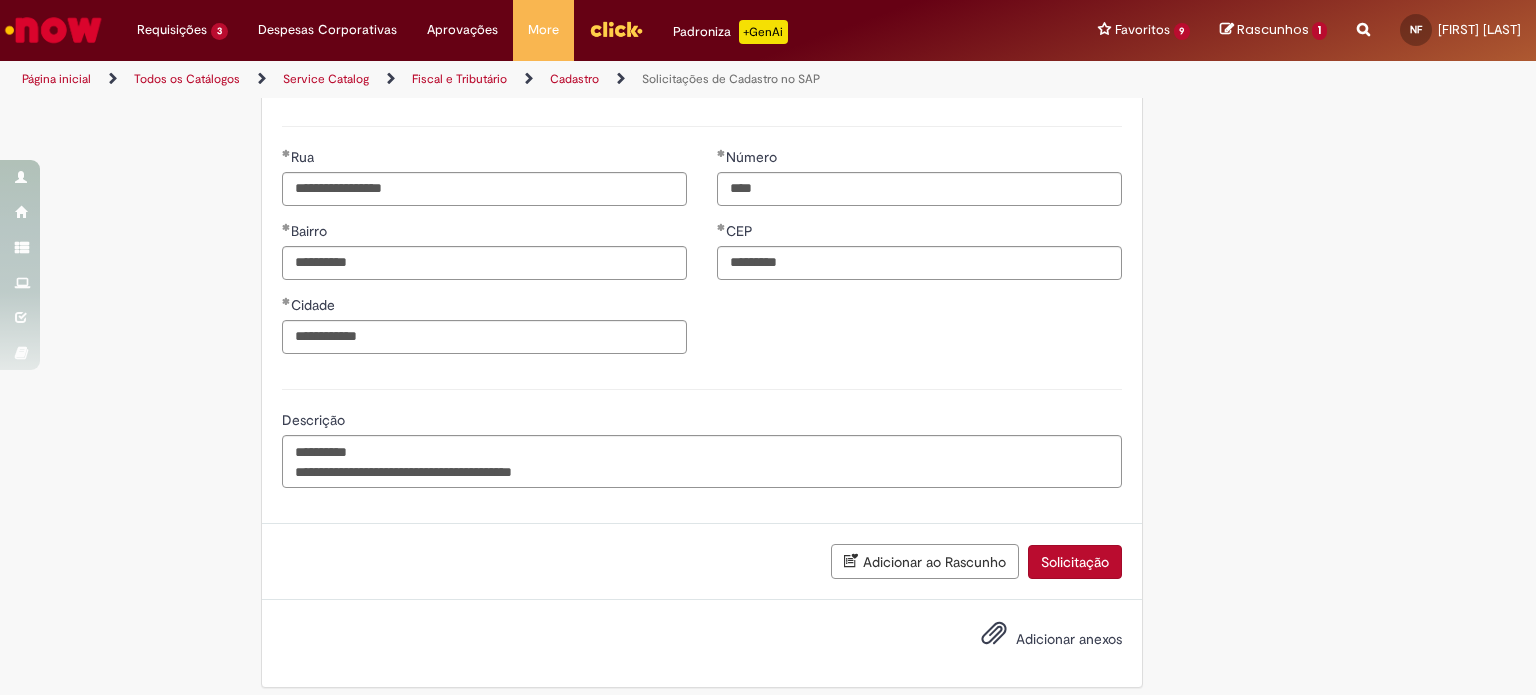 click on "Adicionar anexos" at bounding box center (1037, 640) 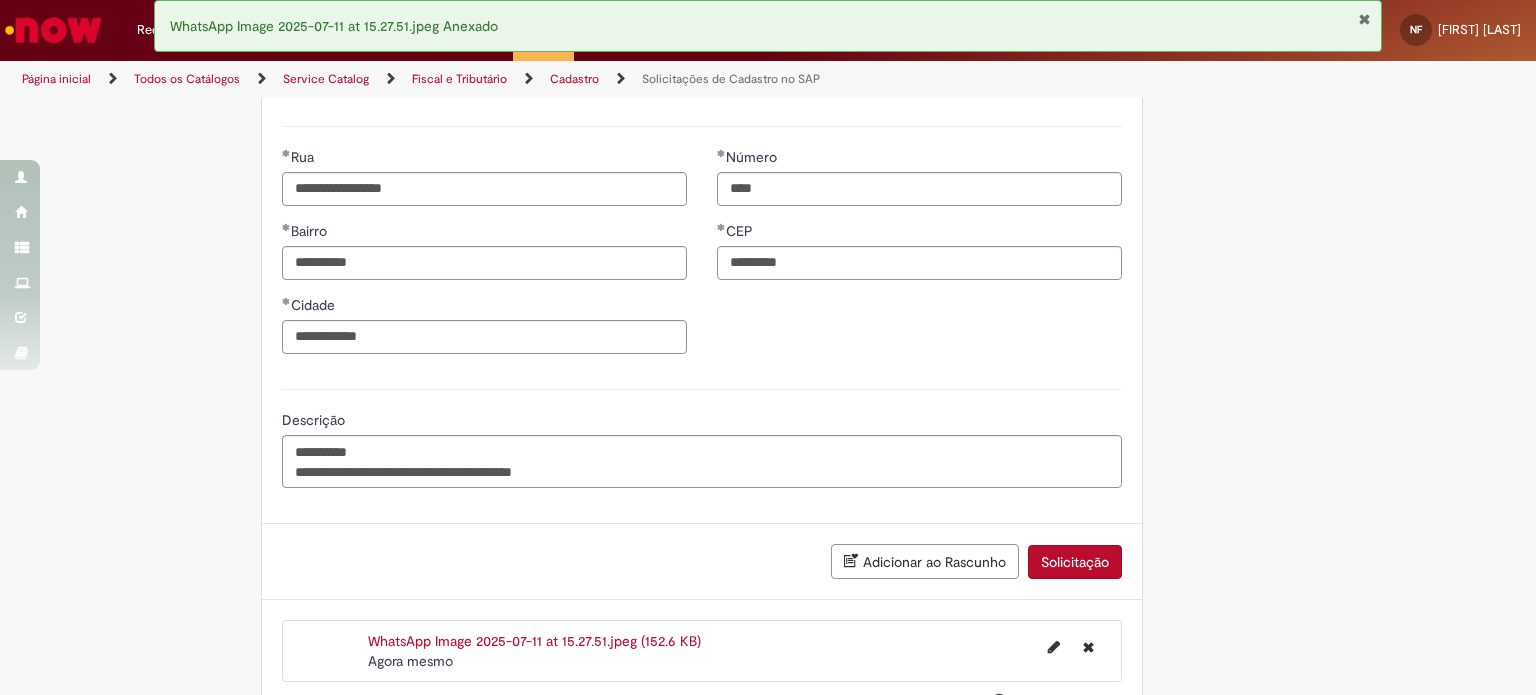 scroll, scrollTop: 1170, scrollLeft: 0, axis: vertical 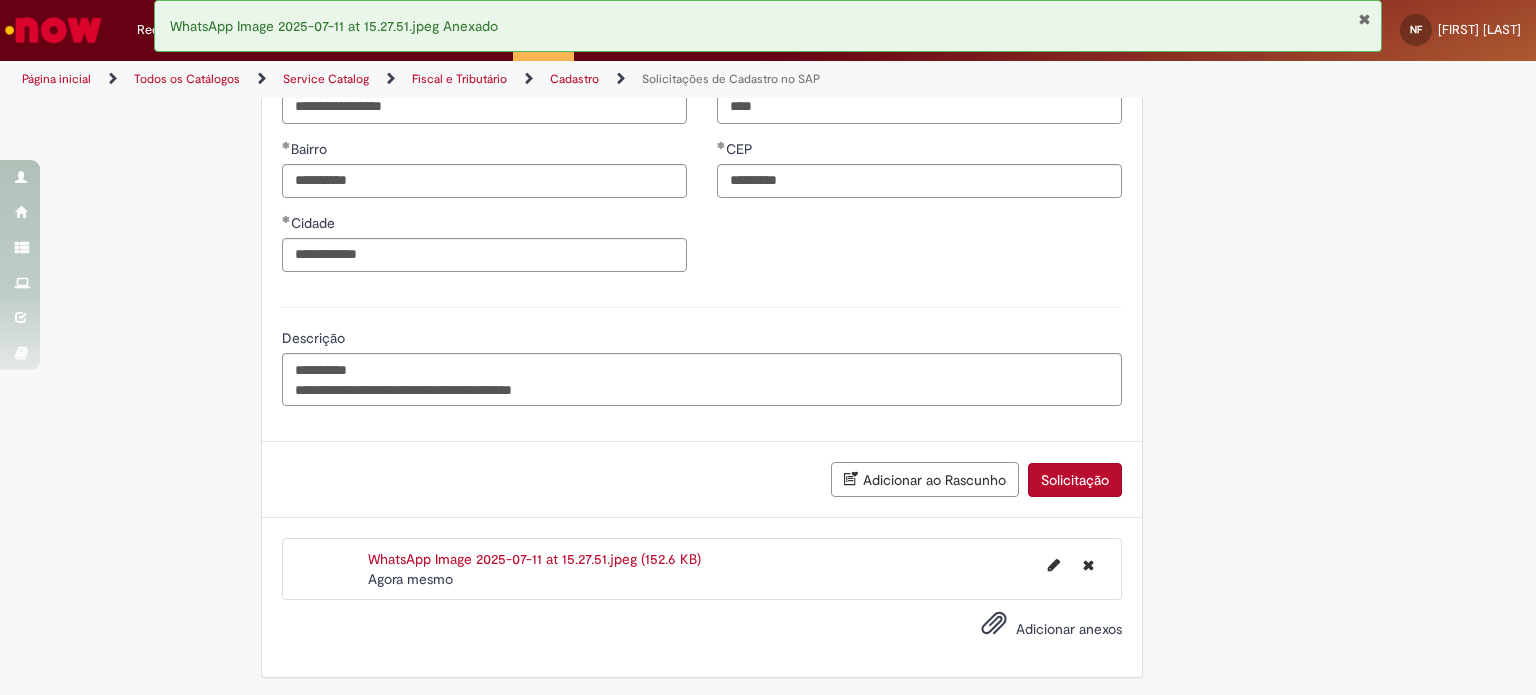 click on "Solicitação" at bounding box center (1075, 480) 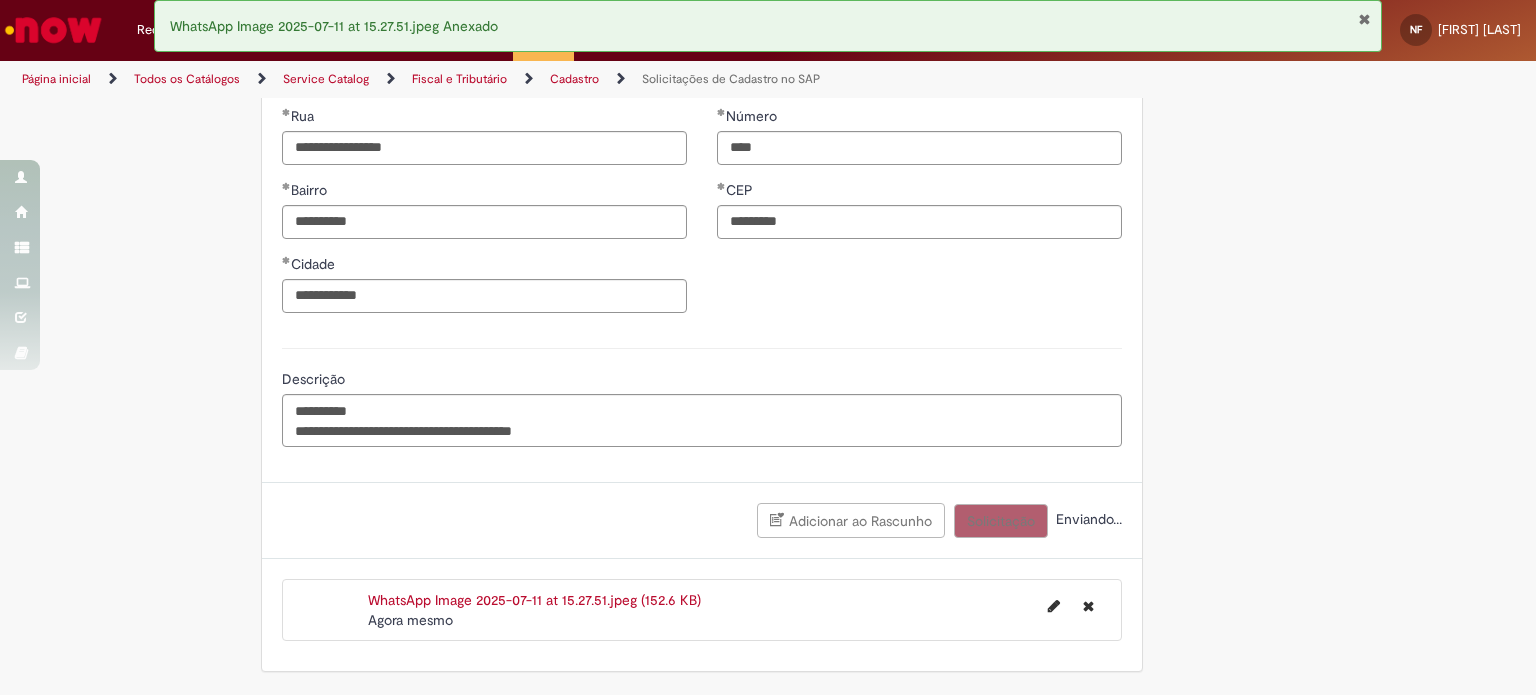 scroll, scrollTop: 1124, scrollLeft: 0, axis: vertical 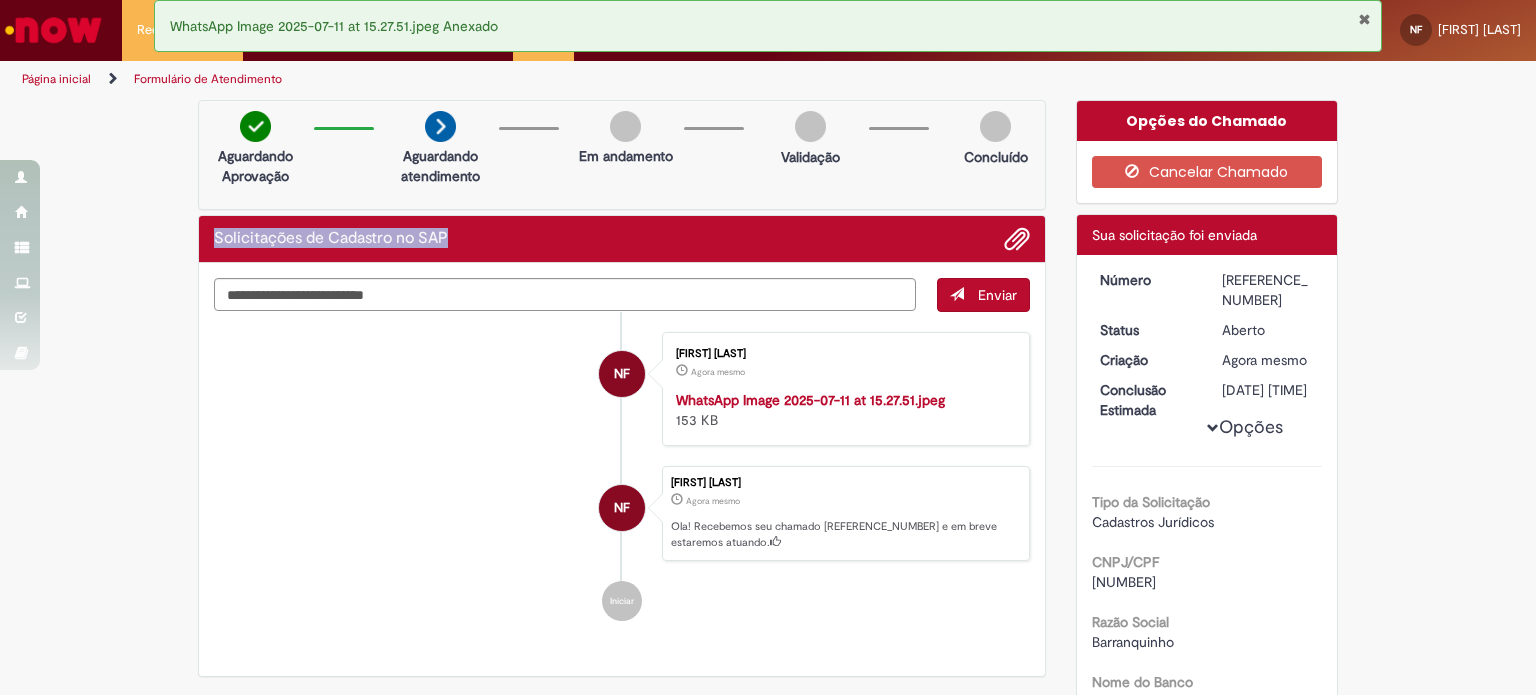 drag, startPoint x: 458, startPoint y: 235, endPoint x: 204, endPoint y: 229, distance: 254.07086 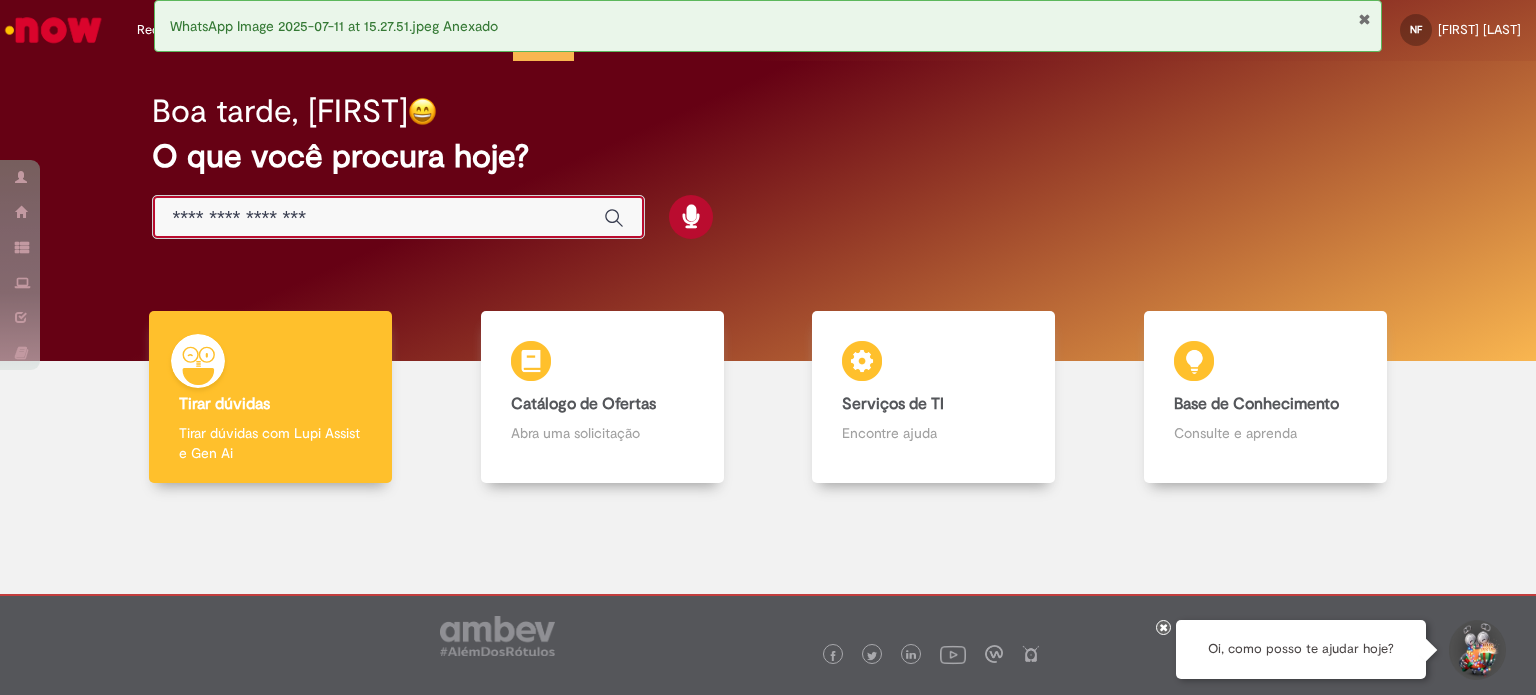 paste on "**********" 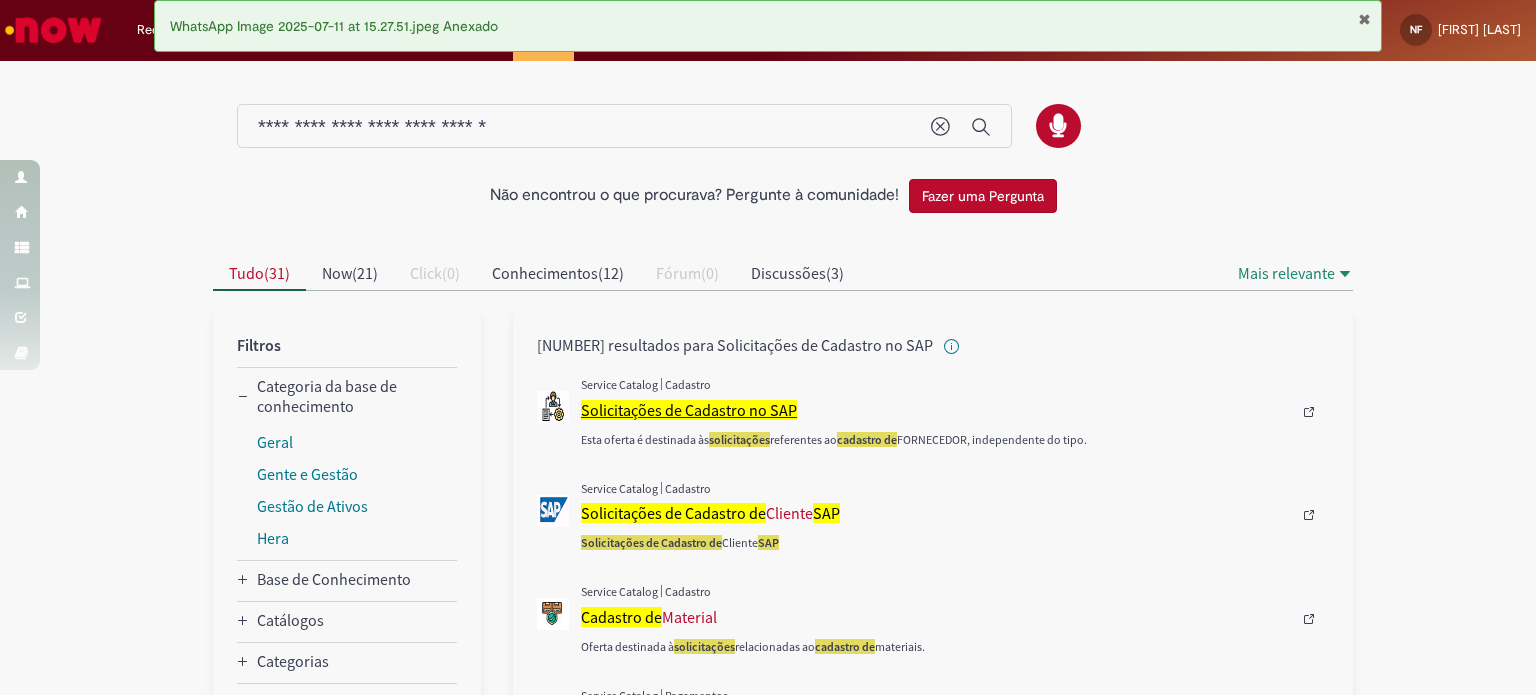 click on "Solicitações de Cadastro no SAP" at bounding box center [689, 410] 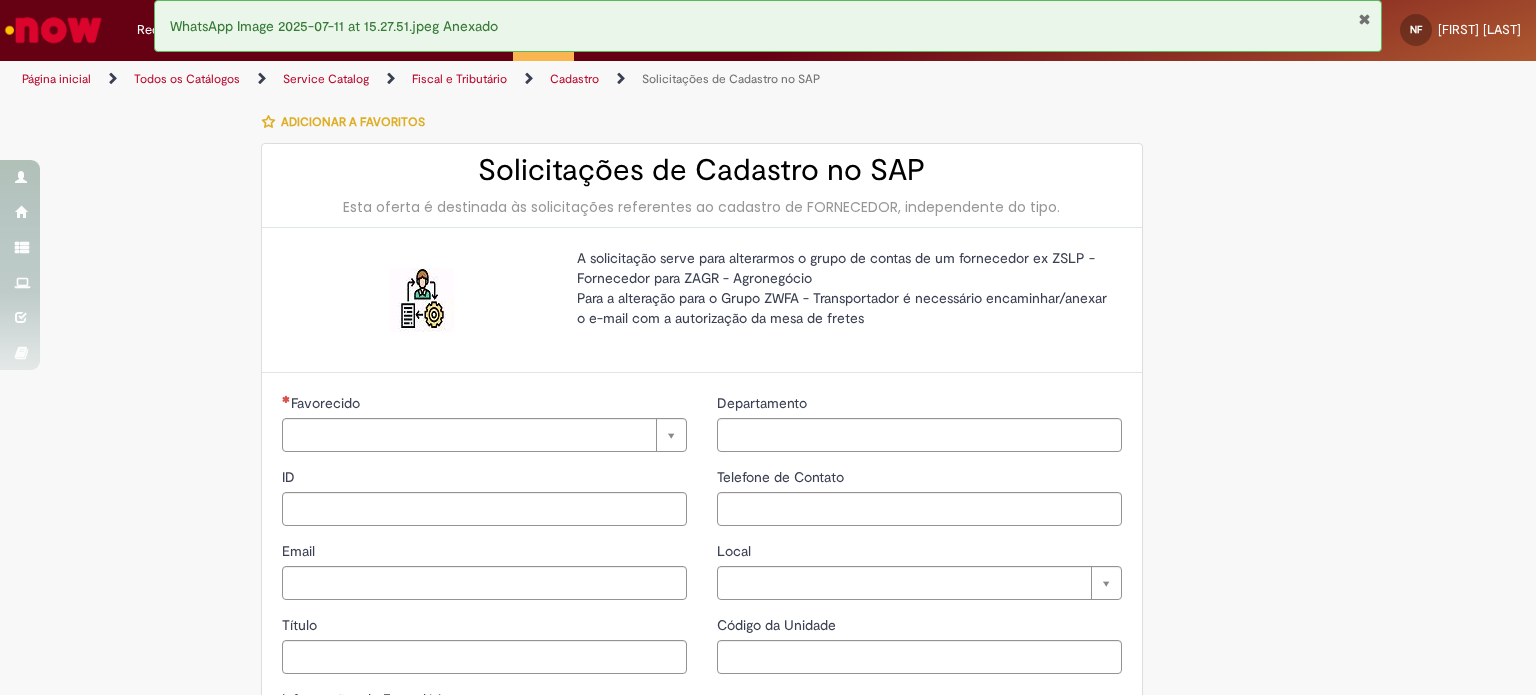 type on "********" 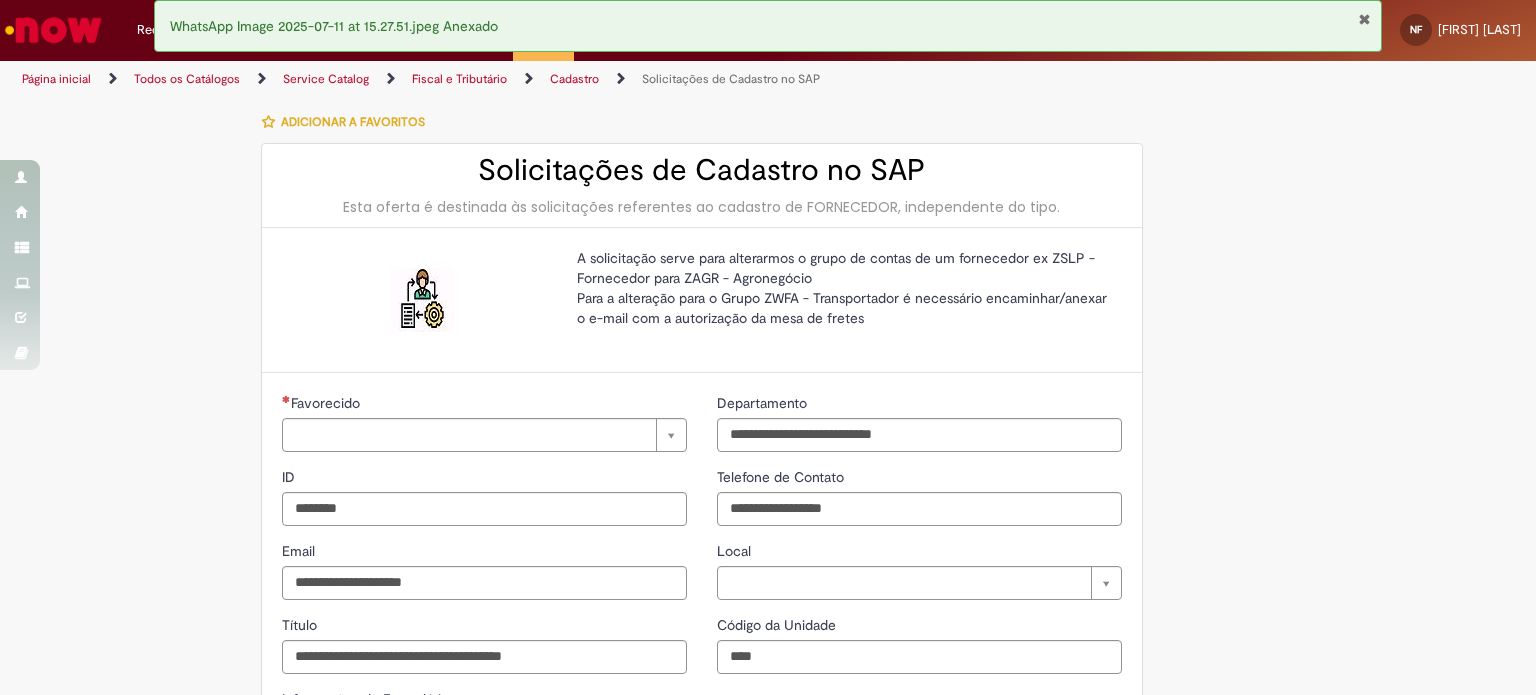 type on "**********" 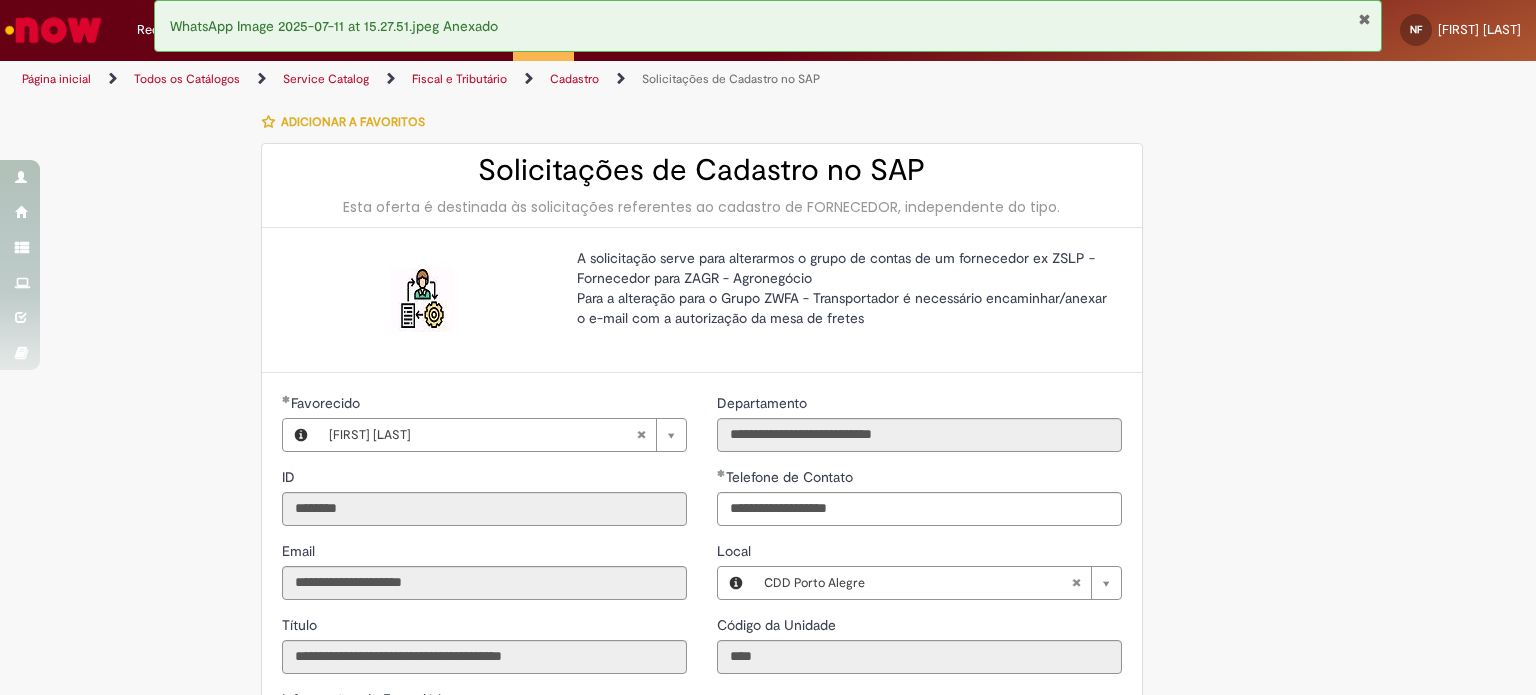 scroll, scrollTop: 344, scrollLeft: 0, axis: vertical 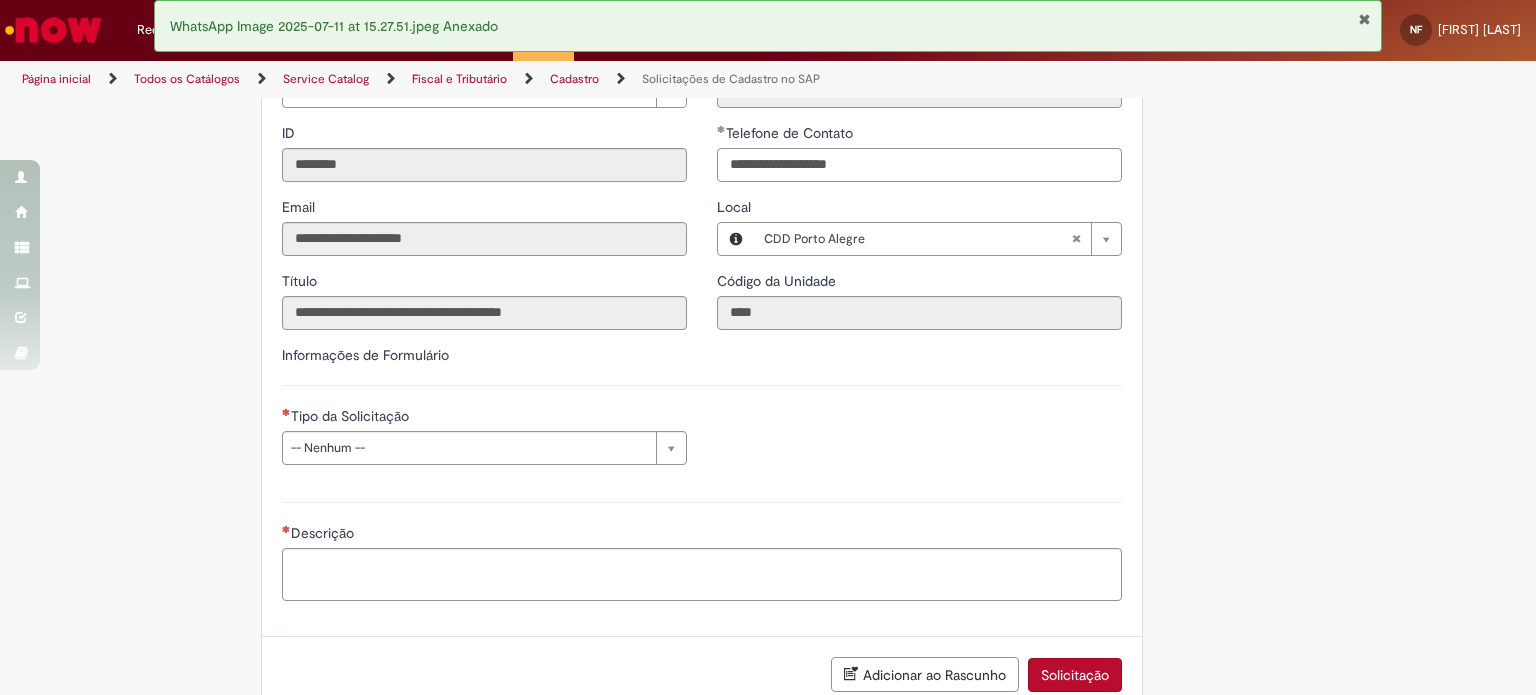 drag, startPoint x: 864, startPoint y: 151, endPoint x: 564, endPoint y: 171, distance: 300.66592 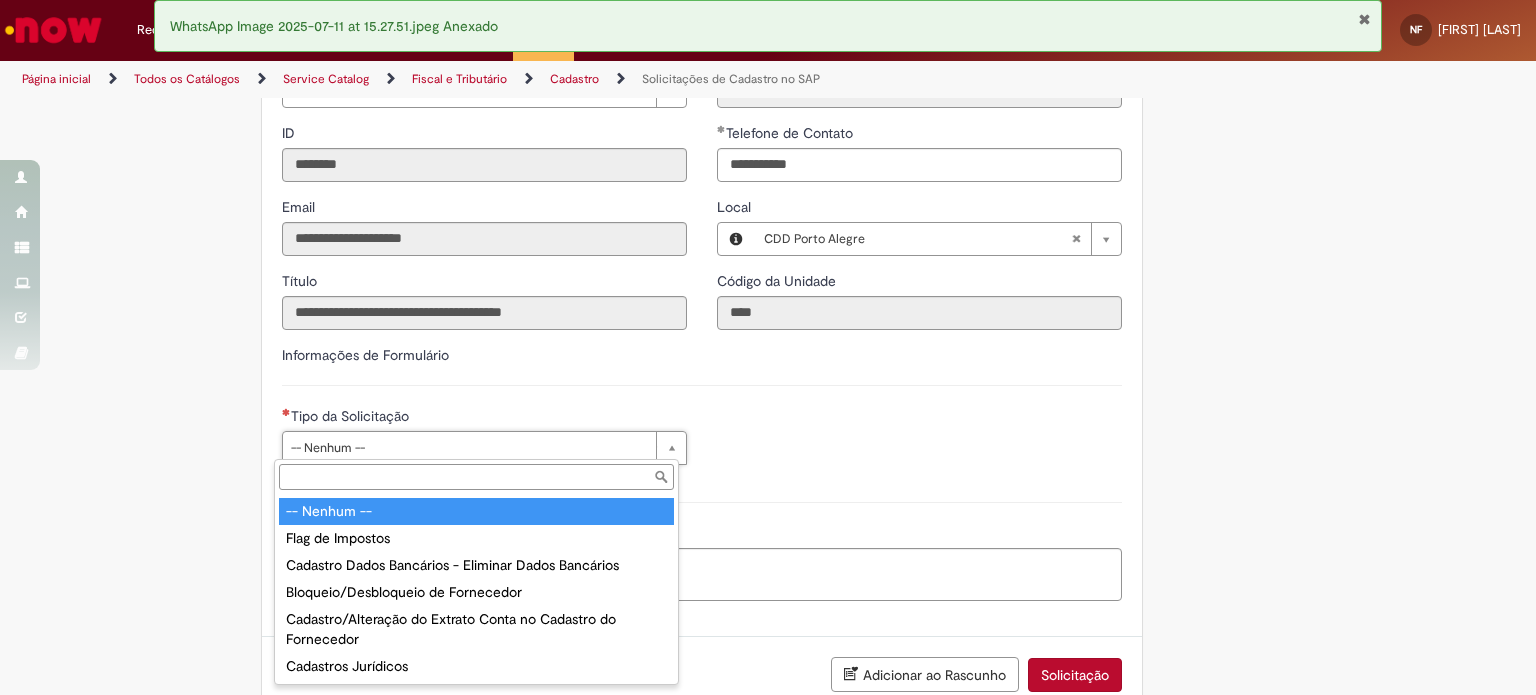 type on "**********" 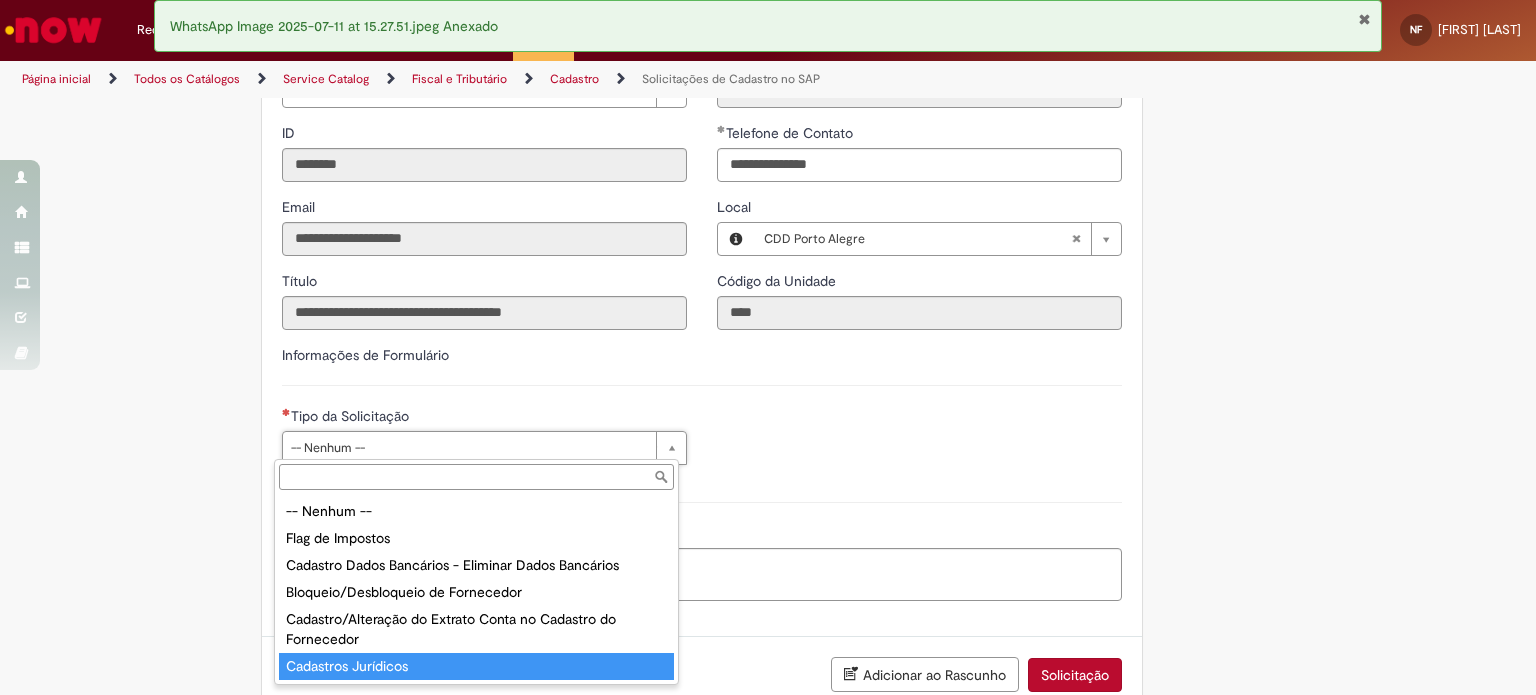 type on "**********" 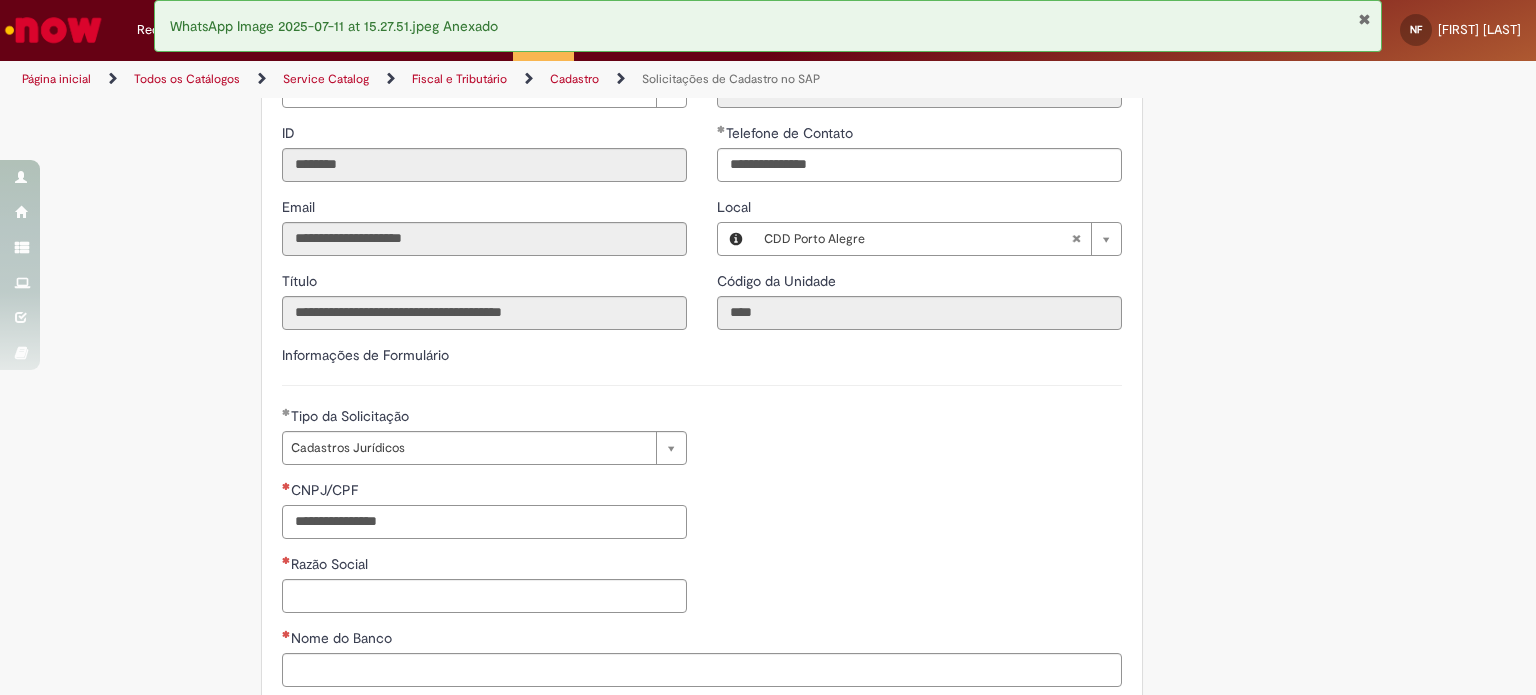 click on "CNPJ/CPF" at bounding box center (484, 522) 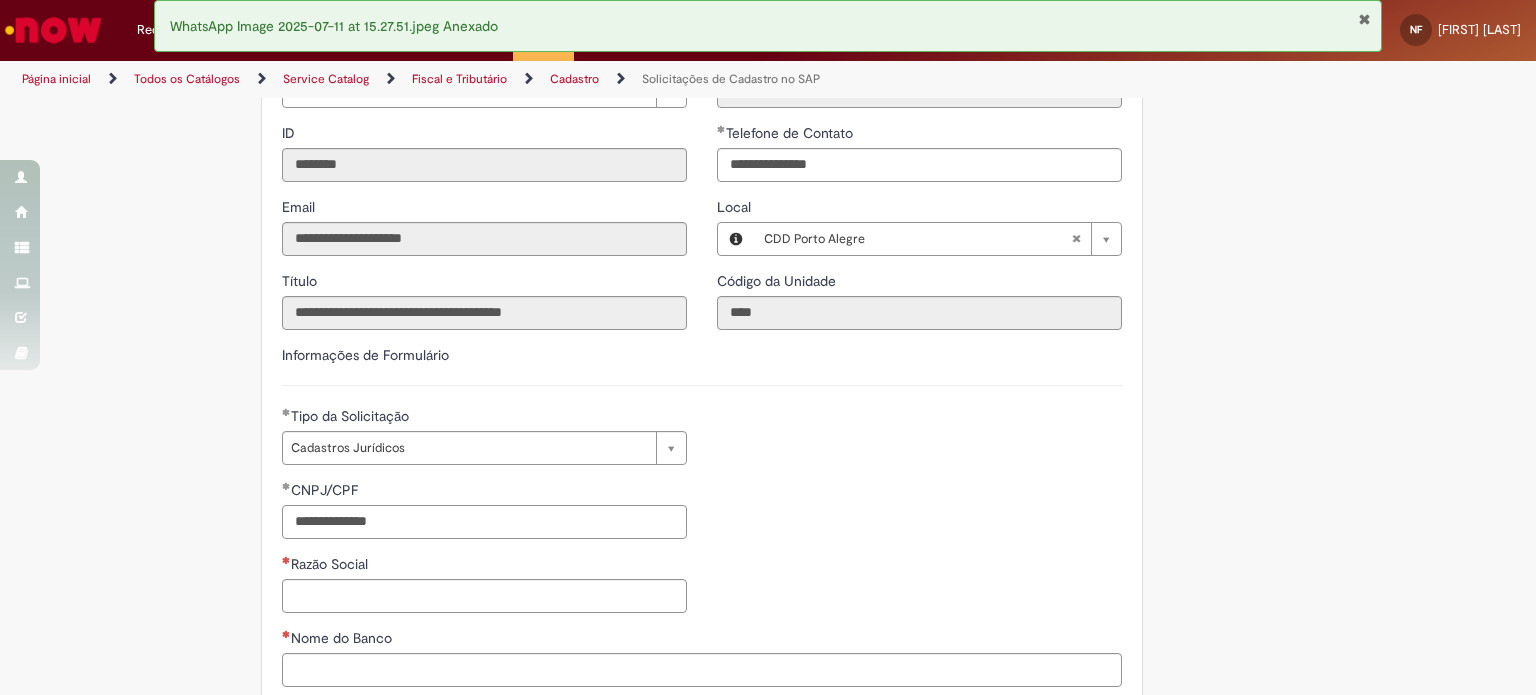 type on "**********" 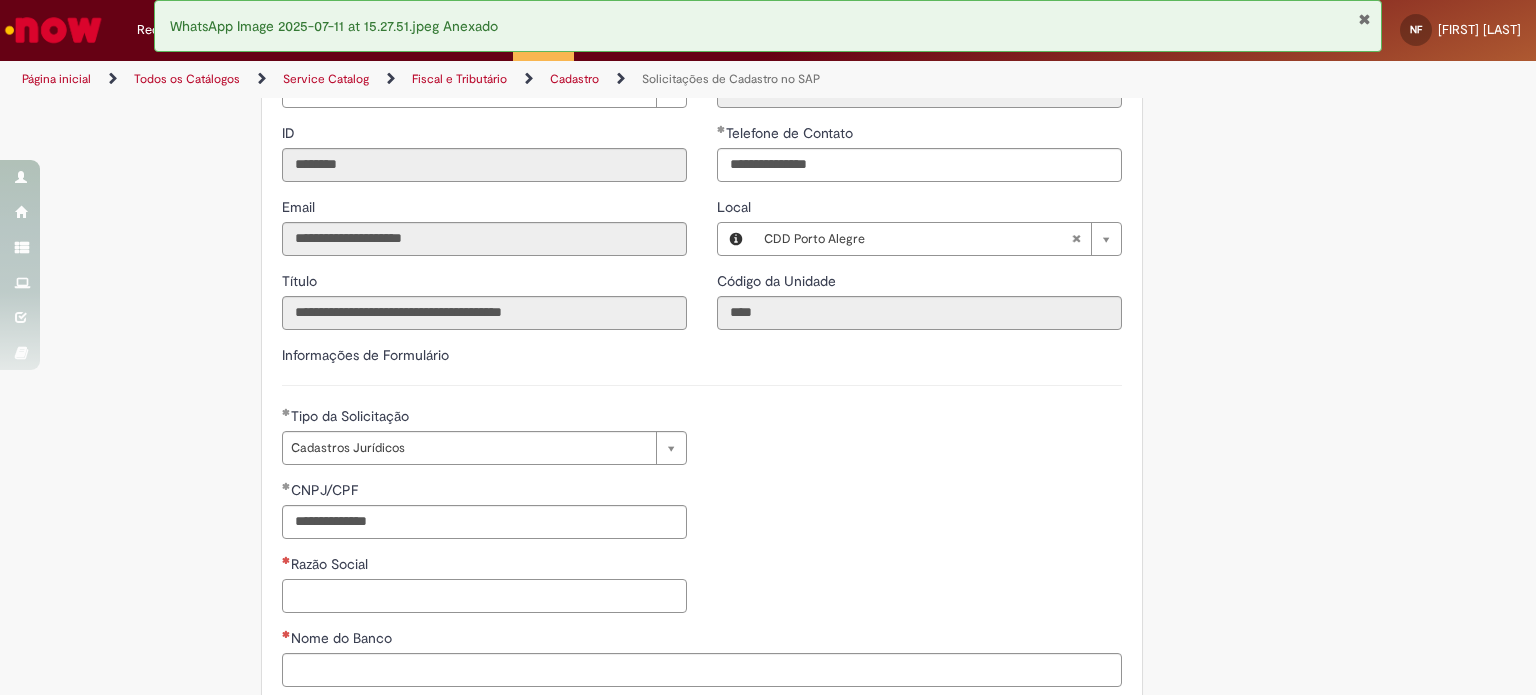 scroll, scrollTop: 590, scrollLeft: 0, axis: vertical 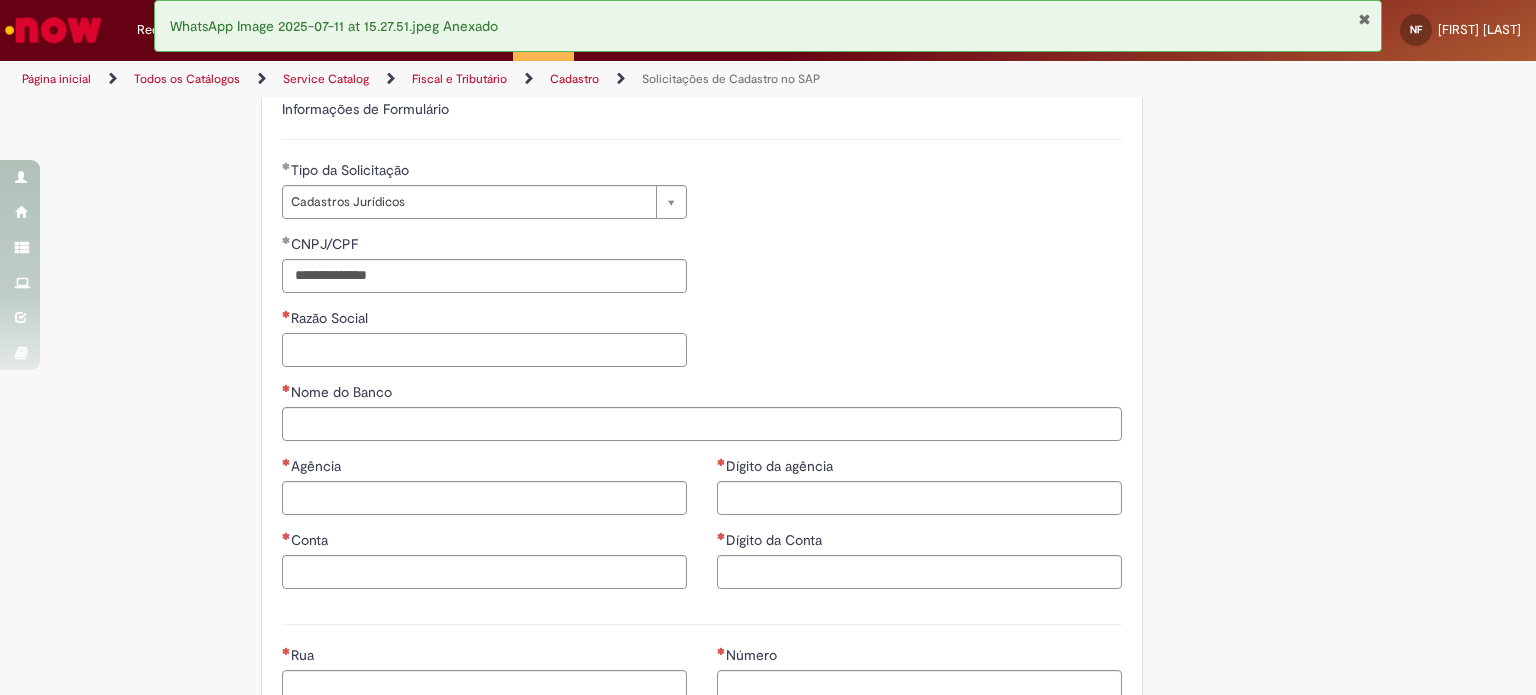 paste on "**********" 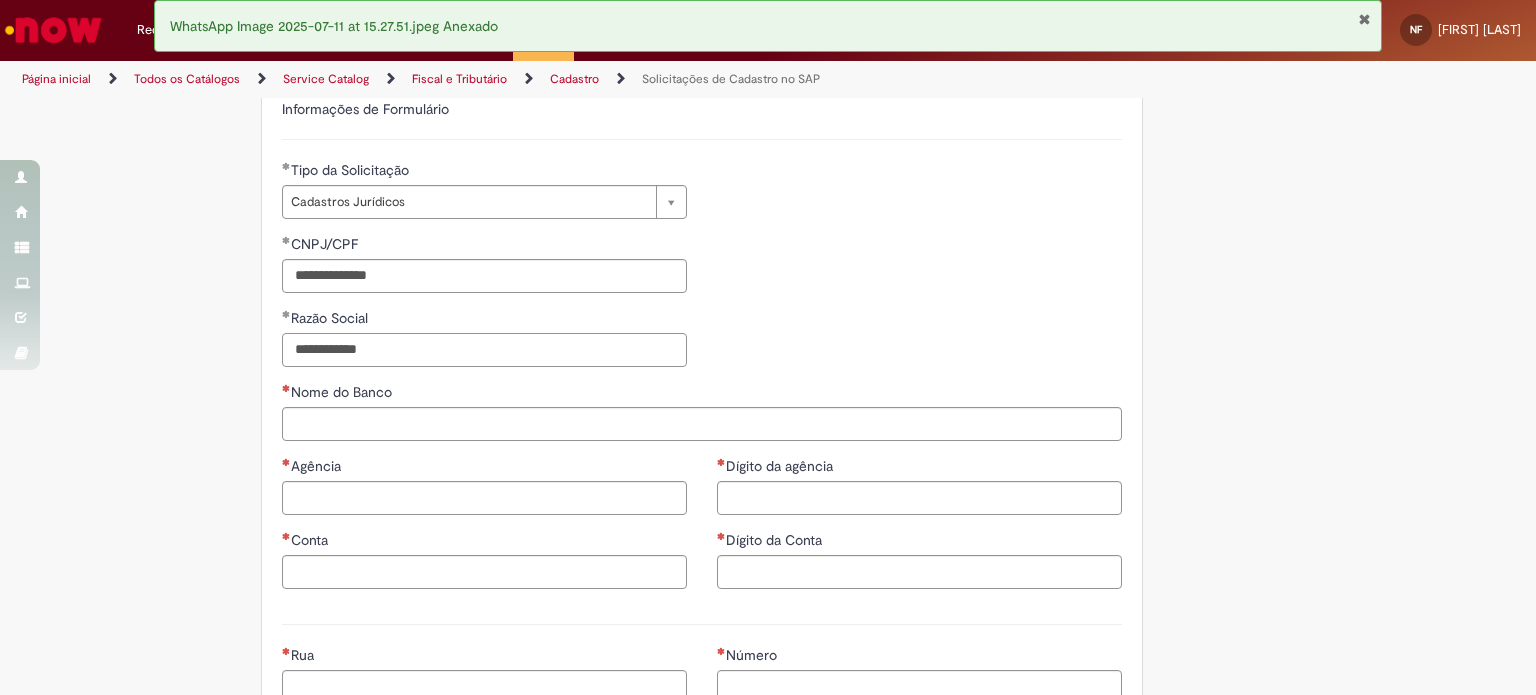 type on "**********" 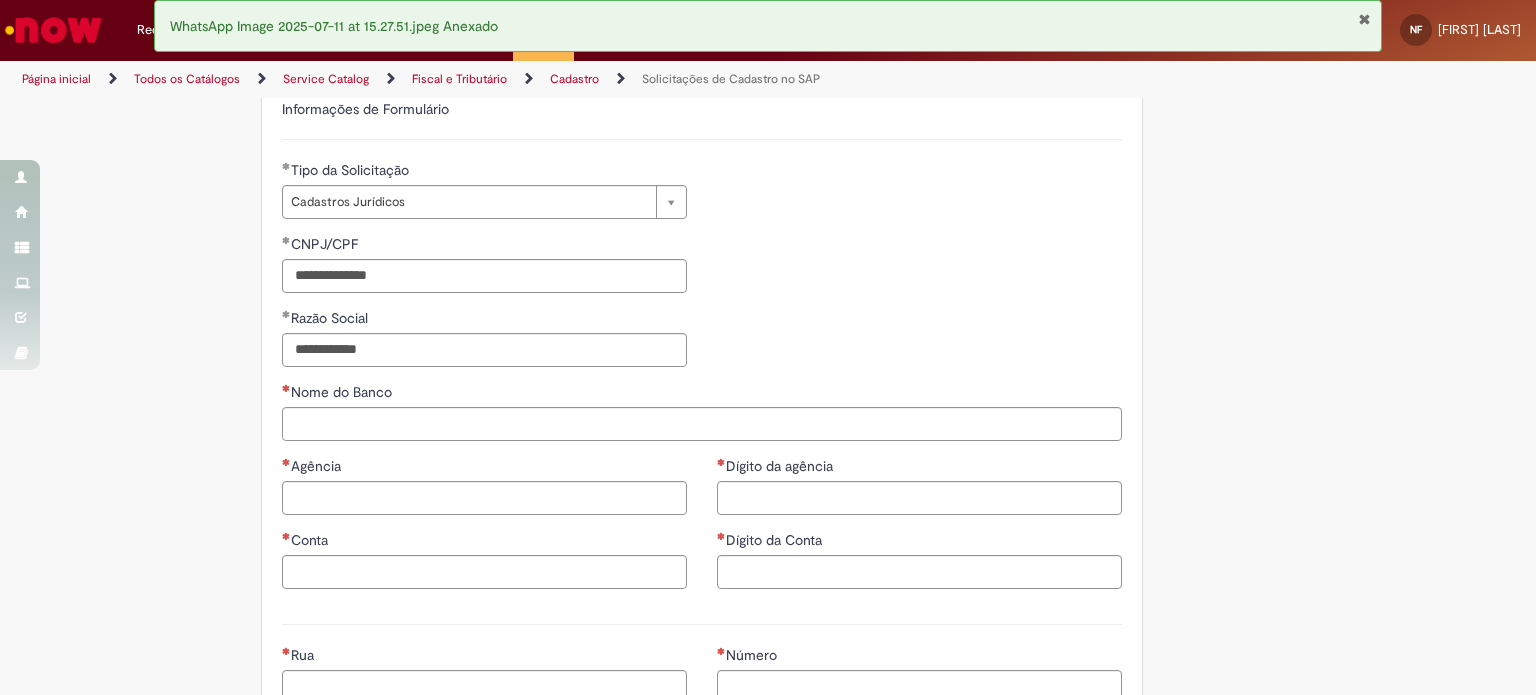 click on "Nome do Banco" at bounding box center [702, 394] 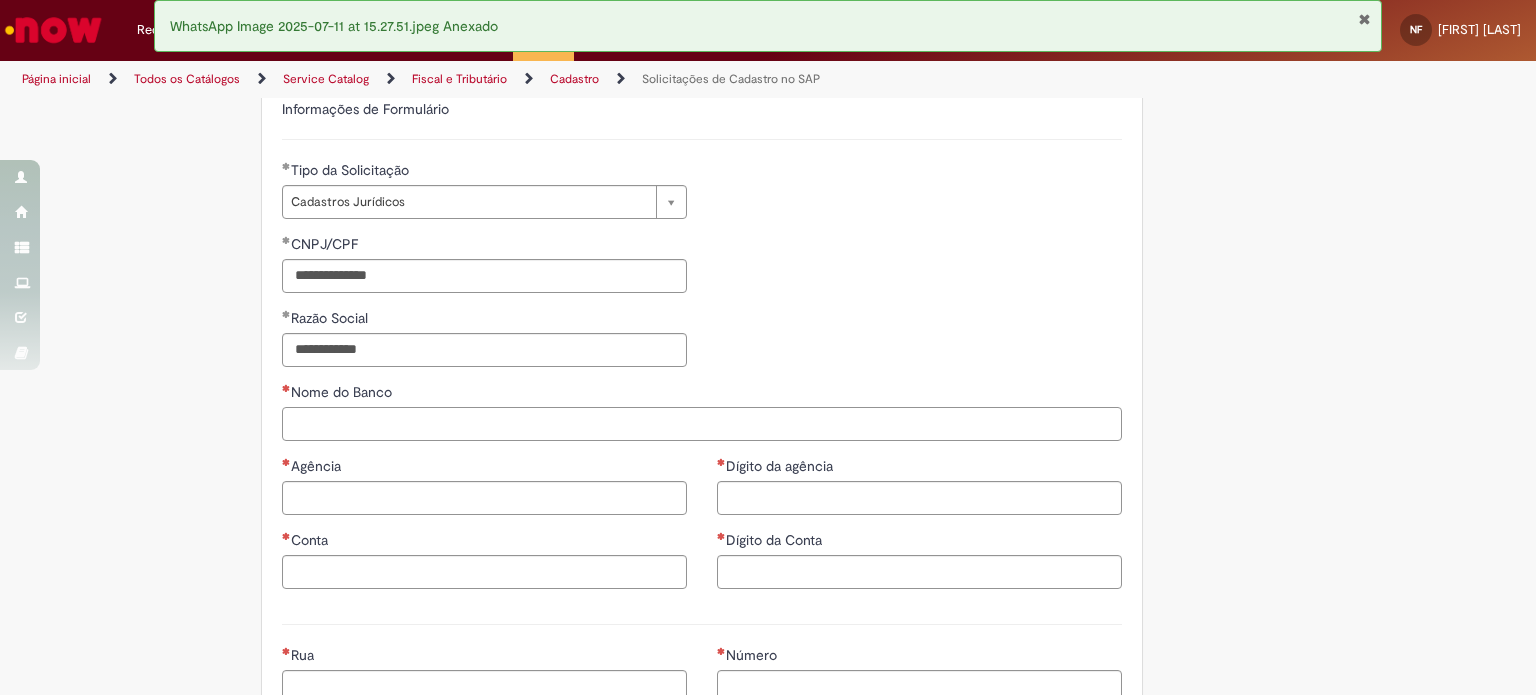 click on "Nome do Banco" at bounding box center [702, 424] 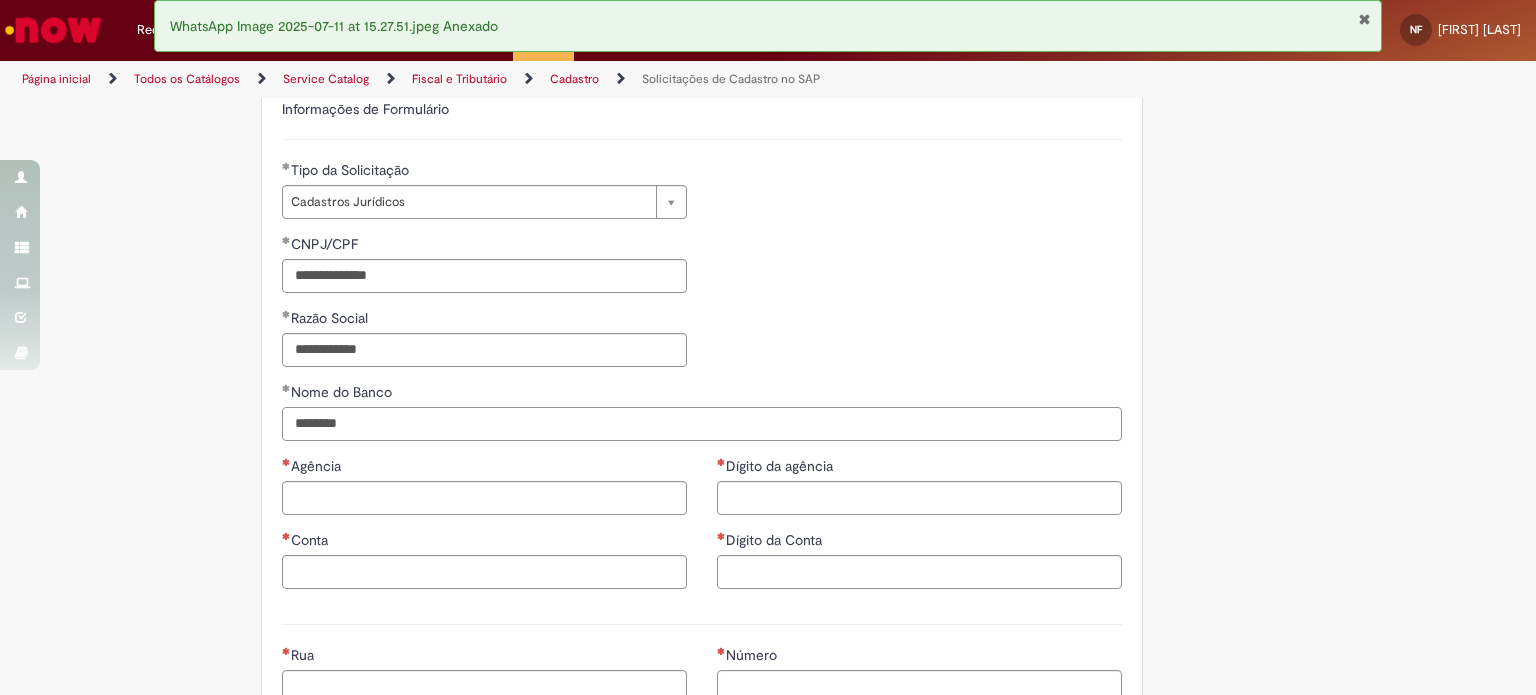 type on "********" 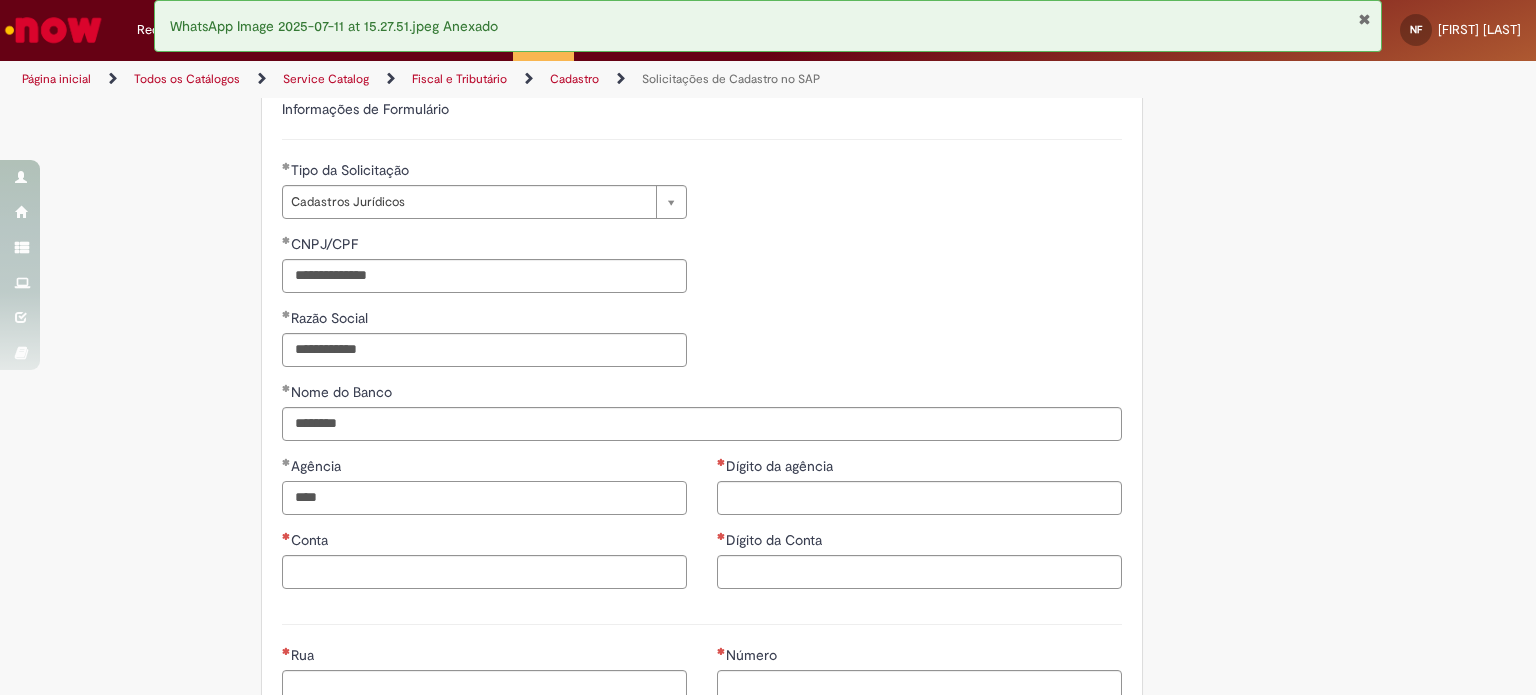 type on "****" 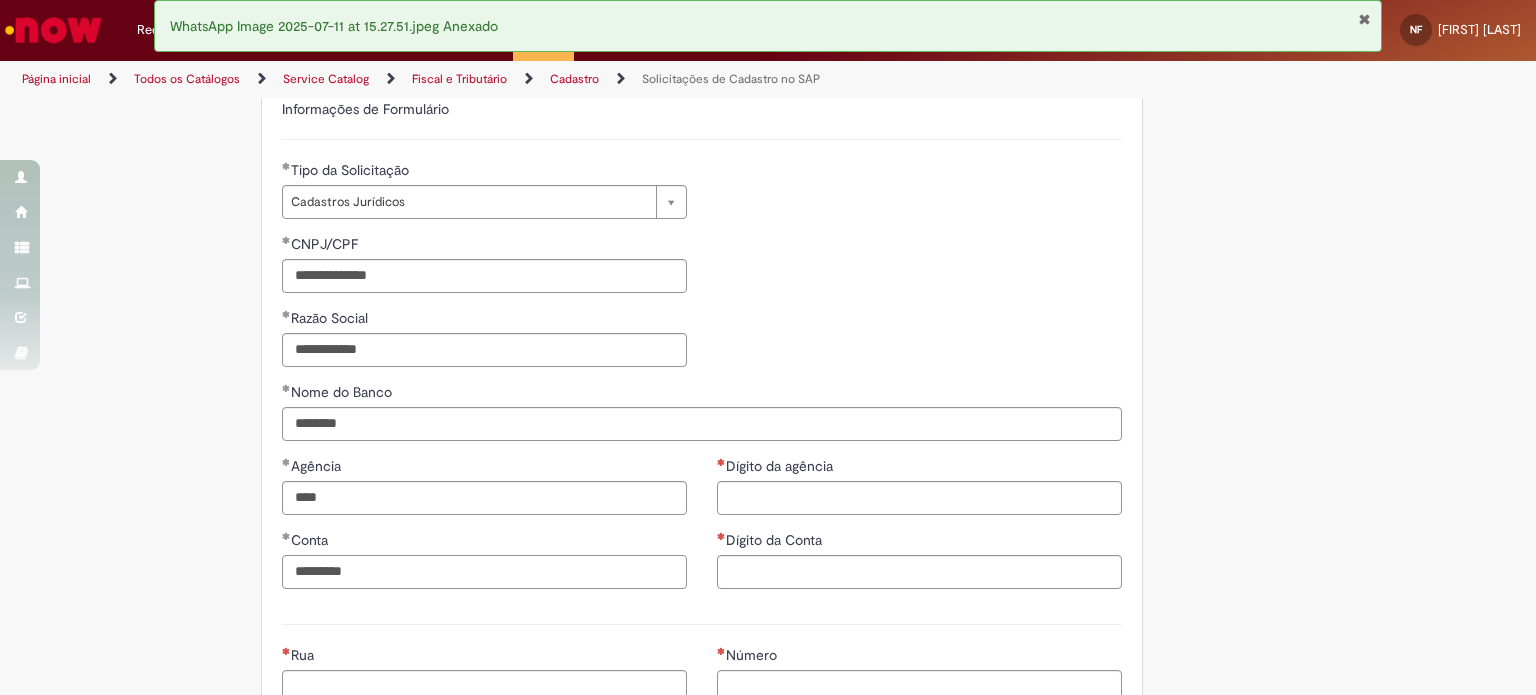 type on "*********" 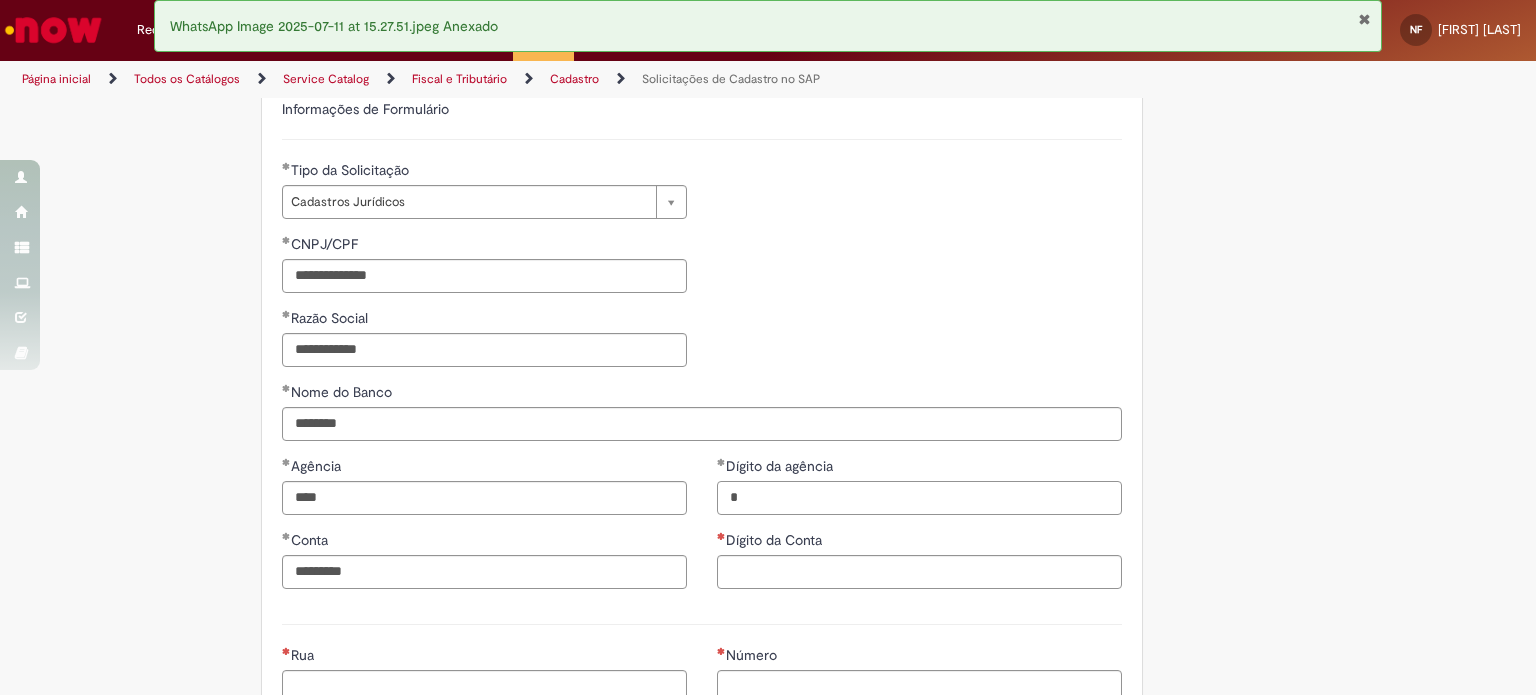 type on "*" 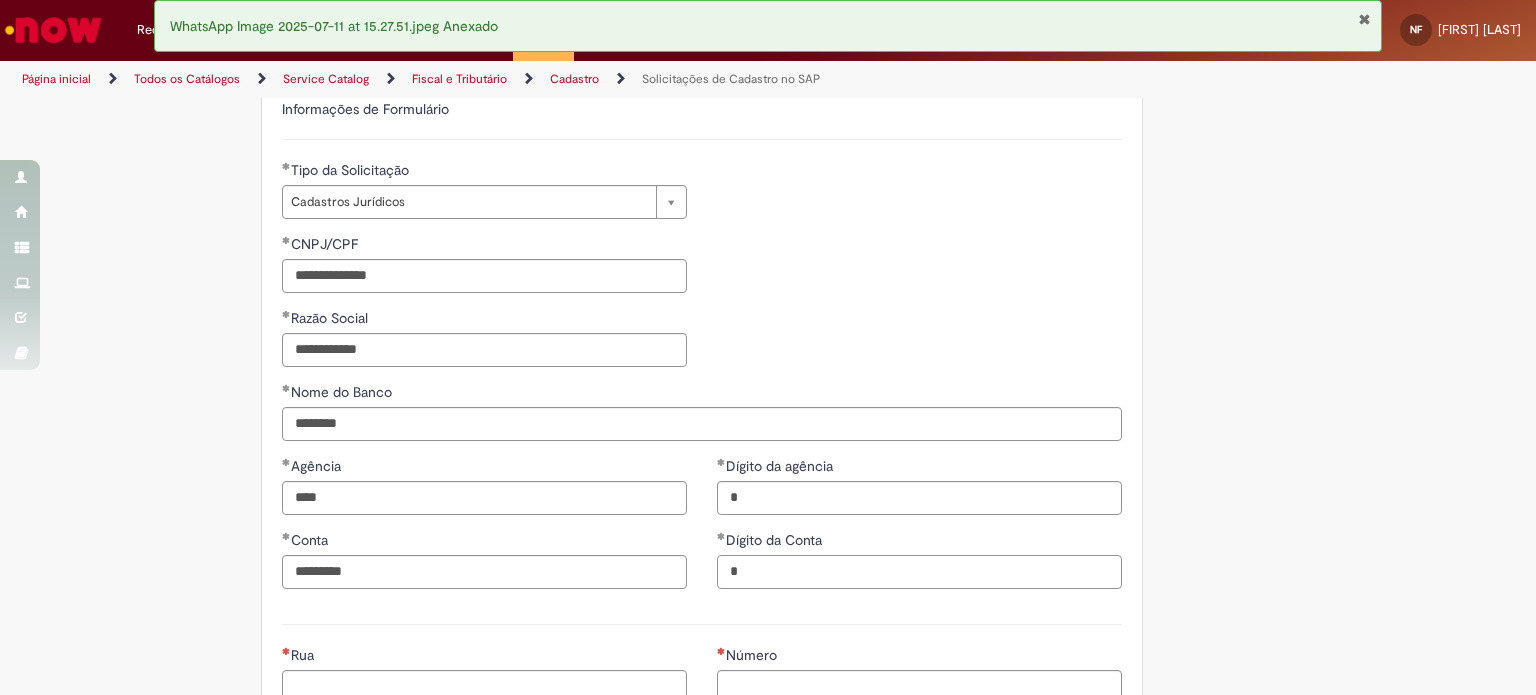 type on "*" 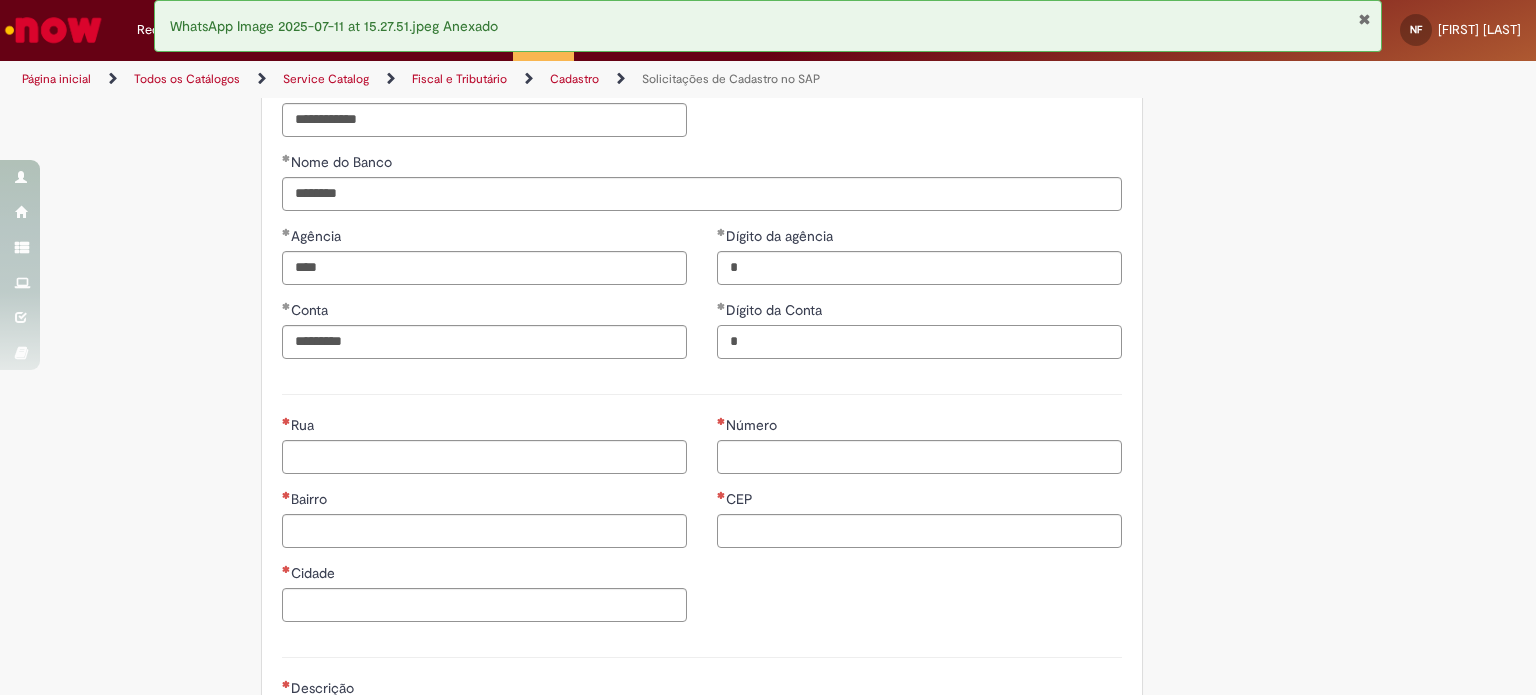 scroll, scrollTop: 824, scrollLeft: 0, axis: vertical 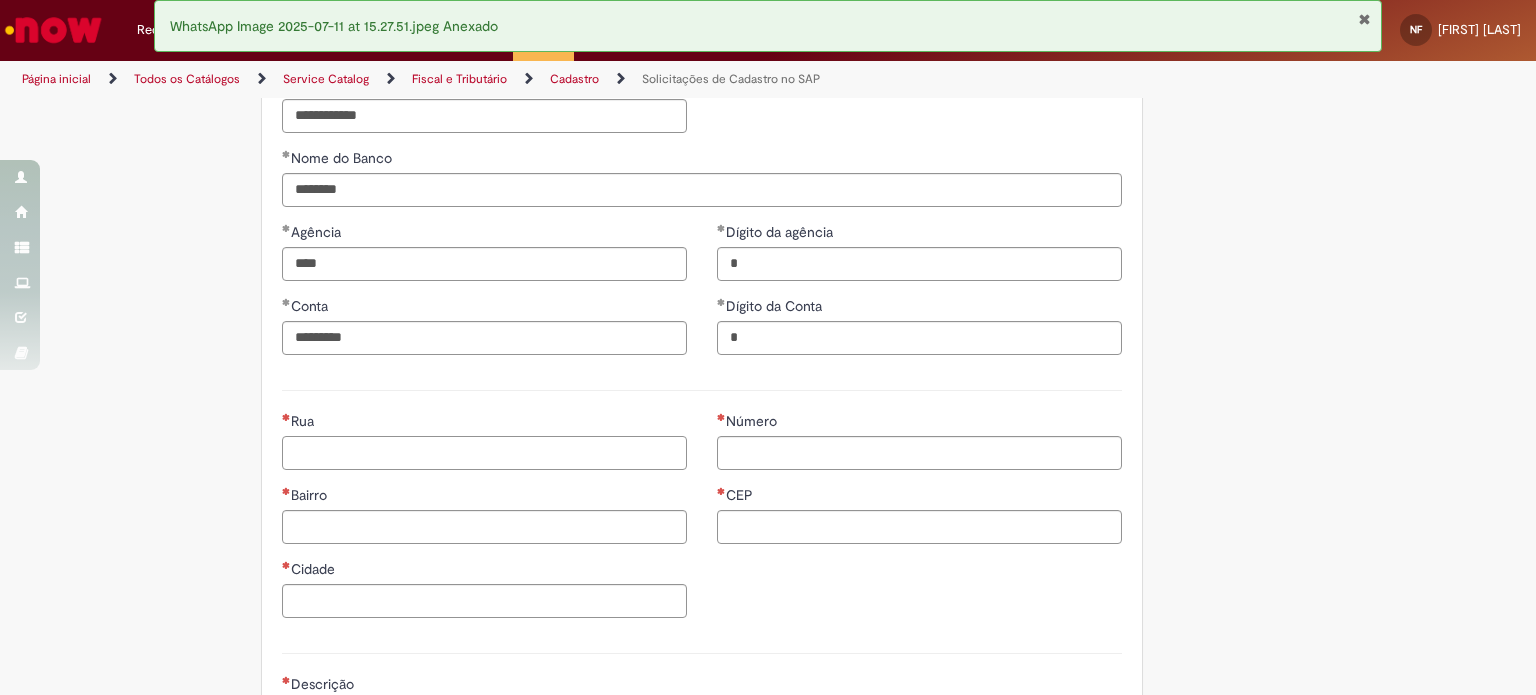 click on "Rua" at bounding box center (484, 453) 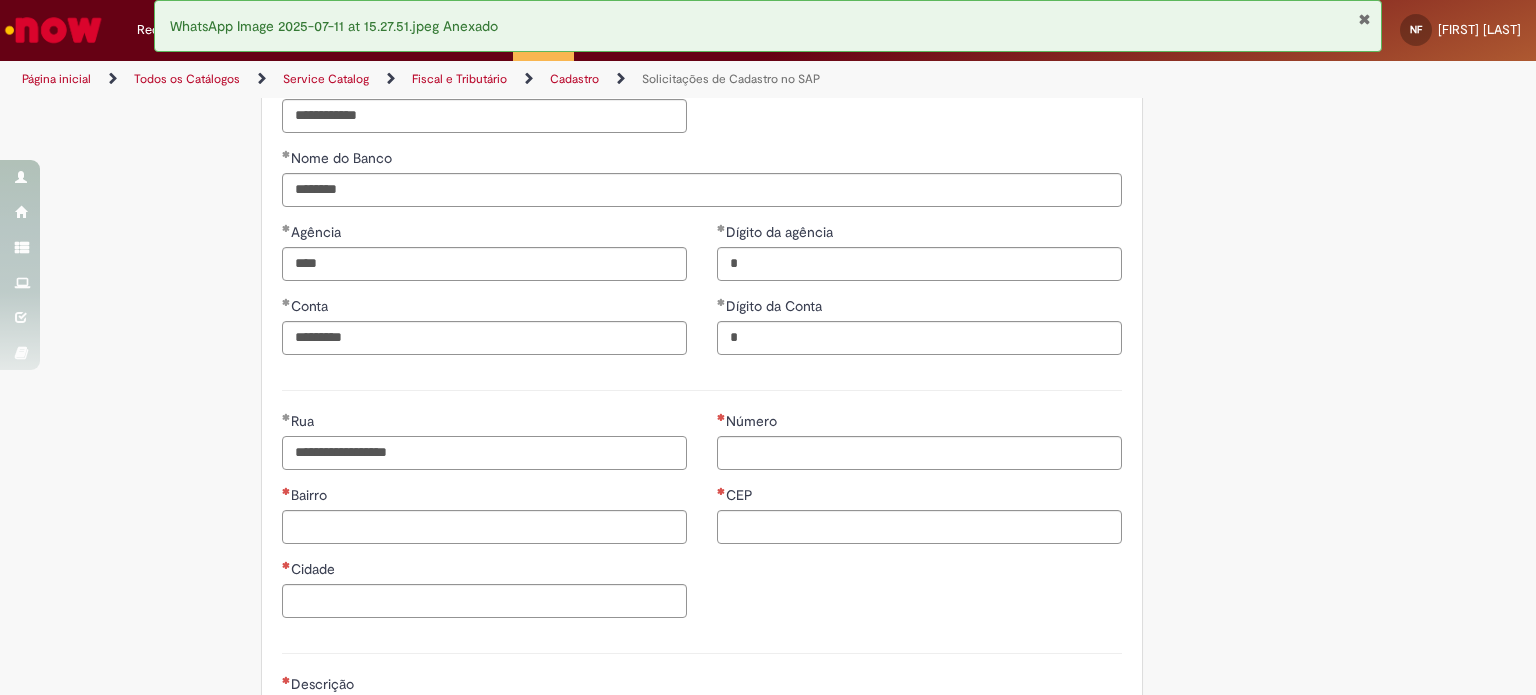 type on "**********" 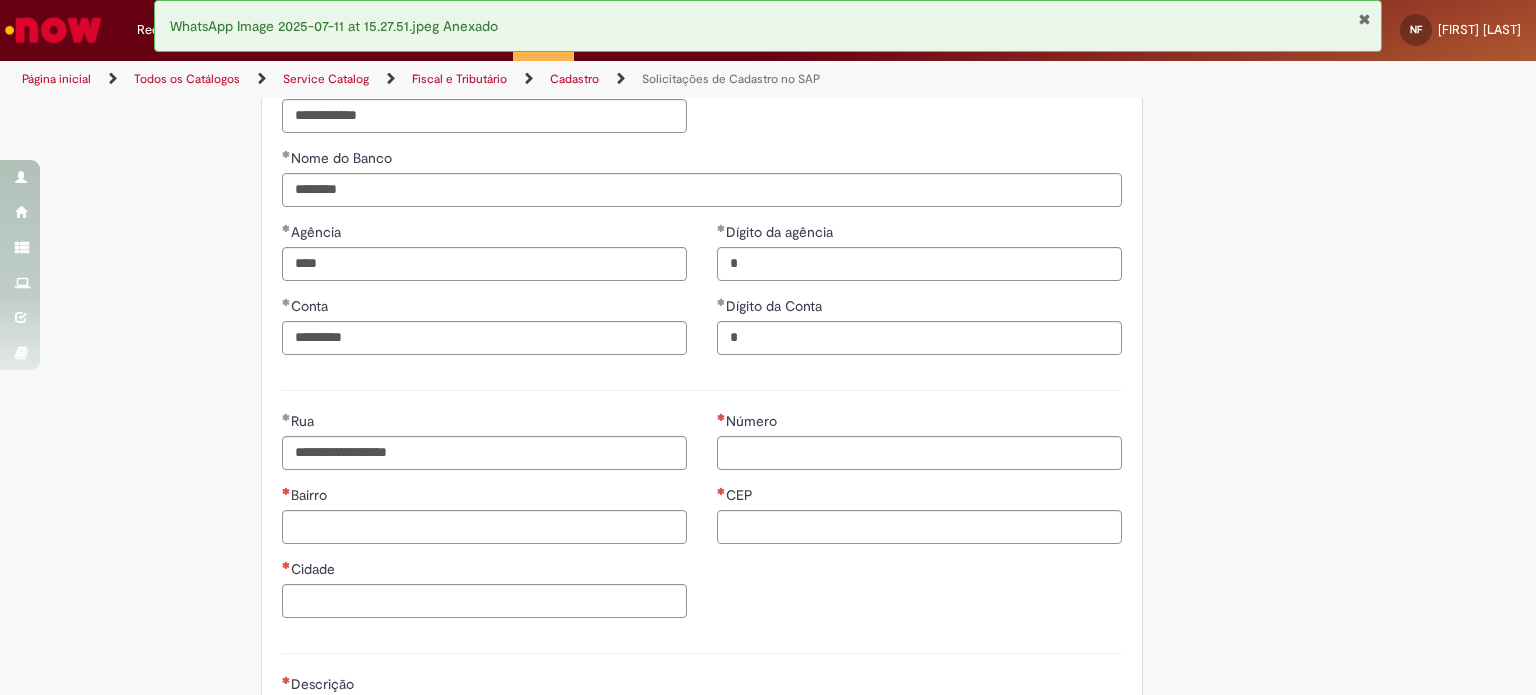 click on "Número" at bounding box center (919, 453) 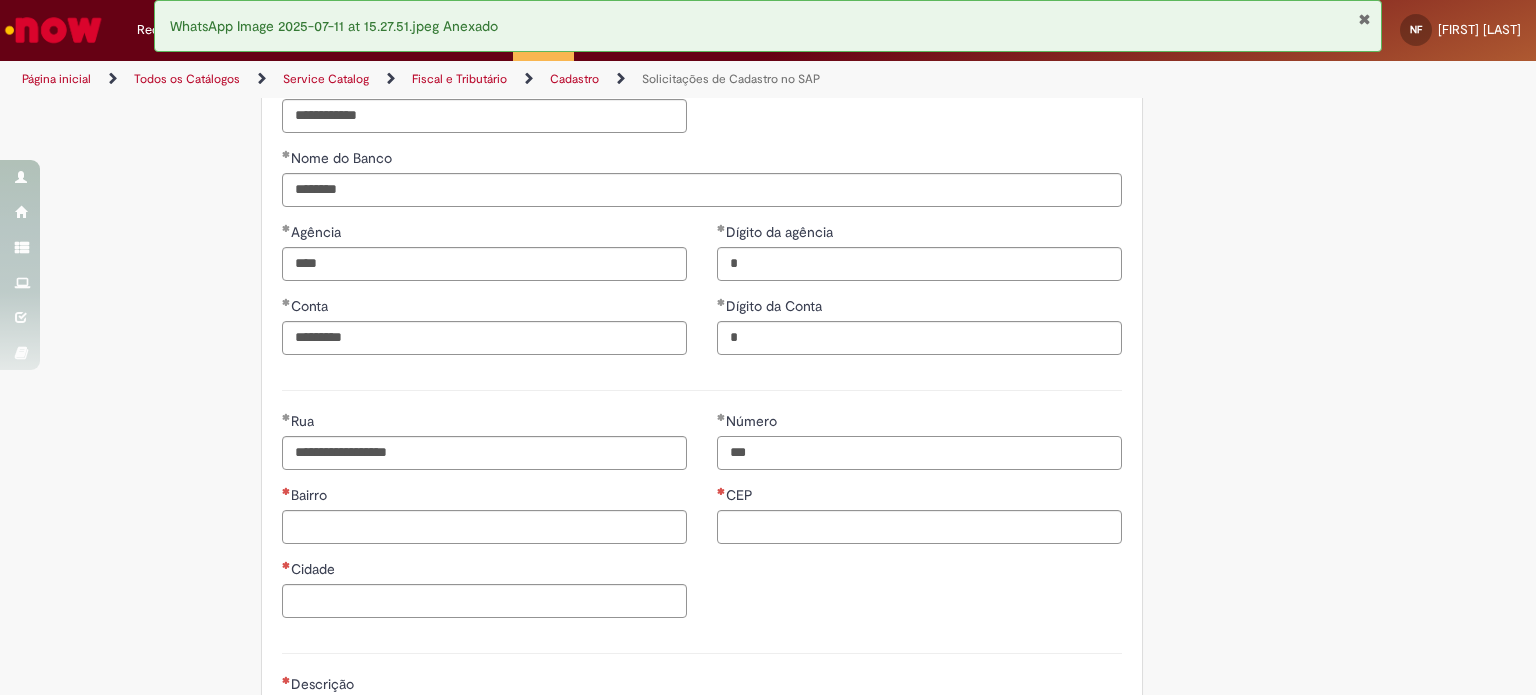 type on "***" 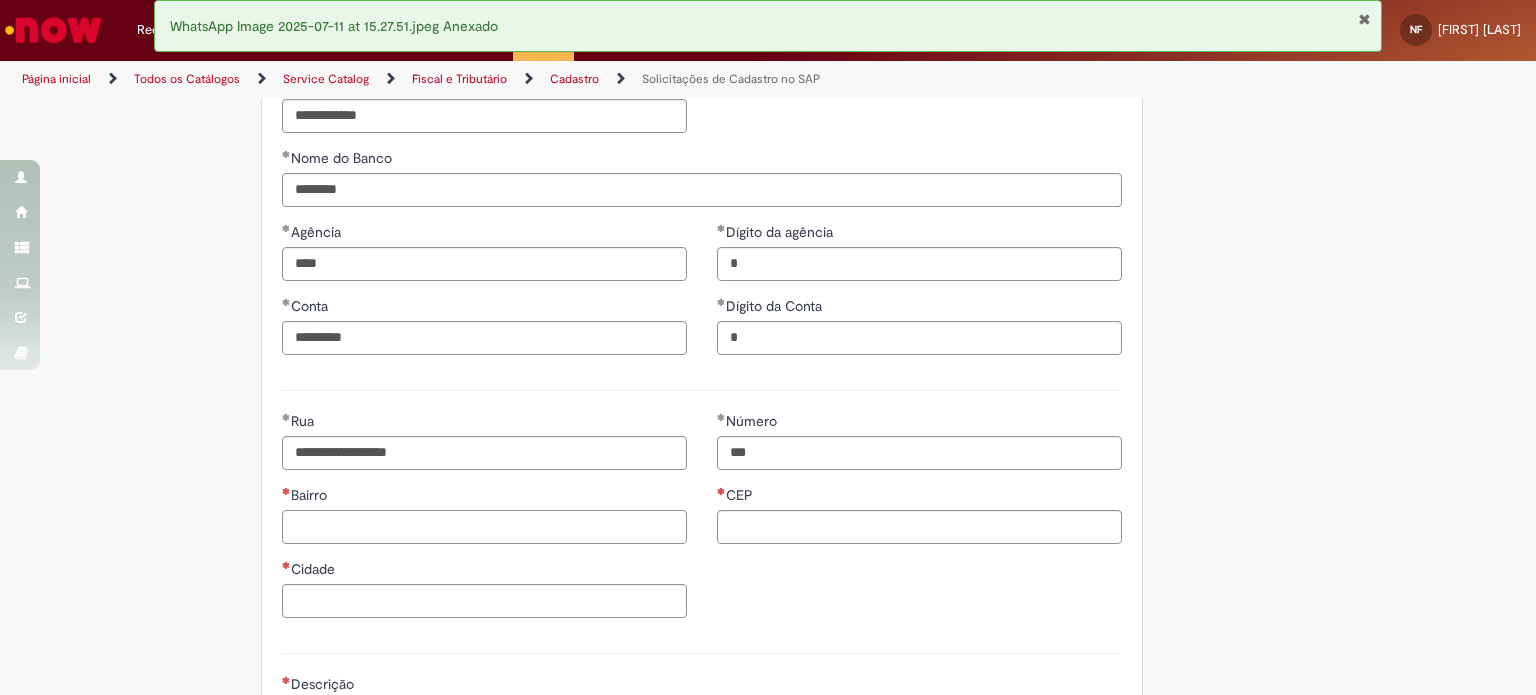 click on "Bairro" at bounding box center (484, 527) 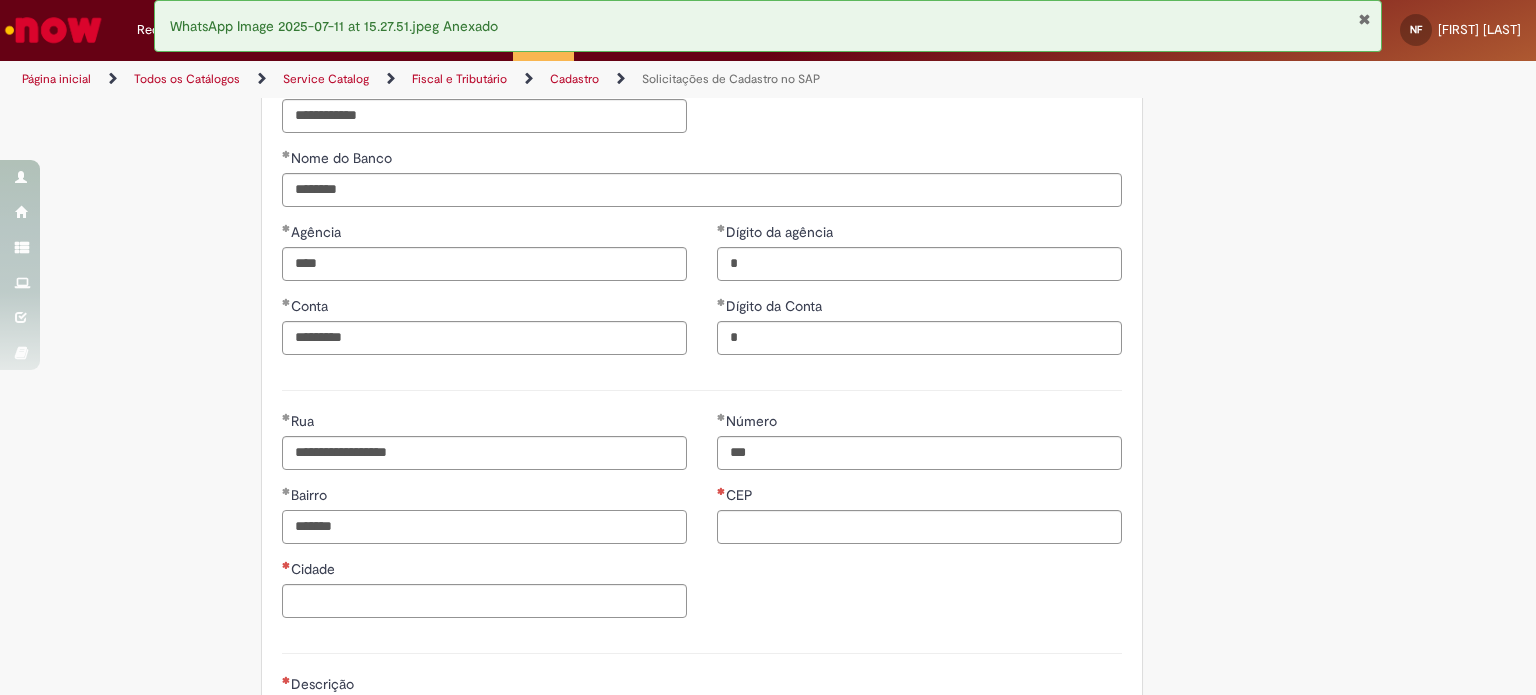 type on "*******" 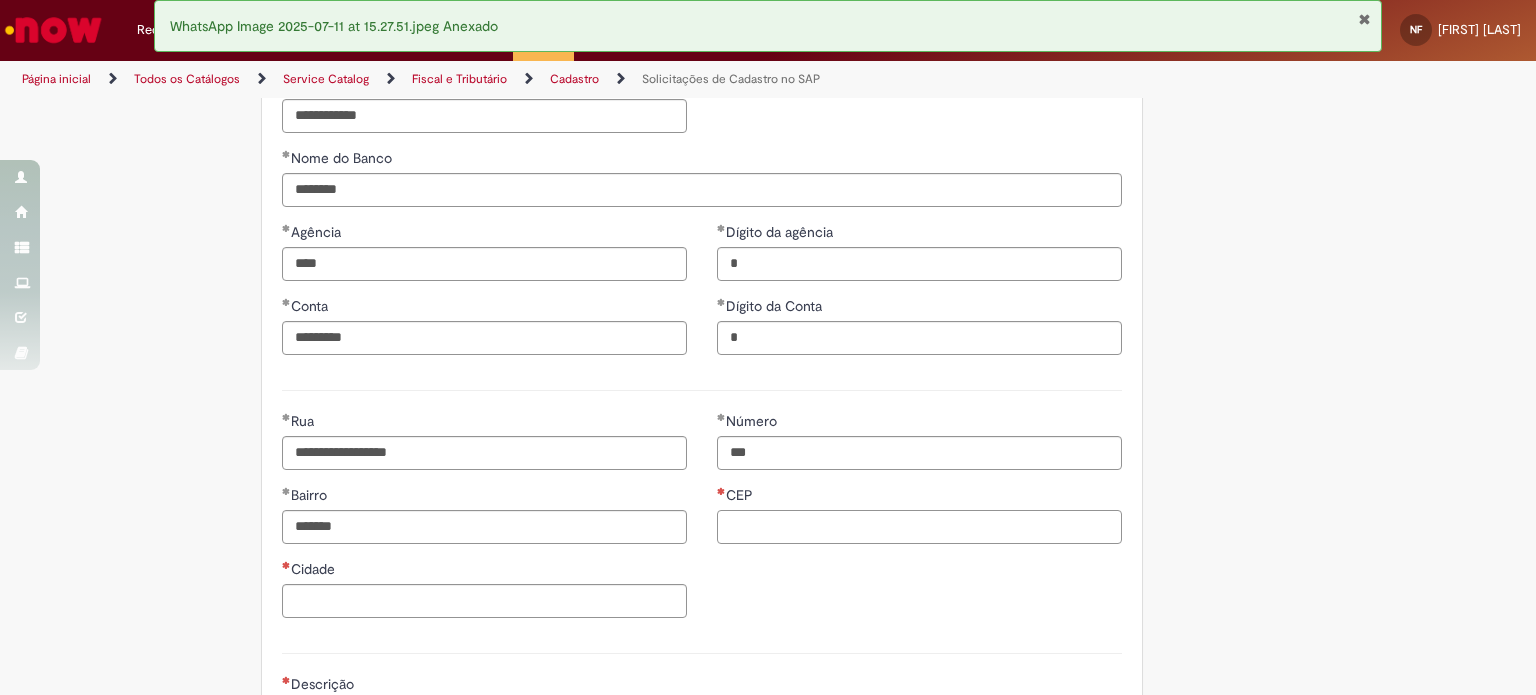 paste on "*********" 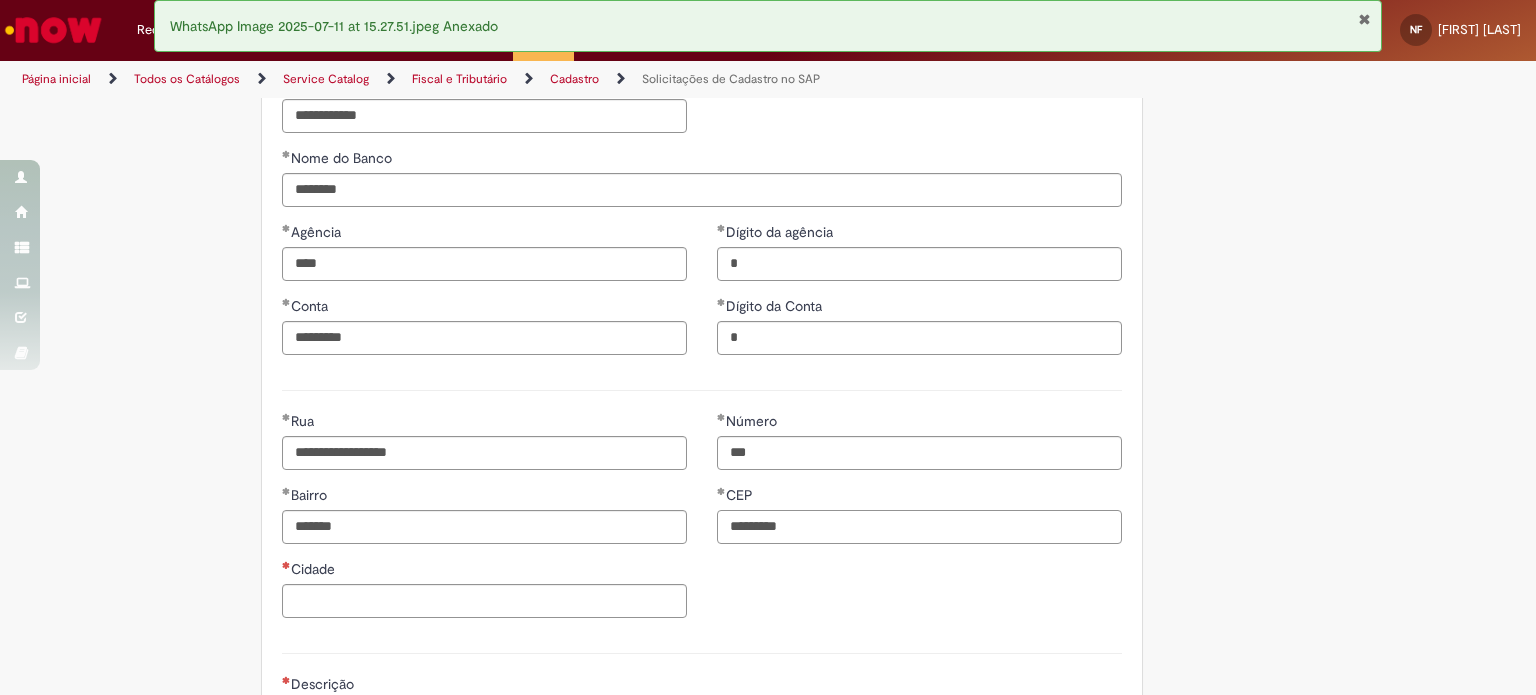 type on "*********" 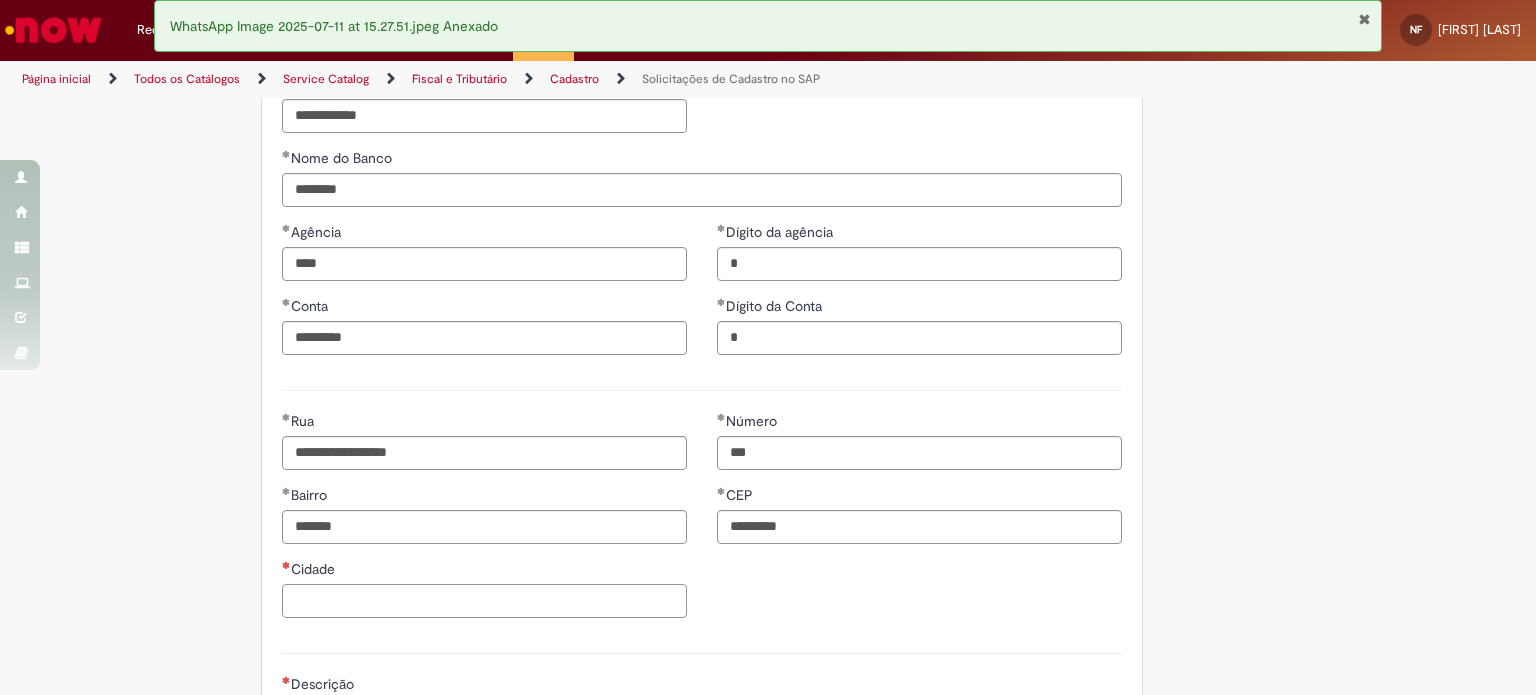 click on "Cidade" at bounding box center (484, 601) 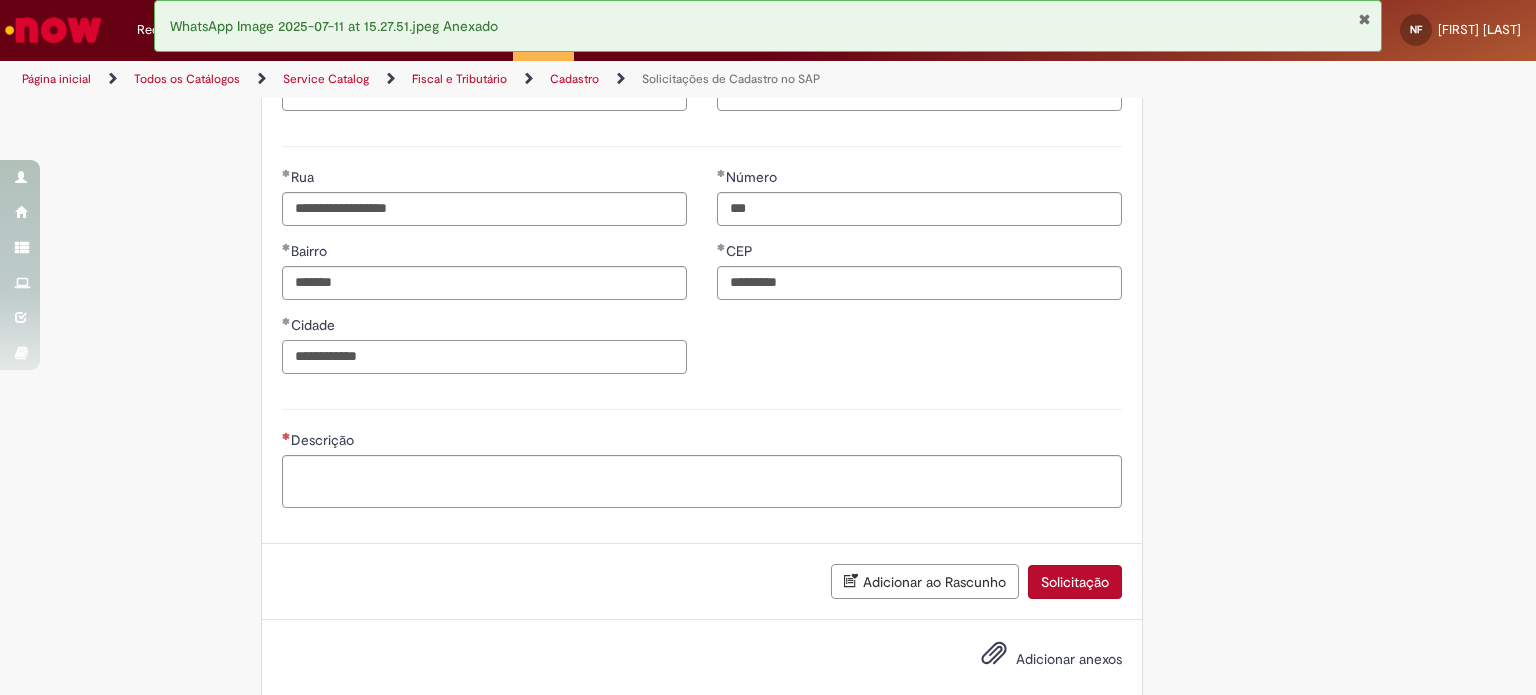 scroll, scrollTop: 1099, scrollLeft: 0, axis: vertical 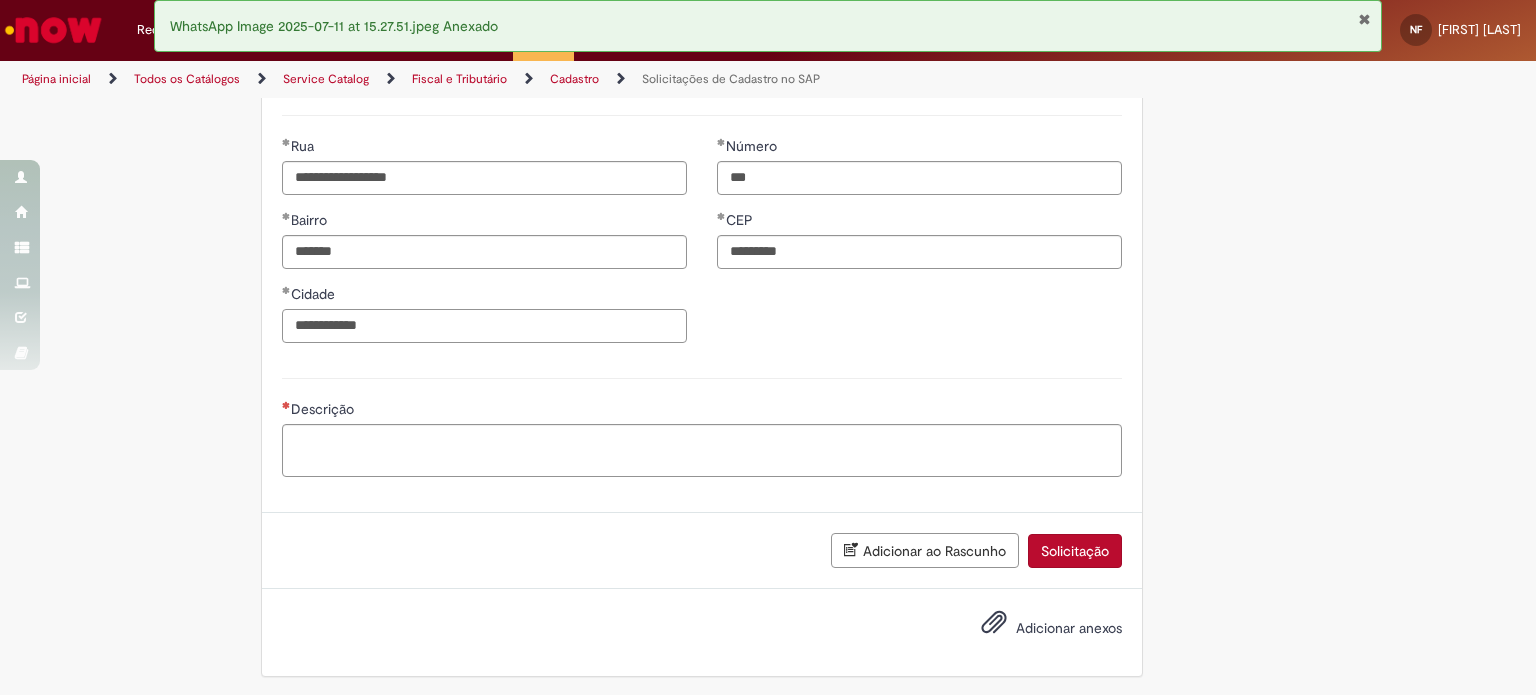 type on "**********" 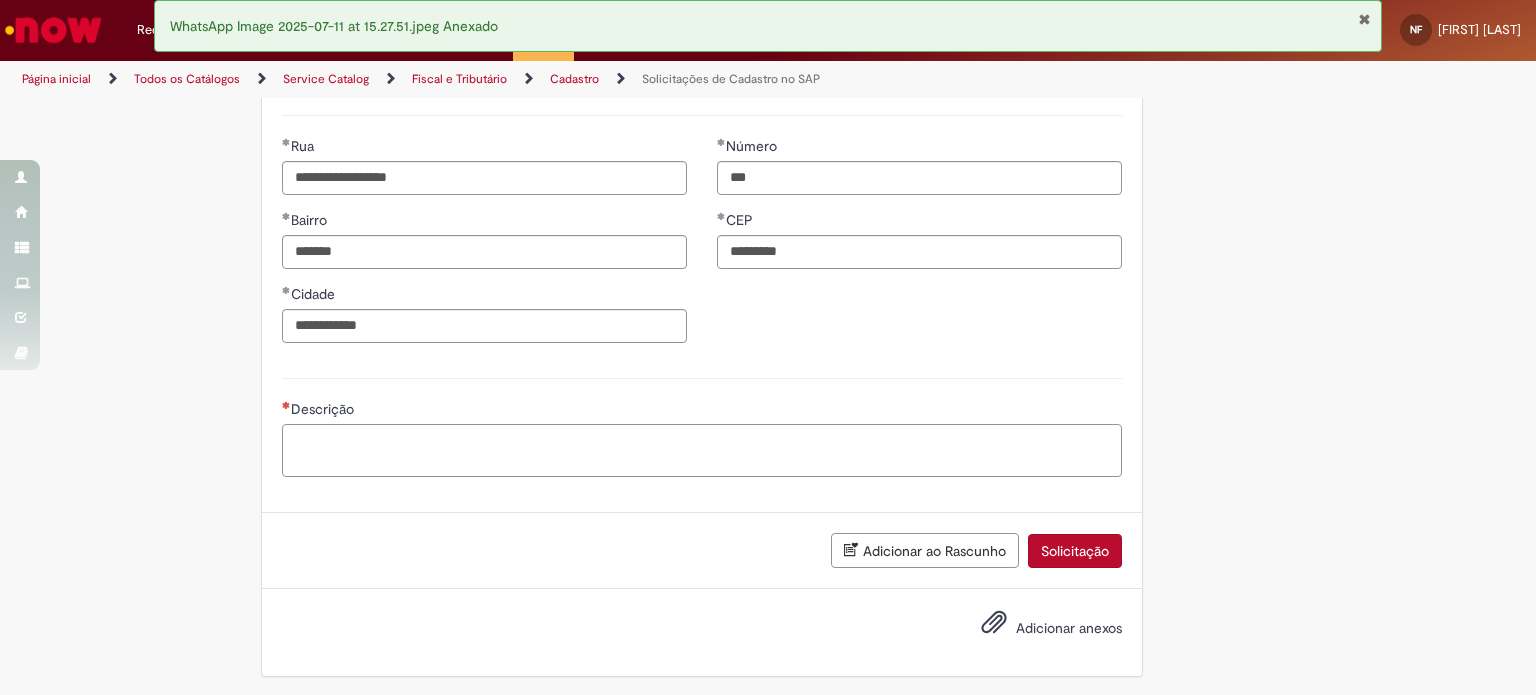 click on "Descrição" at bounding box center (702, 451) 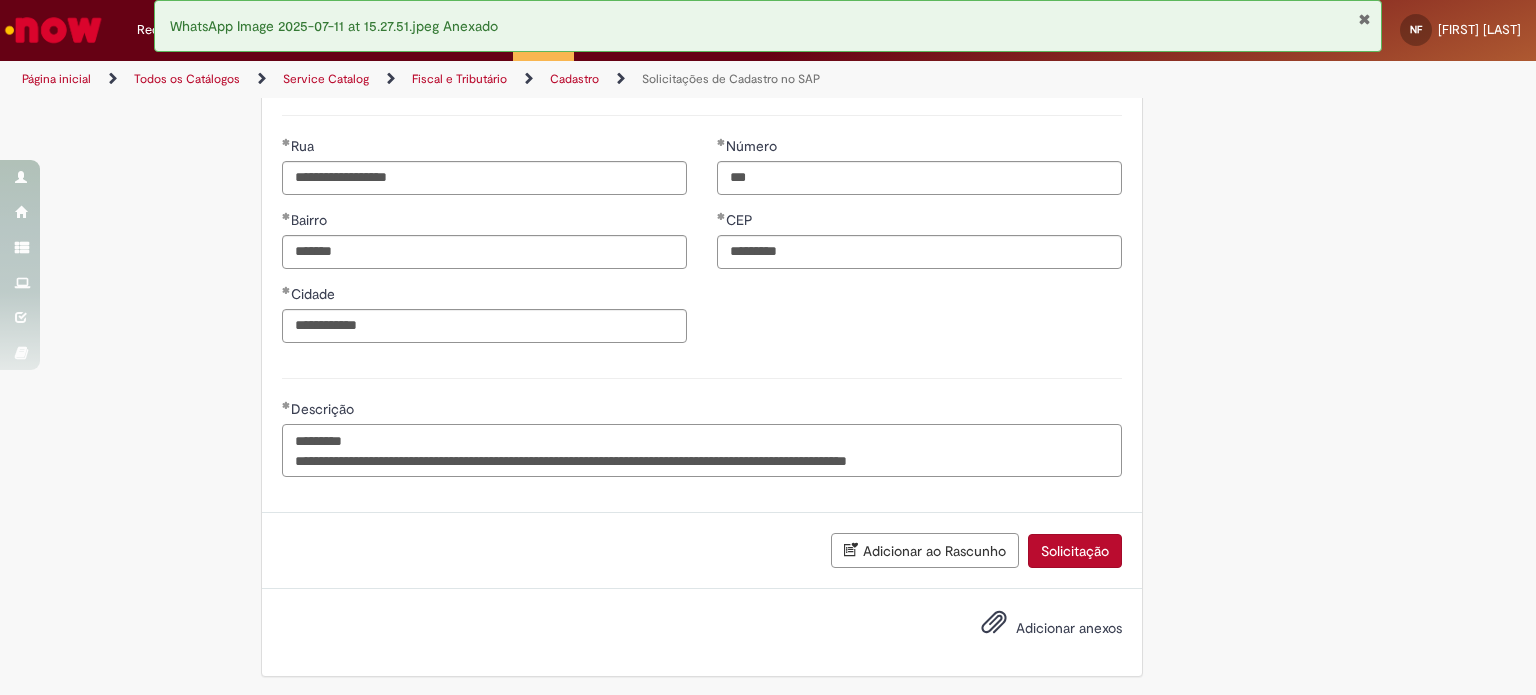 drag, startPoint x: 364, startPoint y: 446, endPoint x: 195, endPoint y: 429, distance: 169.85287 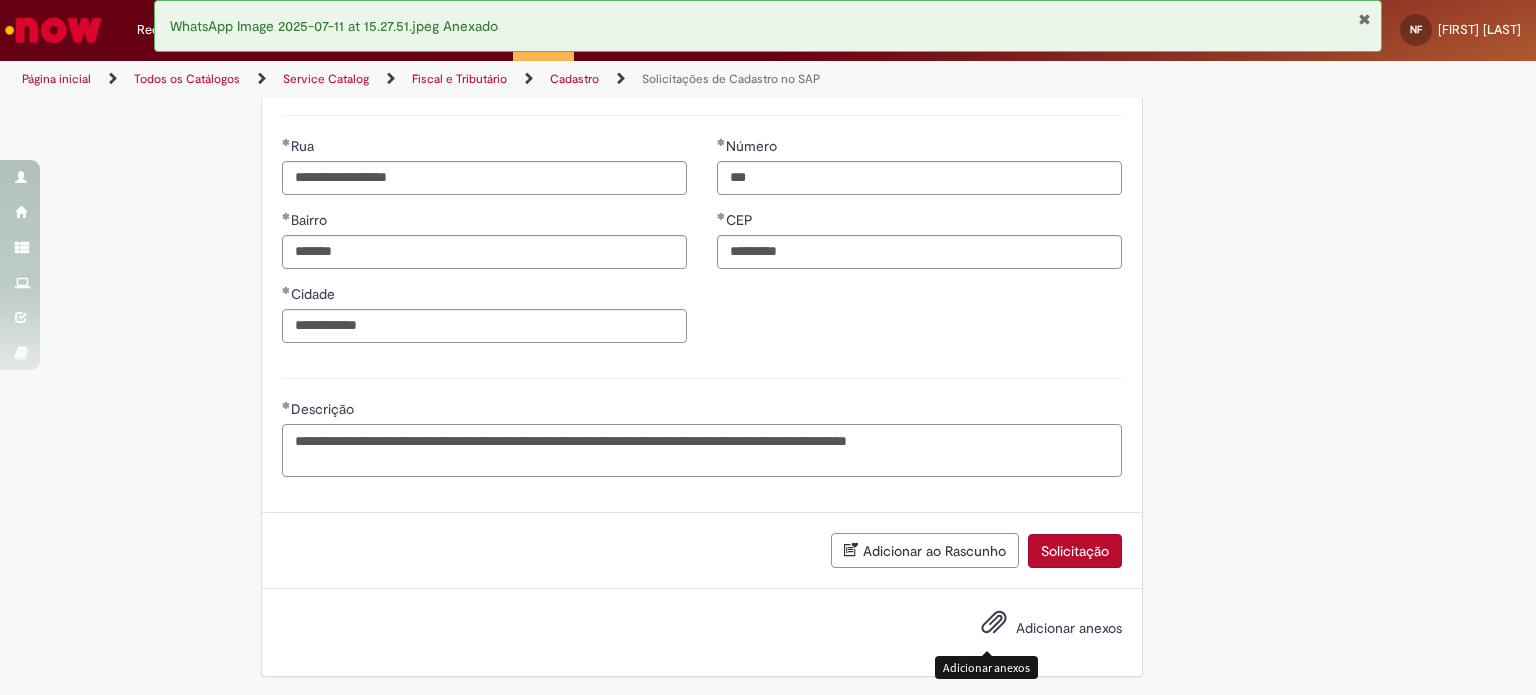 type on "**********" 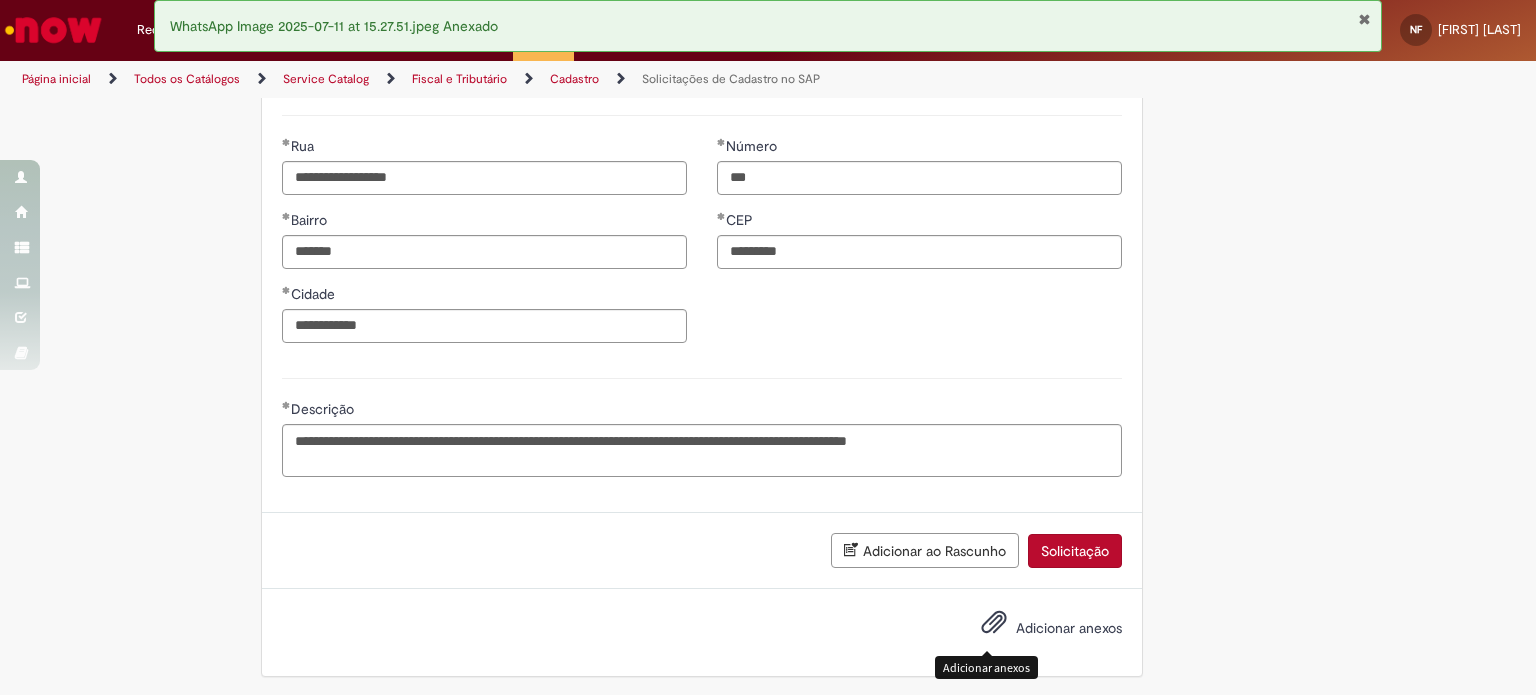click at bounding box center [994, 623] 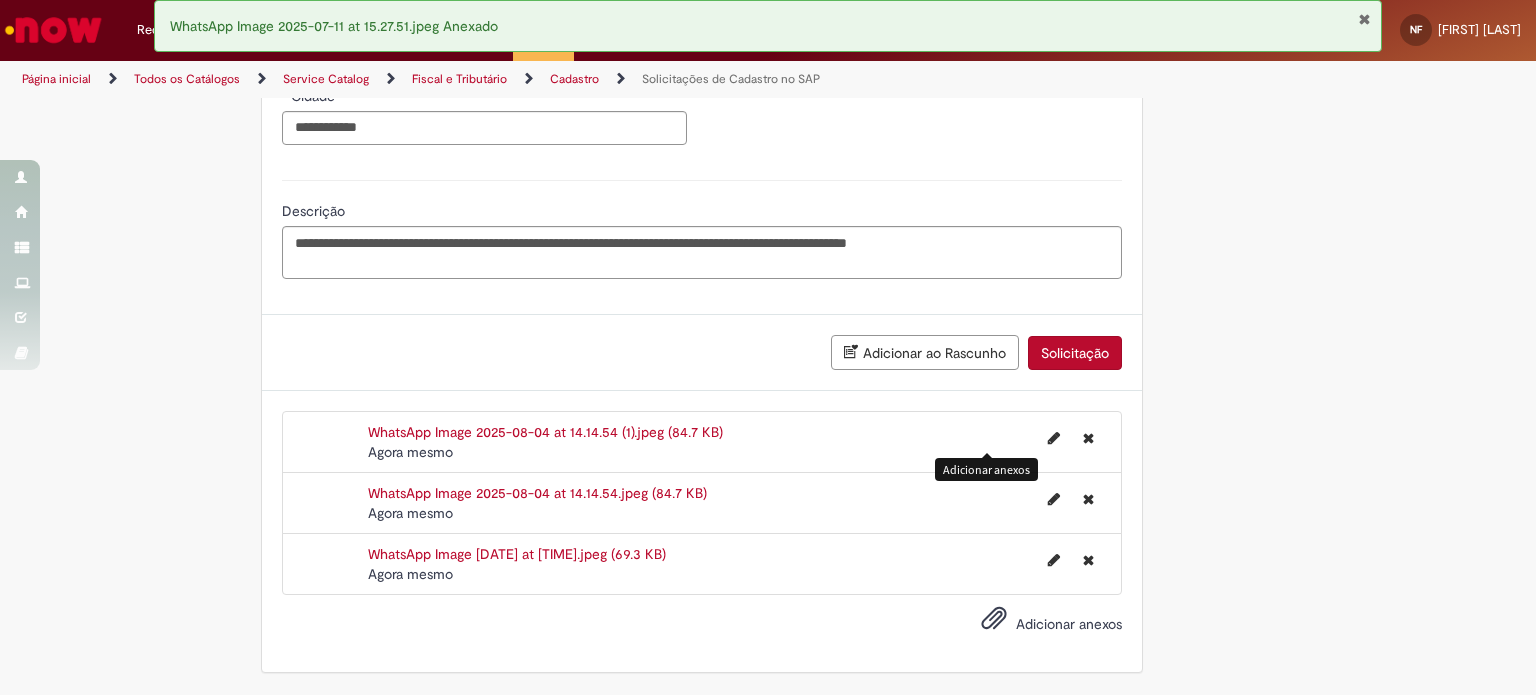 scroll, scrollTop: 1315, scrollLeft: 0, axis: vertical 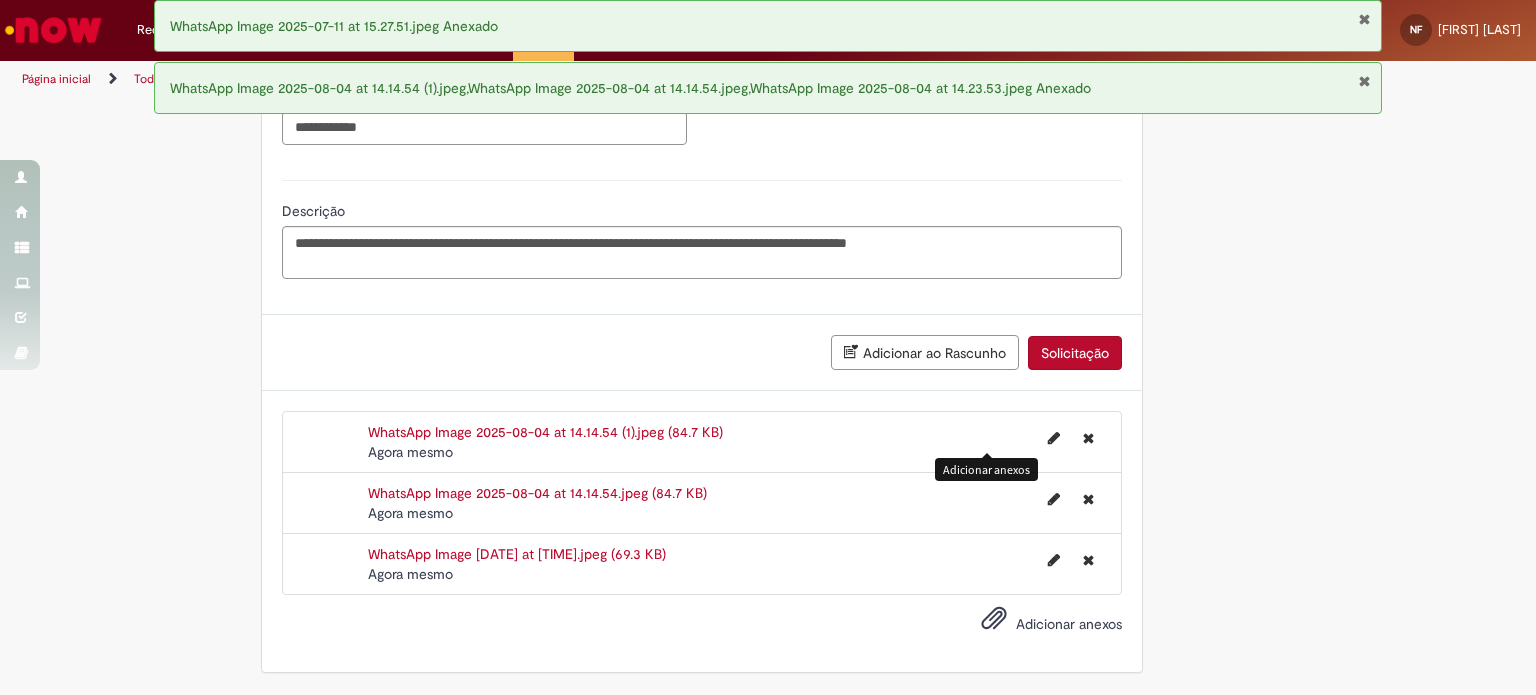 click on "Solicitação" at bounding box center (1075, 353) 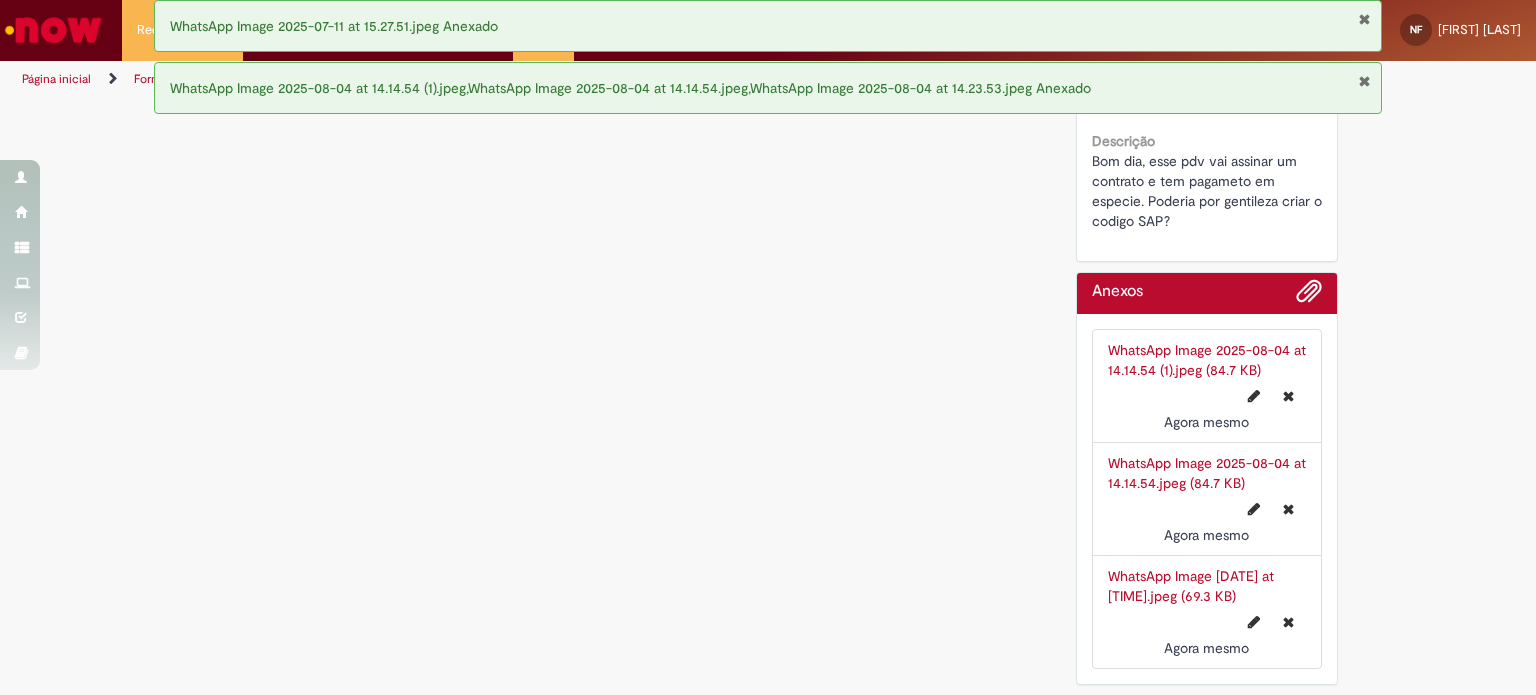scroll, scrollTop: 0, scrollLeft: 0, axis: both 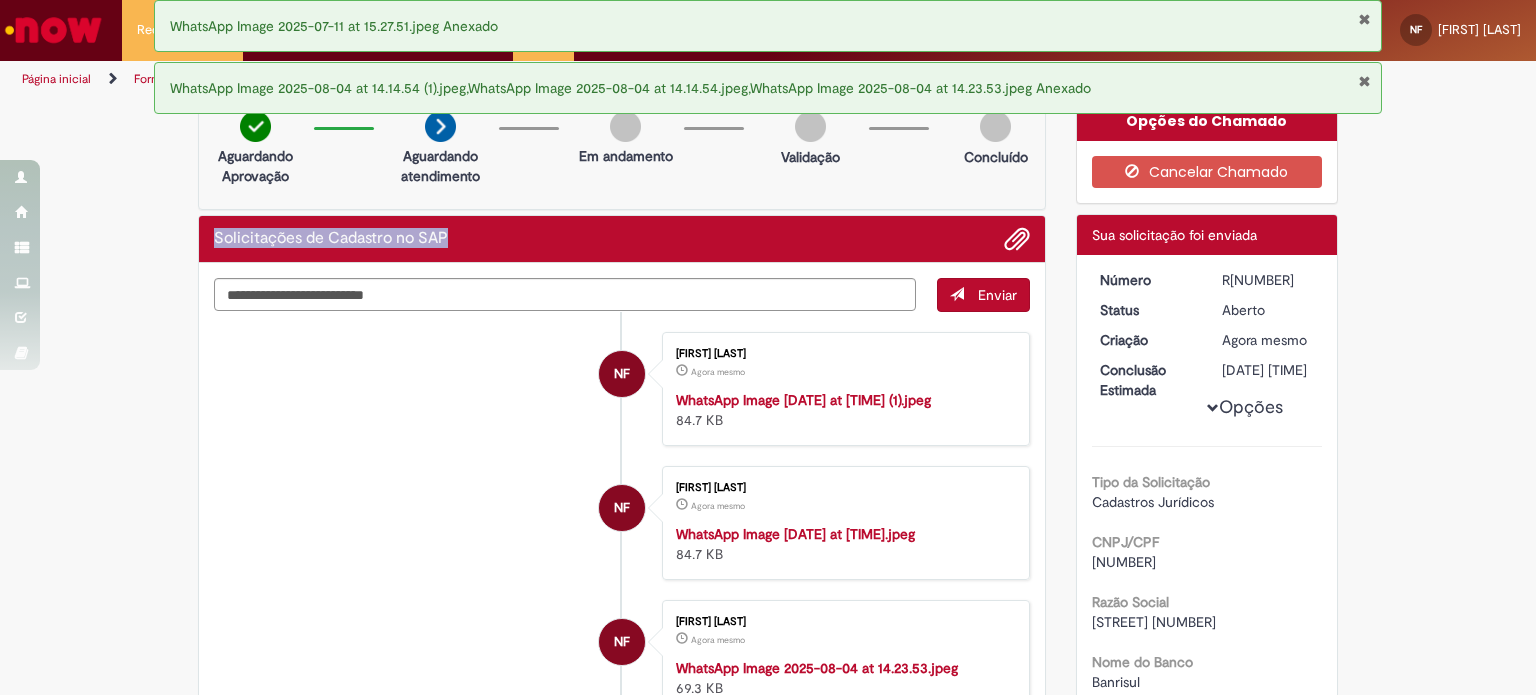 drag, startPoint x: 442, startPoint y: 230, endPoint x: 168, endPoint y: 234, distance: 274.0292 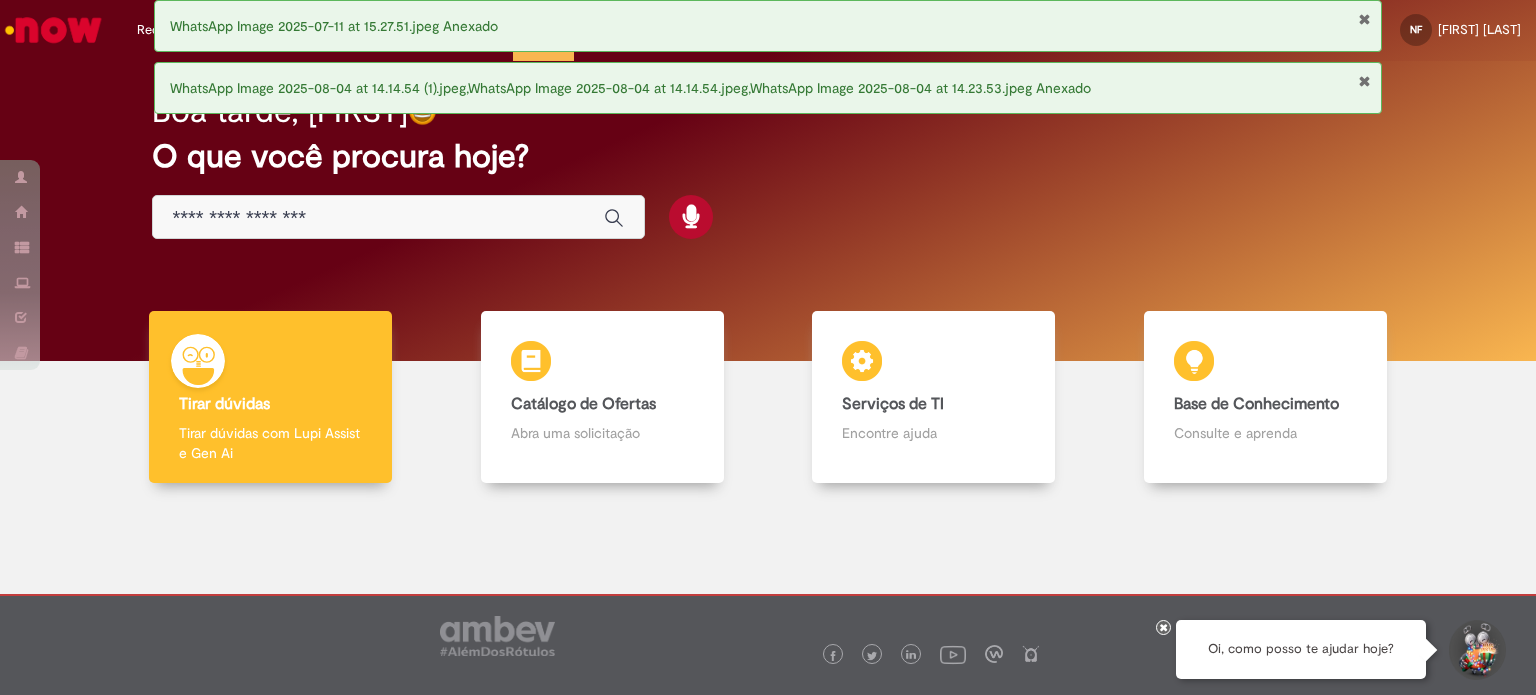 click at bounding box center [378, 218] 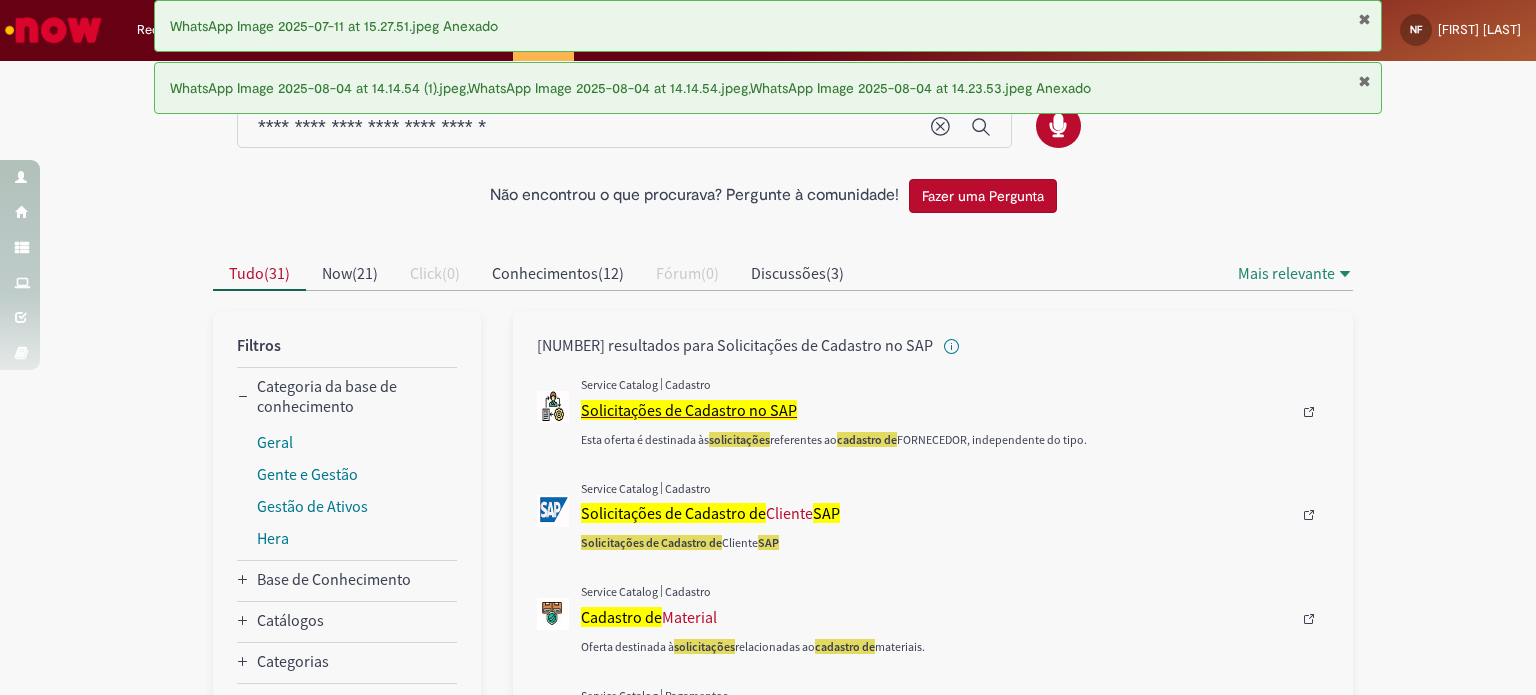 click on "Solicitações de Cadastro no SAP" at bounding box center (689, 410) 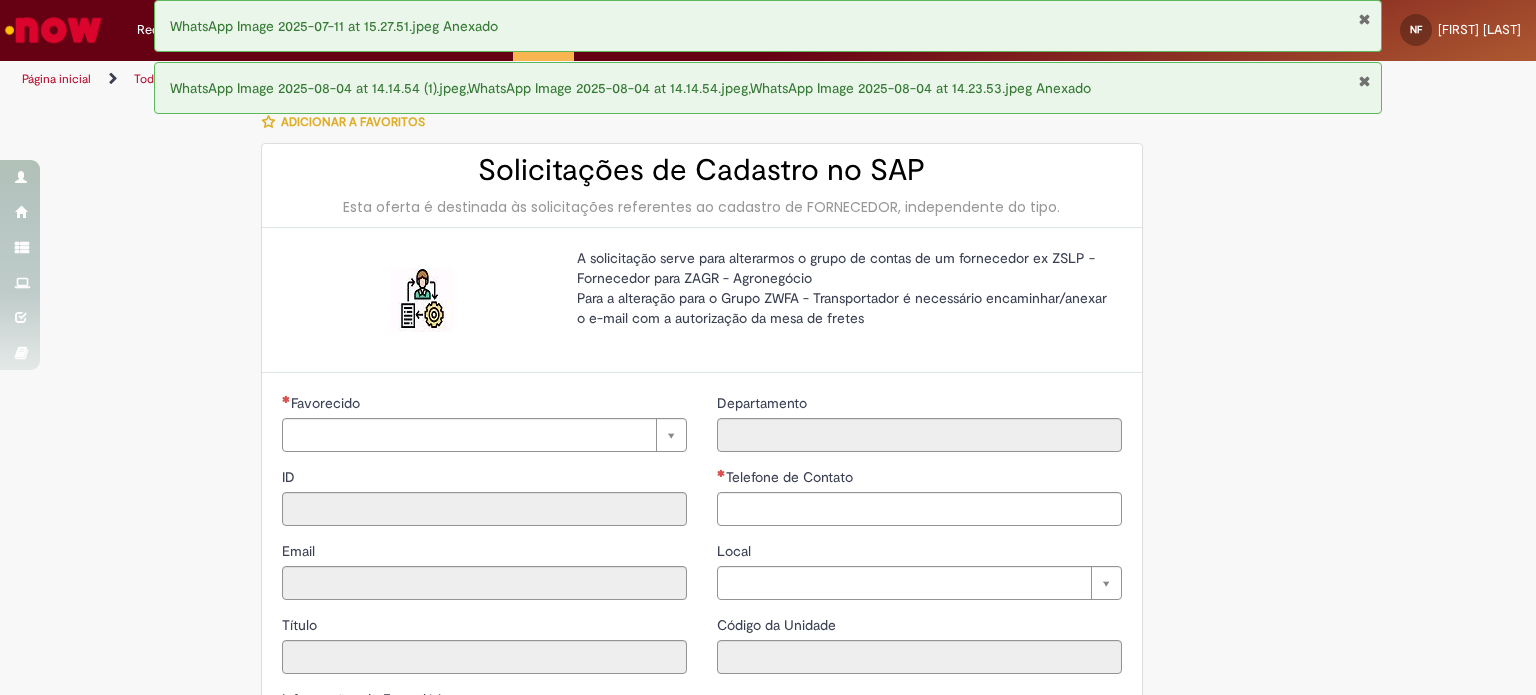 type on "********" 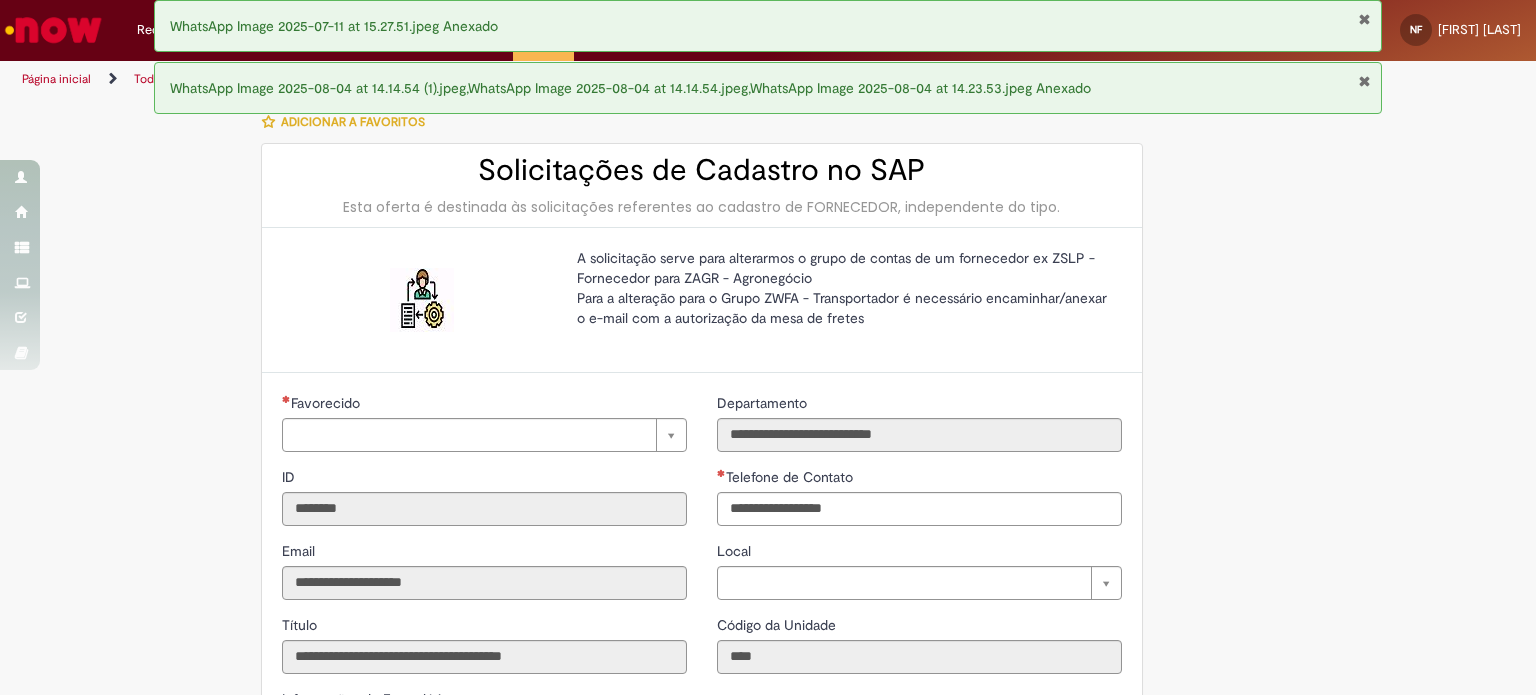 type on "**********" 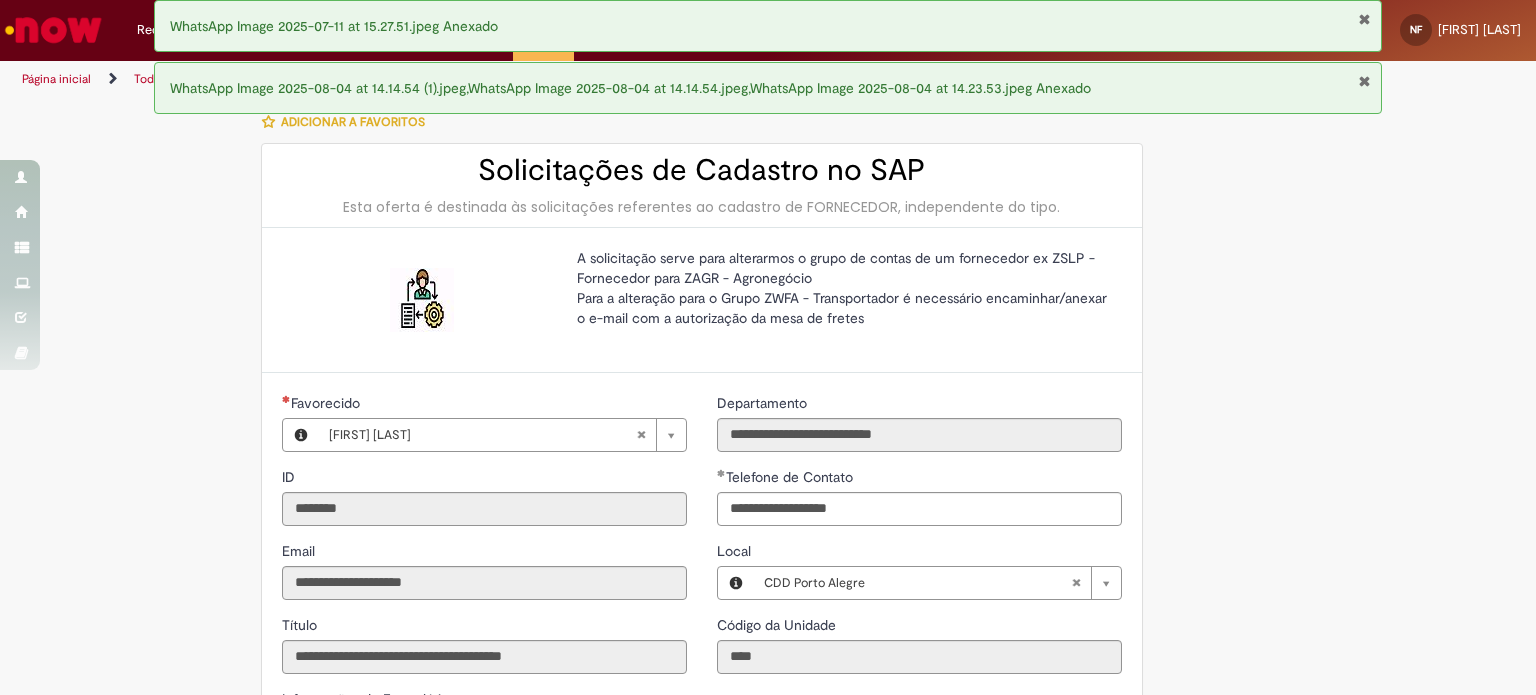 type on "**********" 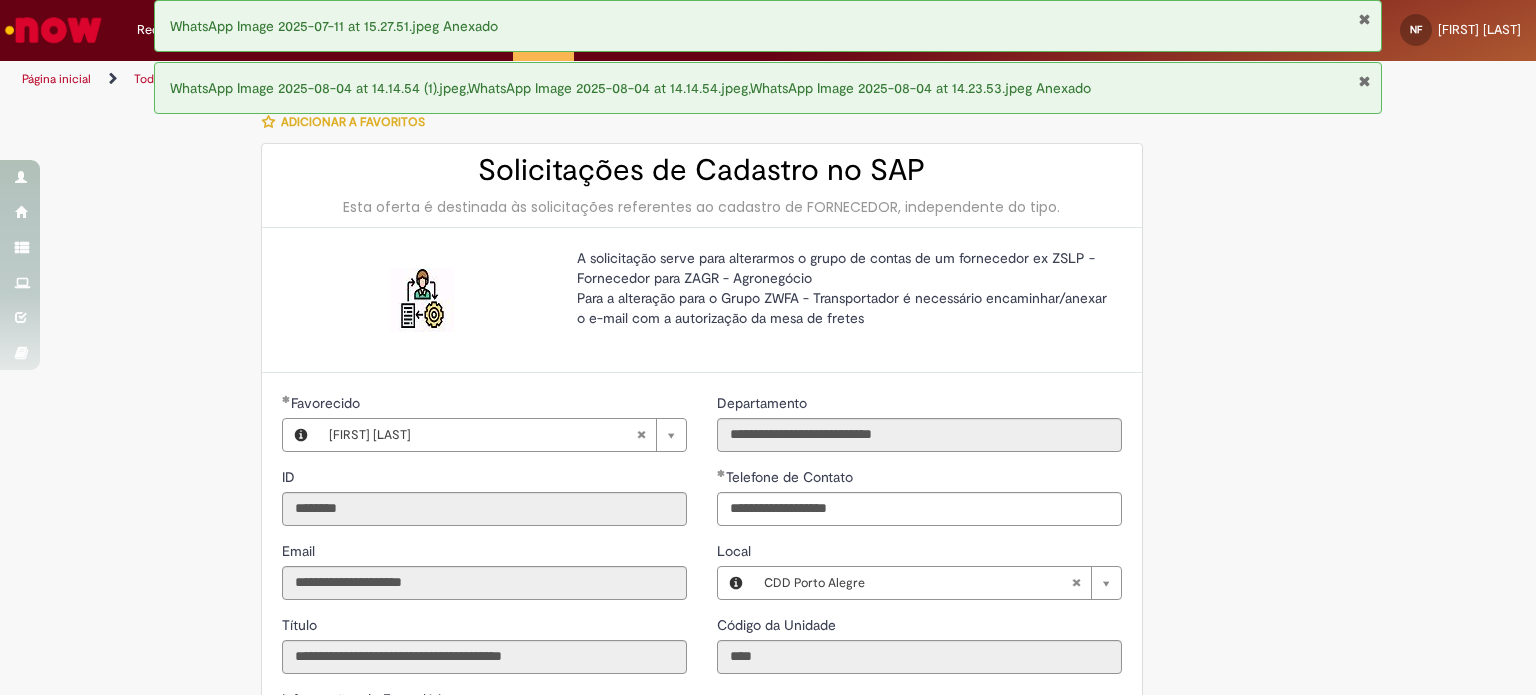 scroll, scrollTop: 468, scrollLeft: 0, axis: vertical 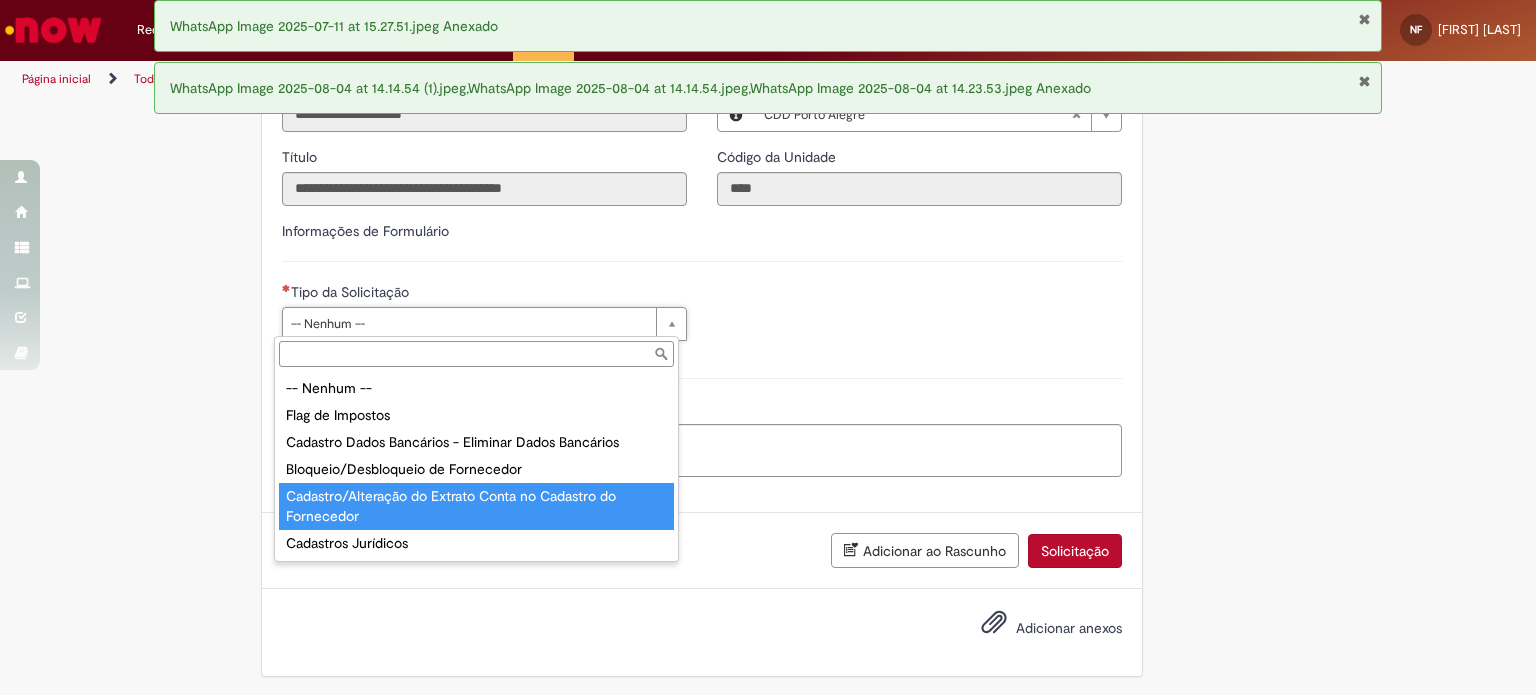 type on "**********" 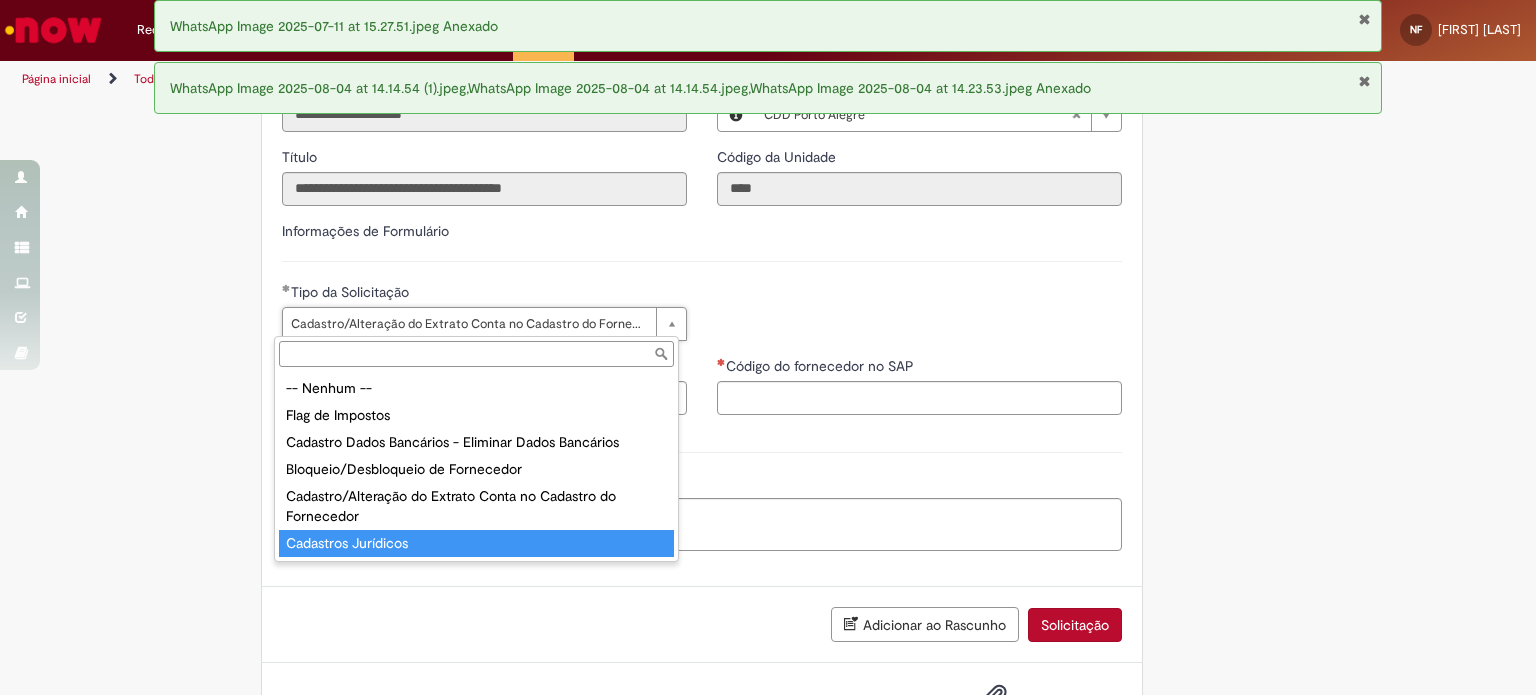 type on "**********" 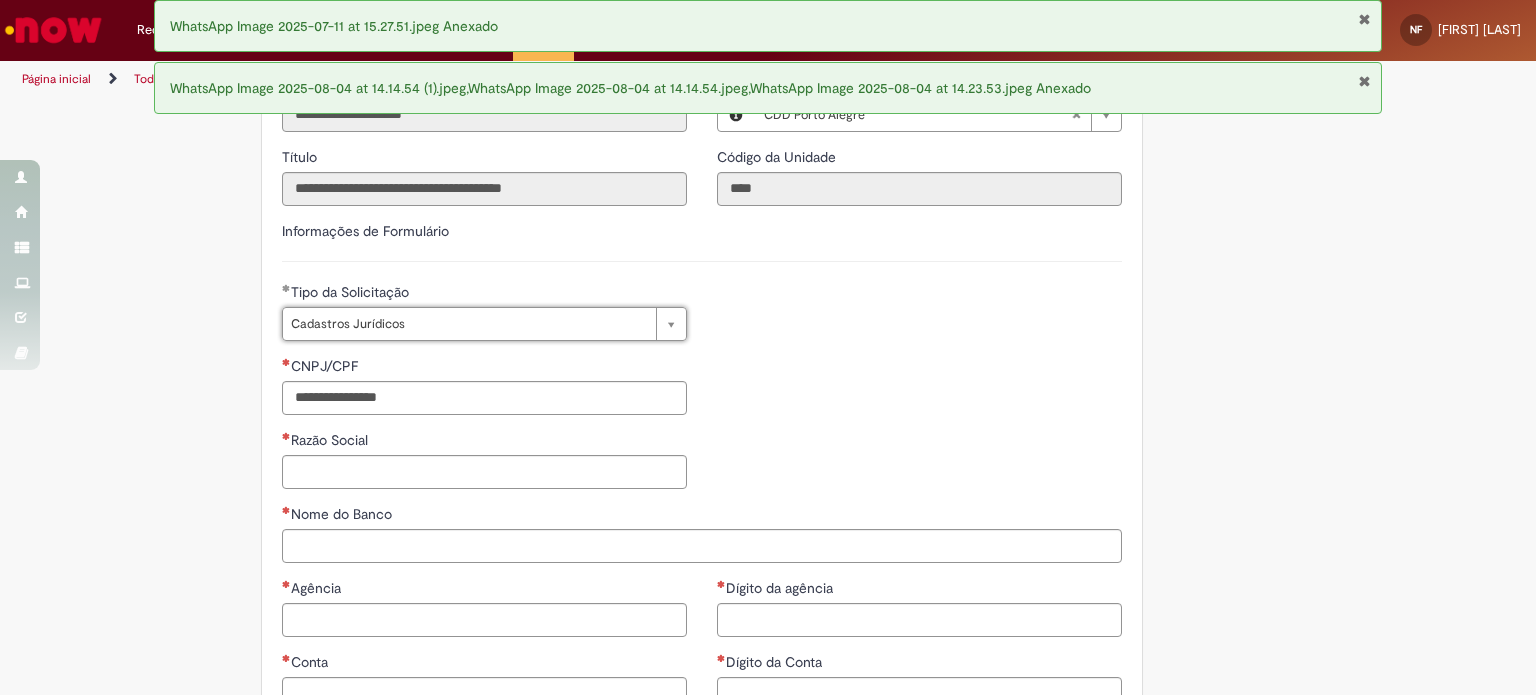 scroll, scrollTop: 0, scrollLeft: 124, axis: horizontal 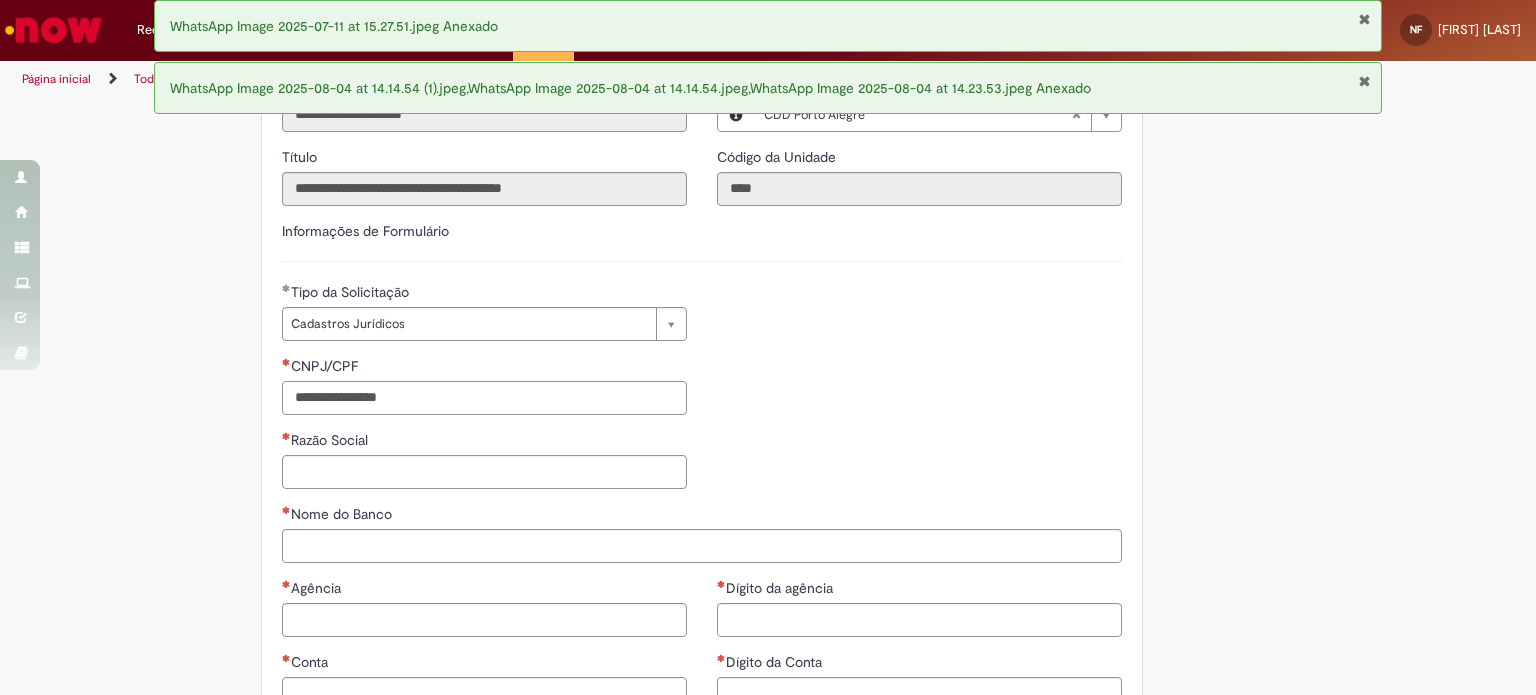 click on "CNPJ/CPF" at bounding box center [484, 398] 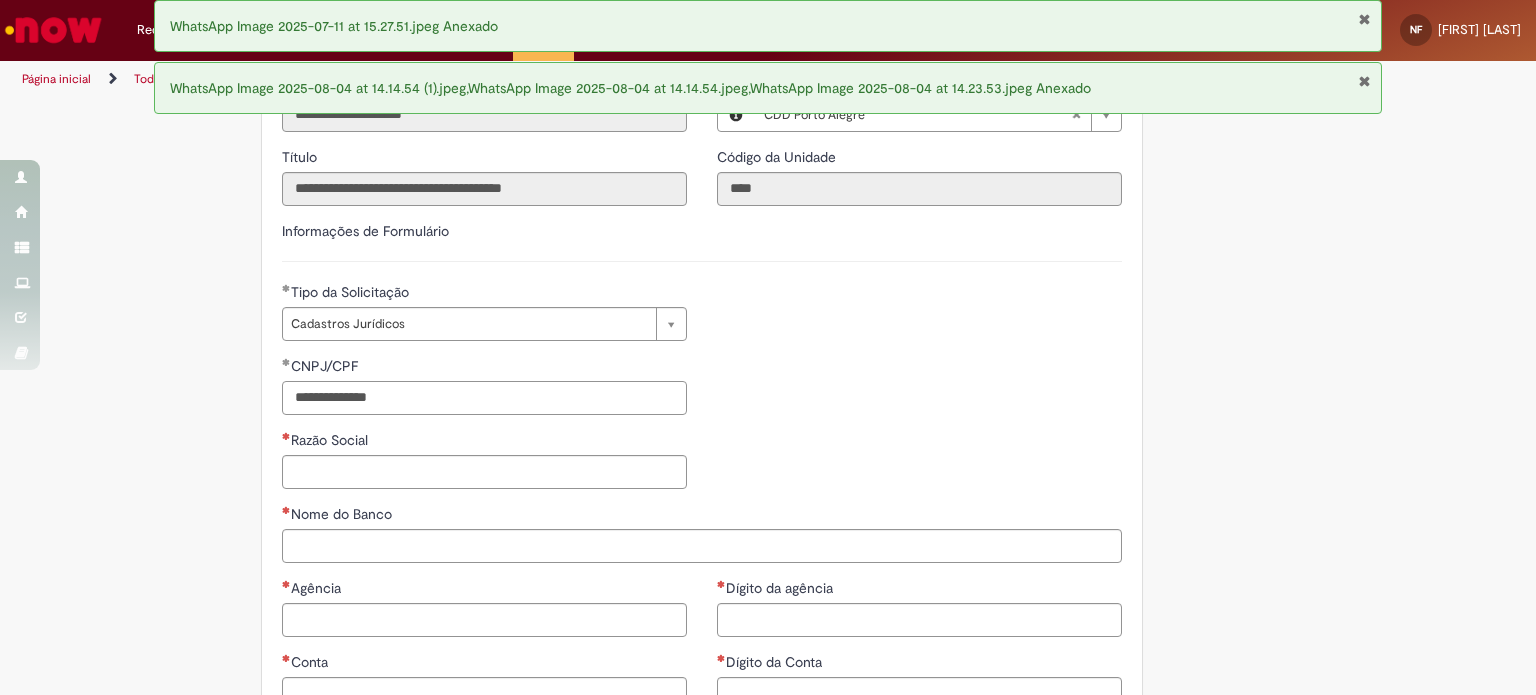 type on "**********" 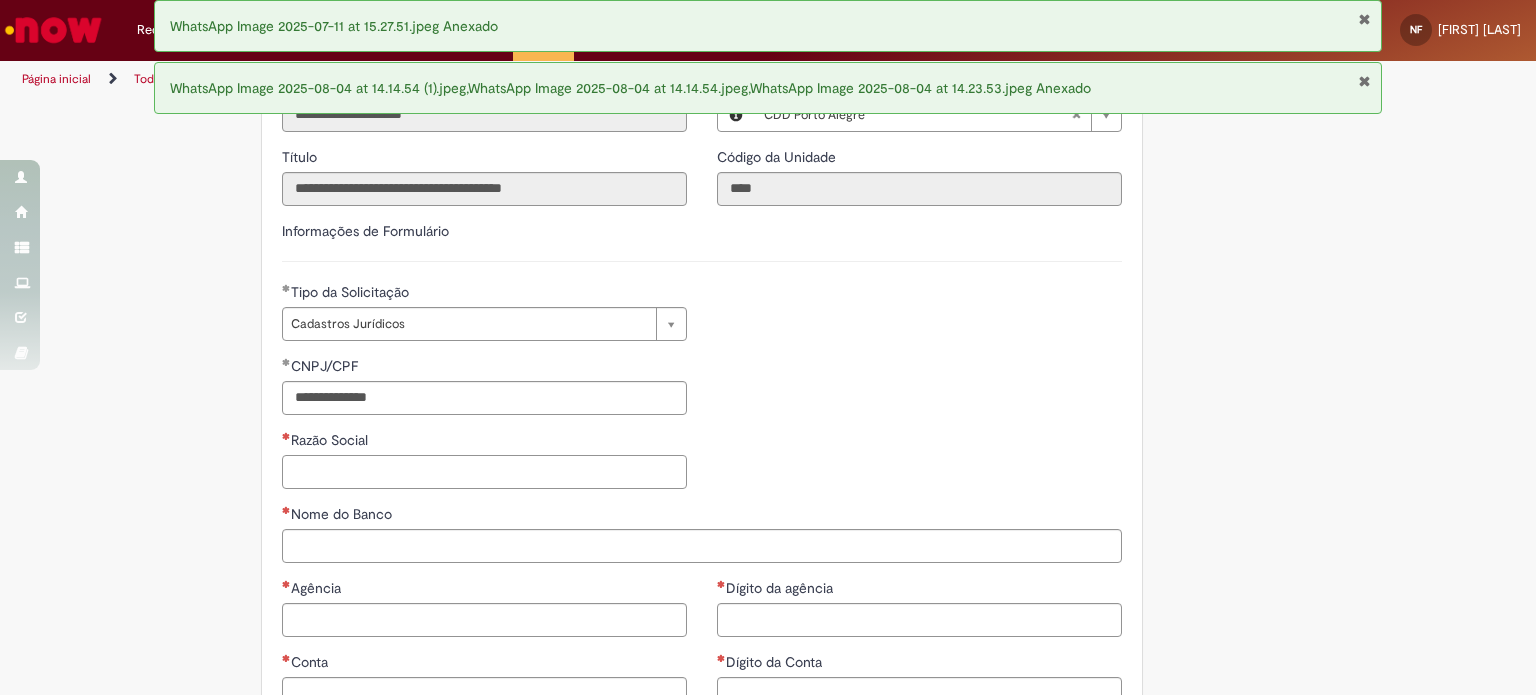 paste on "**********" 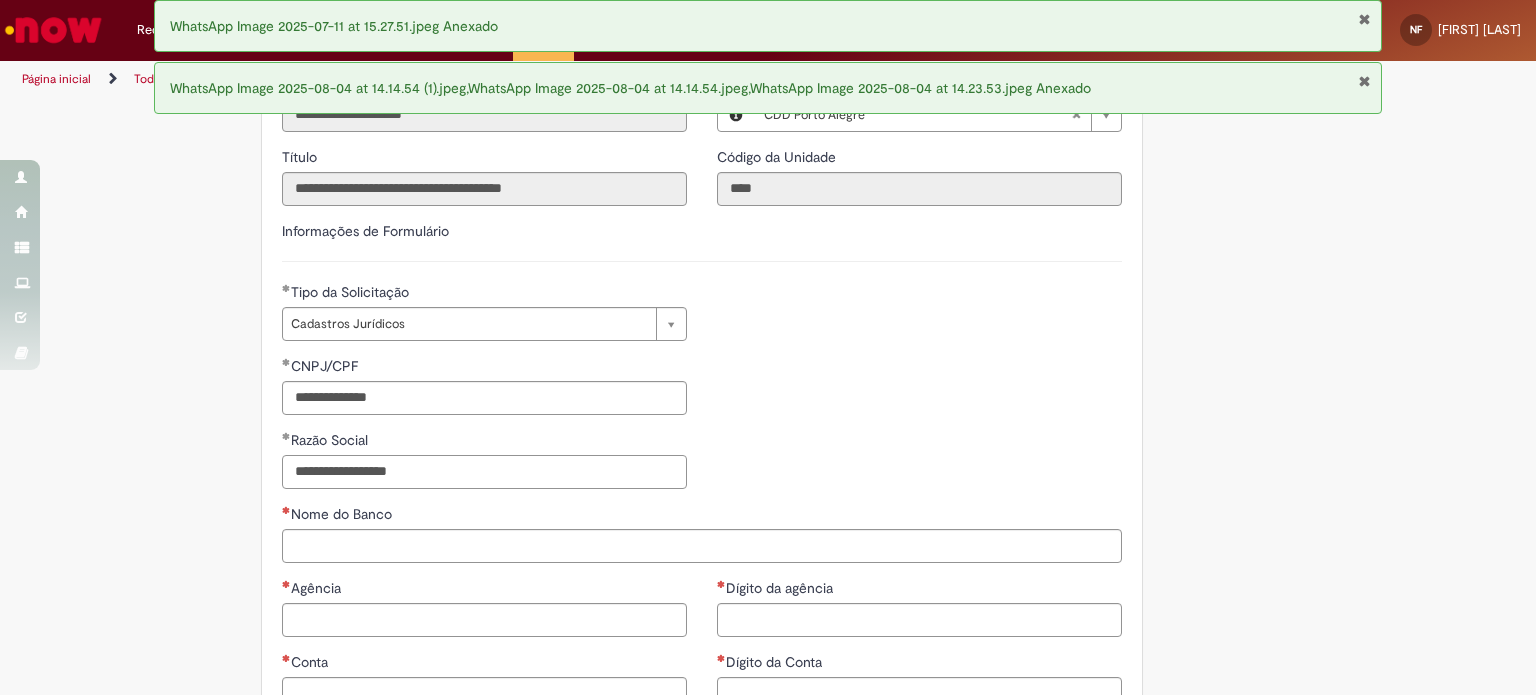 type on "**********" 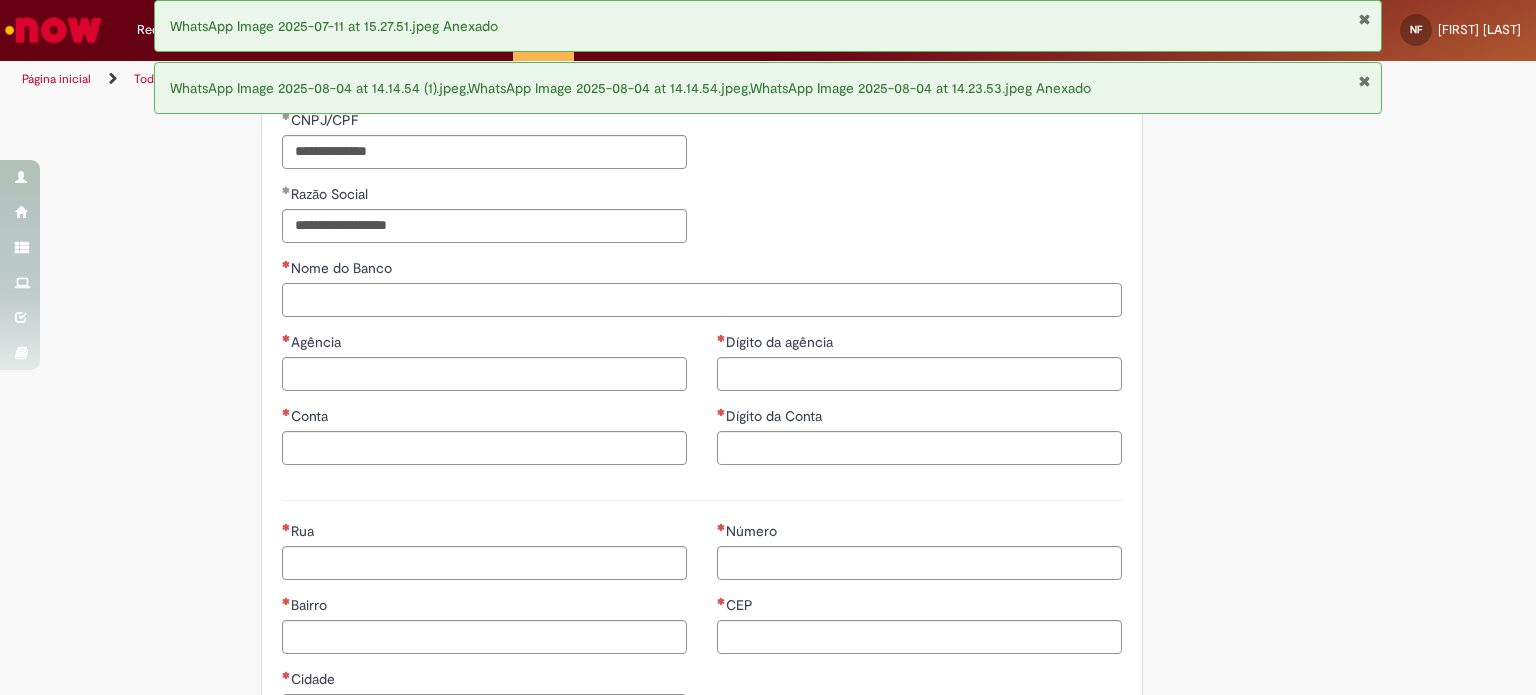 scroll, scrollTop: 720, scrollLeft: 0, axis: vertical 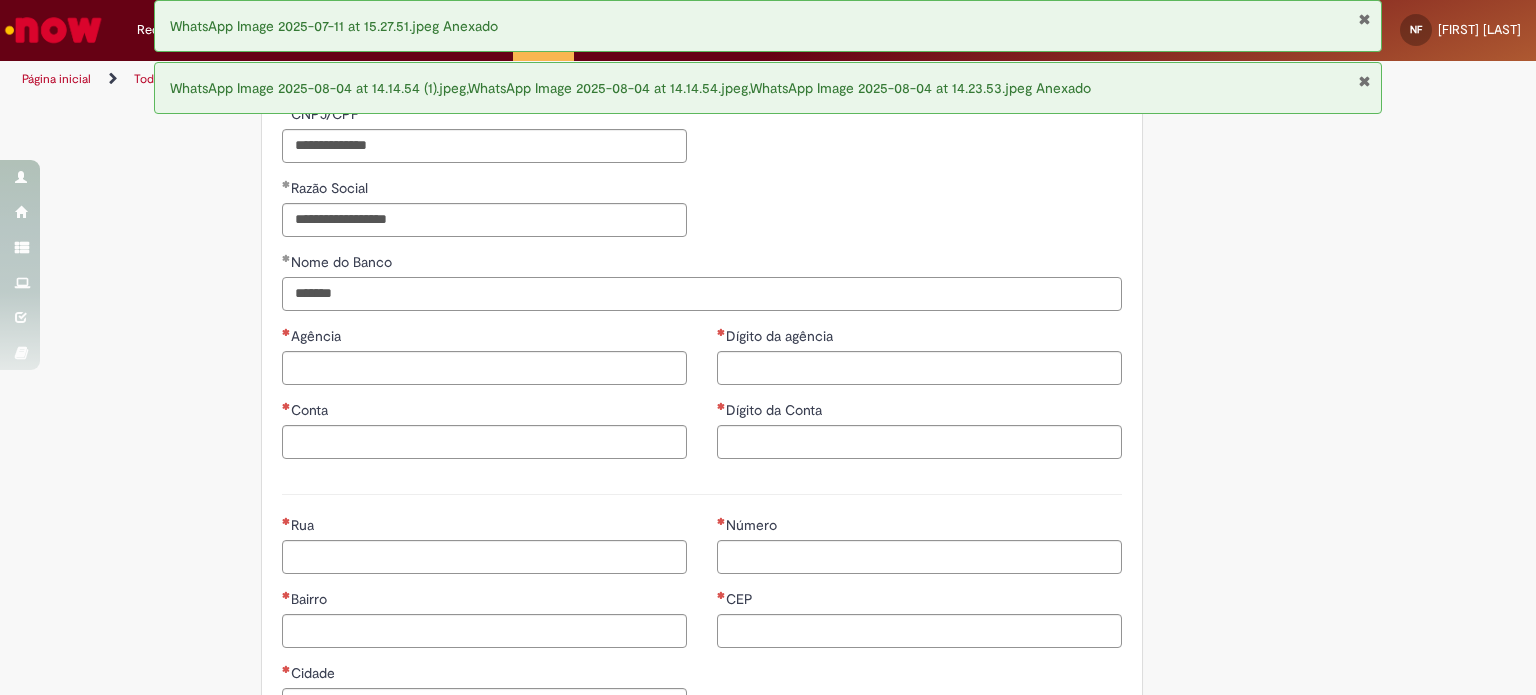 type on "*******" 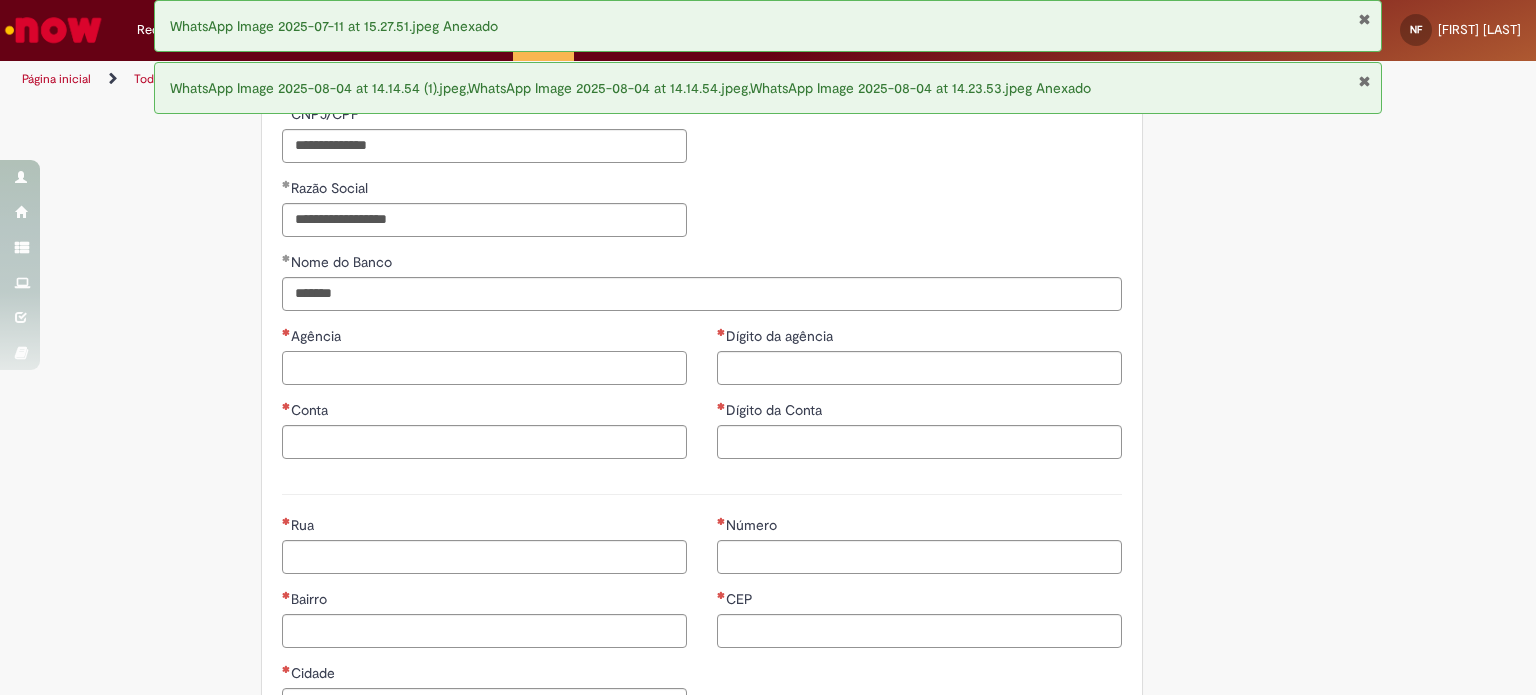 click on "Agência" at bounding box center (484, 368) 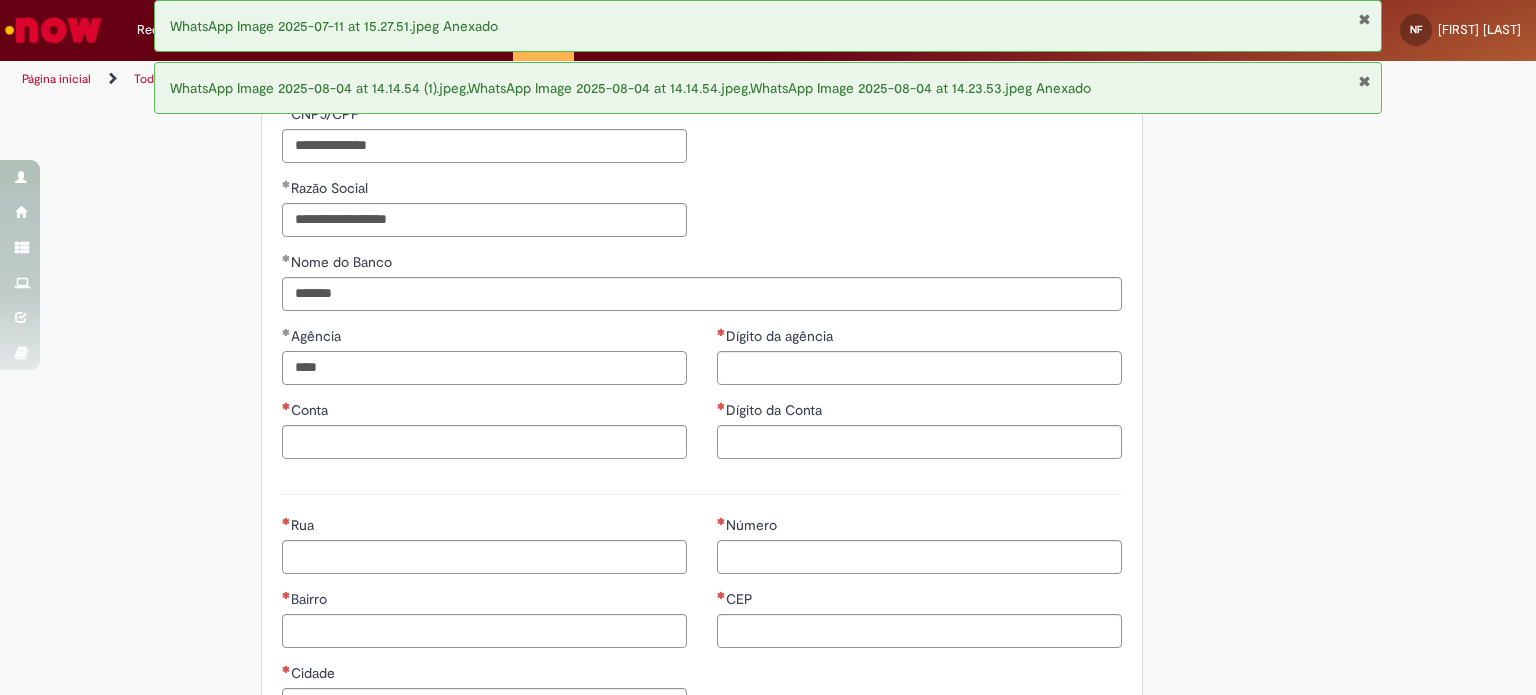 type on "****" 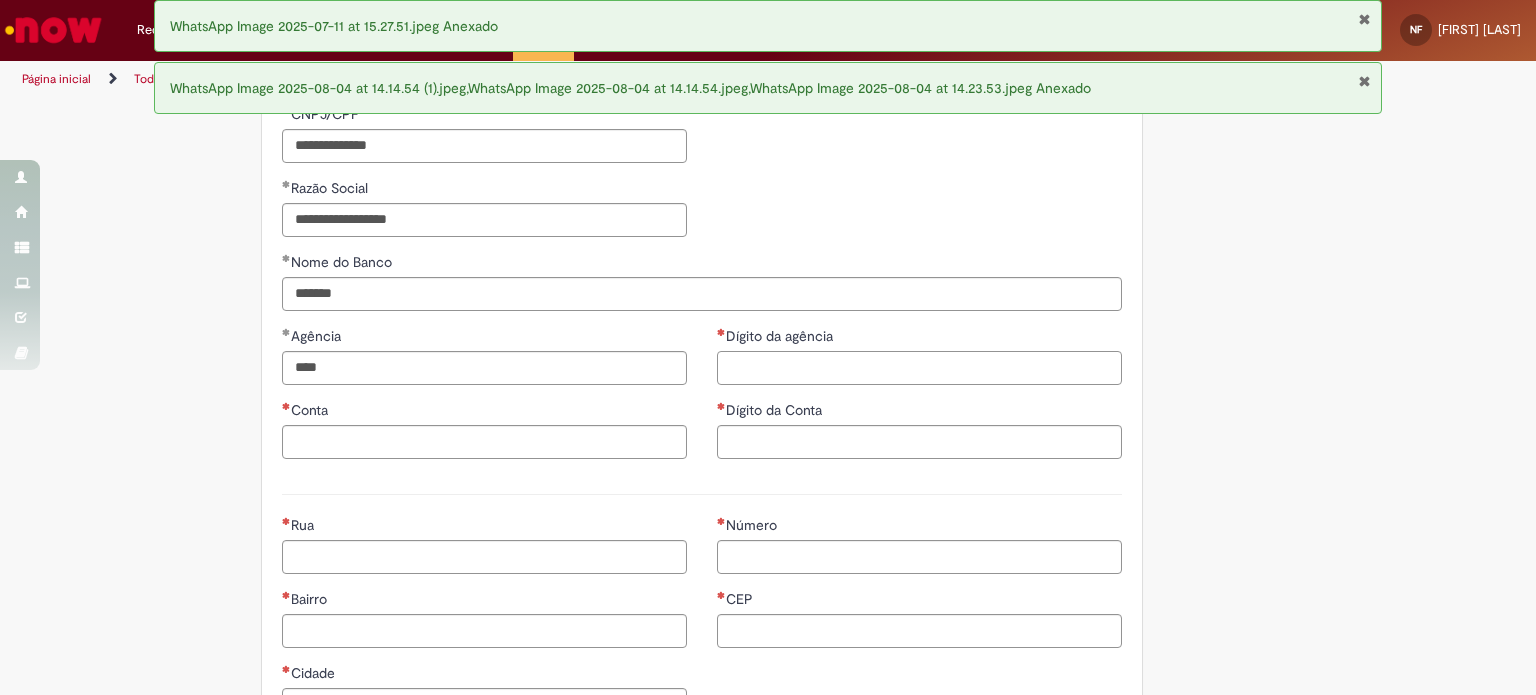 click on "Dígito da agência" at bounding box center (919, 368) 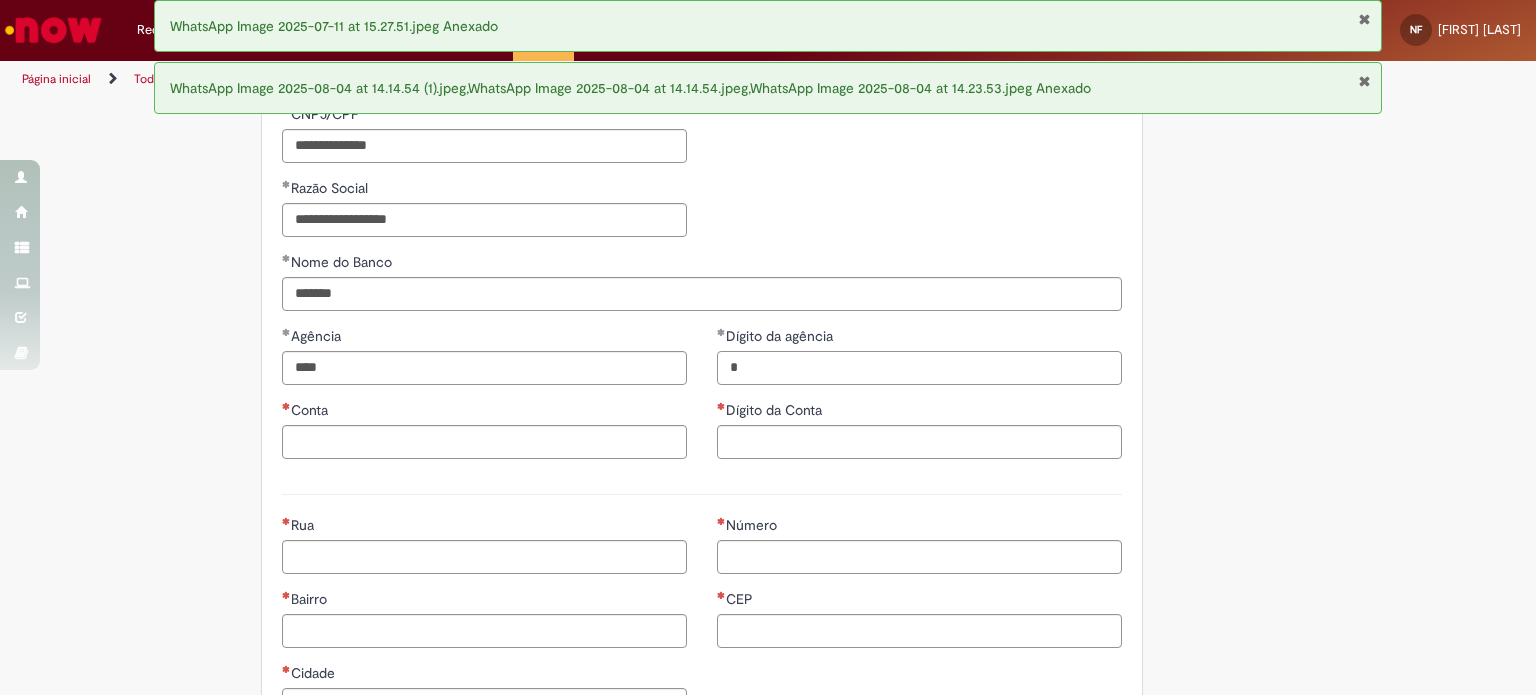 type on "*" 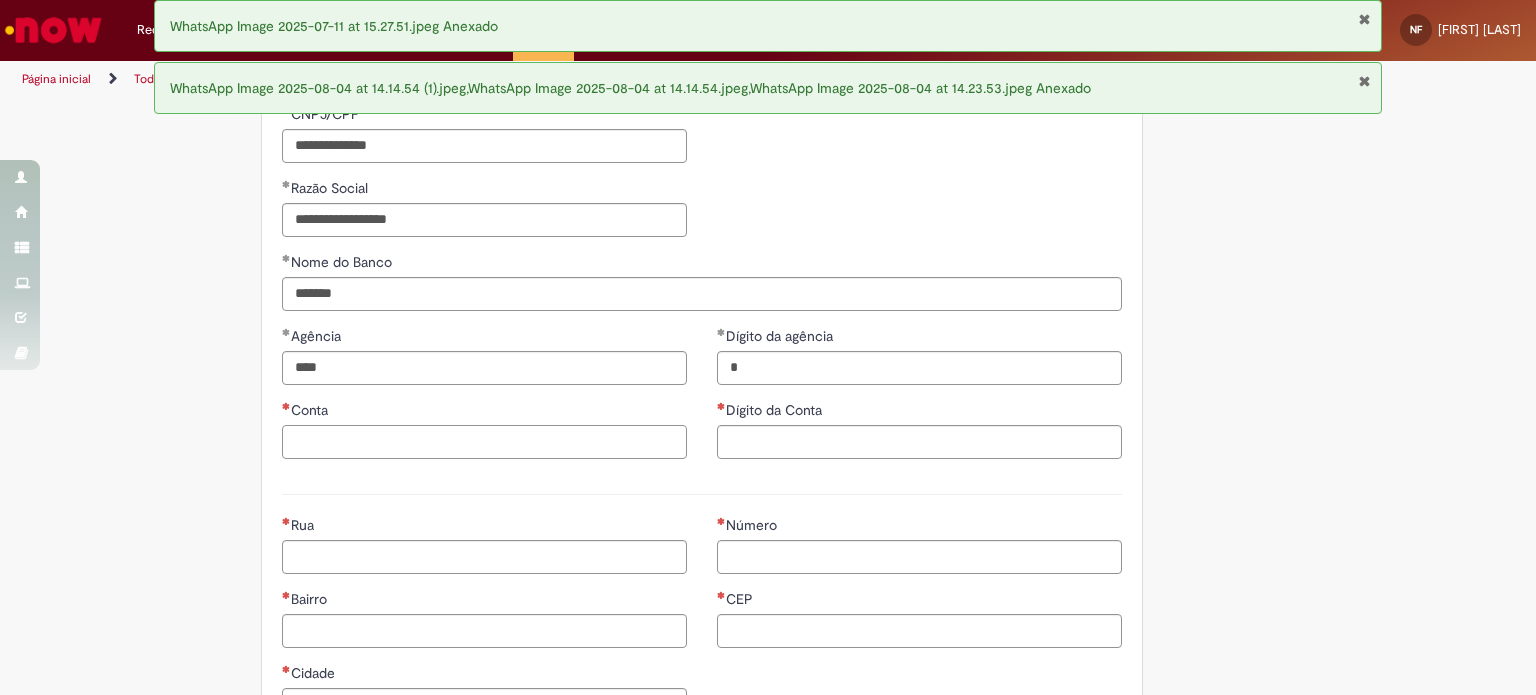click on "Conta" at bounding box center (484, 442) 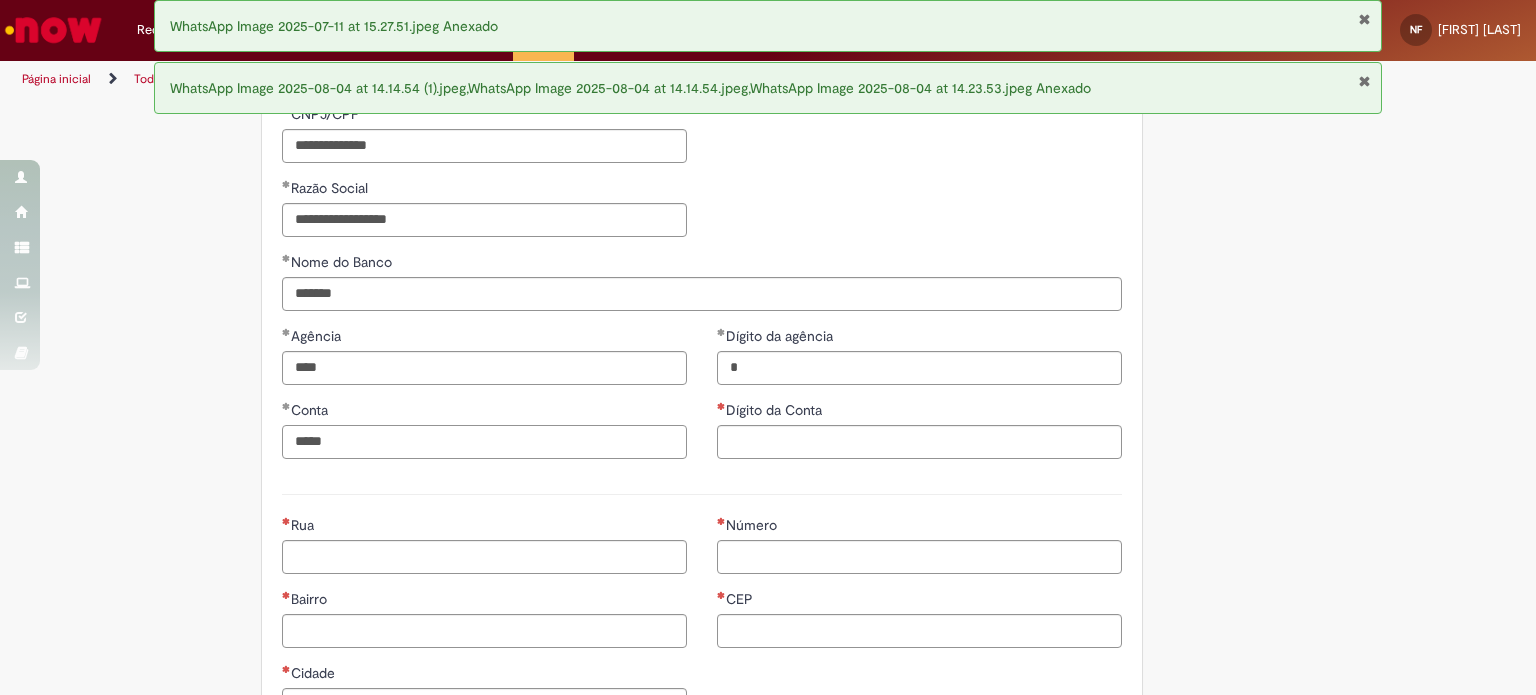 type on "*****" 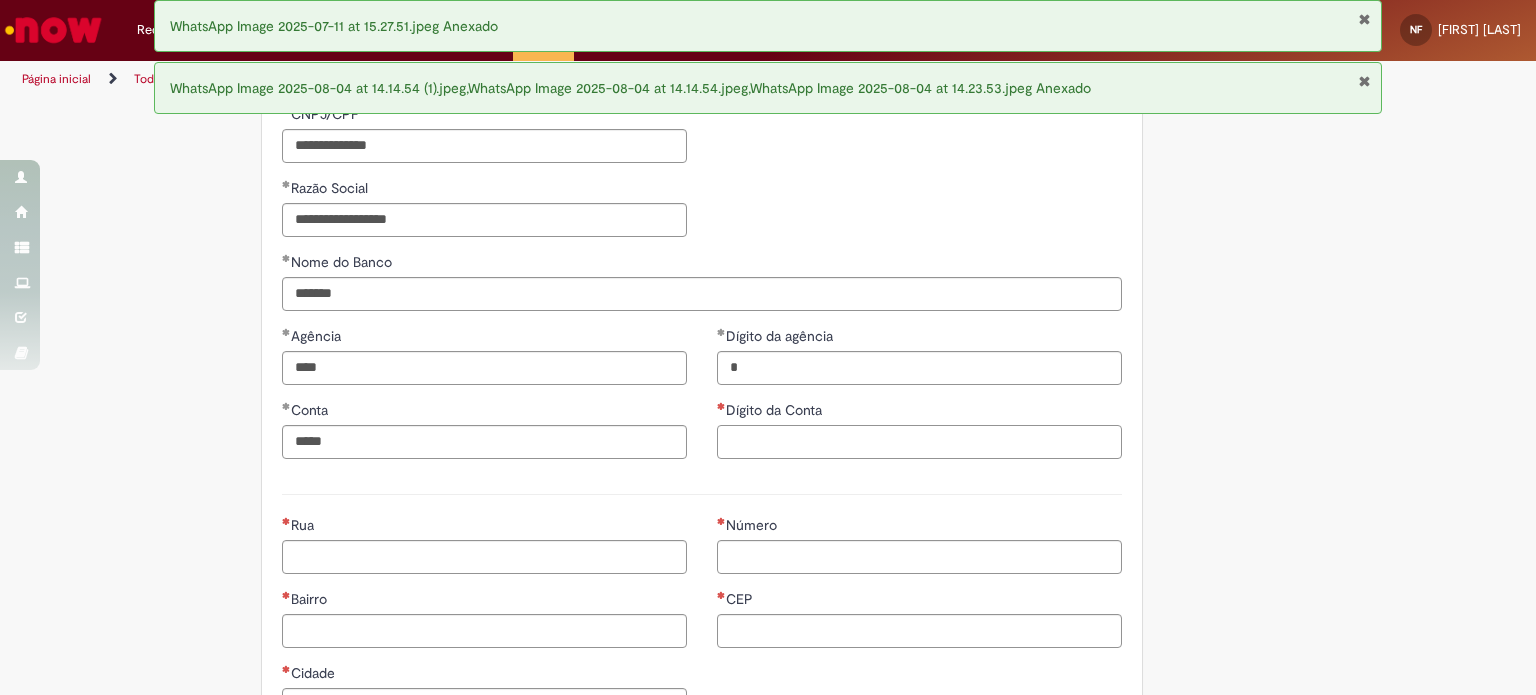 click on "Dígito da Conta" at bounding box center [919, 442] 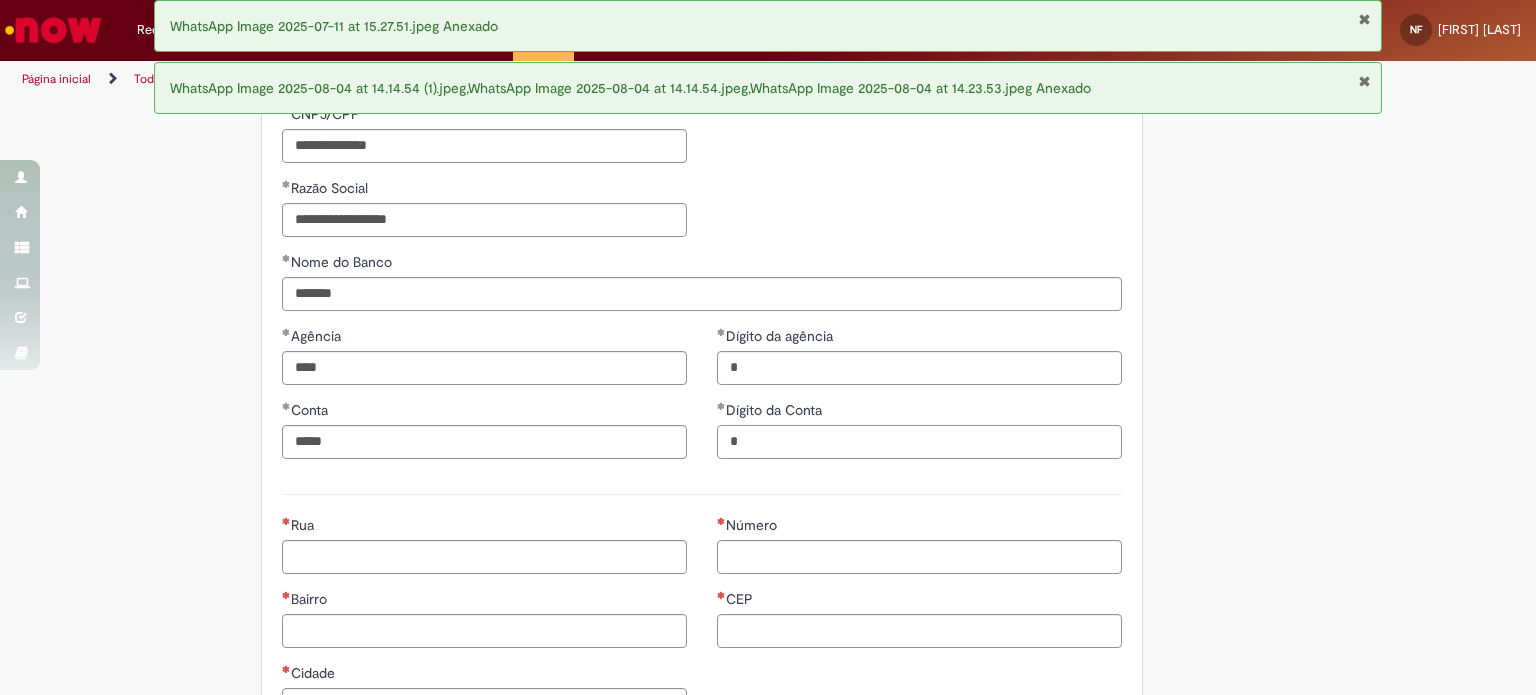 type on "*" 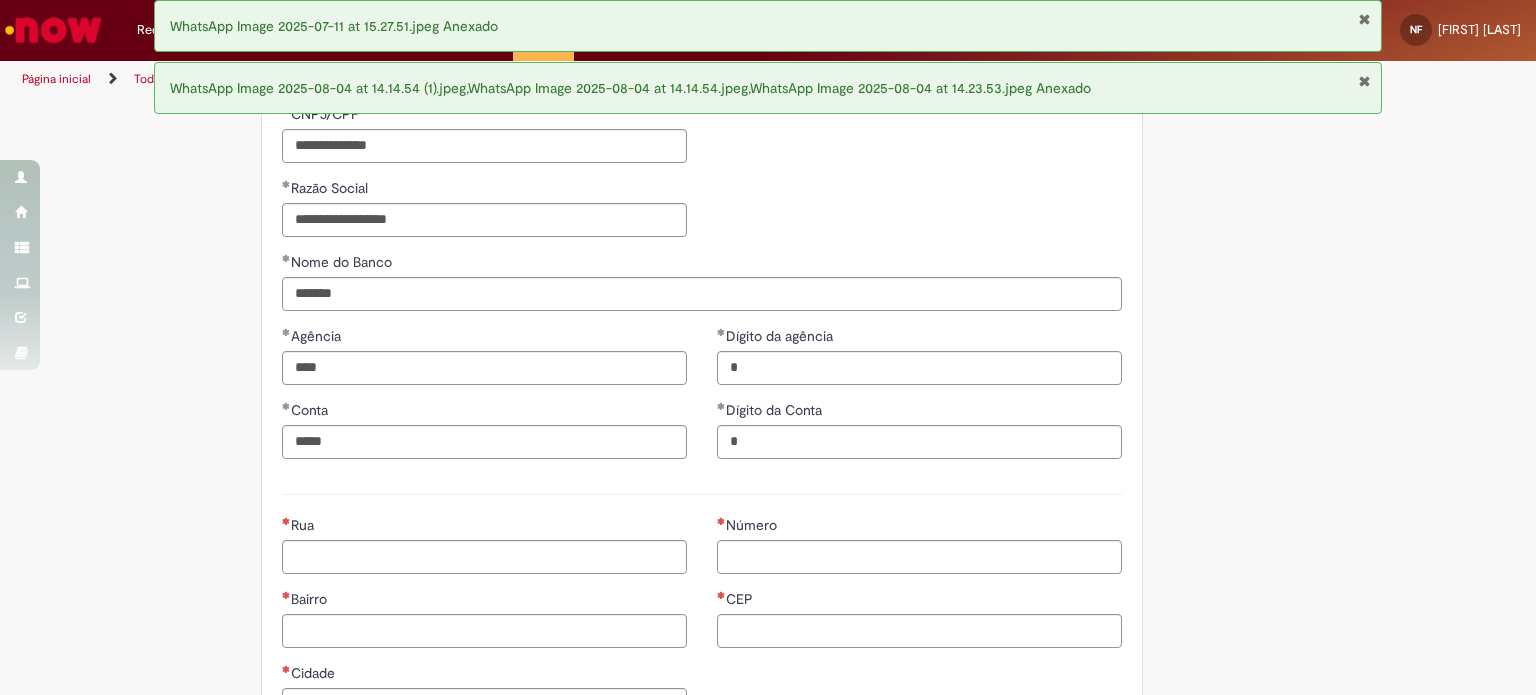 click on "Rua" at bounding box center [484, 557] 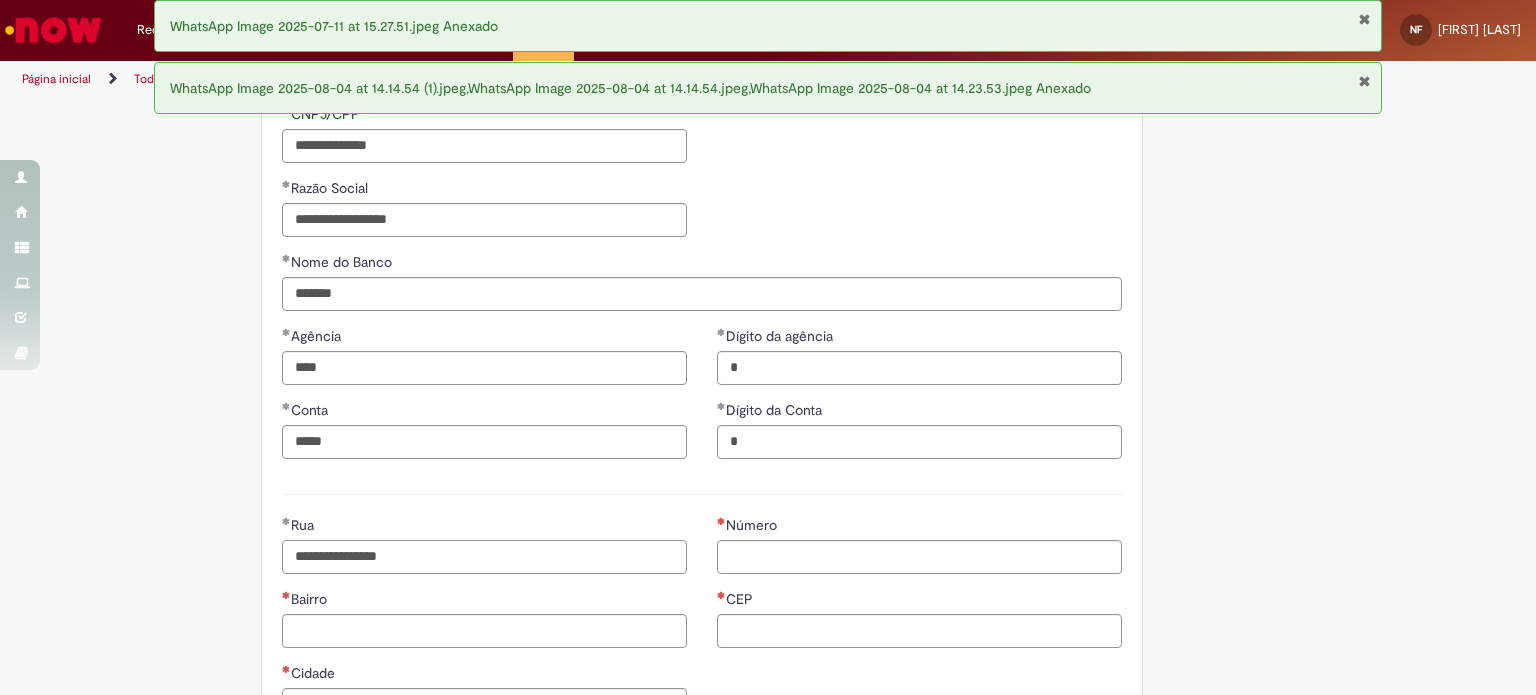 type on "**********" 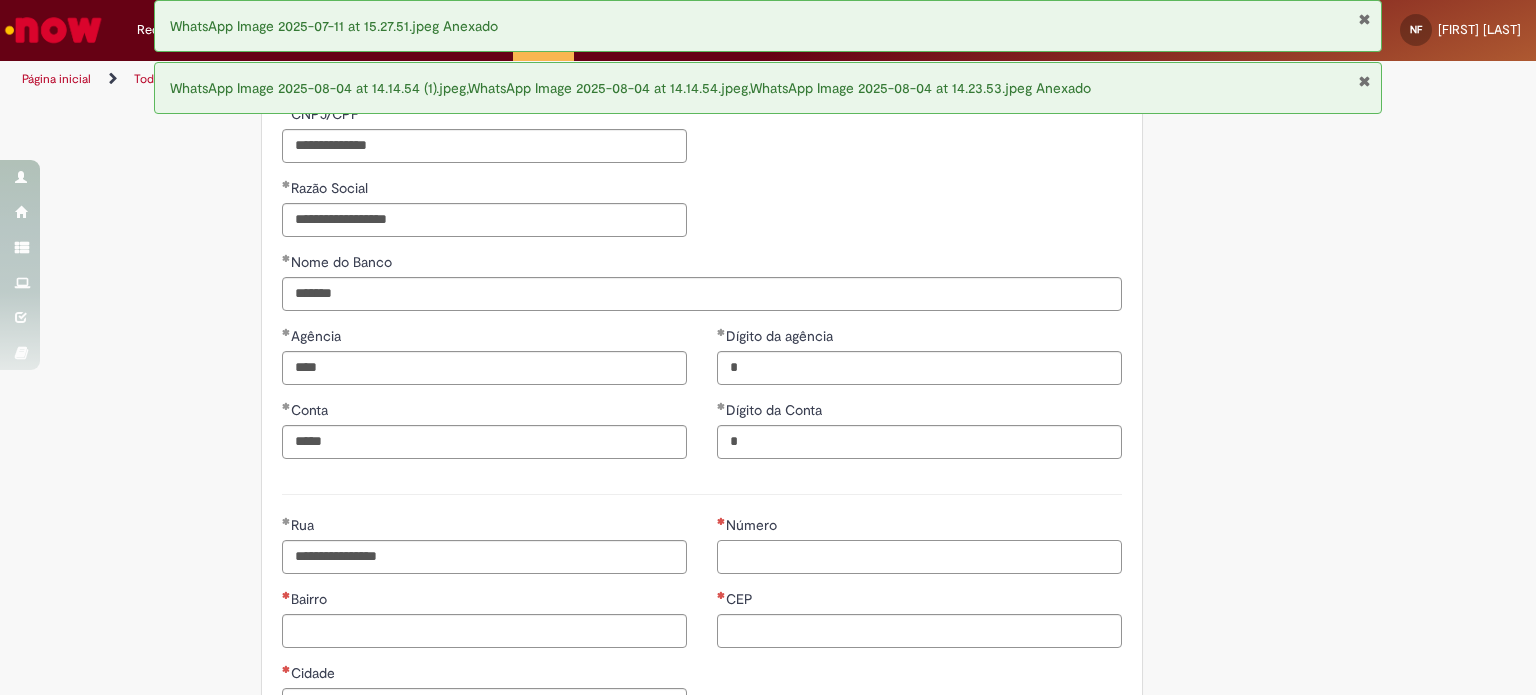 click on "Número" at bounding box center (919, 557) 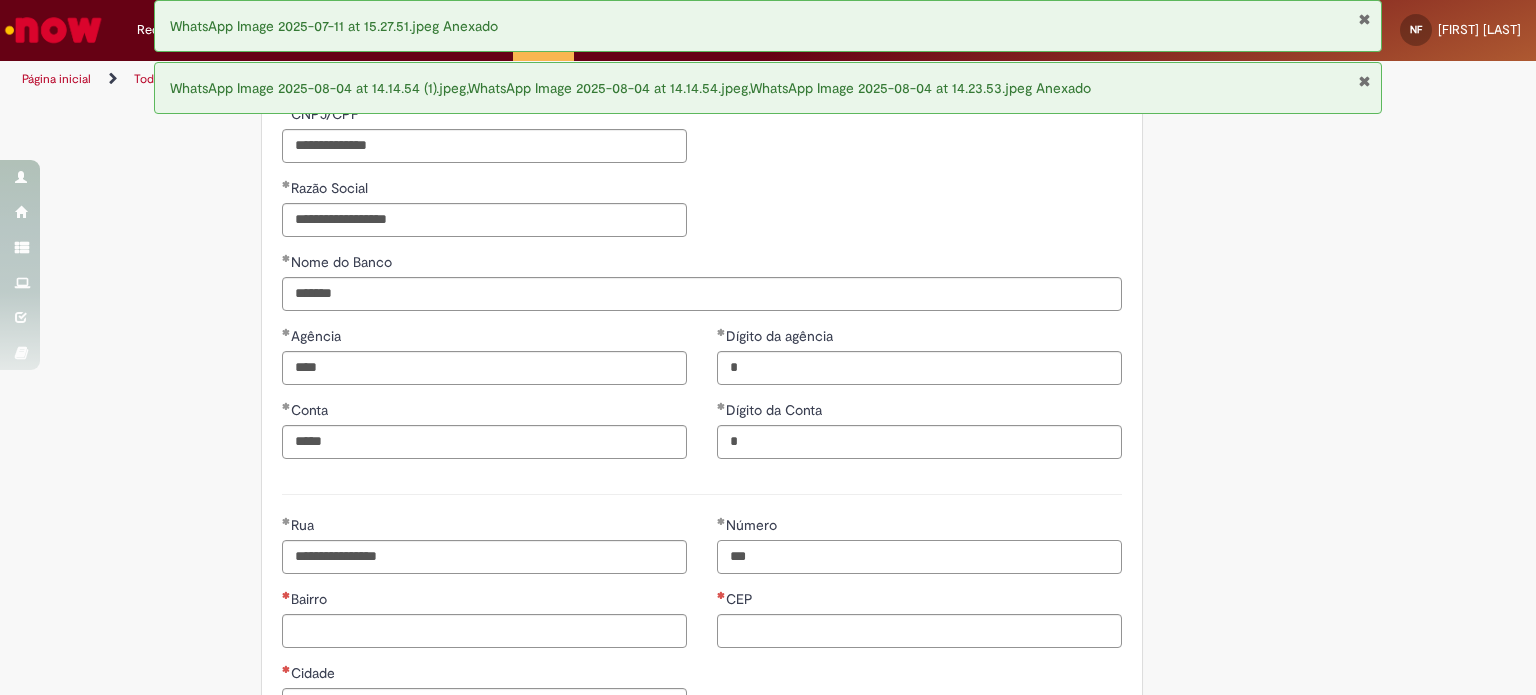 type on "***" 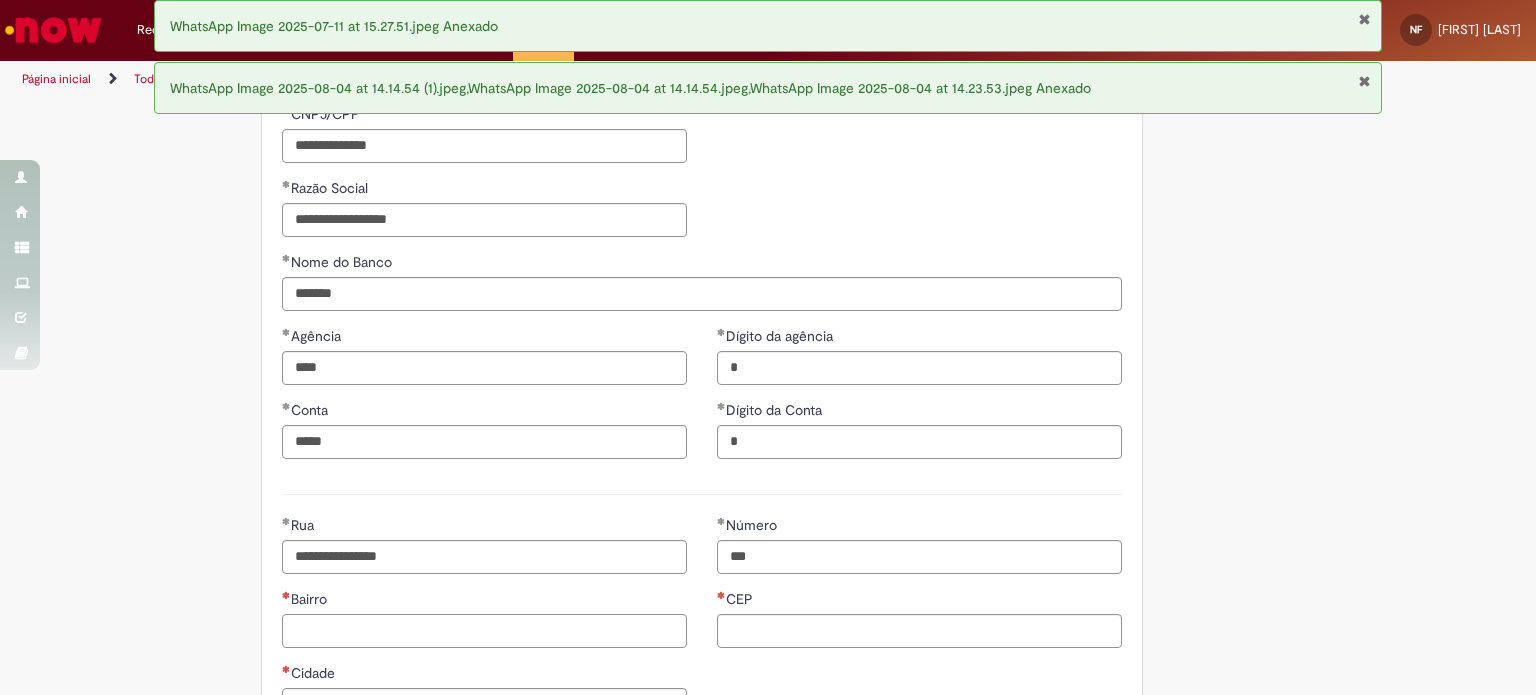 click on "Bairro" at bounding box center (484, 631) 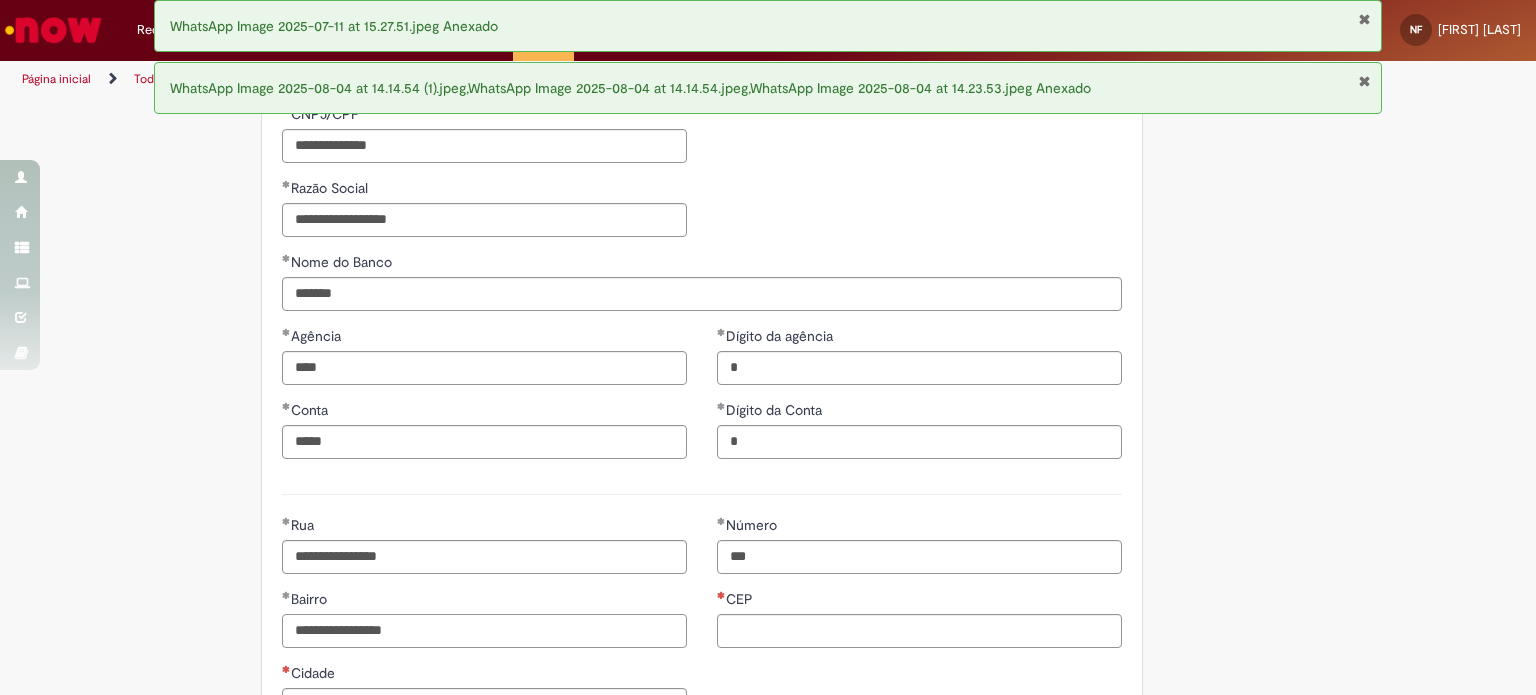 type on "**********" 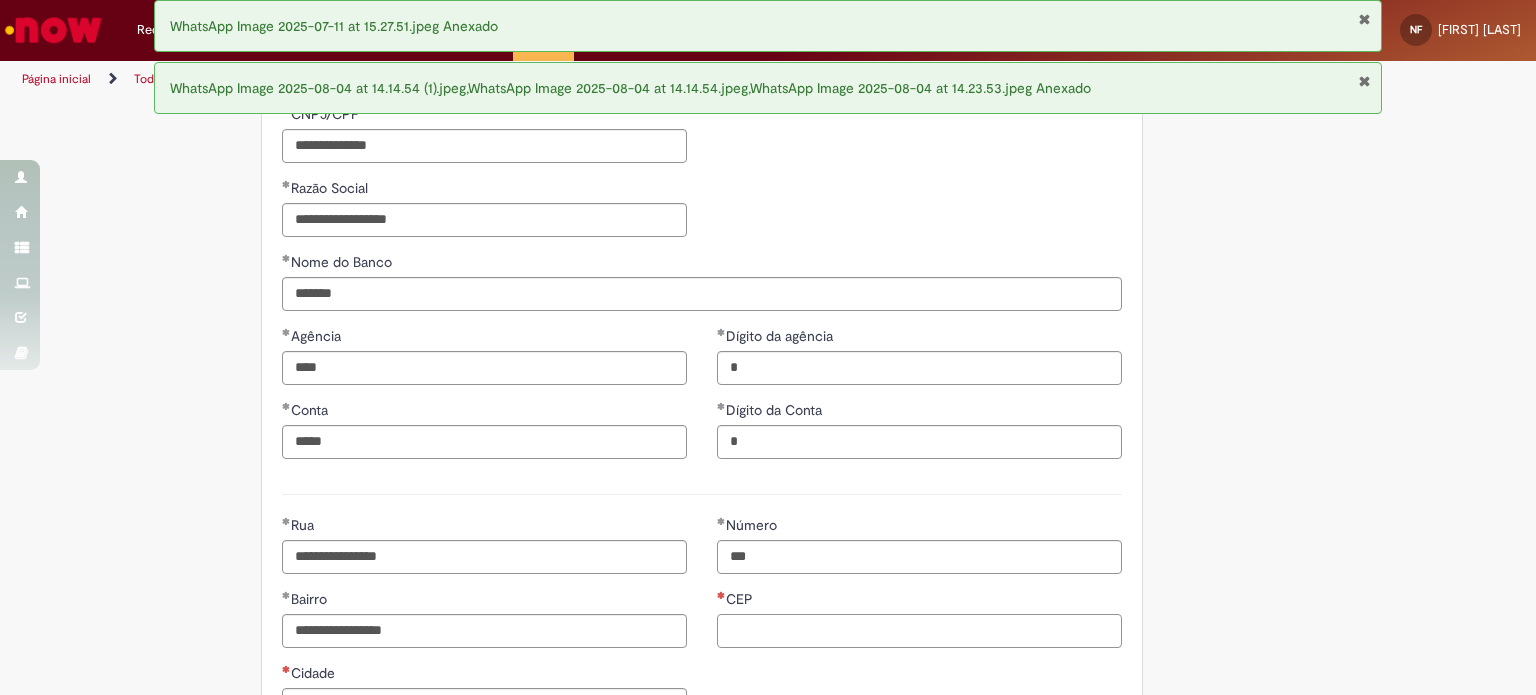 click on "CEP" at bounding box center [919, 631] 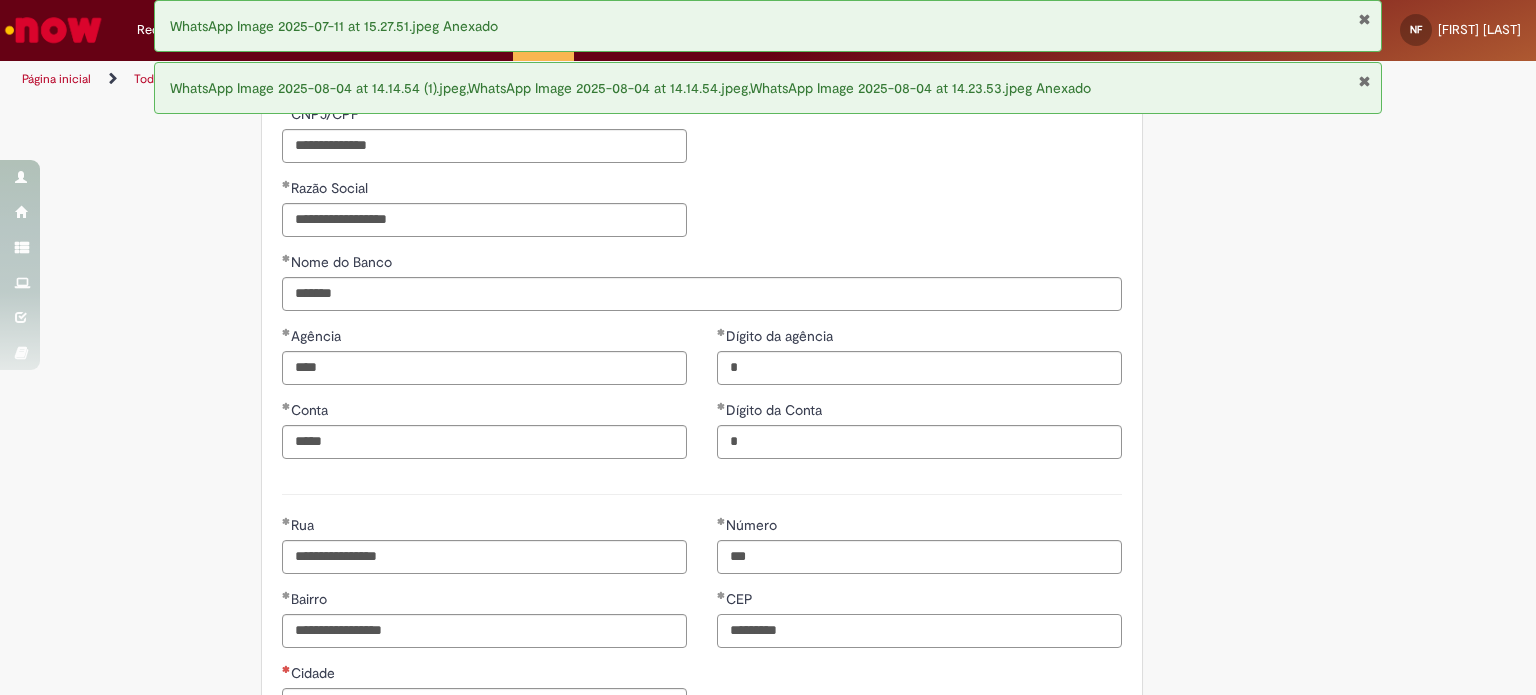 type on "*********" 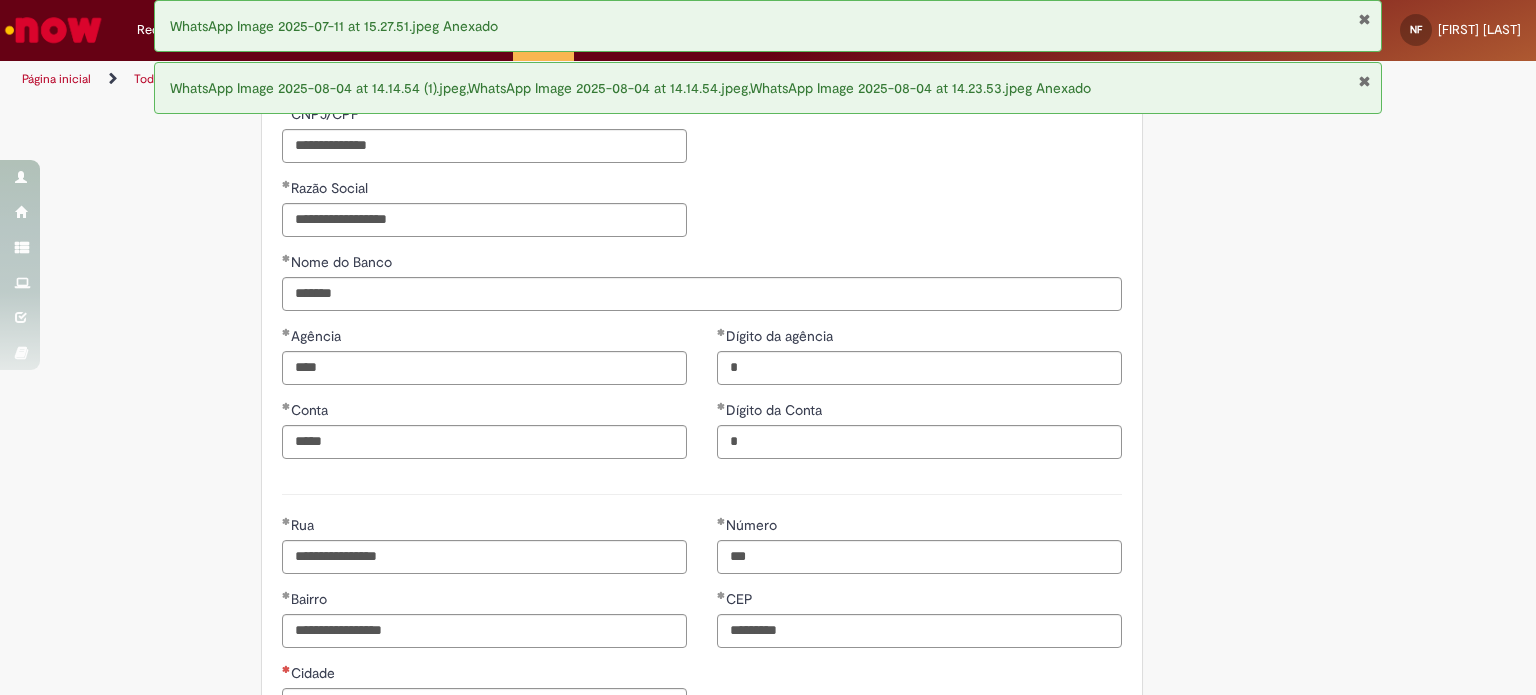 scroll, scrollTop: 1099, scrollLeft: 0, axis: vertical 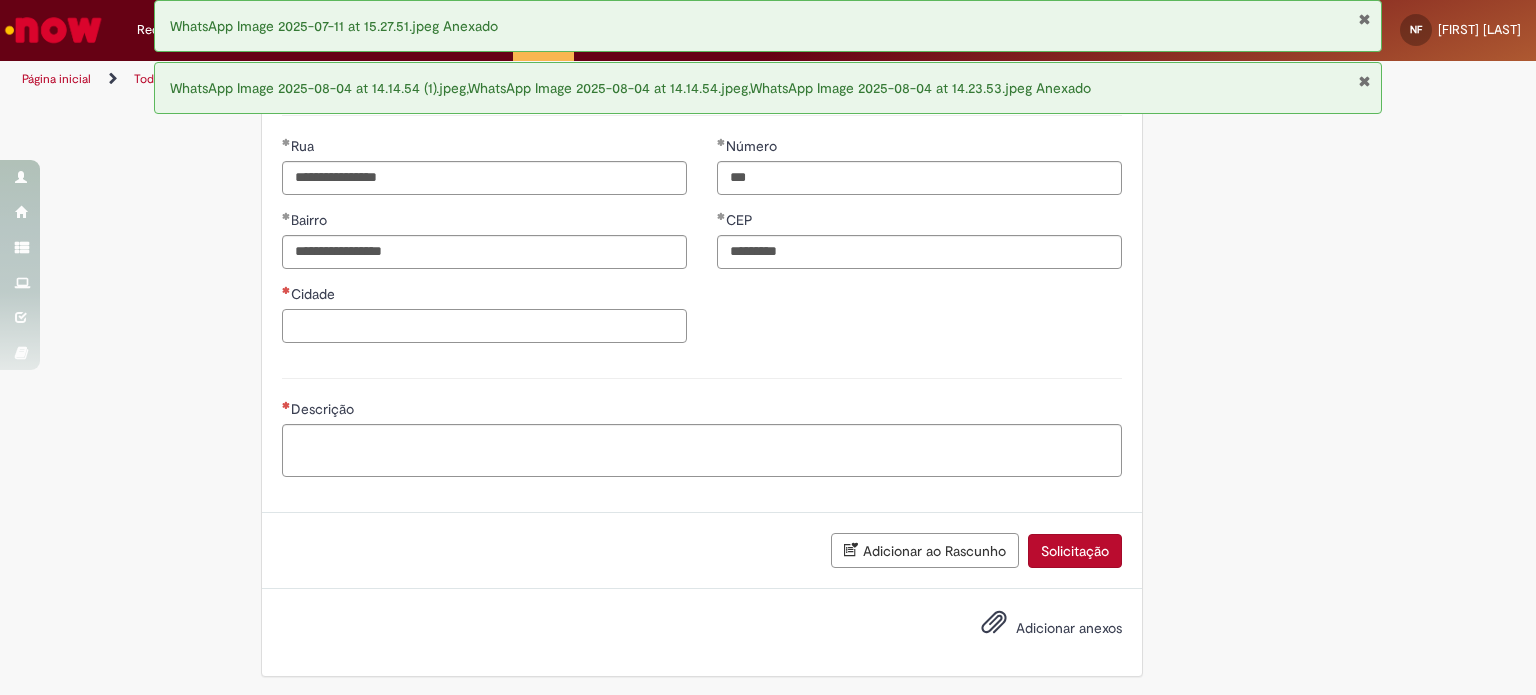 click on "Cidade" at bounding box center [484, 326] 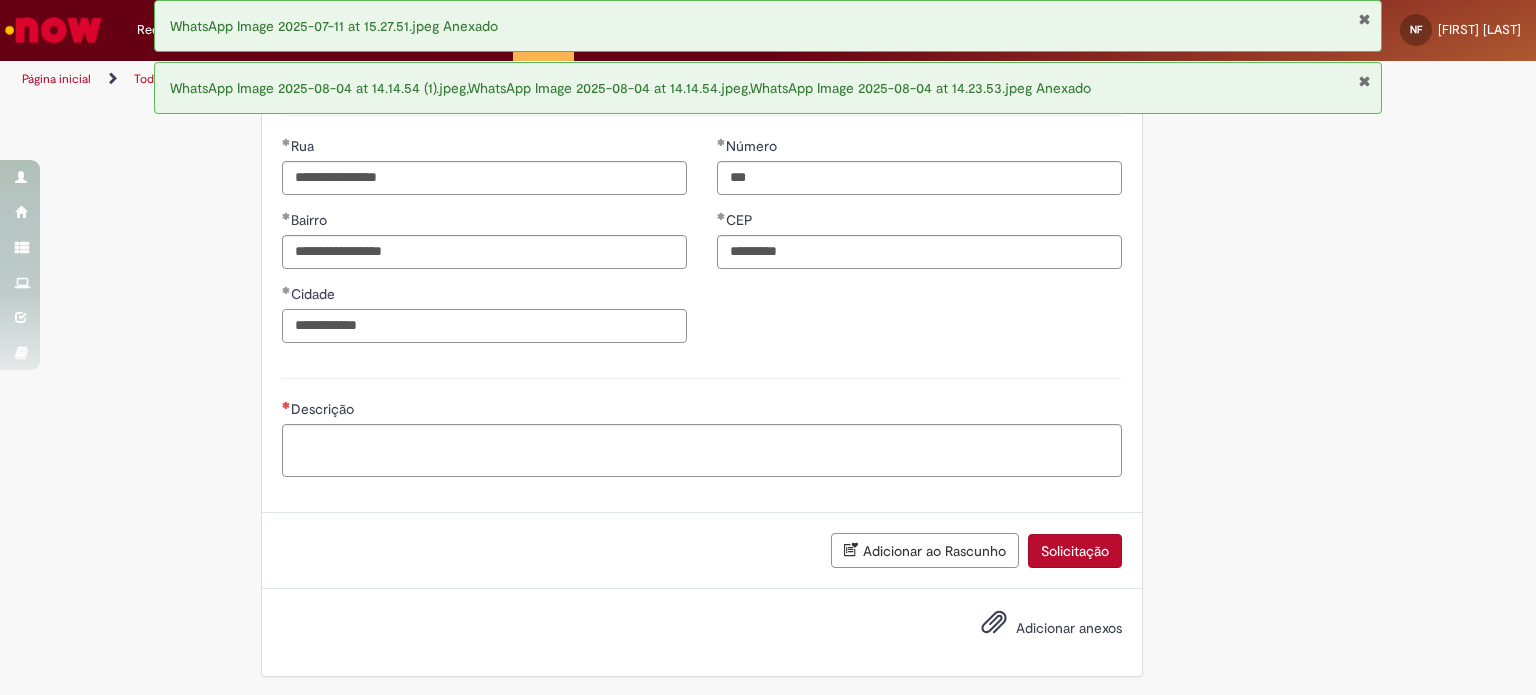 type on "**********" 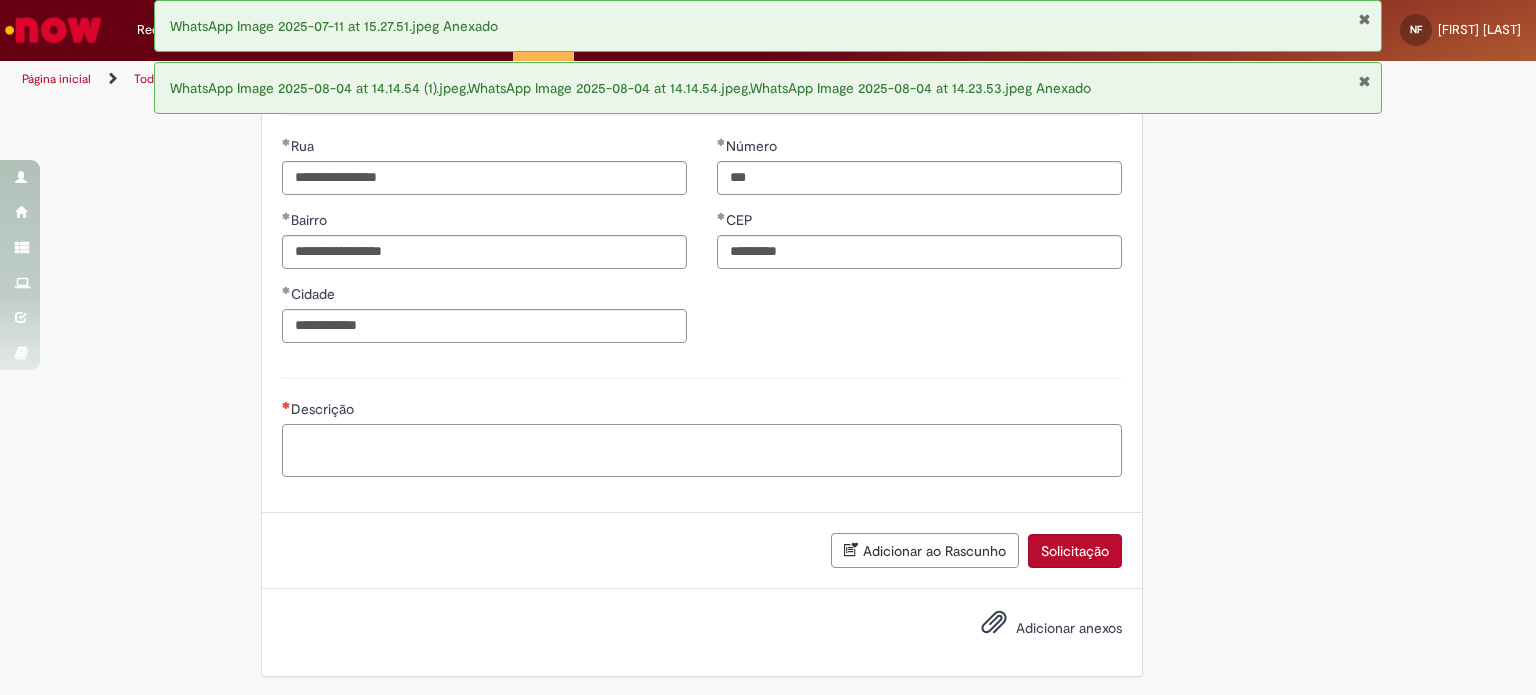 click on "Descrição" at bounding box center [702, 451] 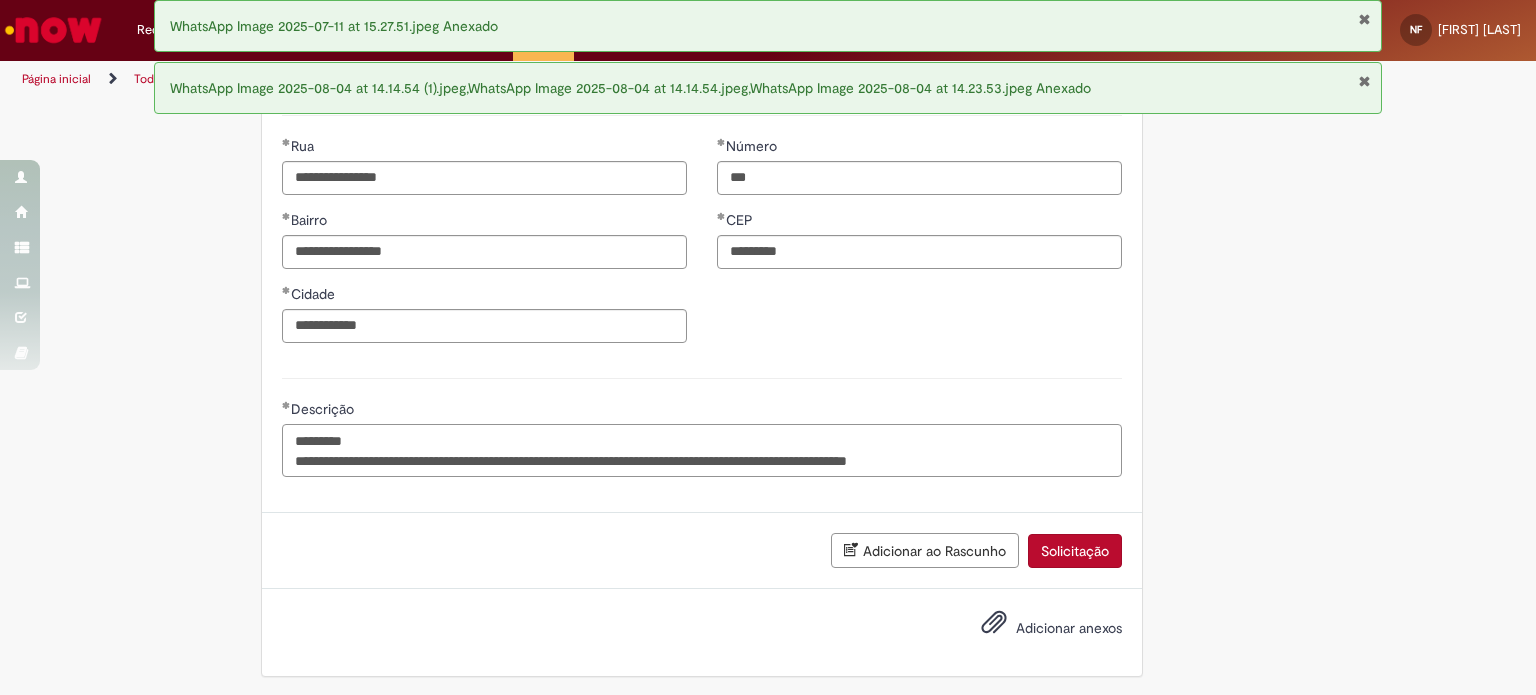 drag, startPoint x: 372, startPoint y: 440, endPoint x: 143, endPoint y: 441, distance: 229.00218 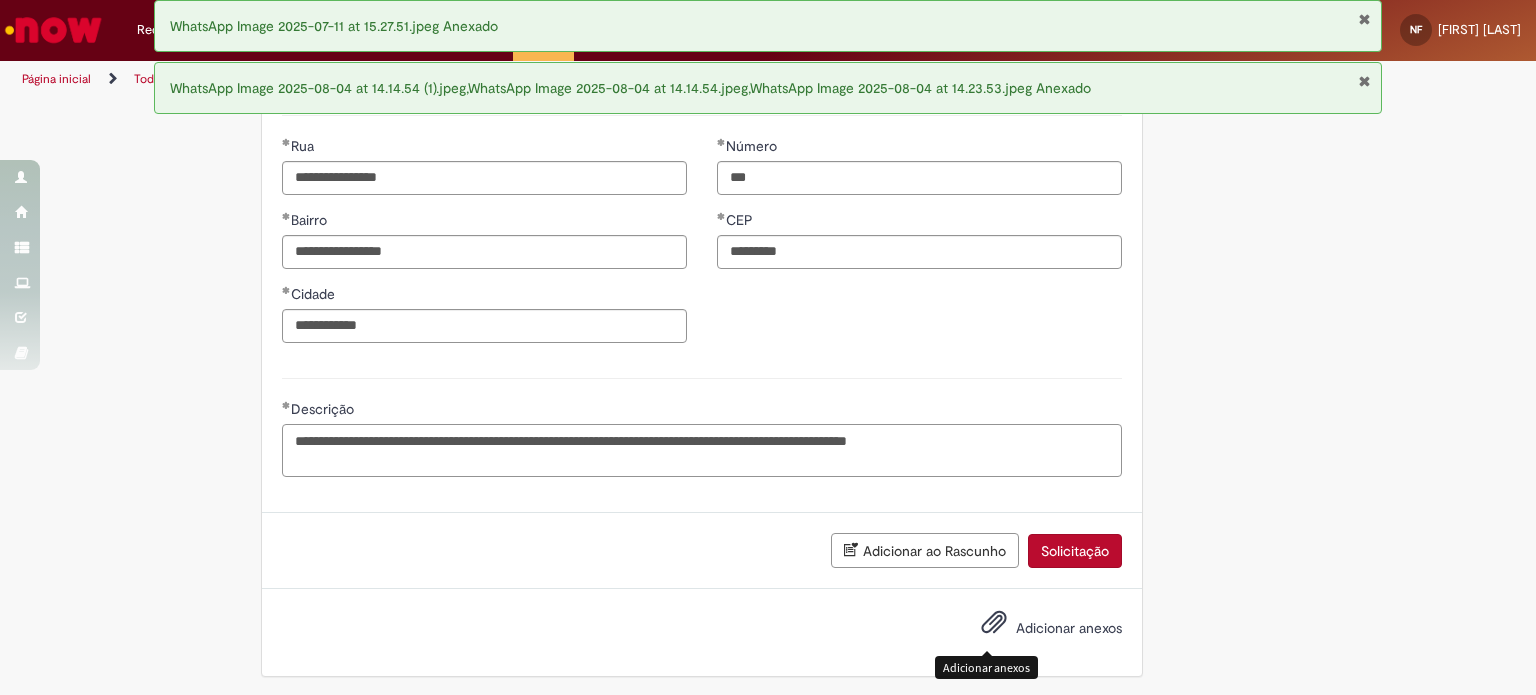 type on "**********" 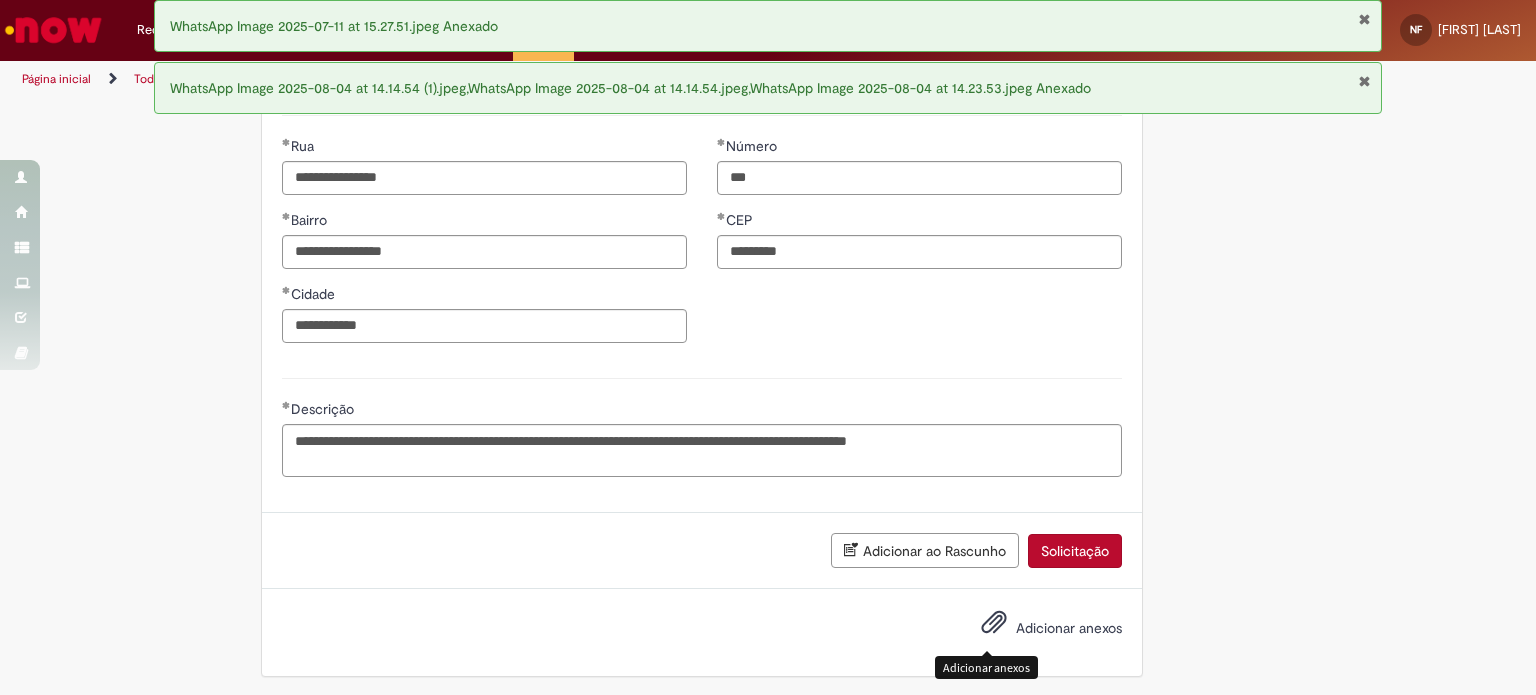 click at bounding box center (994, 623) 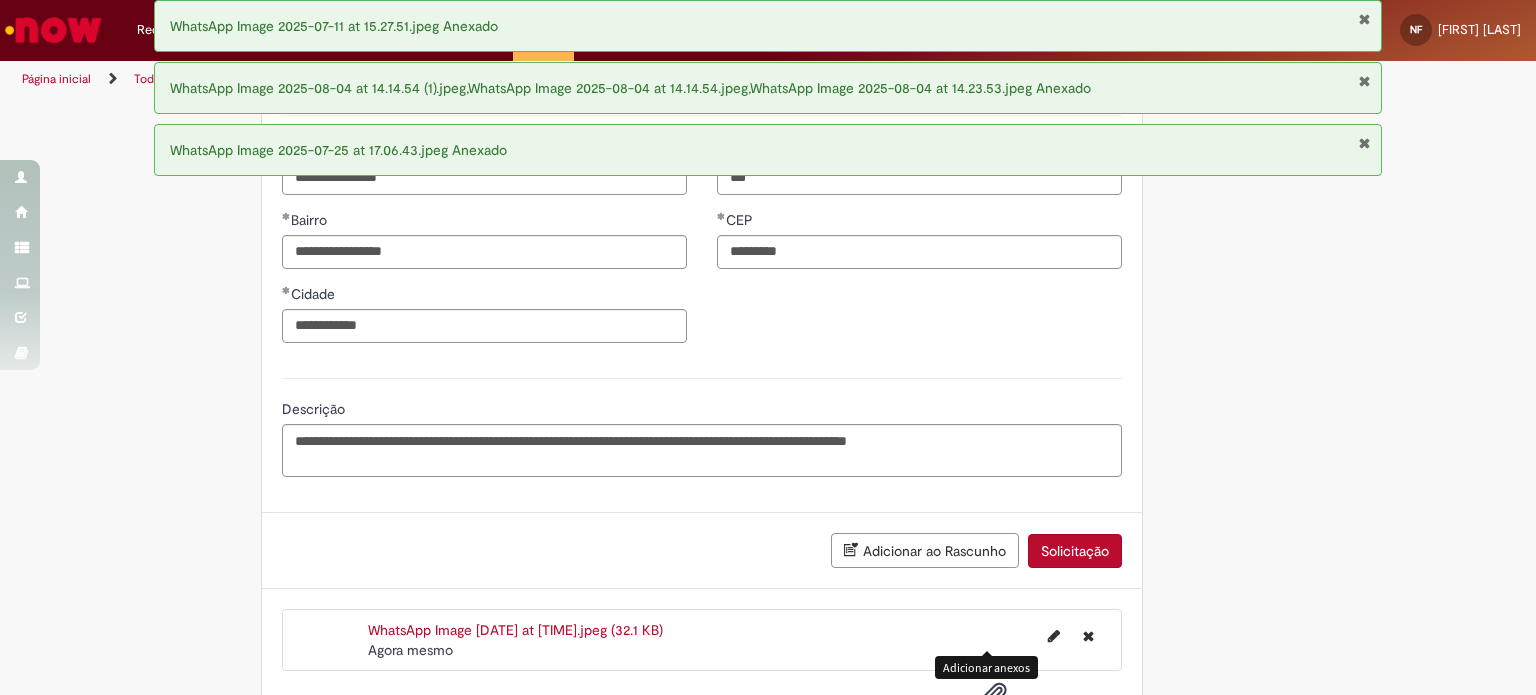 scroll, scrollTop: 1216, scrollLeft: 0, axis: vertical 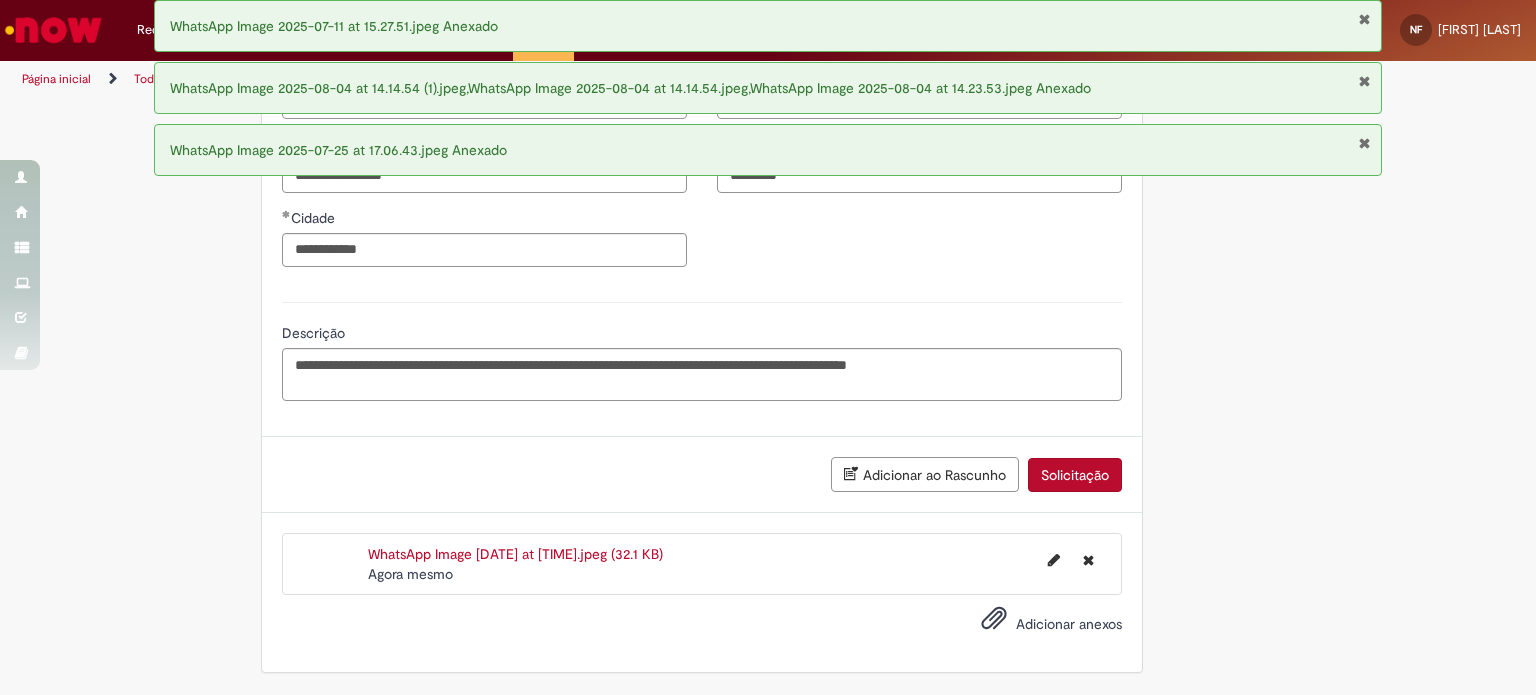 click on "Solicitação" at bounding box center (1075, 475) 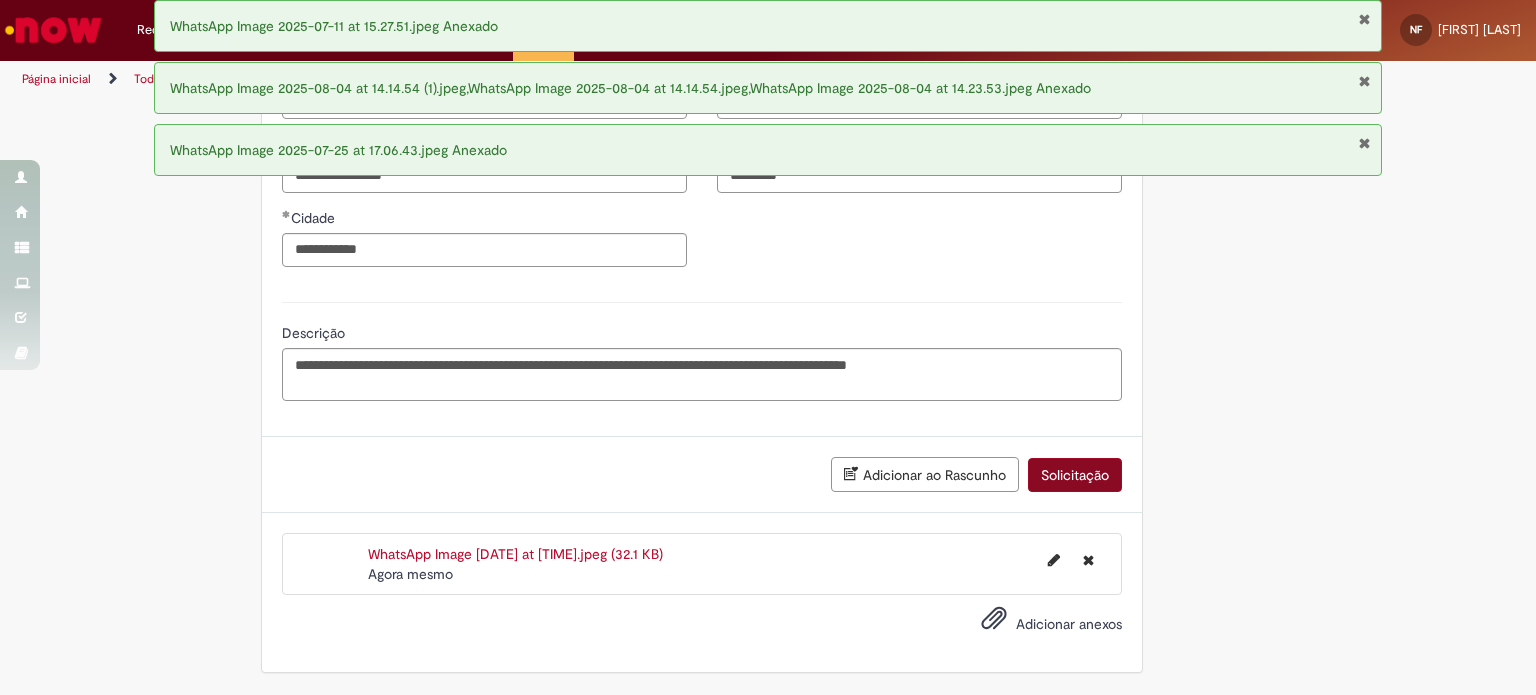 scroll, scrollTop: 1171, scrollLeft: 0, axis: vertical 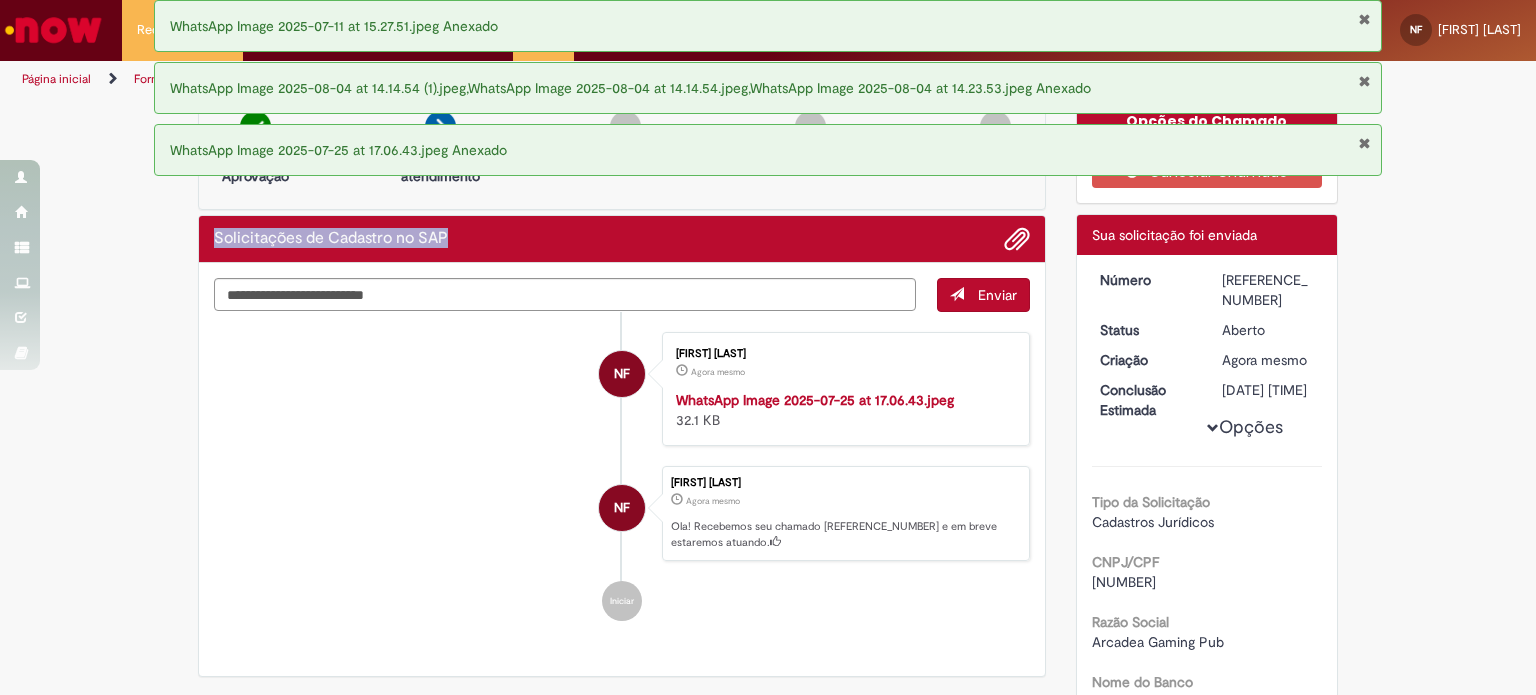 drag, startPoint x: 460, startPoint y: 245, endPoint x: 190, endPoint y: 245, distance: 270 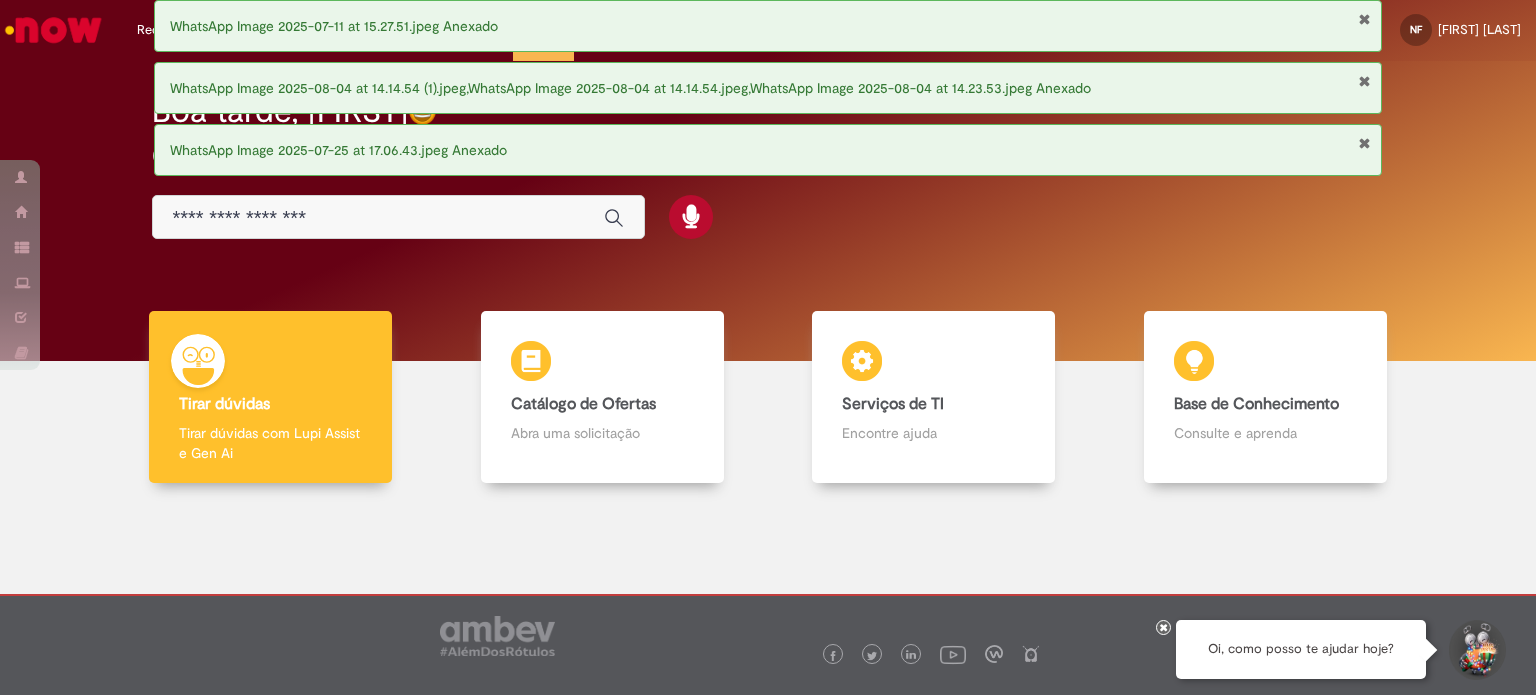 click at bounding box center [378, 218] 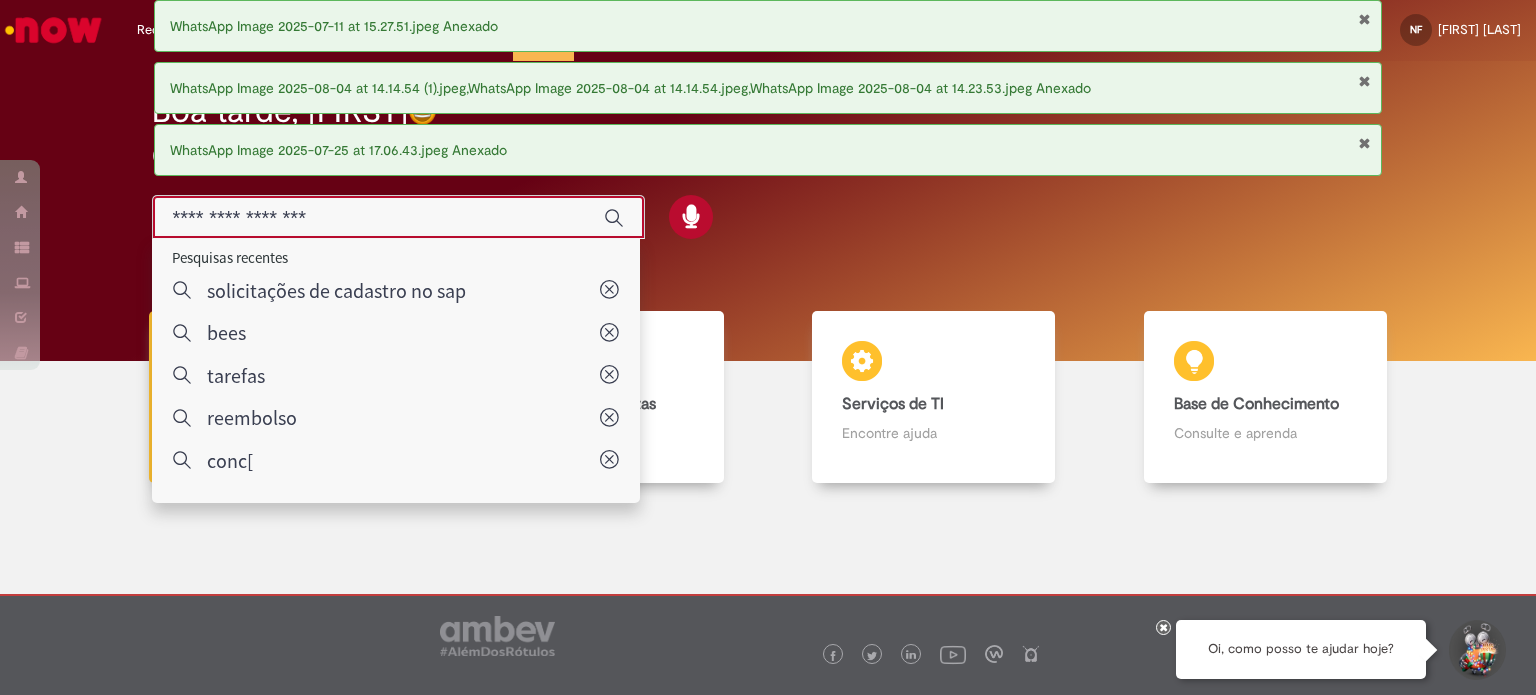 paste on "**********" 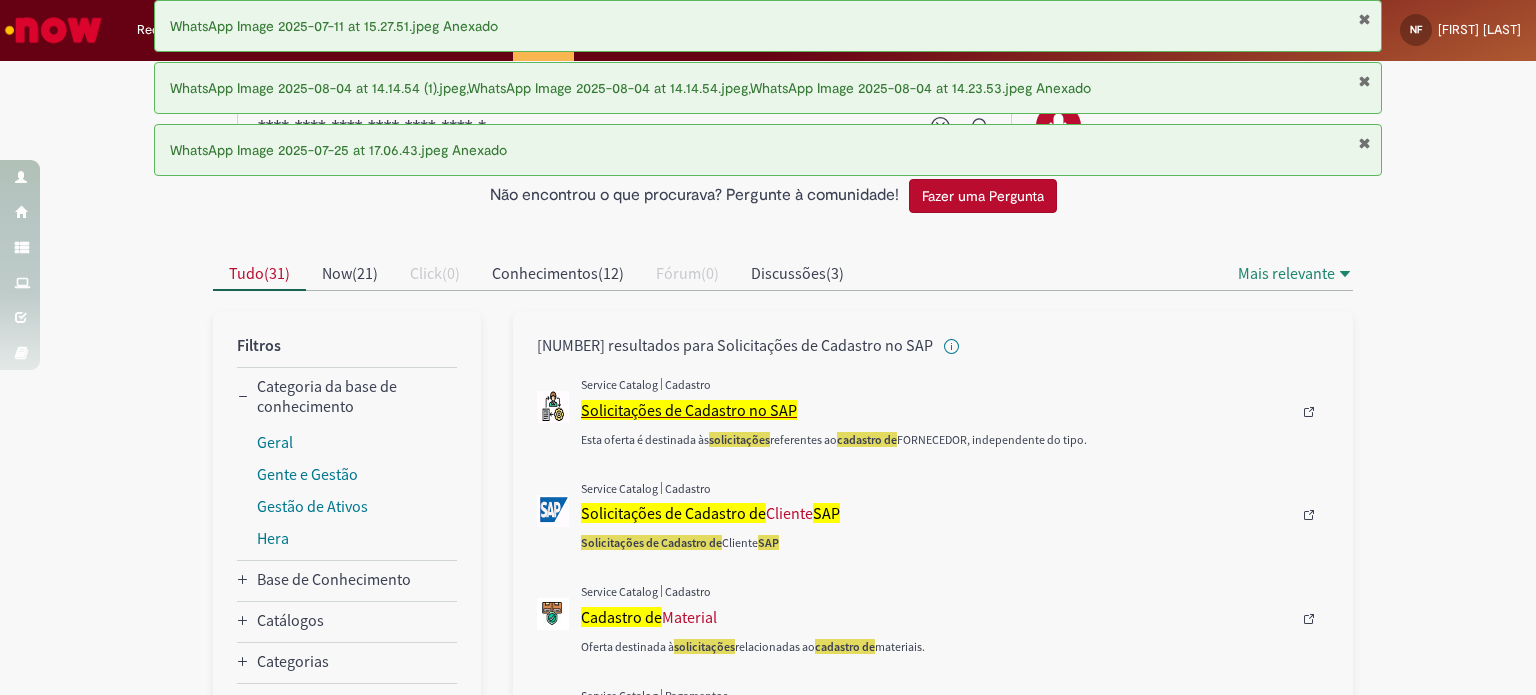 click on "Solicitações de Cadastro no SAP" at bounding box center (689, 410) 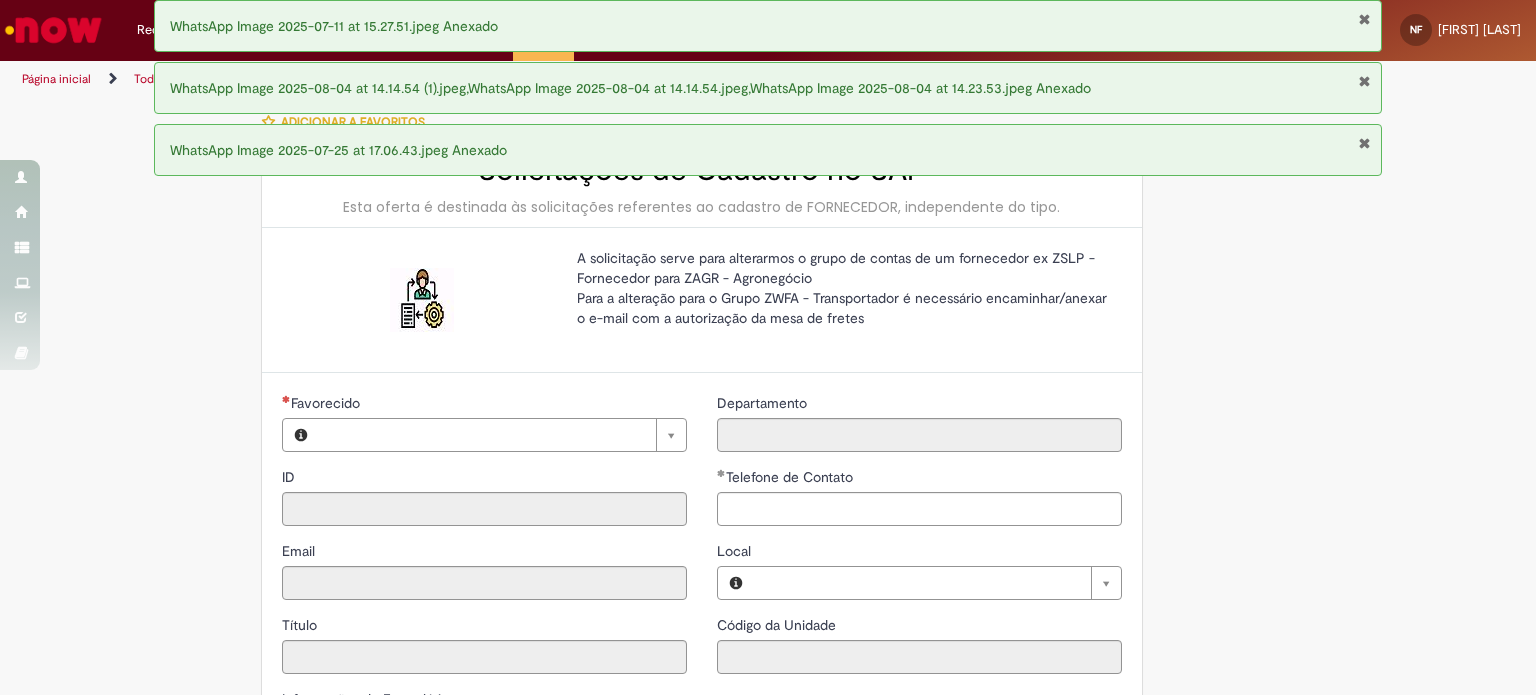 type on "********" 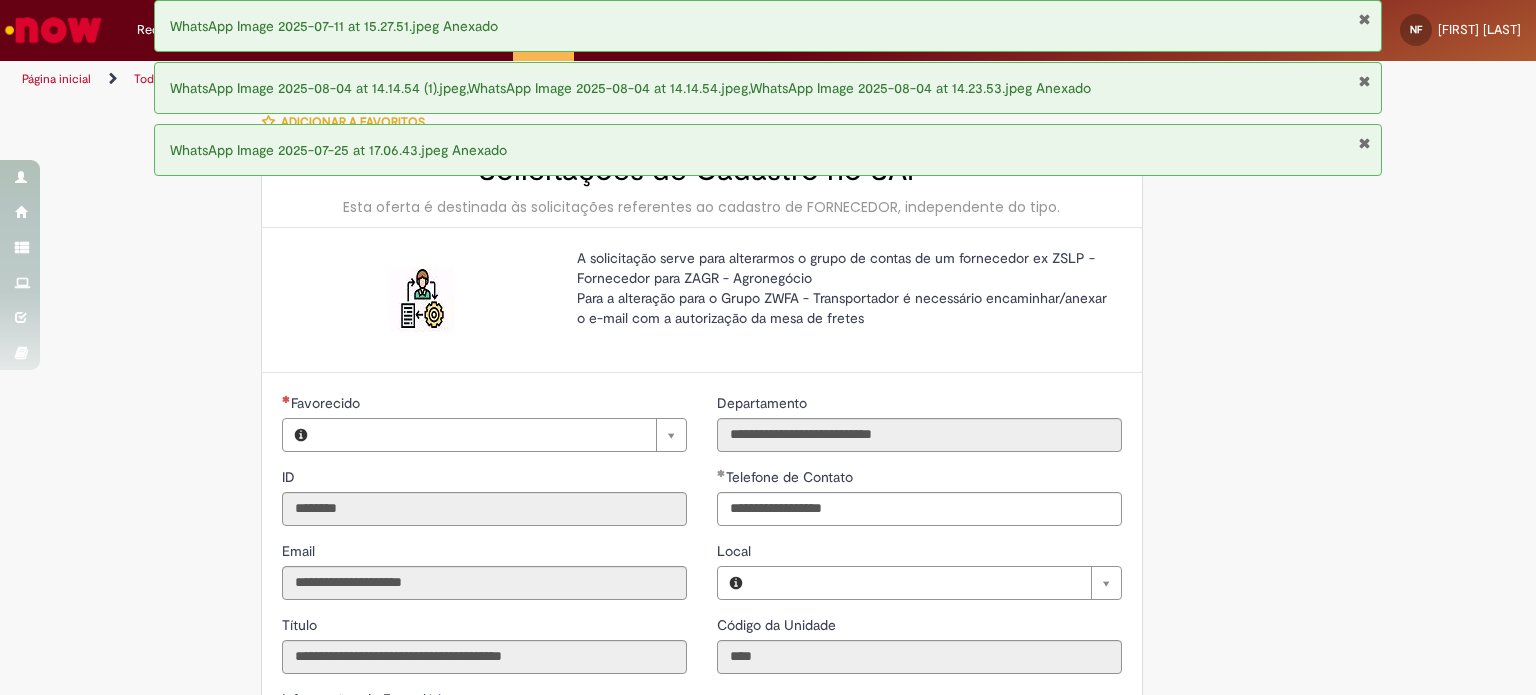 type on "**********" 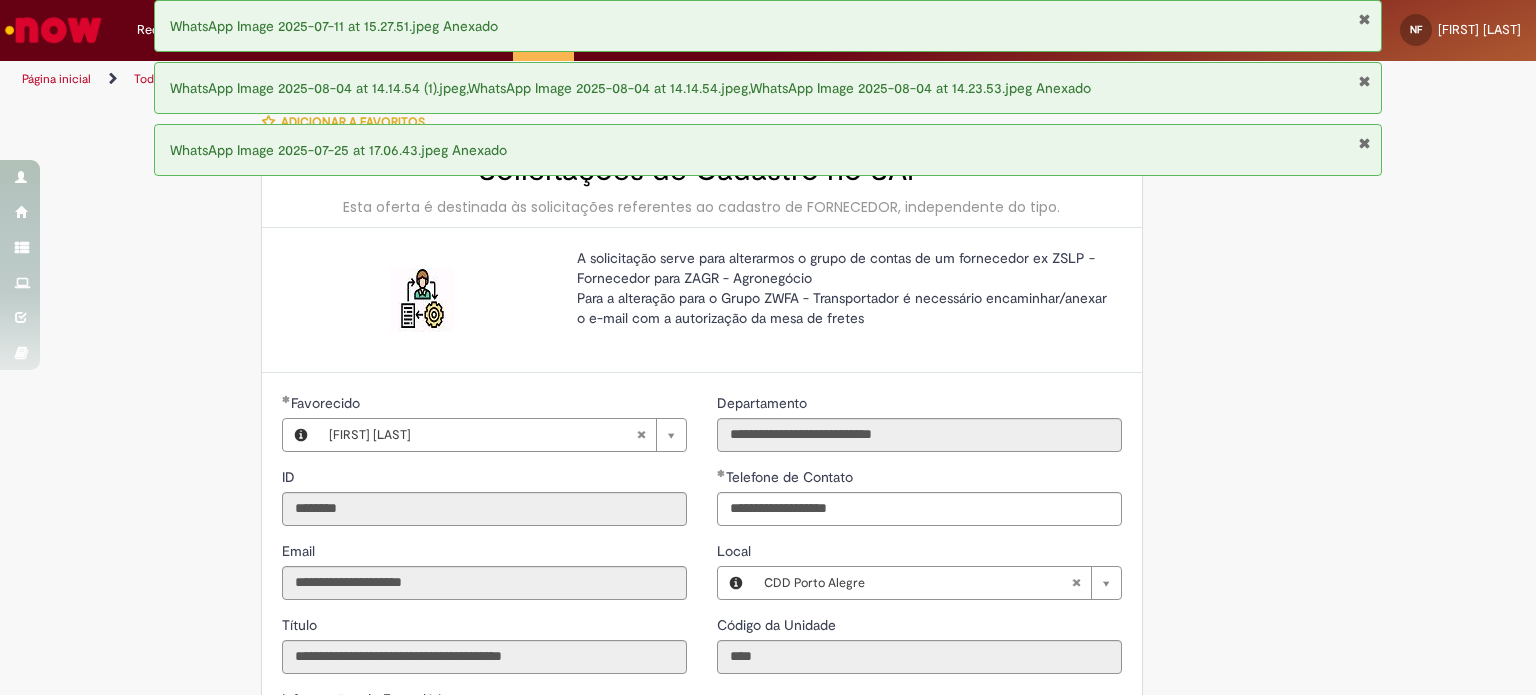 click at bounding box center [1364, 19] 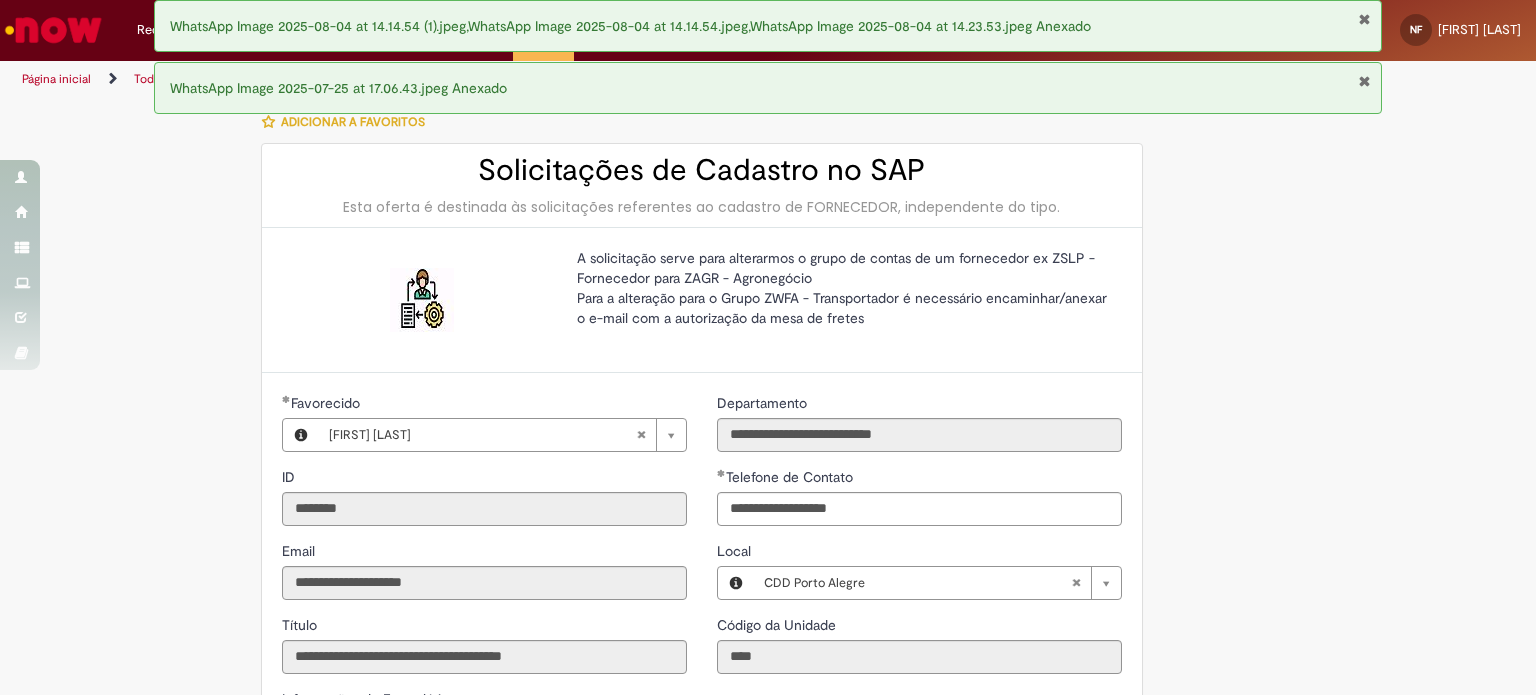 click at bounding box center (1364, 19) 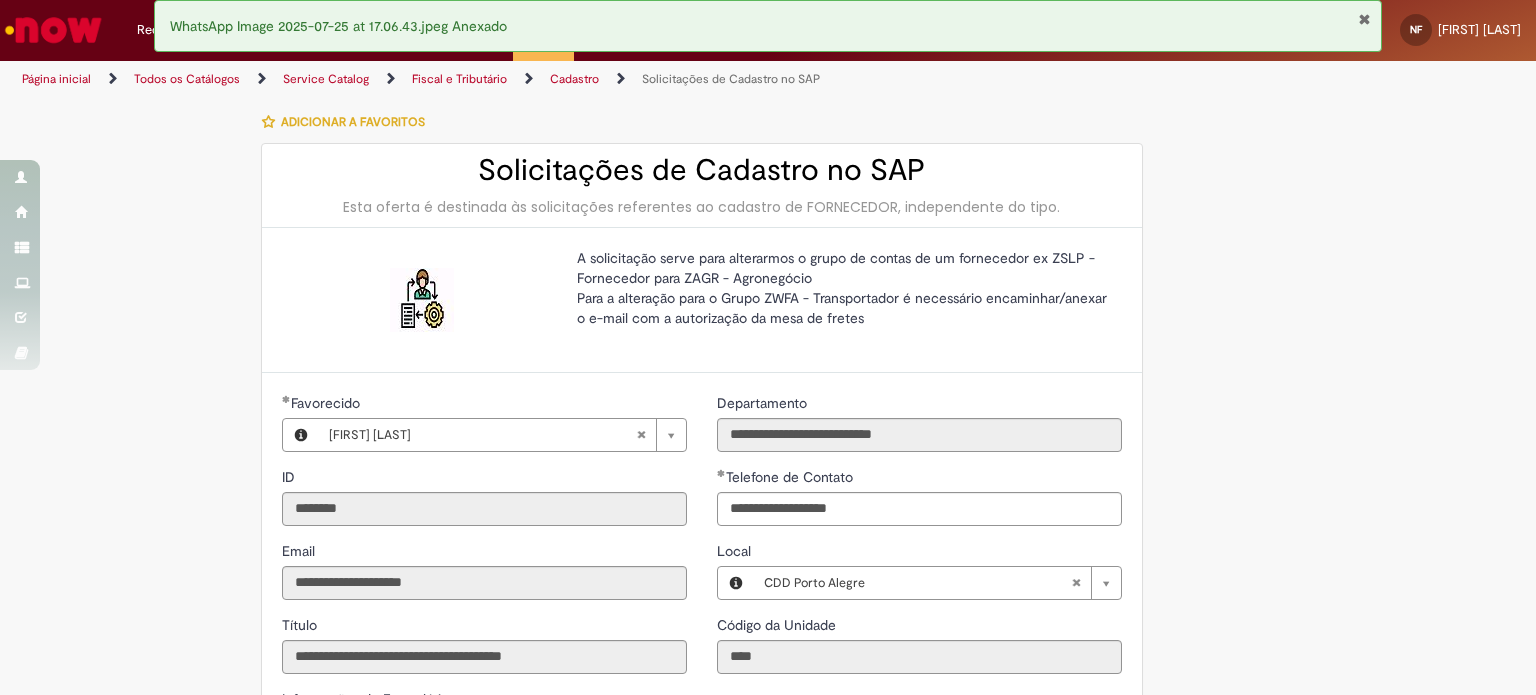 click at bounding box center [1364, 19] 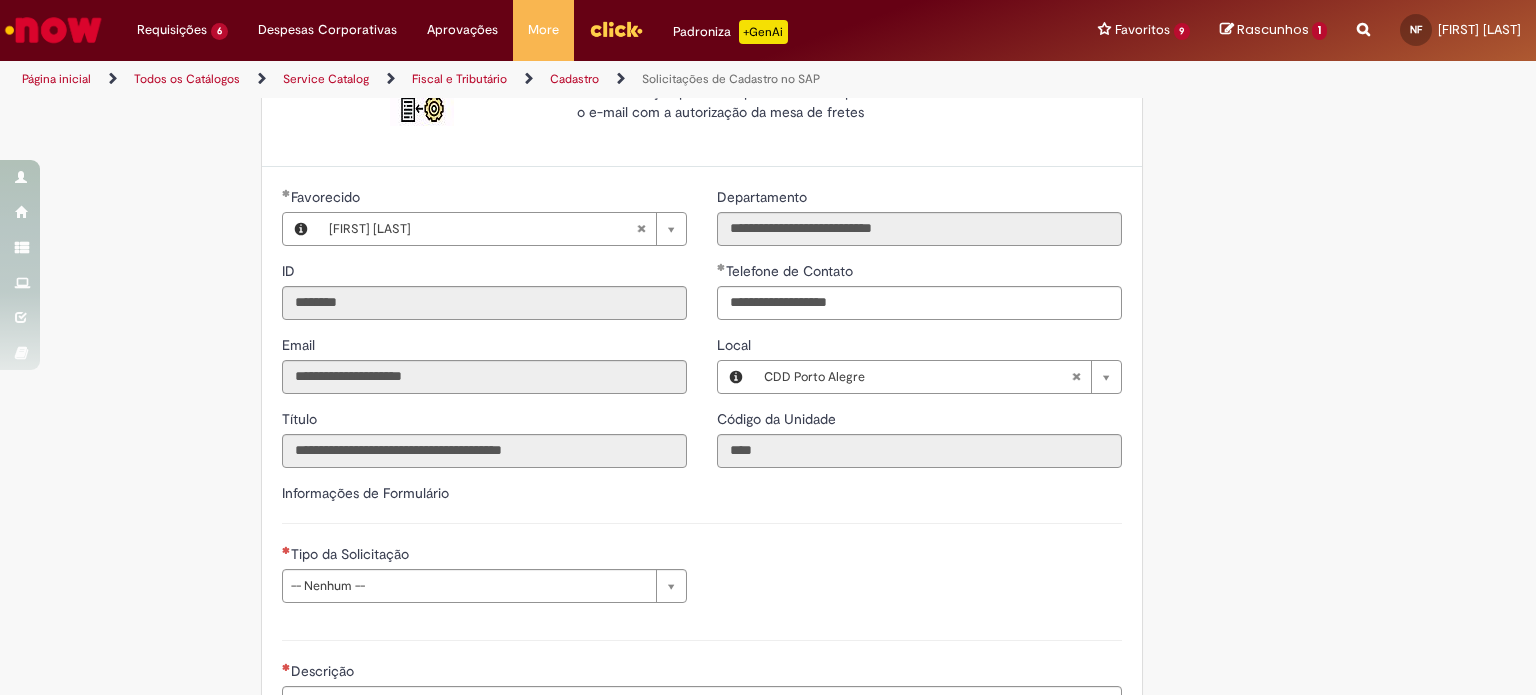 scroll, scrollTop: 224, scrollLeft: 0, axis: vertical 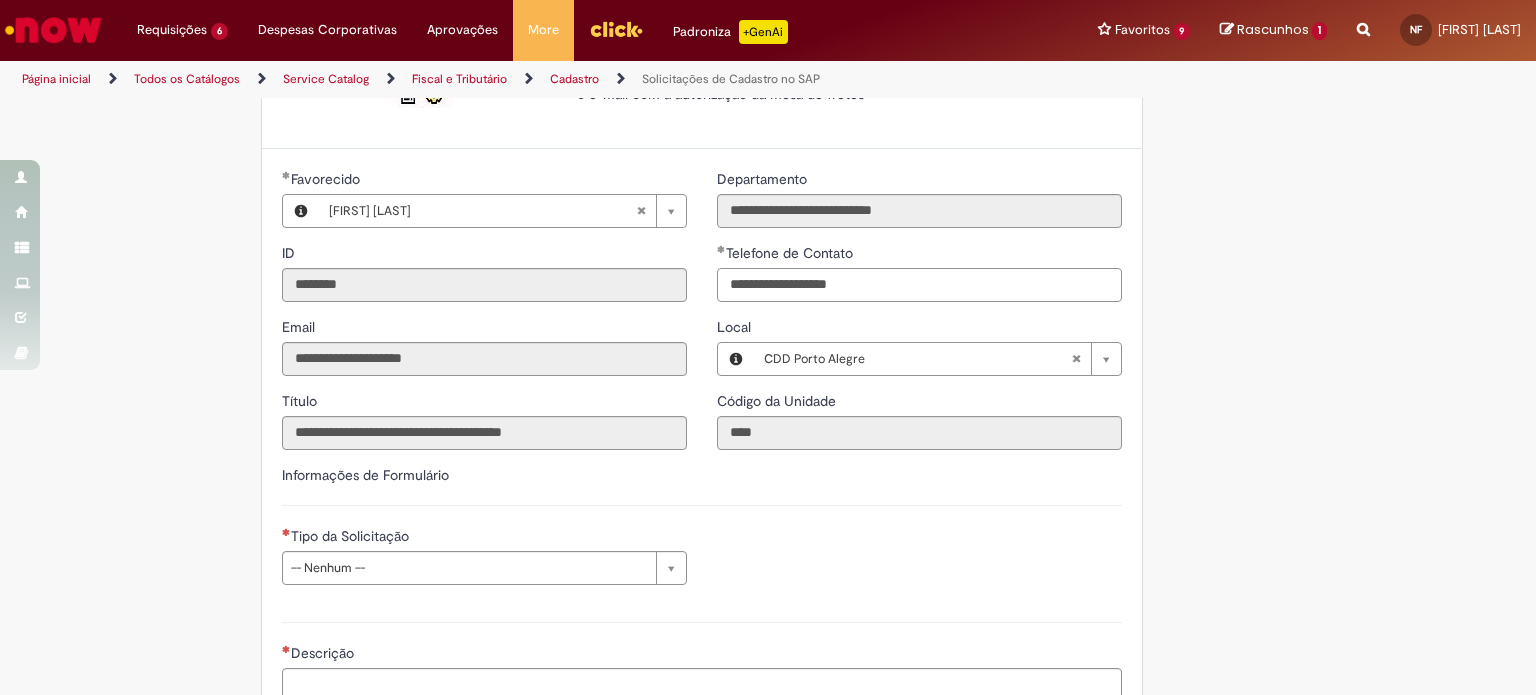 drag, startPoint x: 896, startPoint y: 282, endPoint x: 564, endPoint y: 314, distance: 333.5386 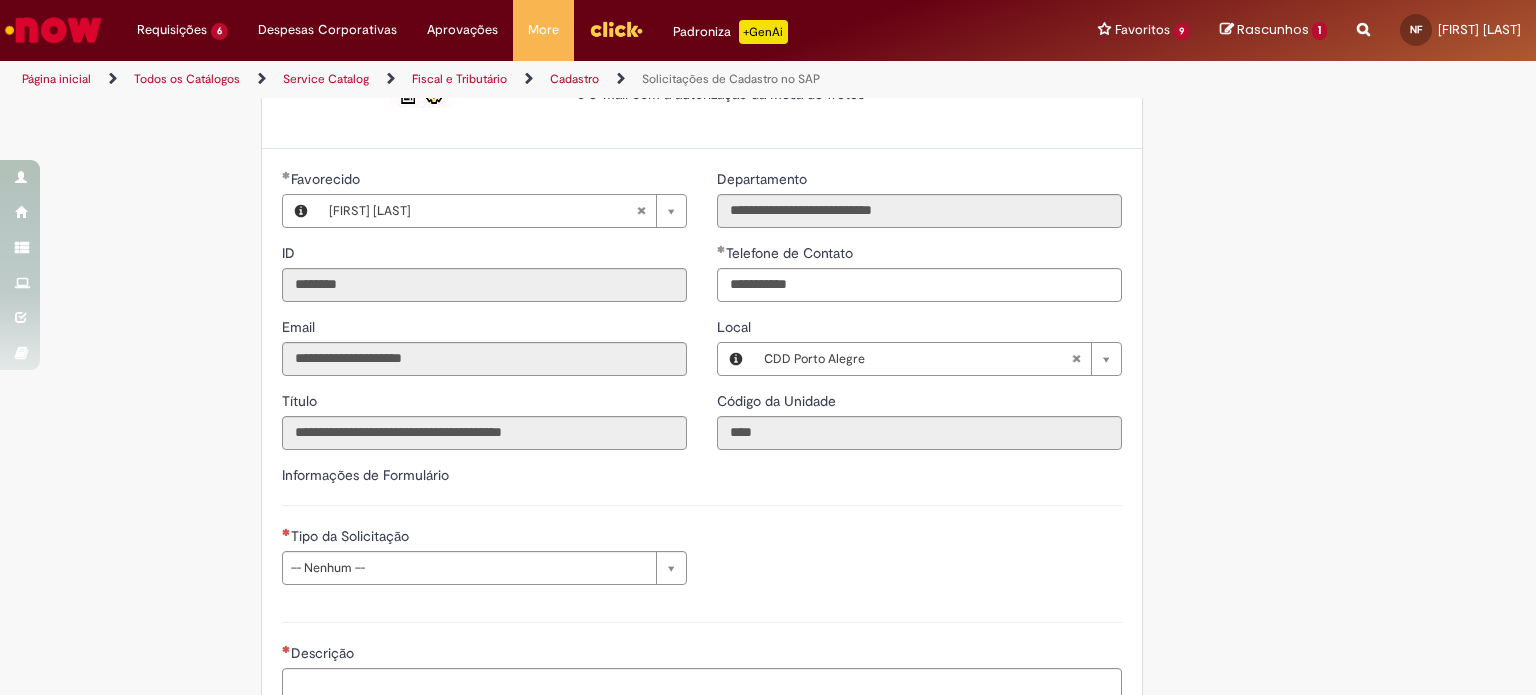 type on "**********" 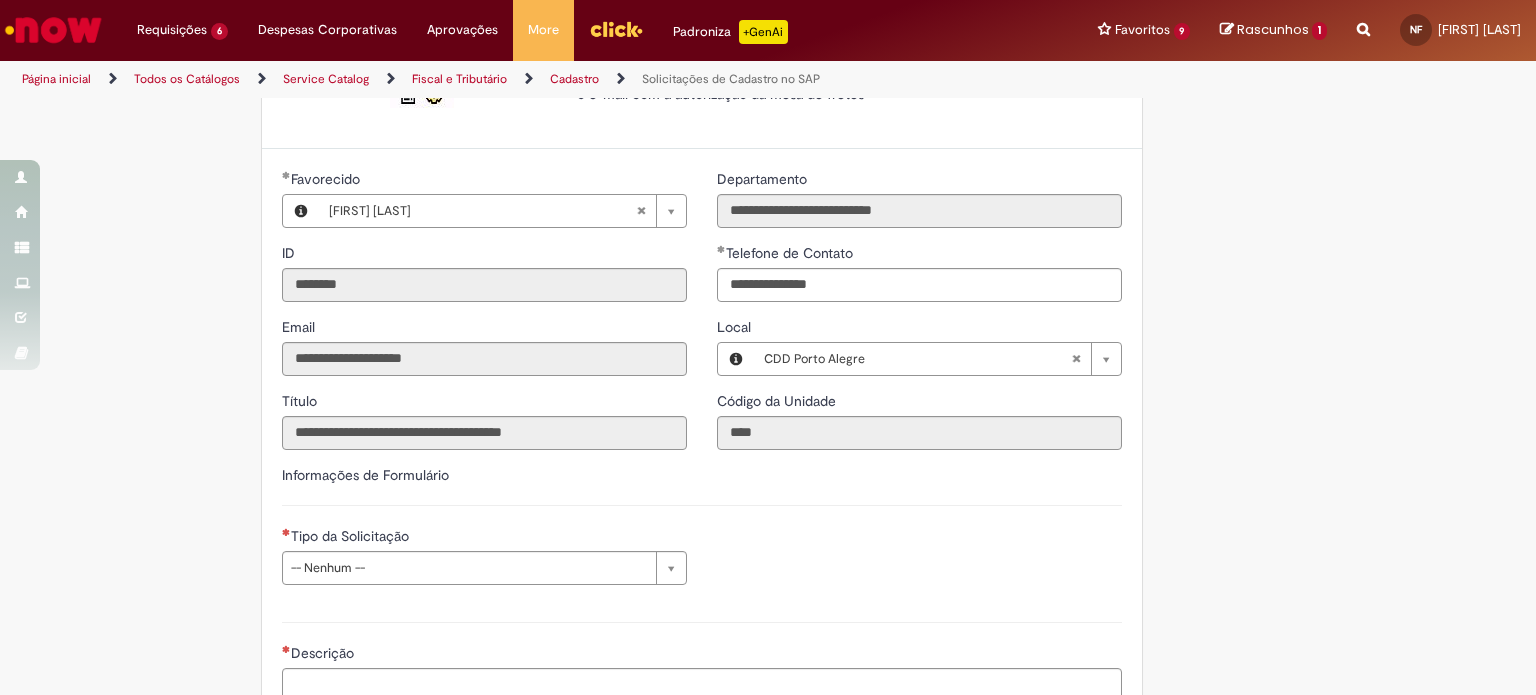 click on "Informações de Formulário" at bounding box center (702, 485) 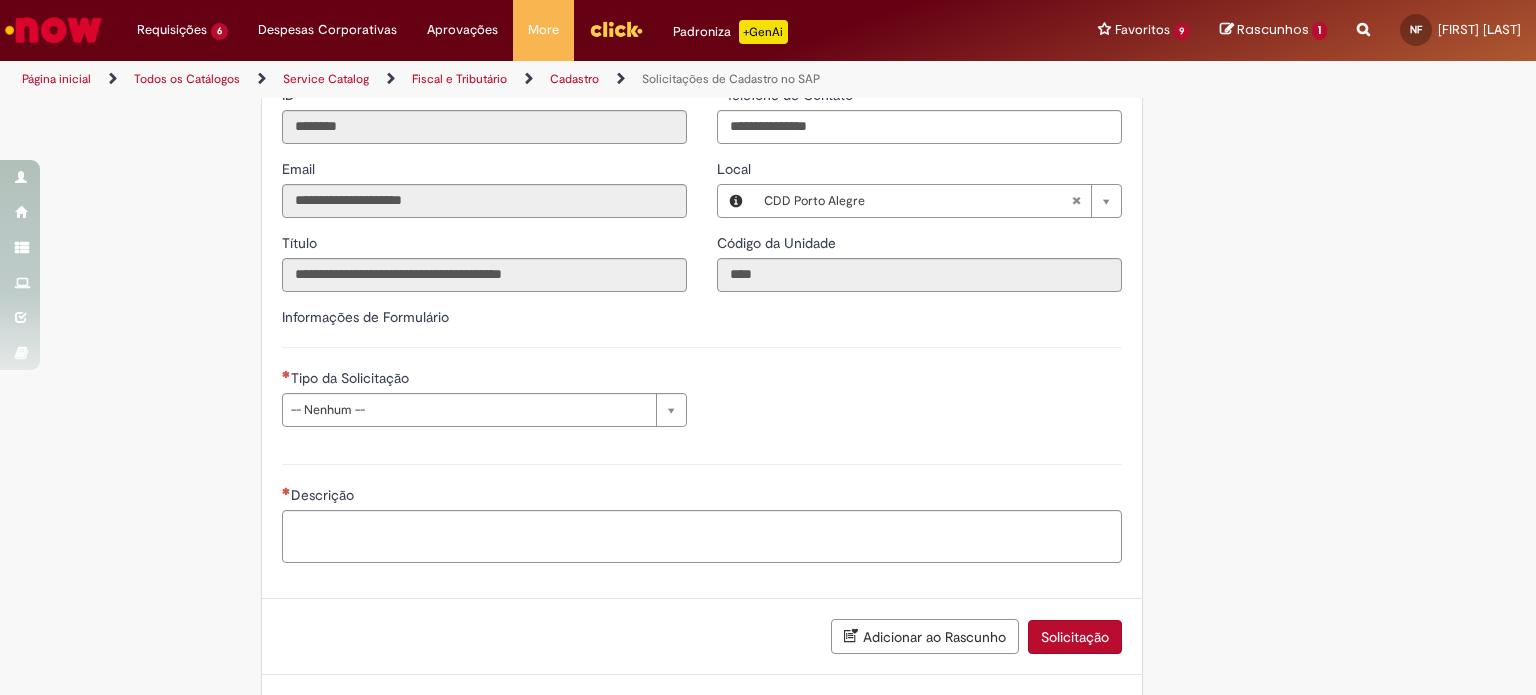 scroll, scrollTop: 390, scrollLeft: 0, axis: vertical 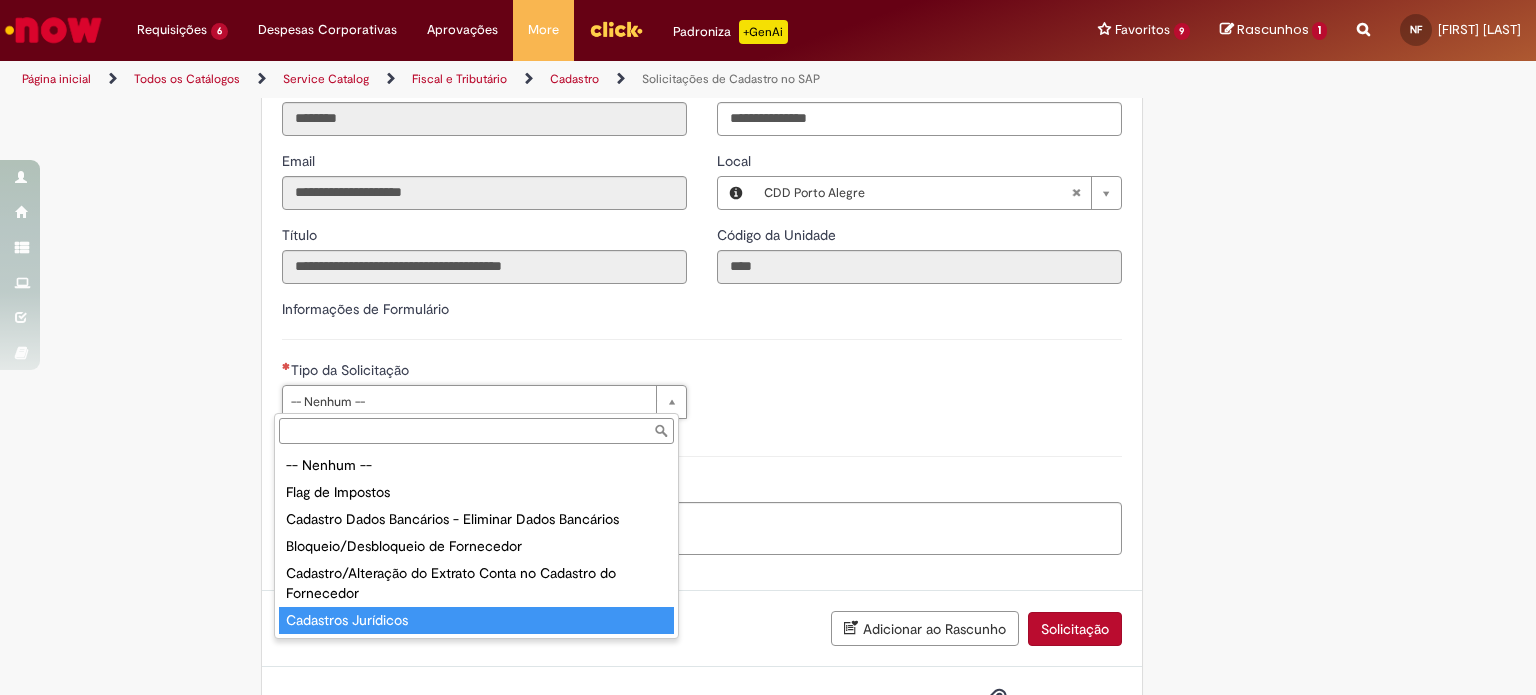 type on "**********" 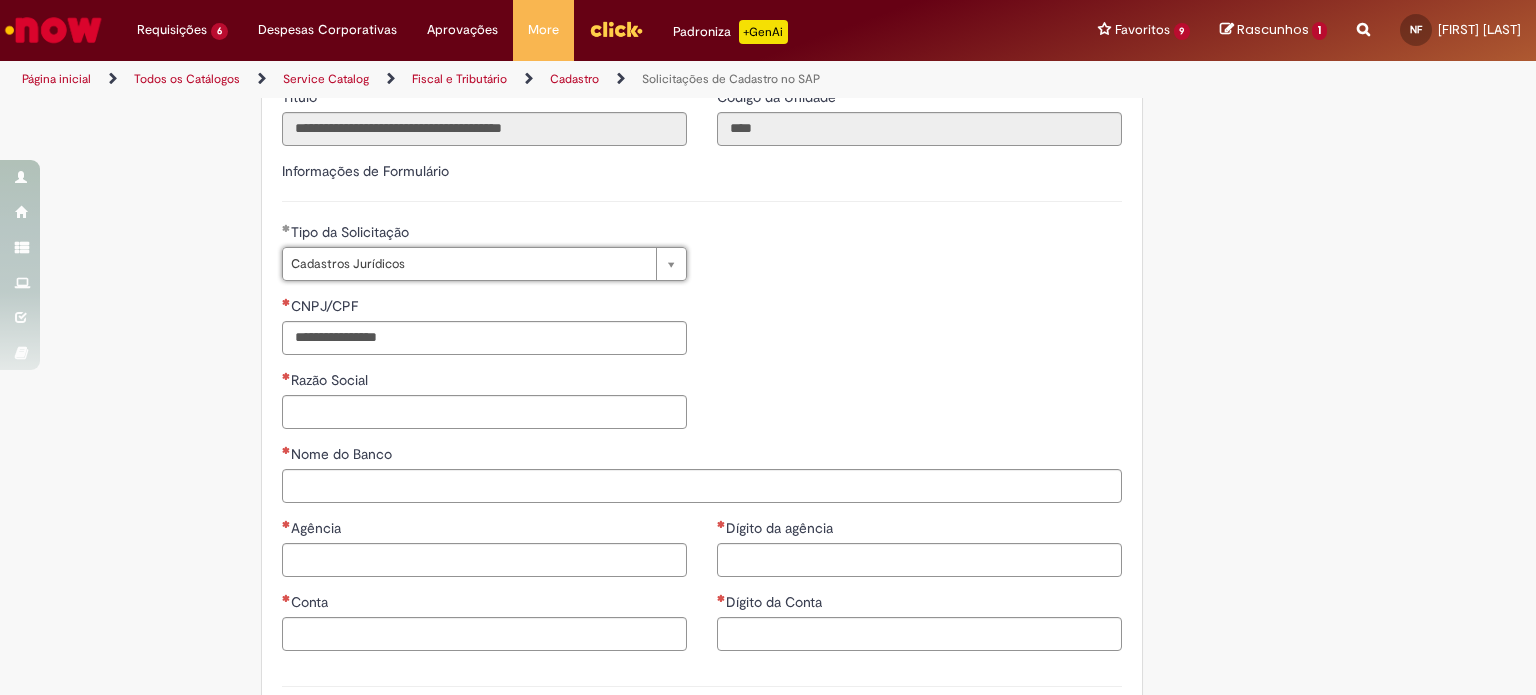 scroll, scrollTop: 530, scrollLeft: 0, axis: vertical 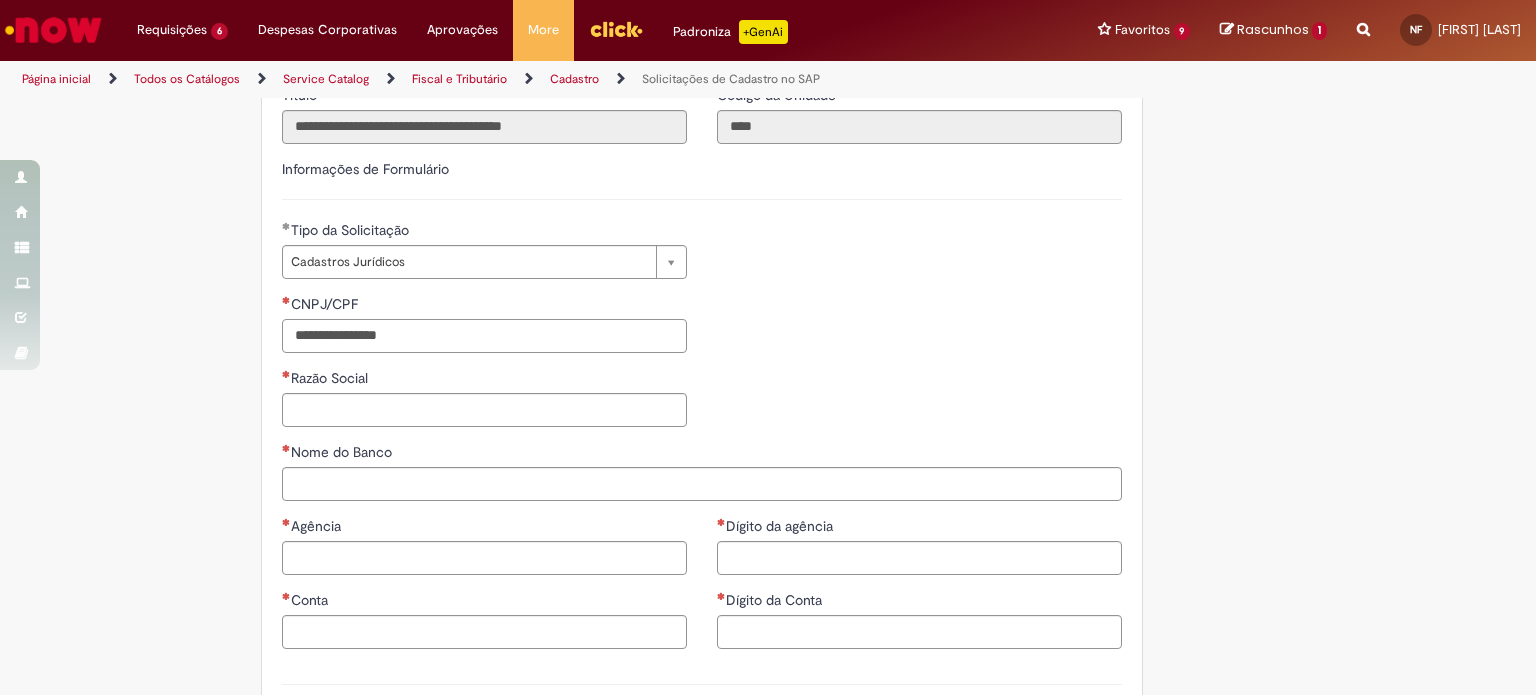 click on "CNPJ/CPF" at bounding box center [484, 336] 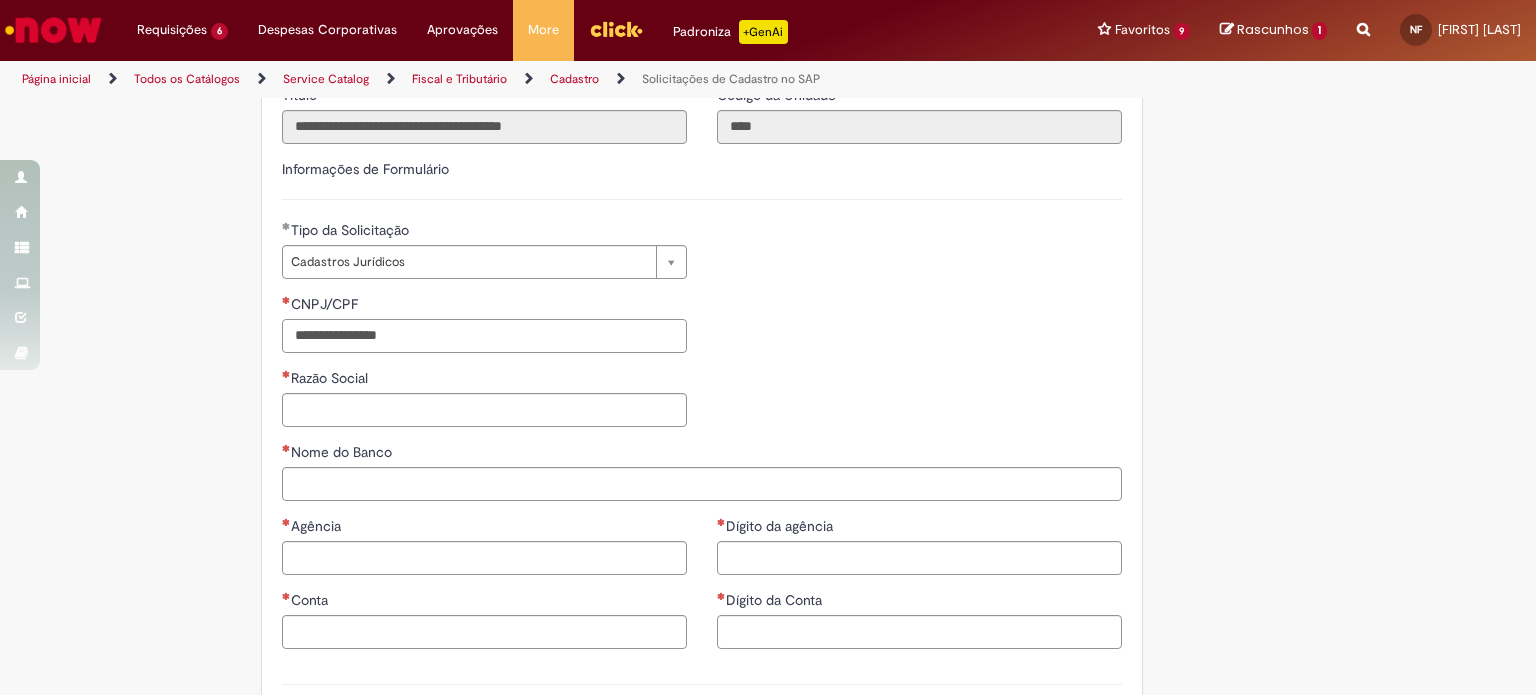 paste on "**********" 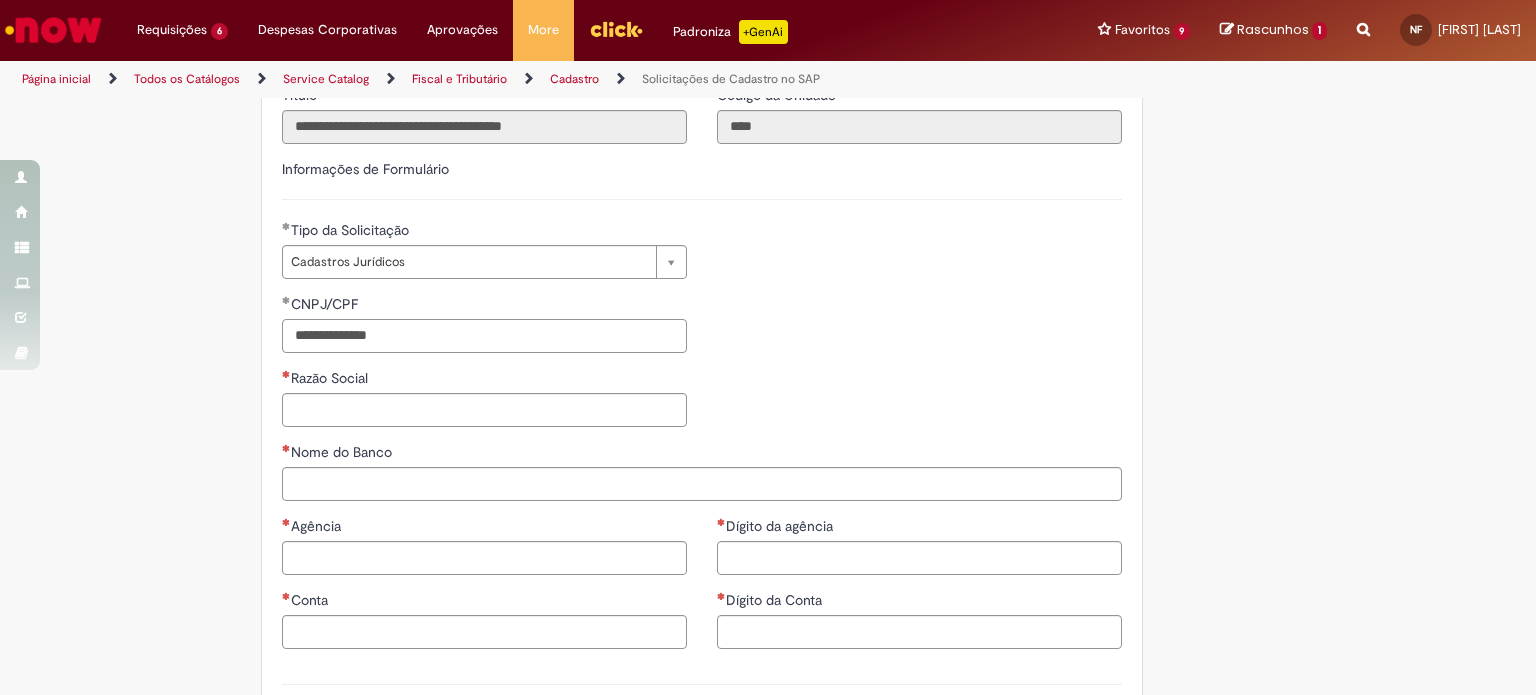 type on "**********" 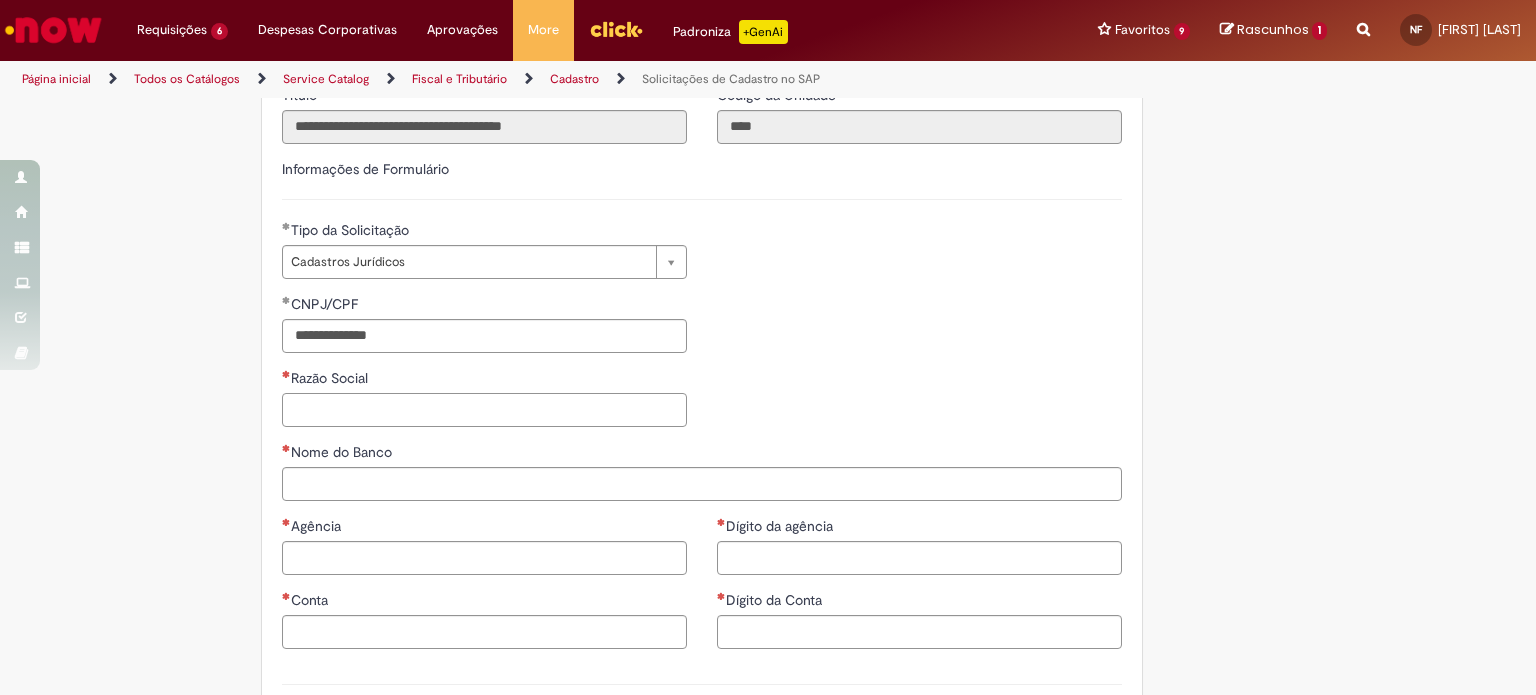 paste on "**********" 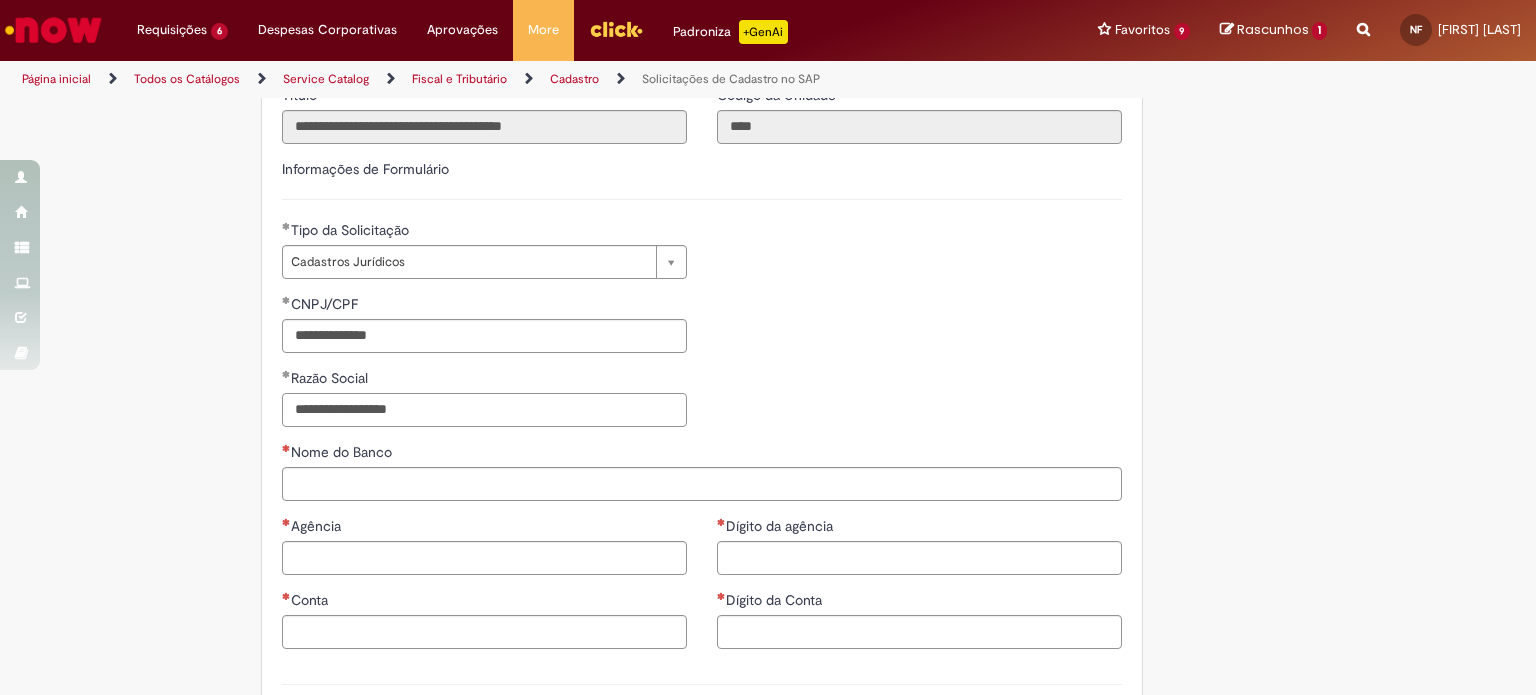 type on "**********" 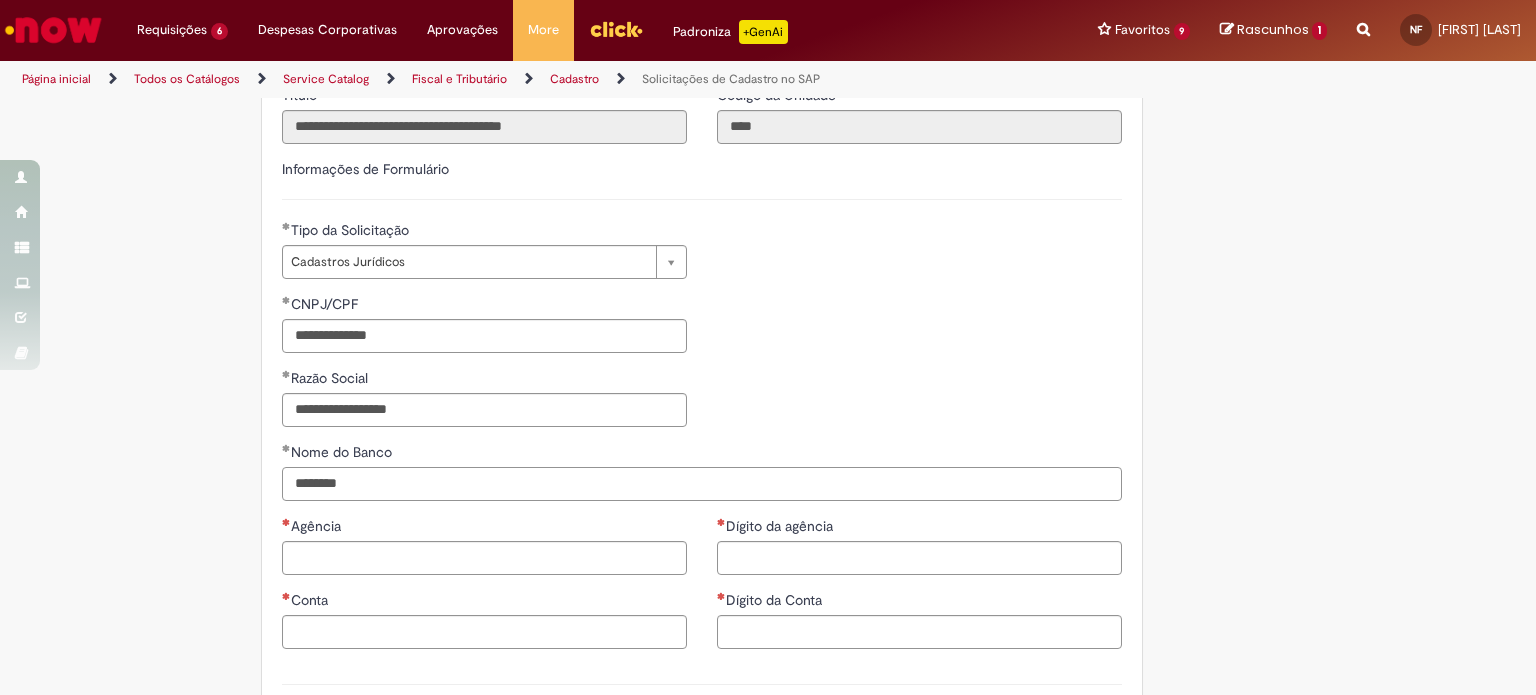 type on "********" 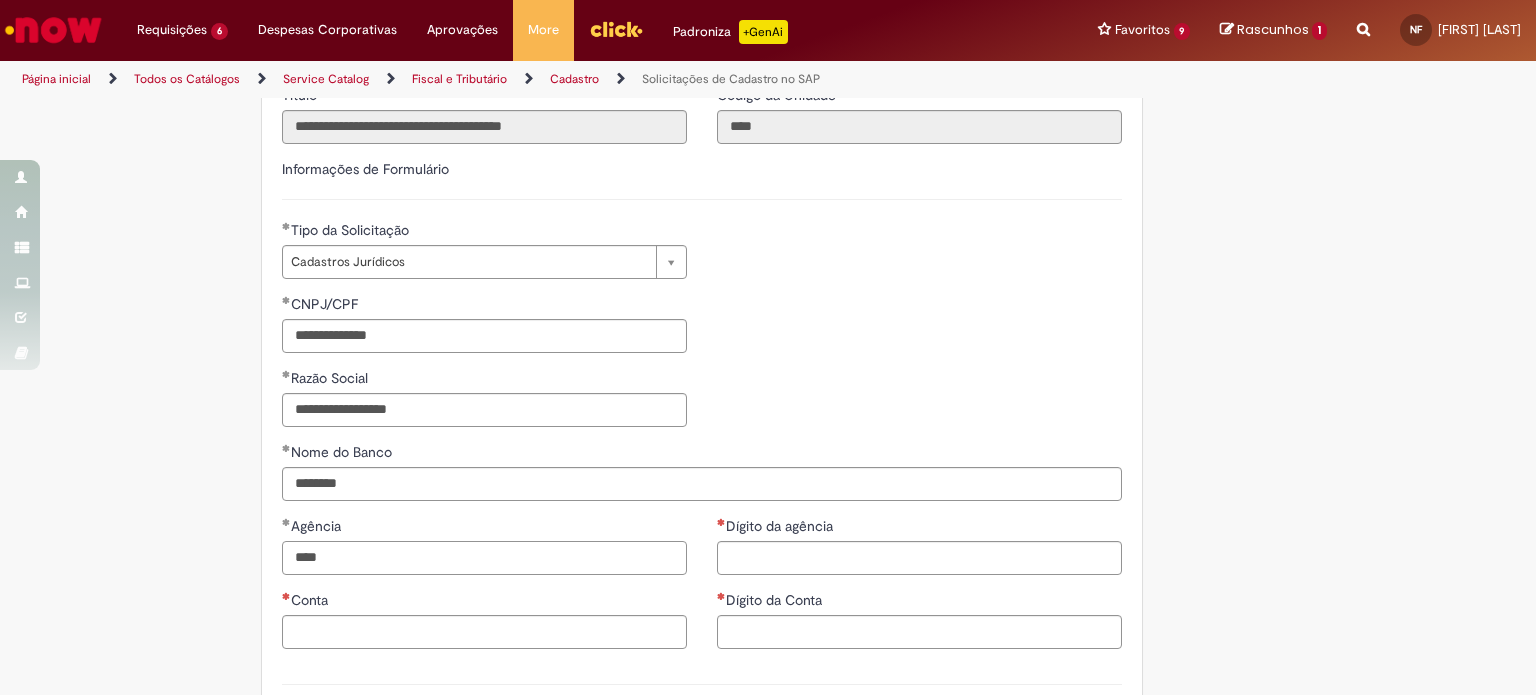 type on "****" 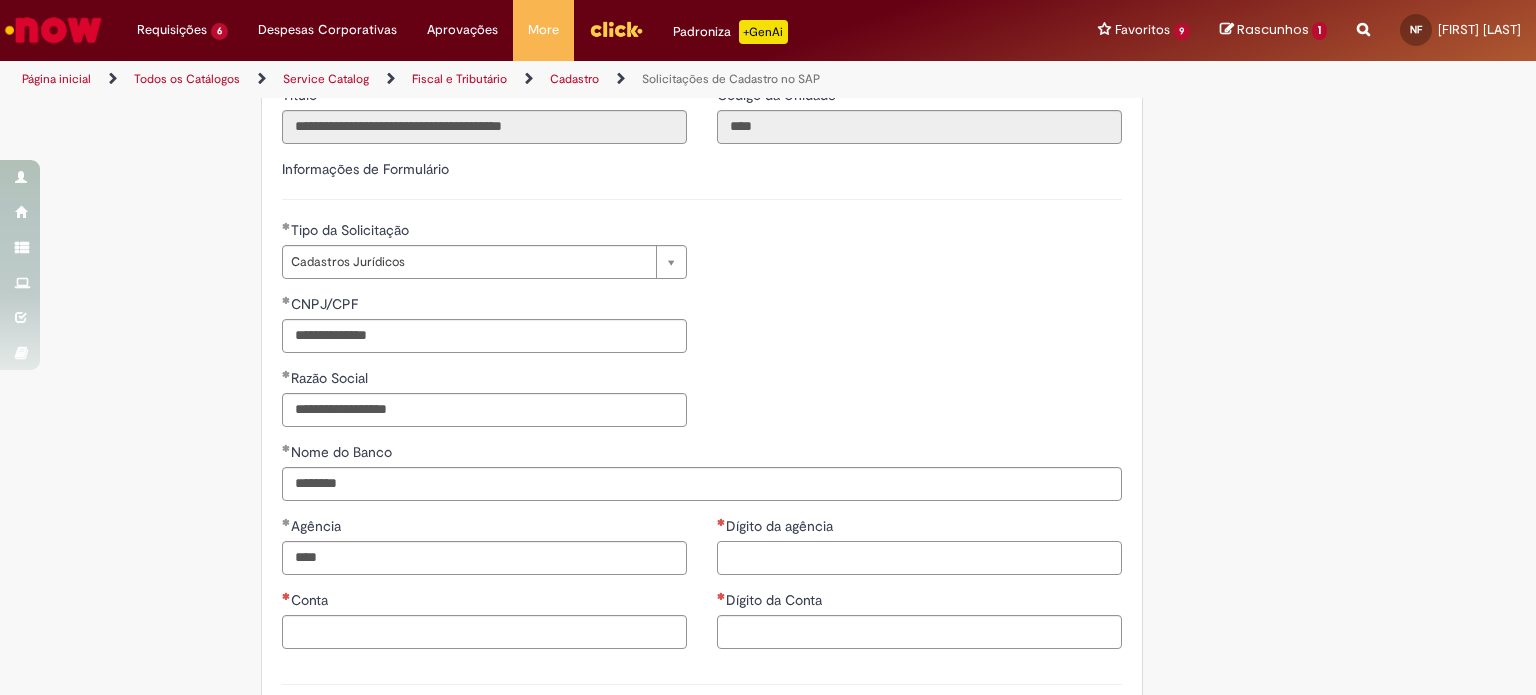 click on "Dígito da agência" at bounding box center (919, 558) 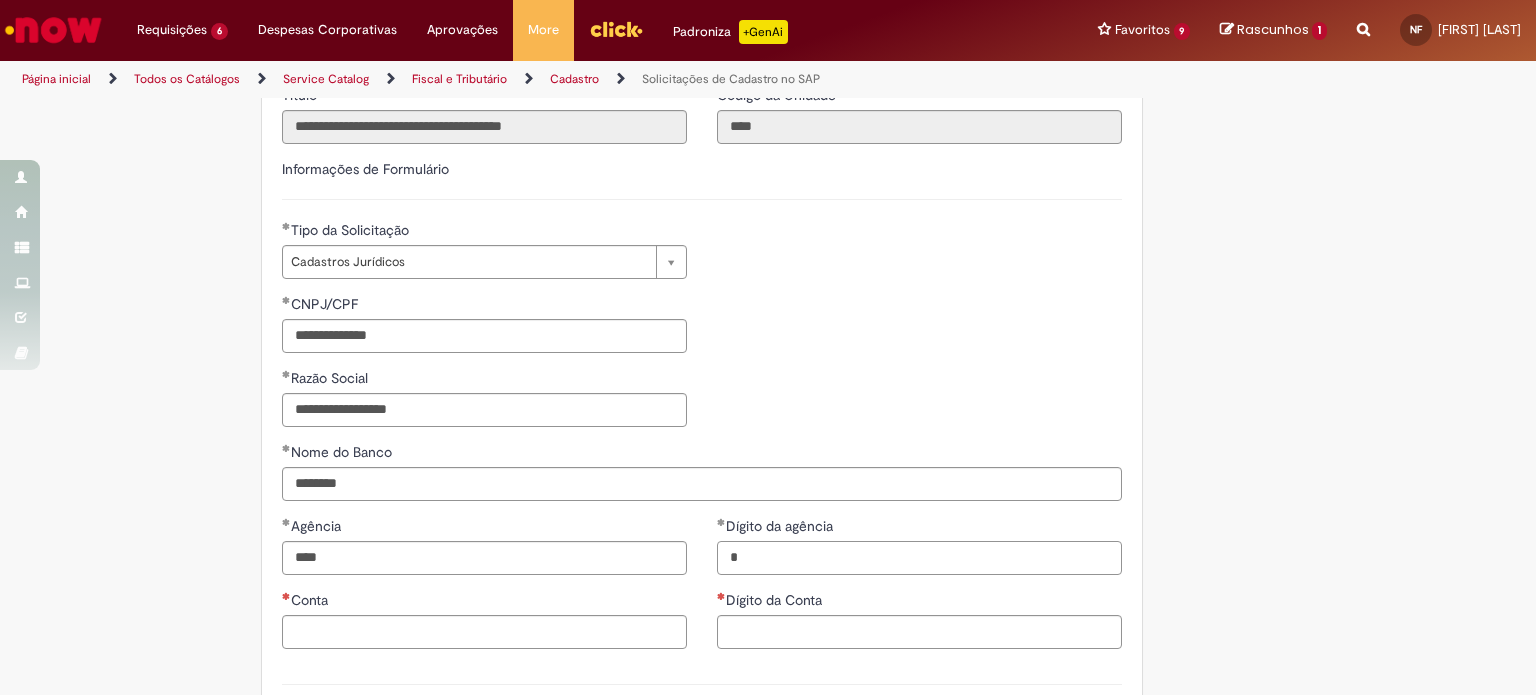type on "*" 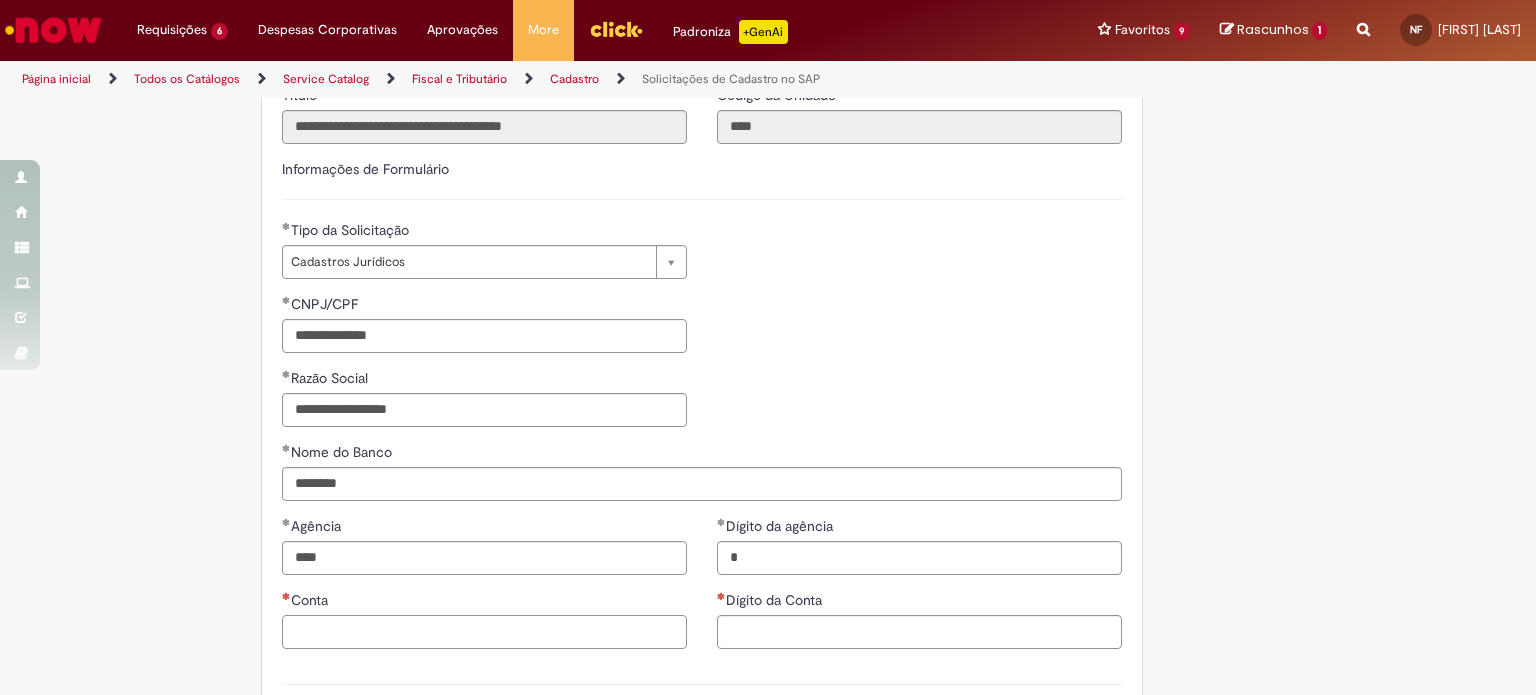 click on "Conta" at bounding box center [484, 632] 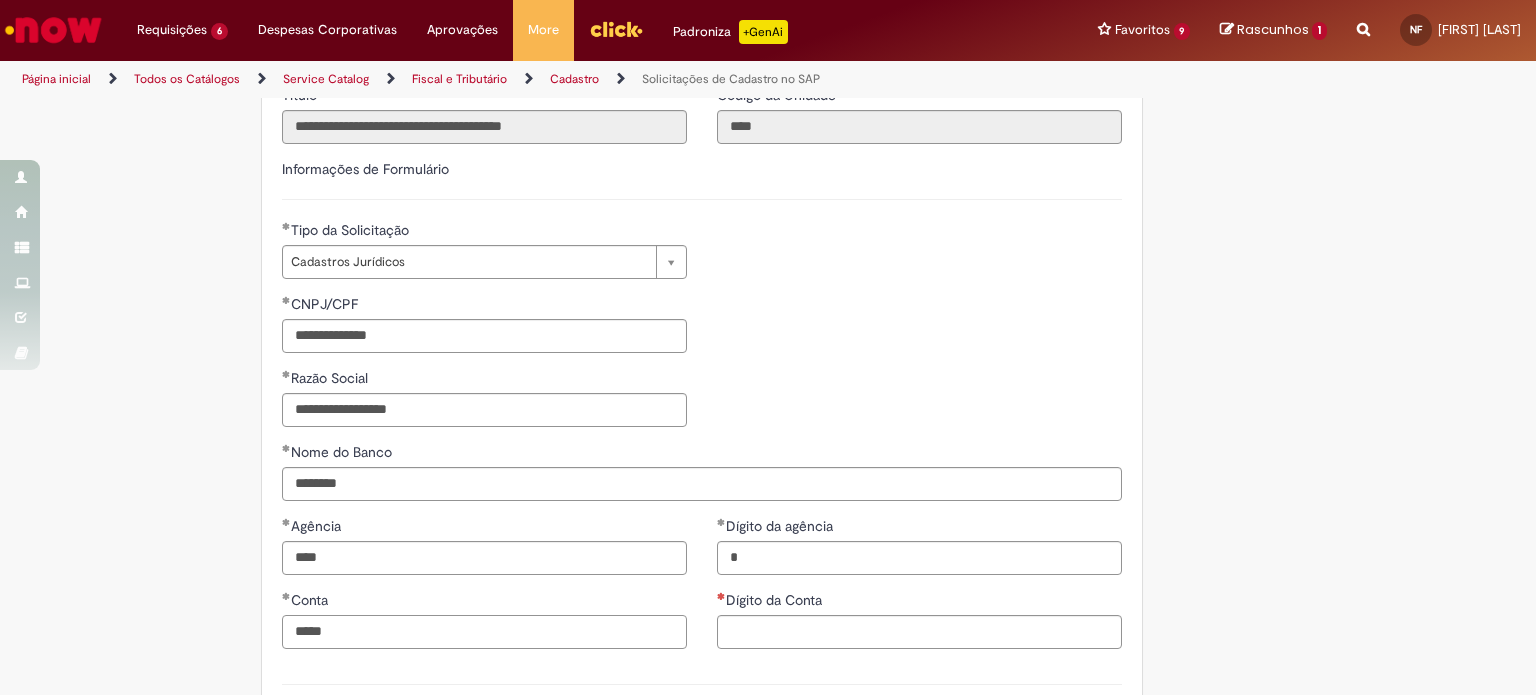 type on "*****" 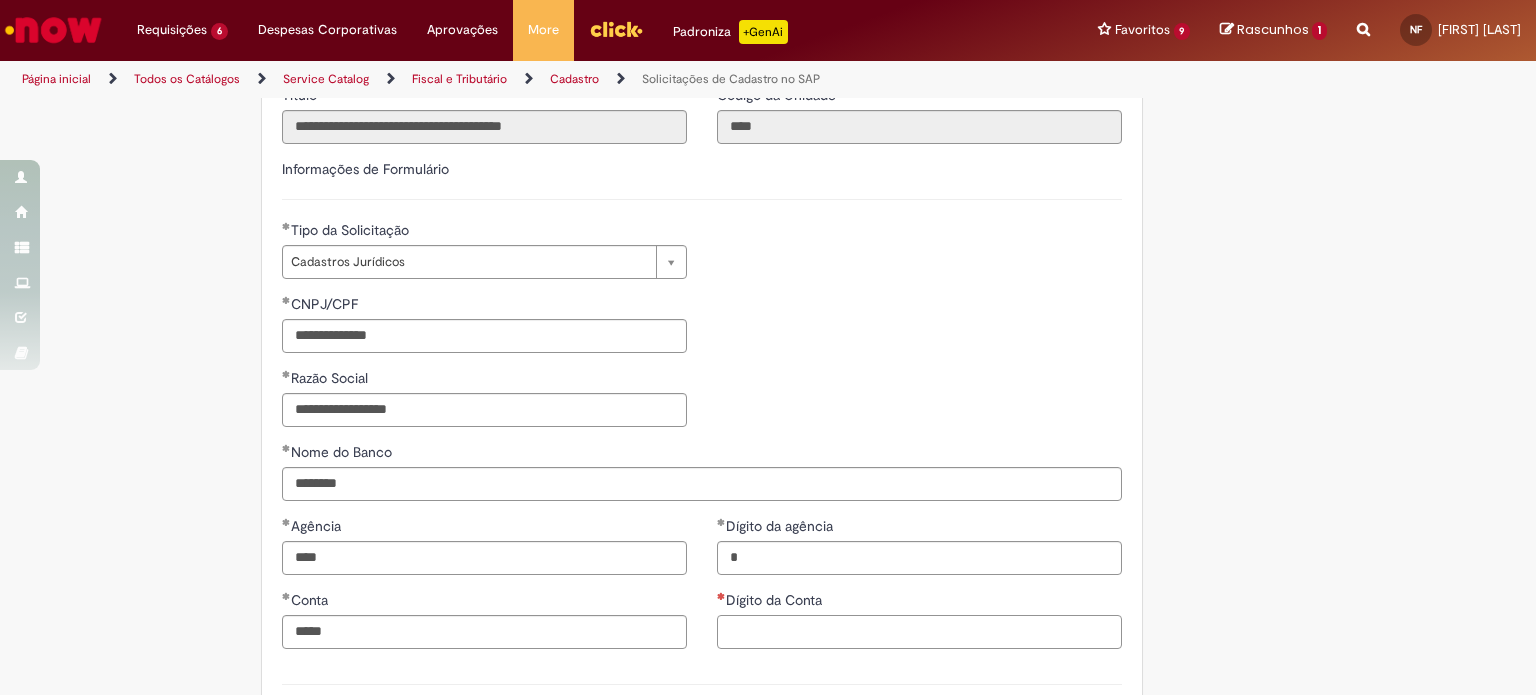 click on "Dígito da Conta" at bounding box center (919, 632) 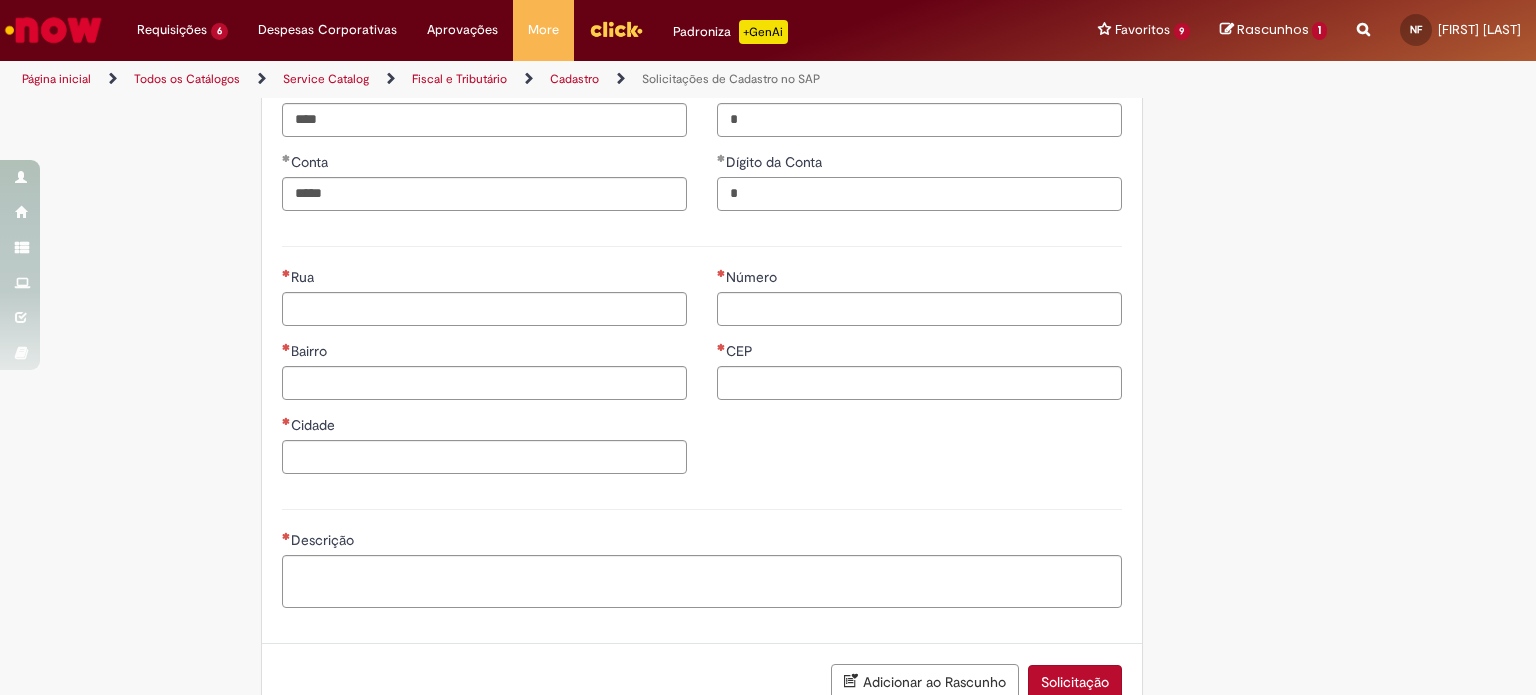 scroll, scrollTop: 968, scrollLeft: 0, axis: vertical 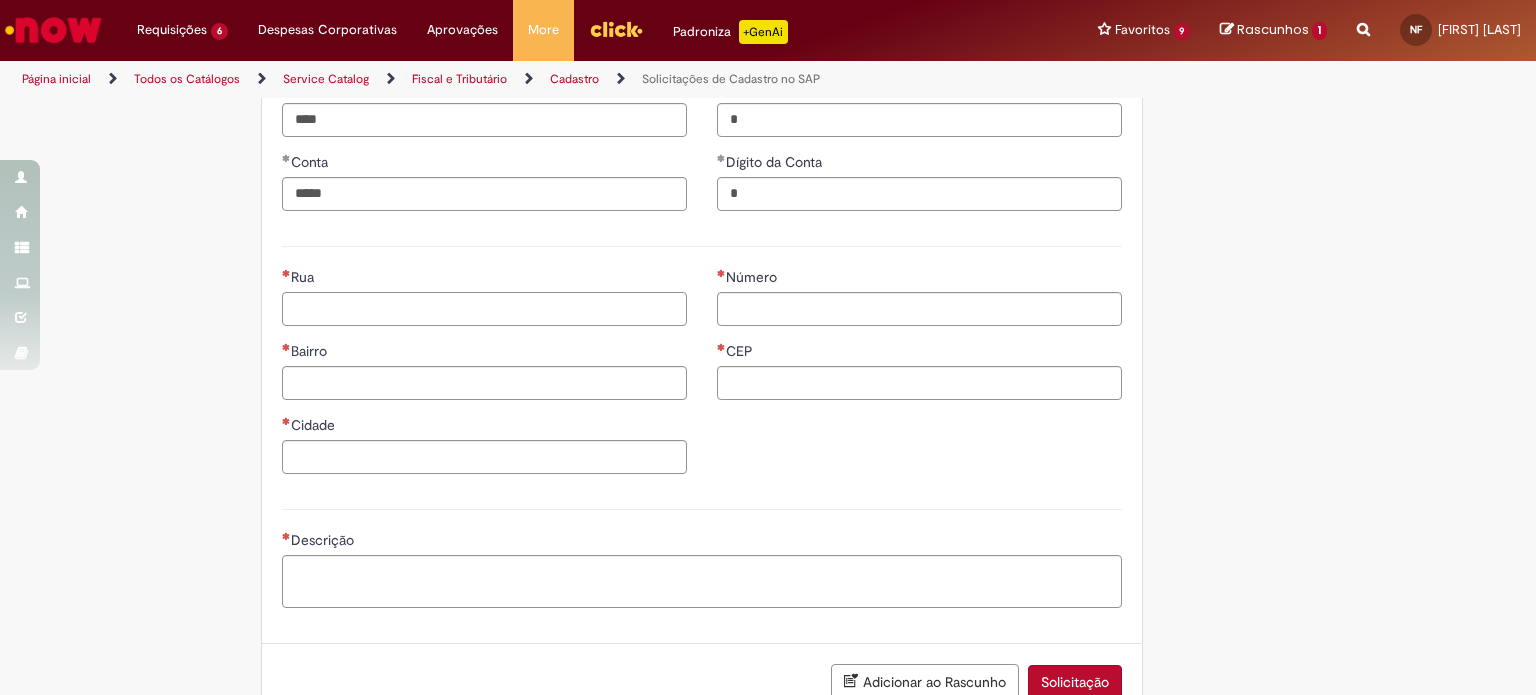 click on "Rua" at bounding box center (484, 309) 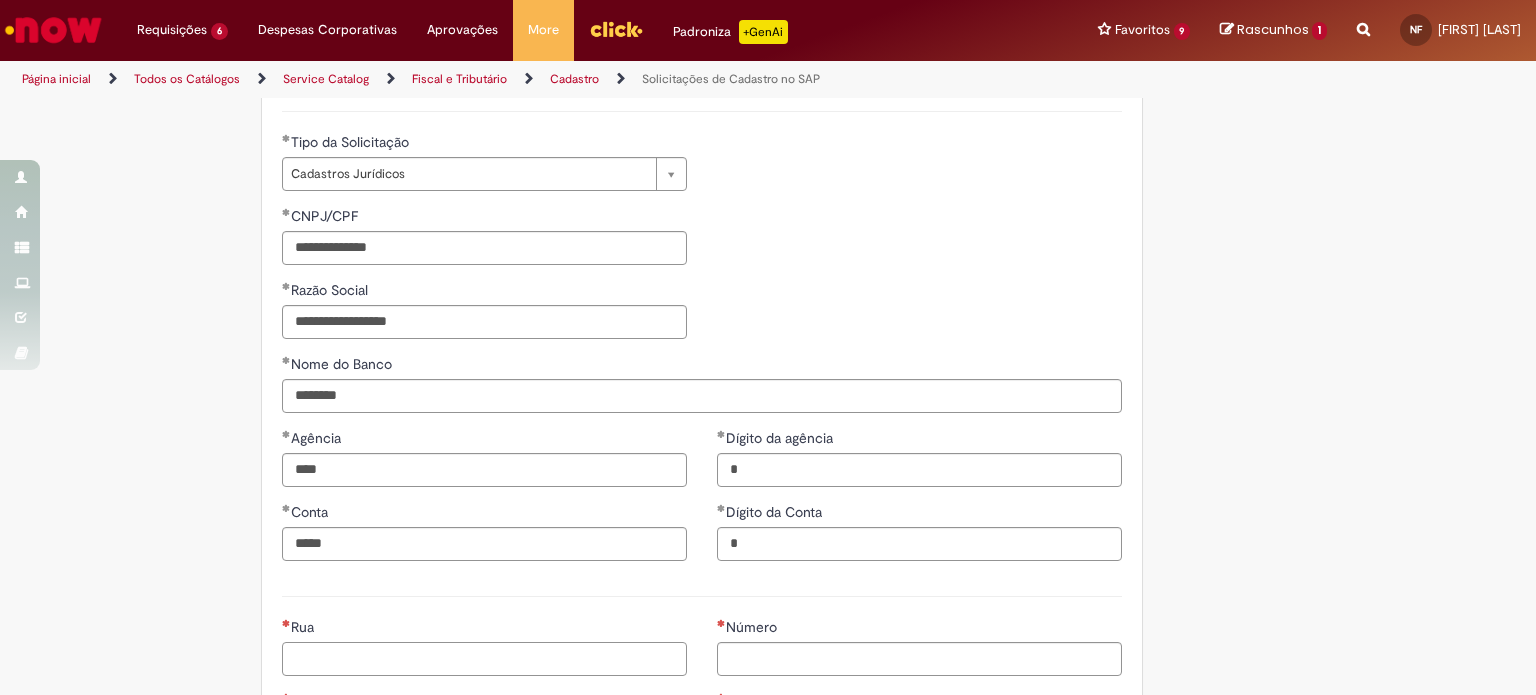 scroll, scrollTop: 616, scrollLeft: 0, axis: vertical 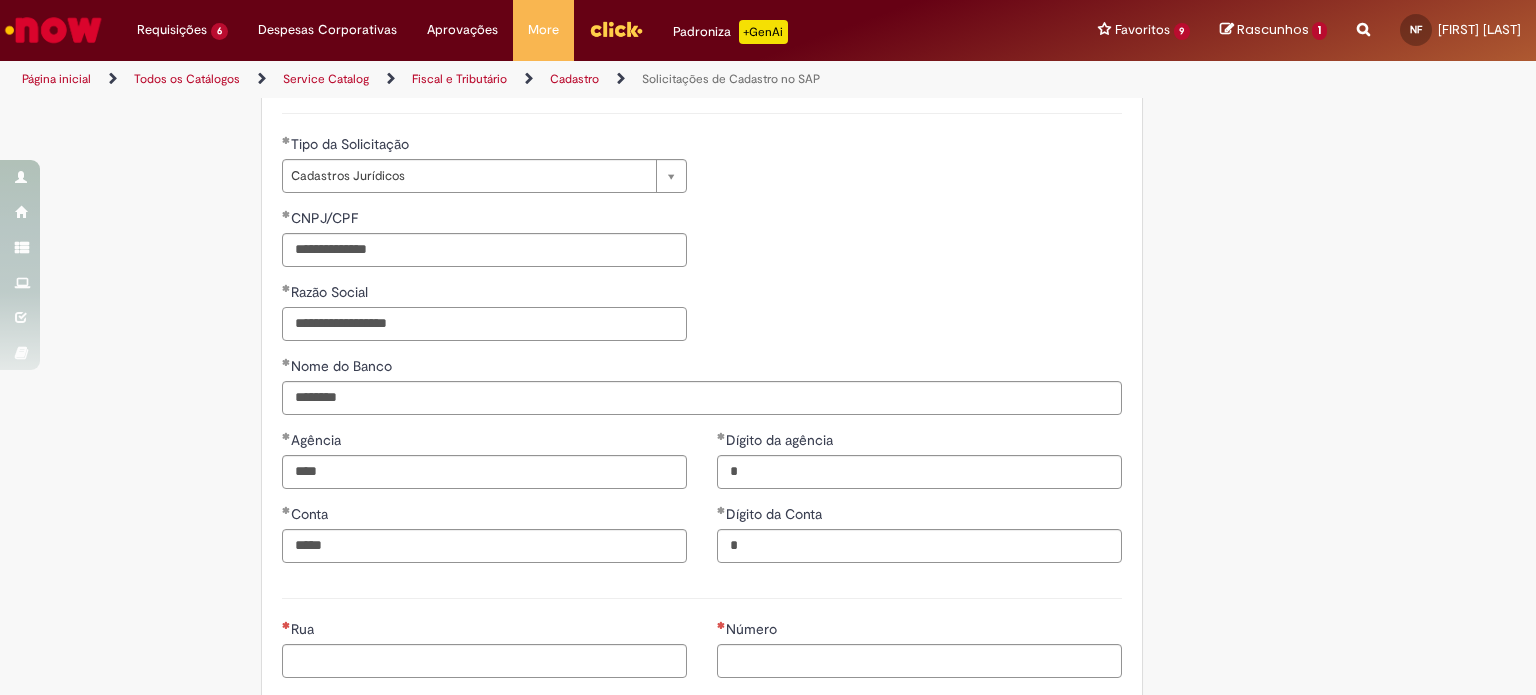drag, startPoint x: 486, startPoint y: 331, endPoint x: 219, endPoint y: 339, distance: 267.1198 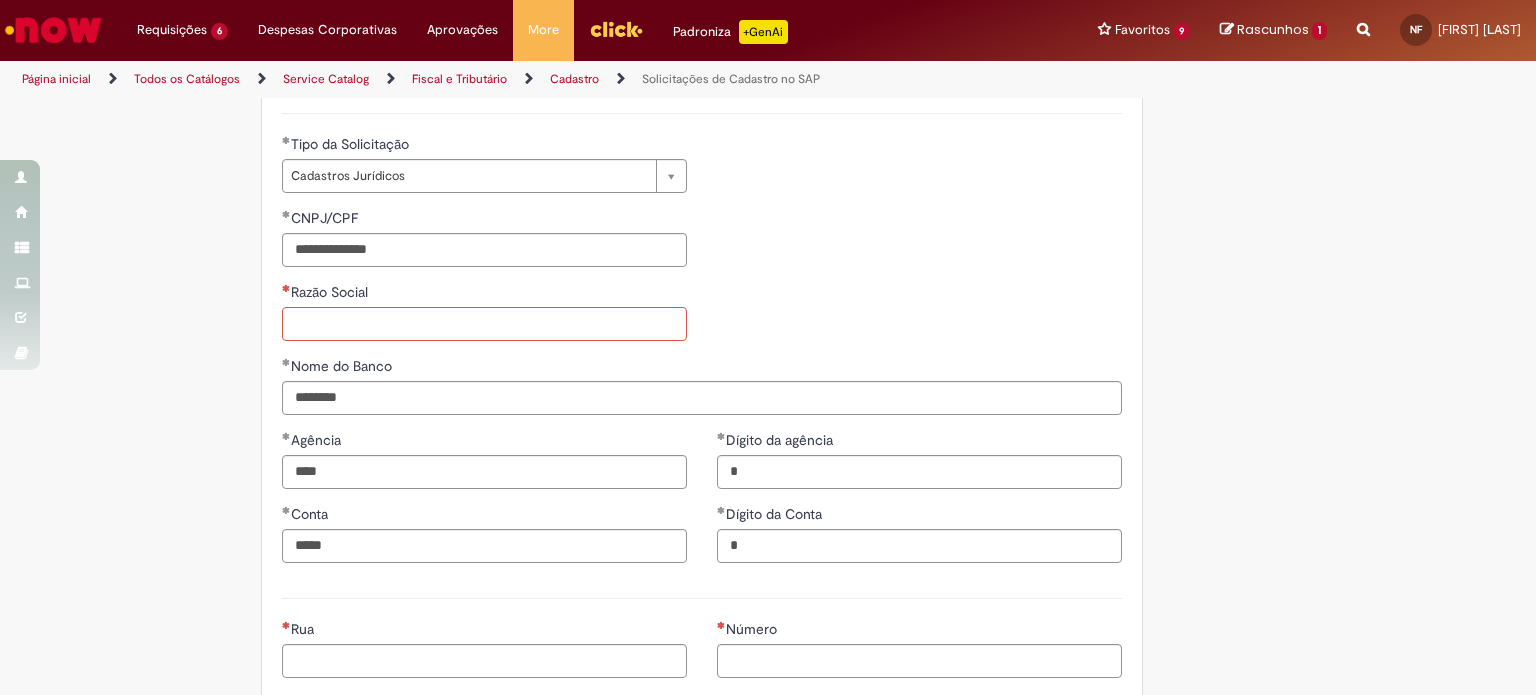 paste on "**********" 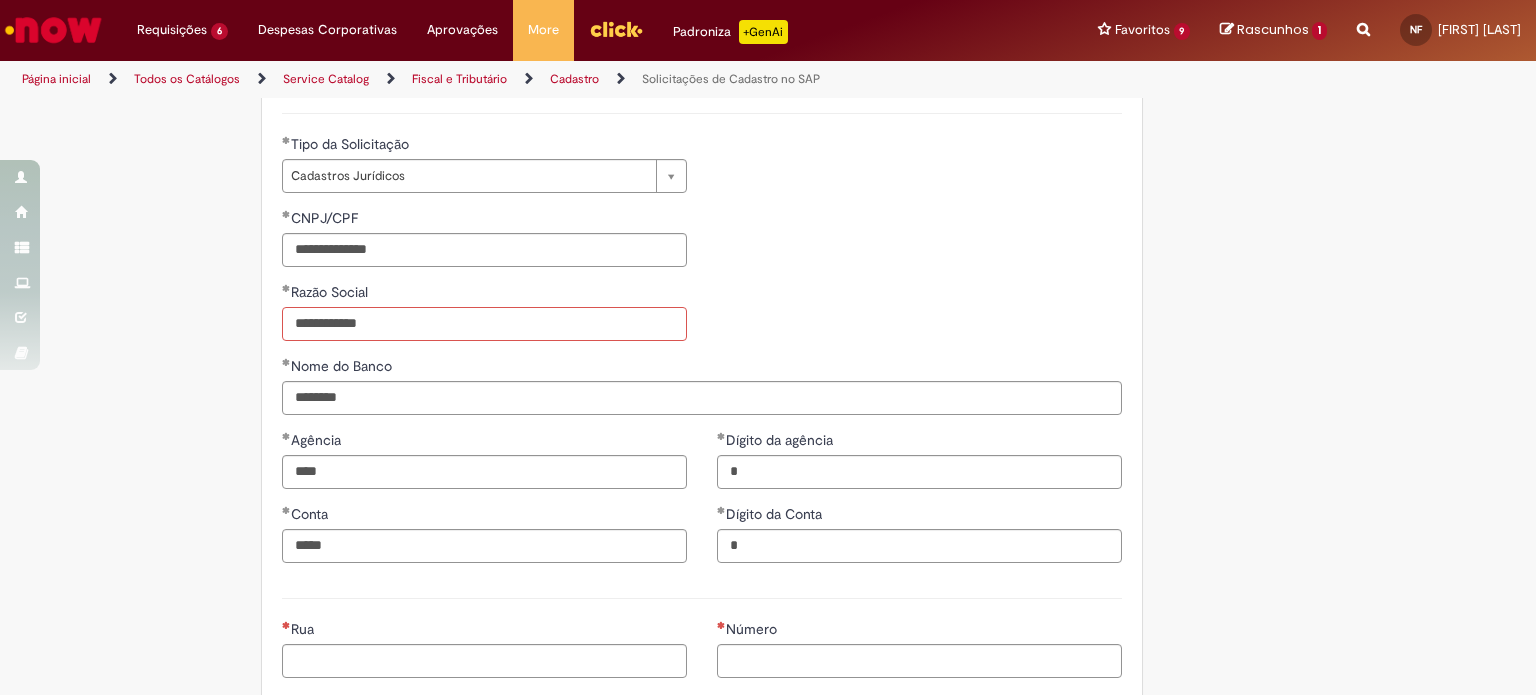 type on "**********" 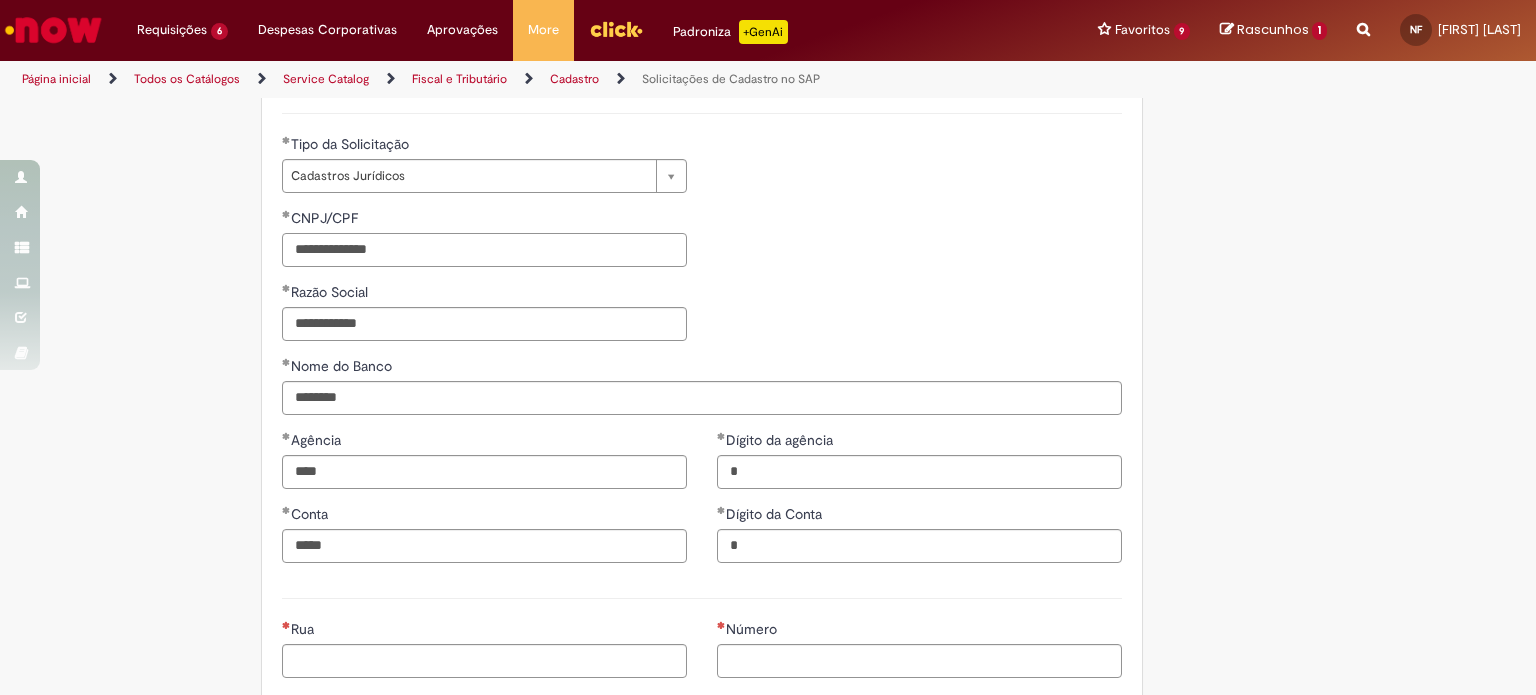 drag, startPoint x: 444, startPoint y: 244, endPoint x: 230, endPoint y: 223, distance: 215.02791 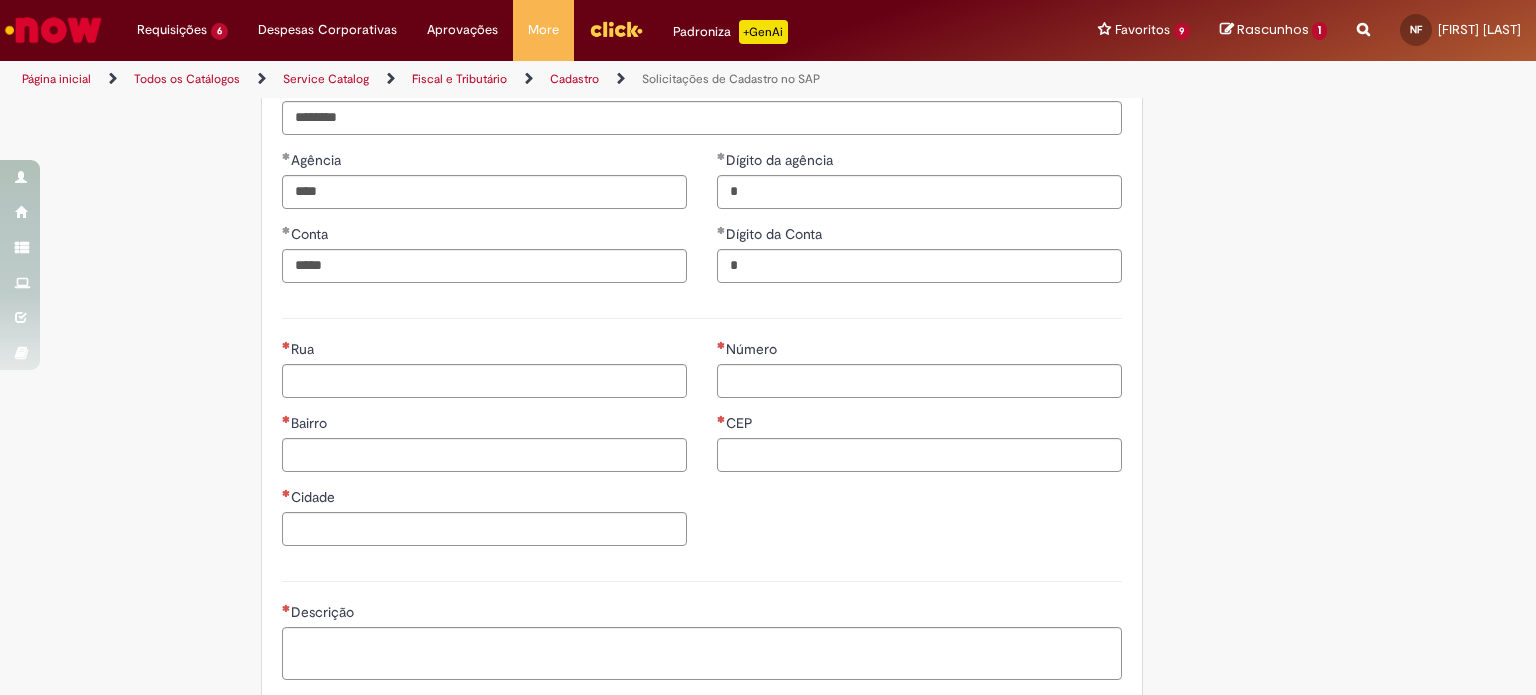 scroll, scrollTop: 900, scrollLeft: 0, axis: vertical 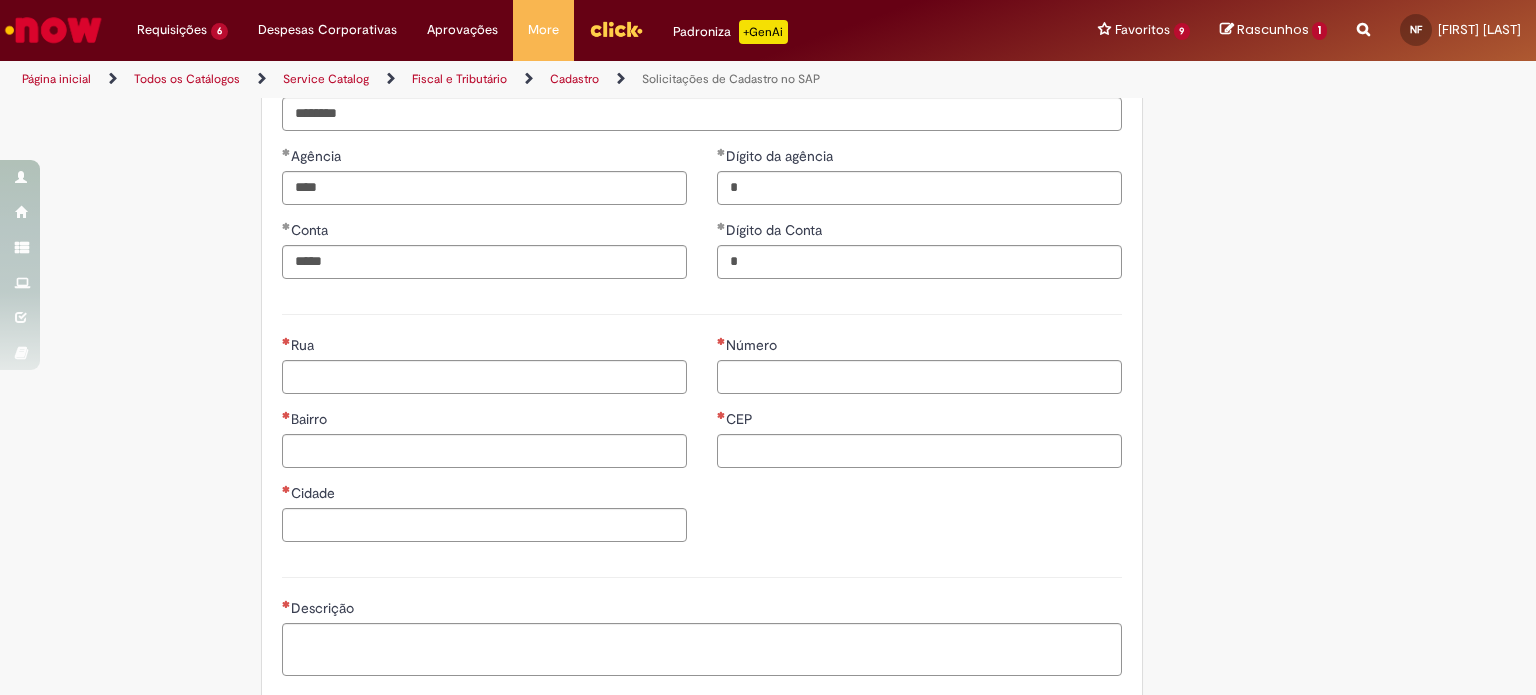 type on "**********" 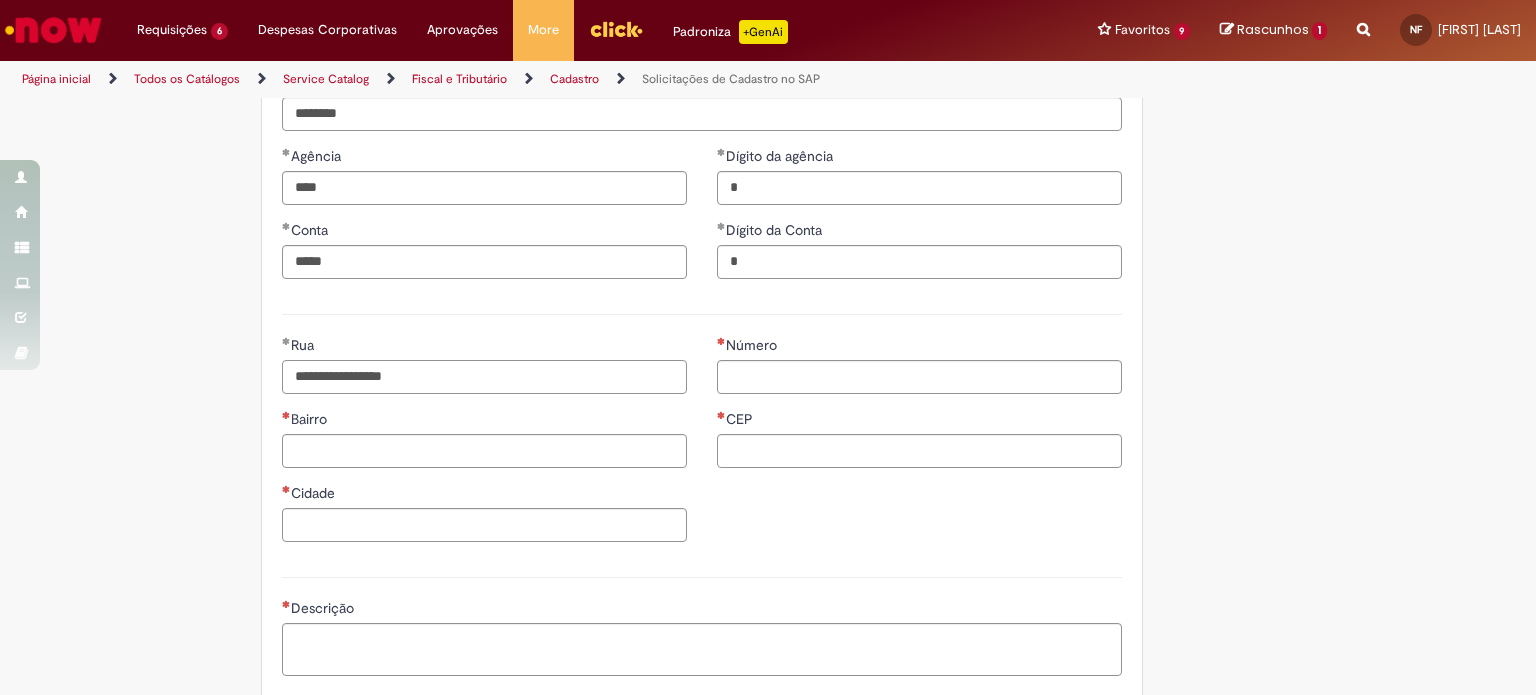 type on "**********" 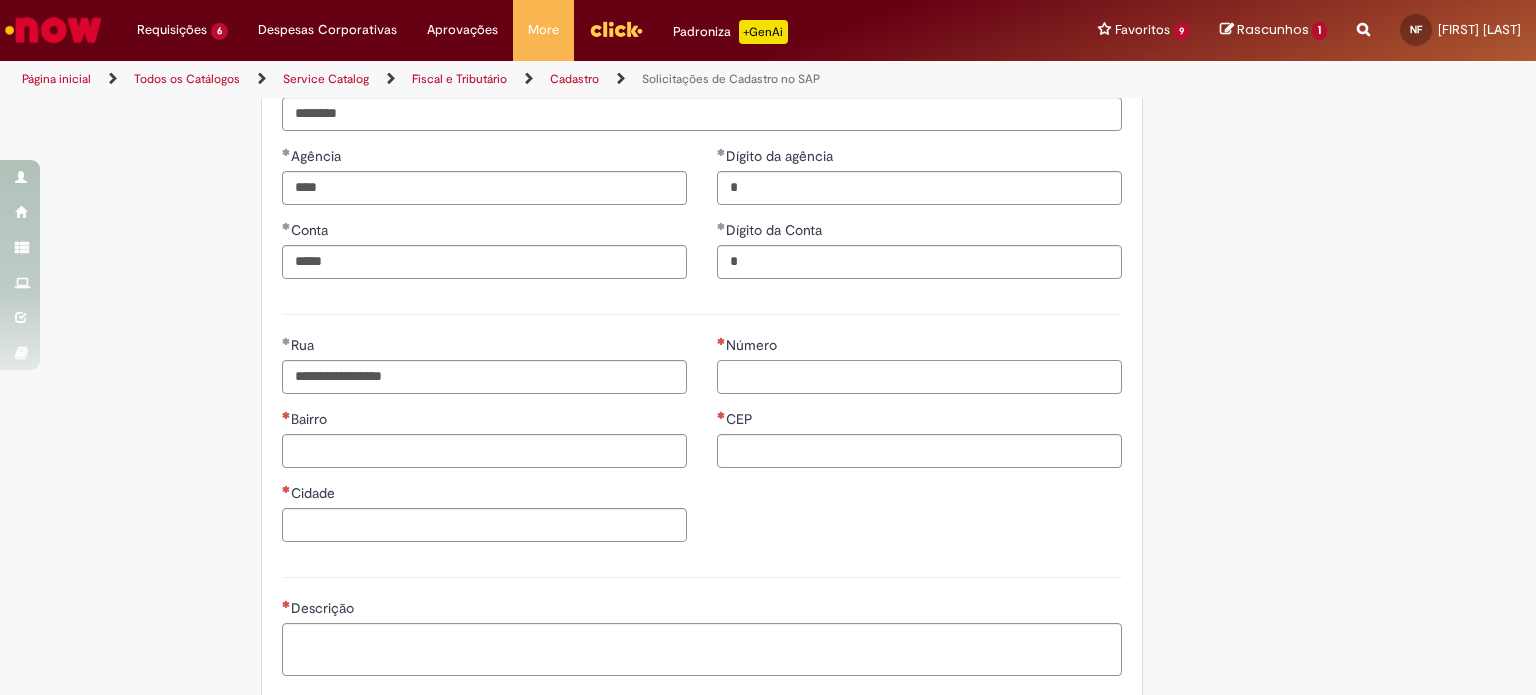 click on "Número" at bounding box center (919, 377) 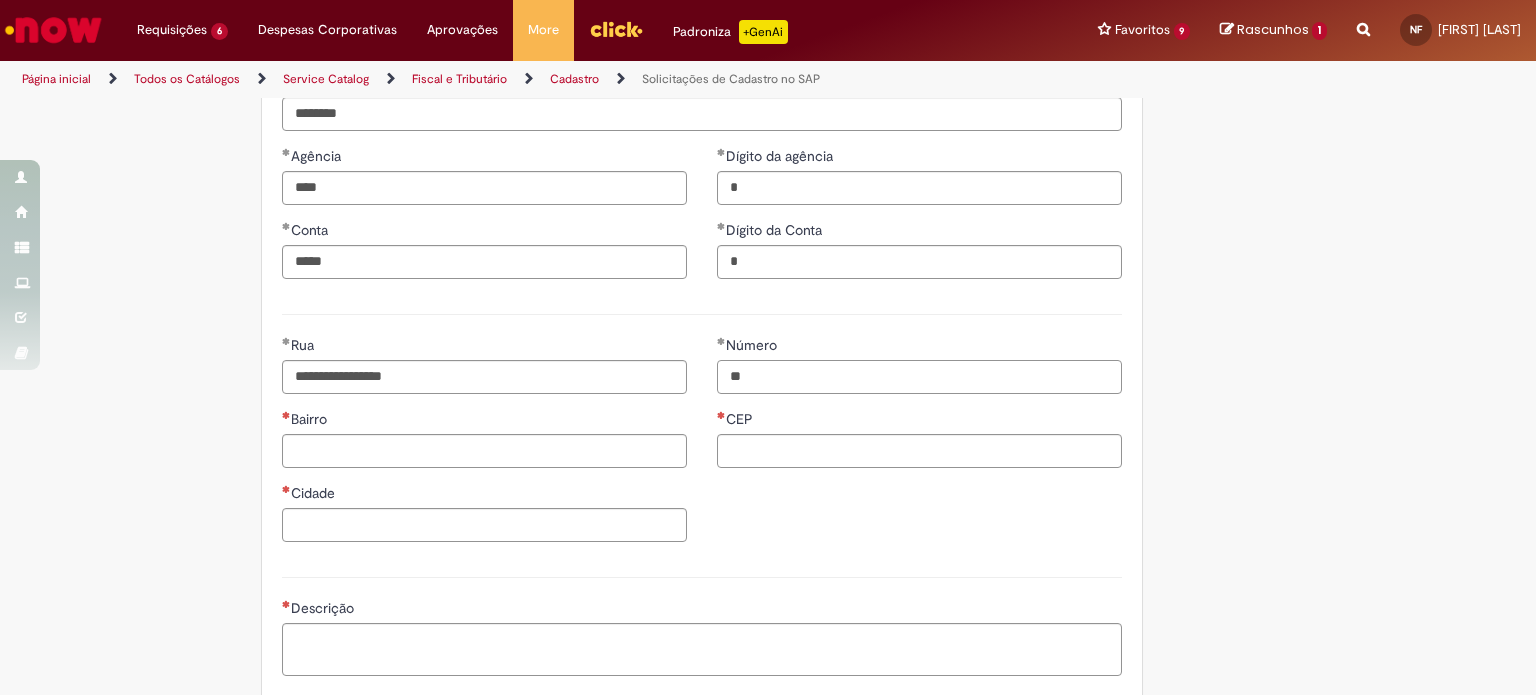type on "**" 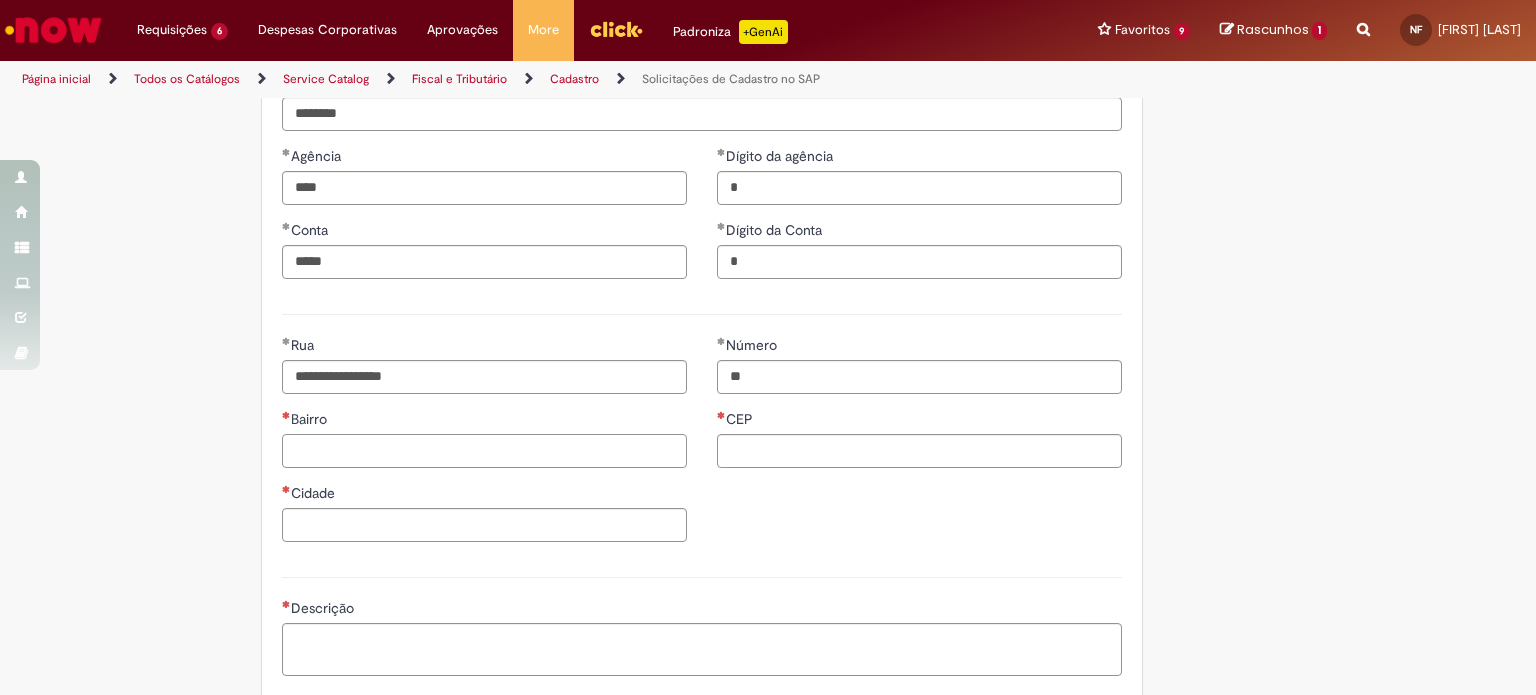 click on "Bairro" at bounding box center [484, 451] 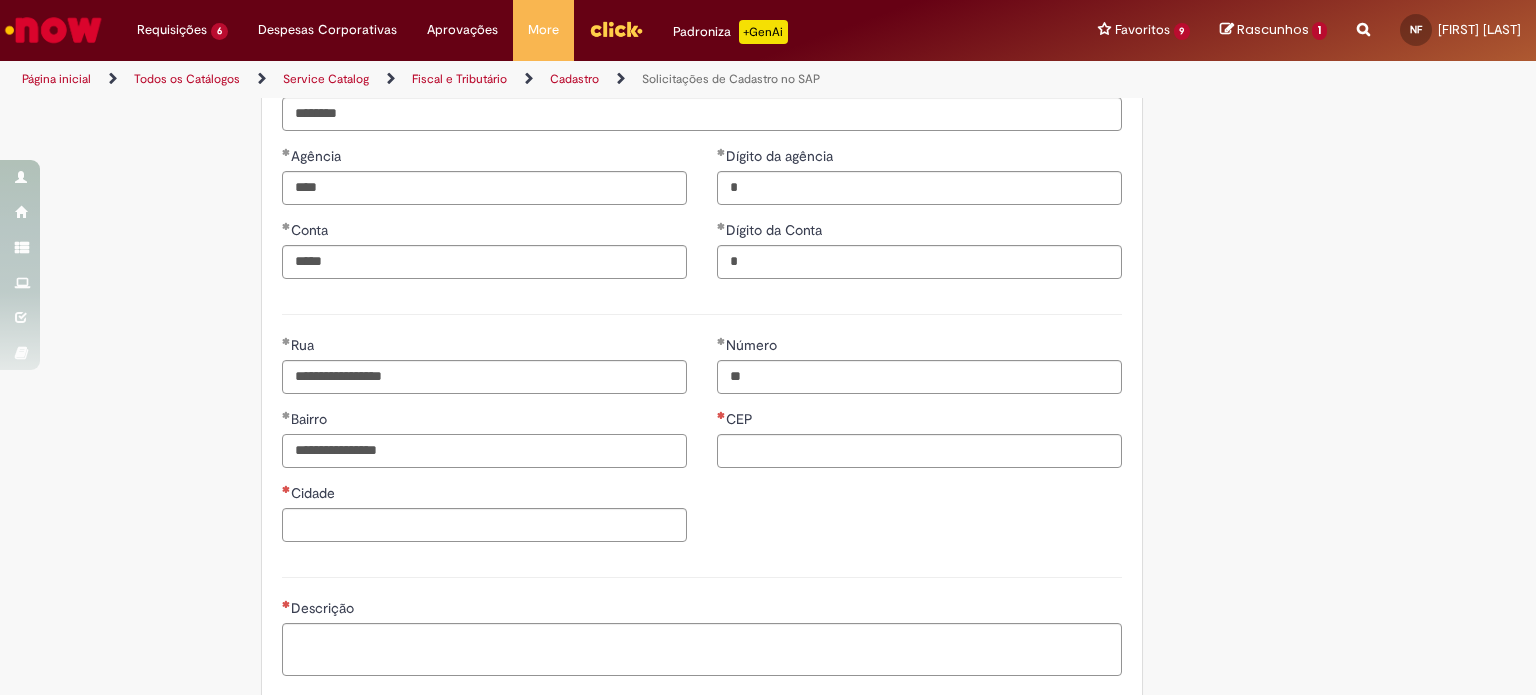 type on "**********" 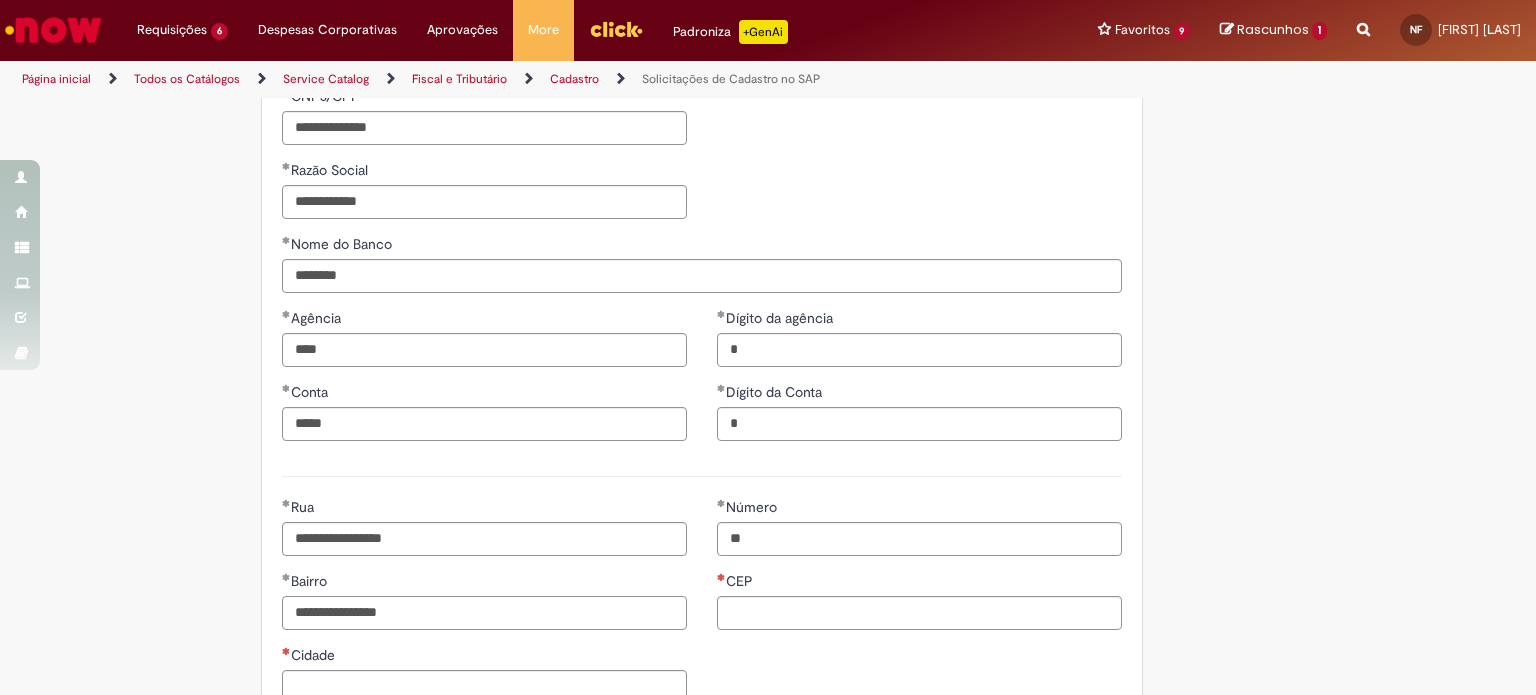 scroll, scrollTop: 743, scrollLeft: 0, axis: vertical 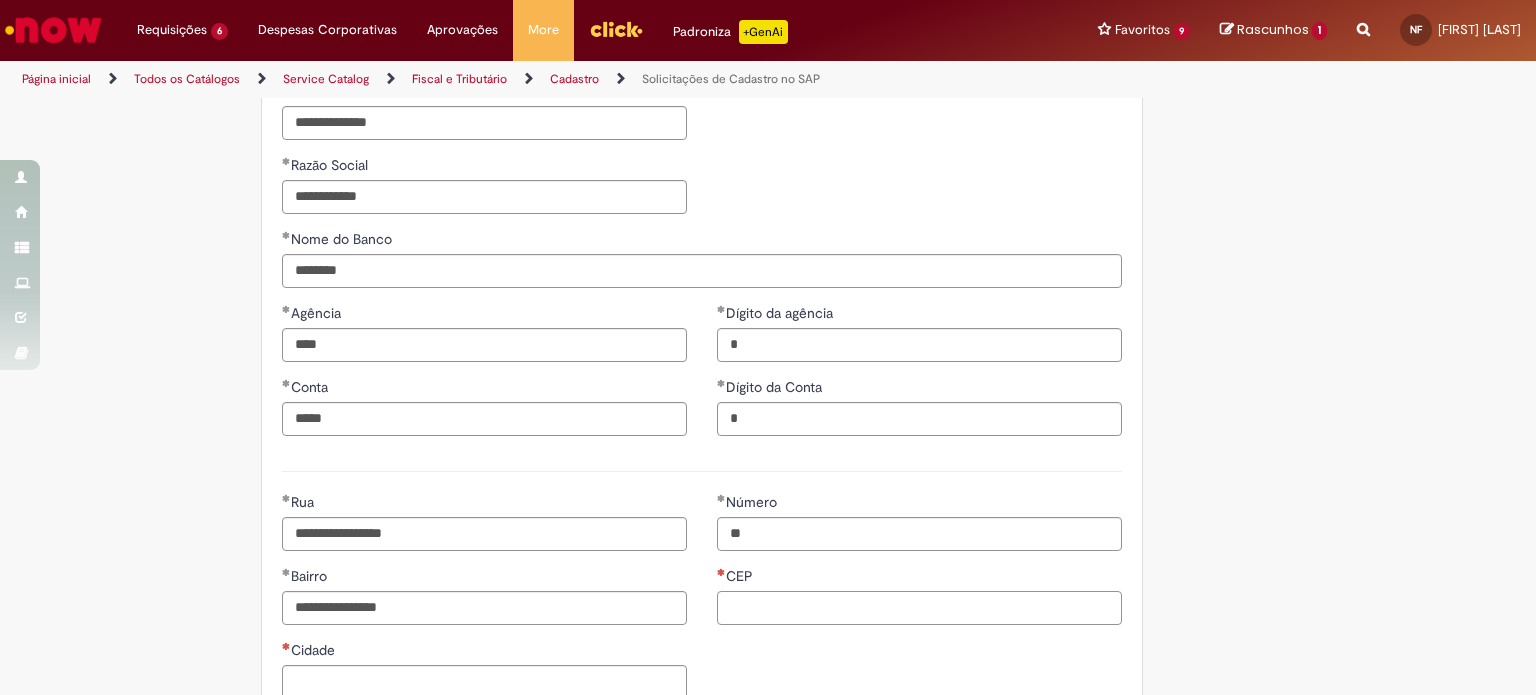 click on "CEP" at bounding box center (919, 608) 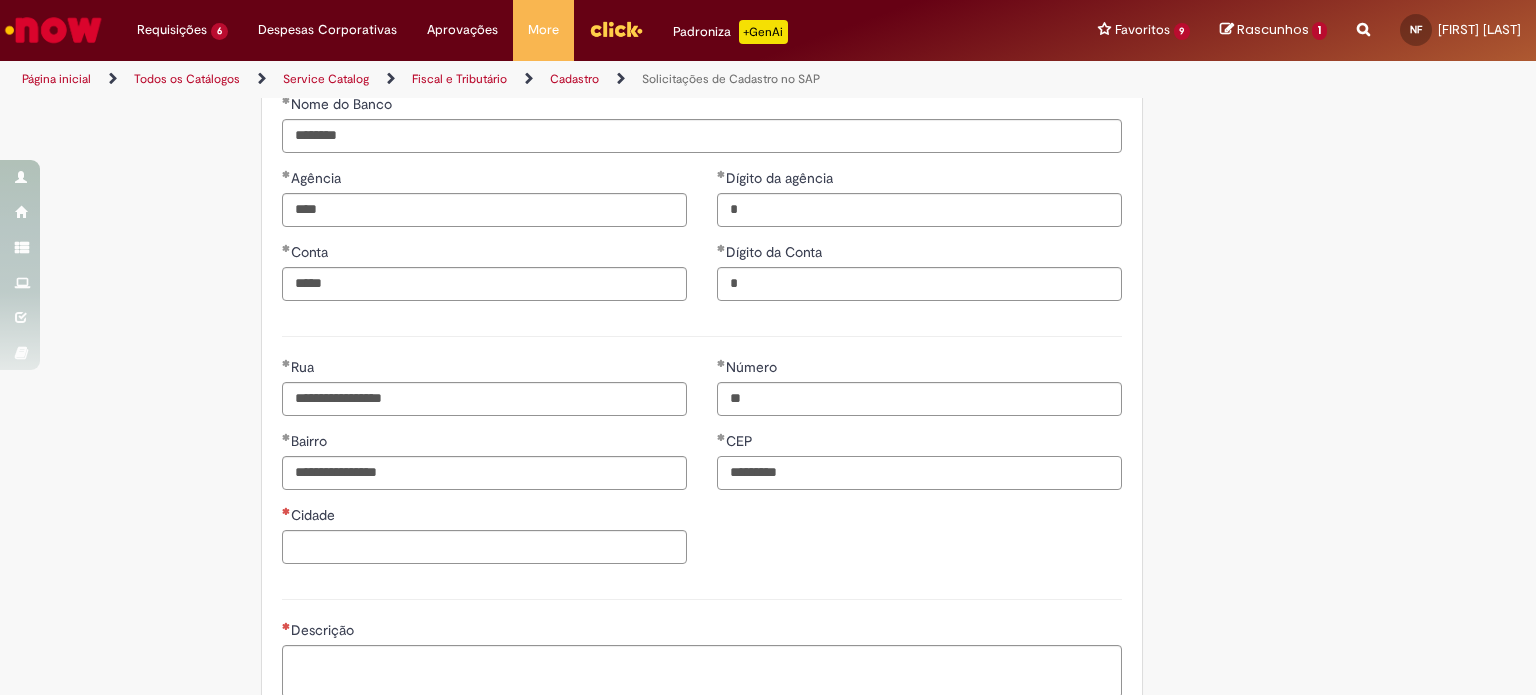 scroll, scrollTop: 880, scrollLeft: 0, axis: vertical 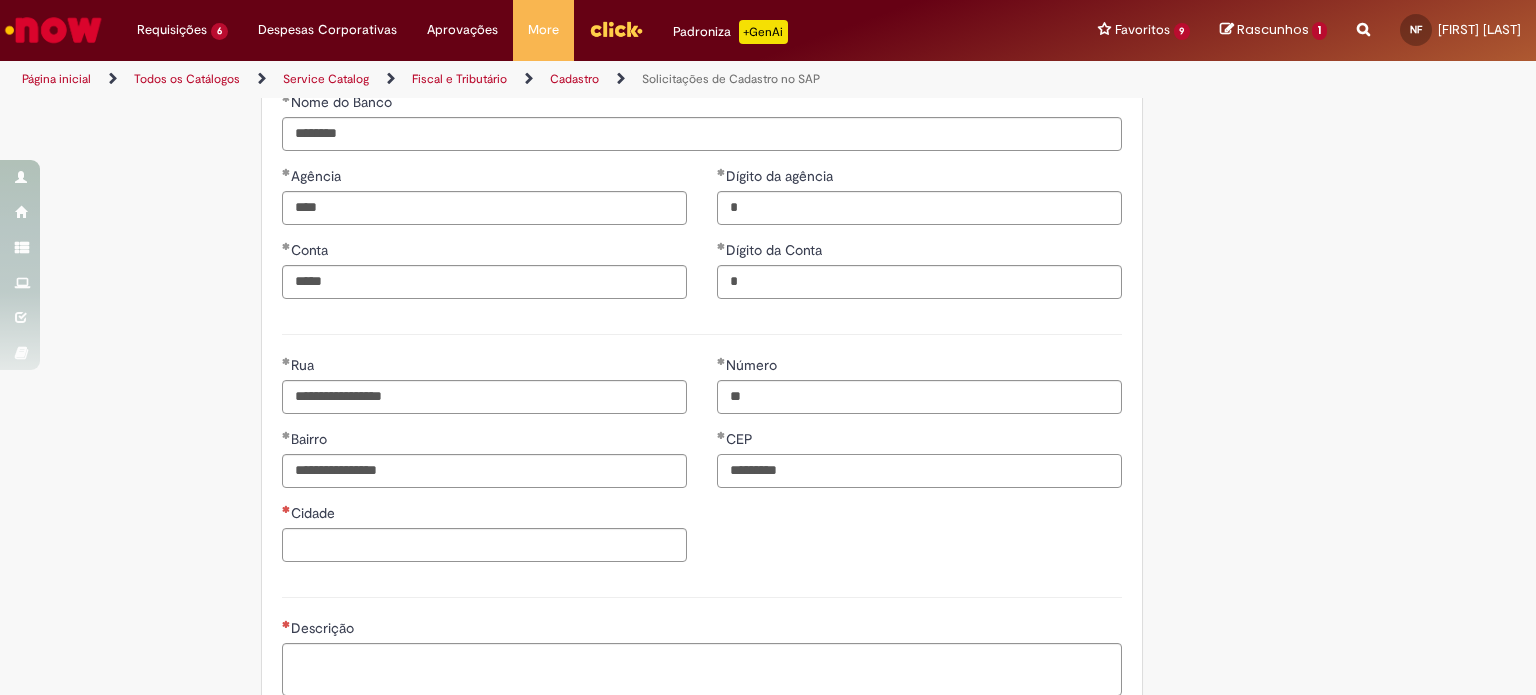 type on "*********" 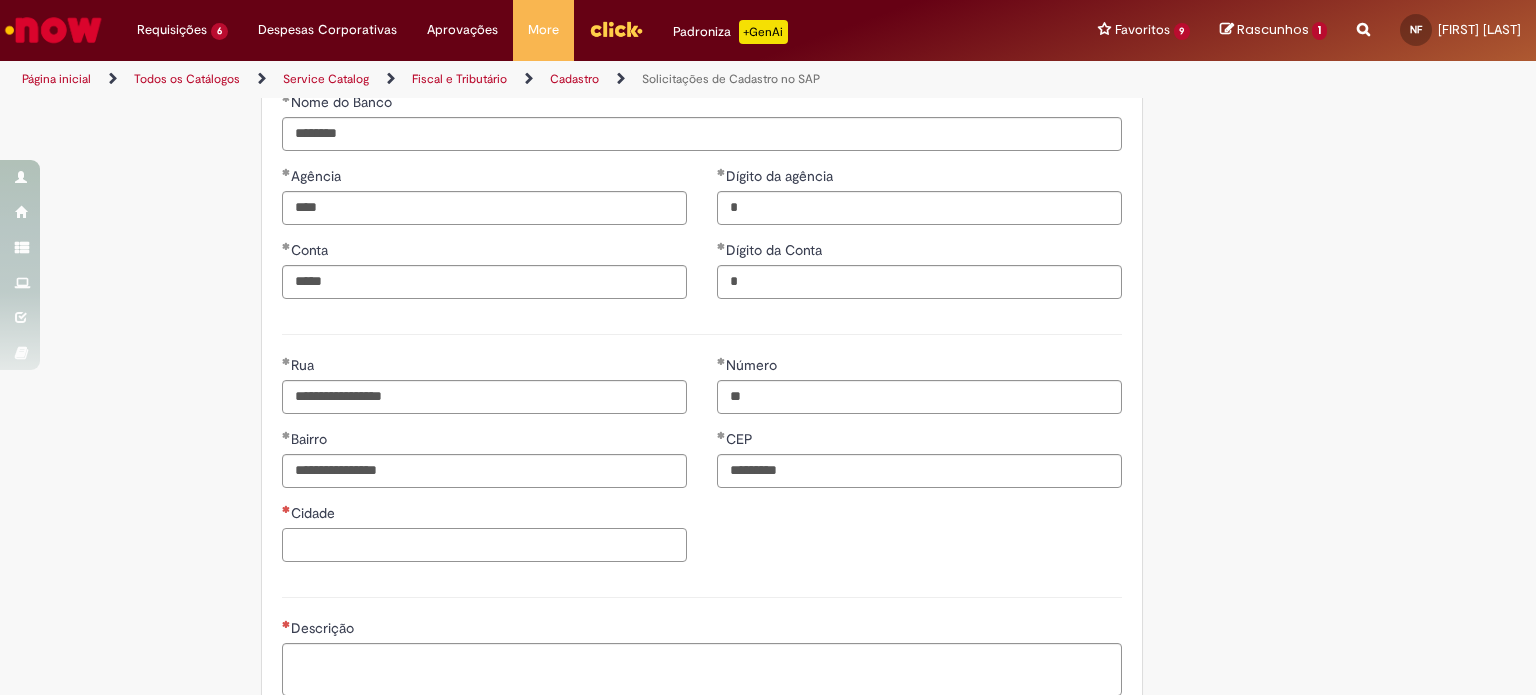 click on "Cidade" at bounding box center (484, 545) 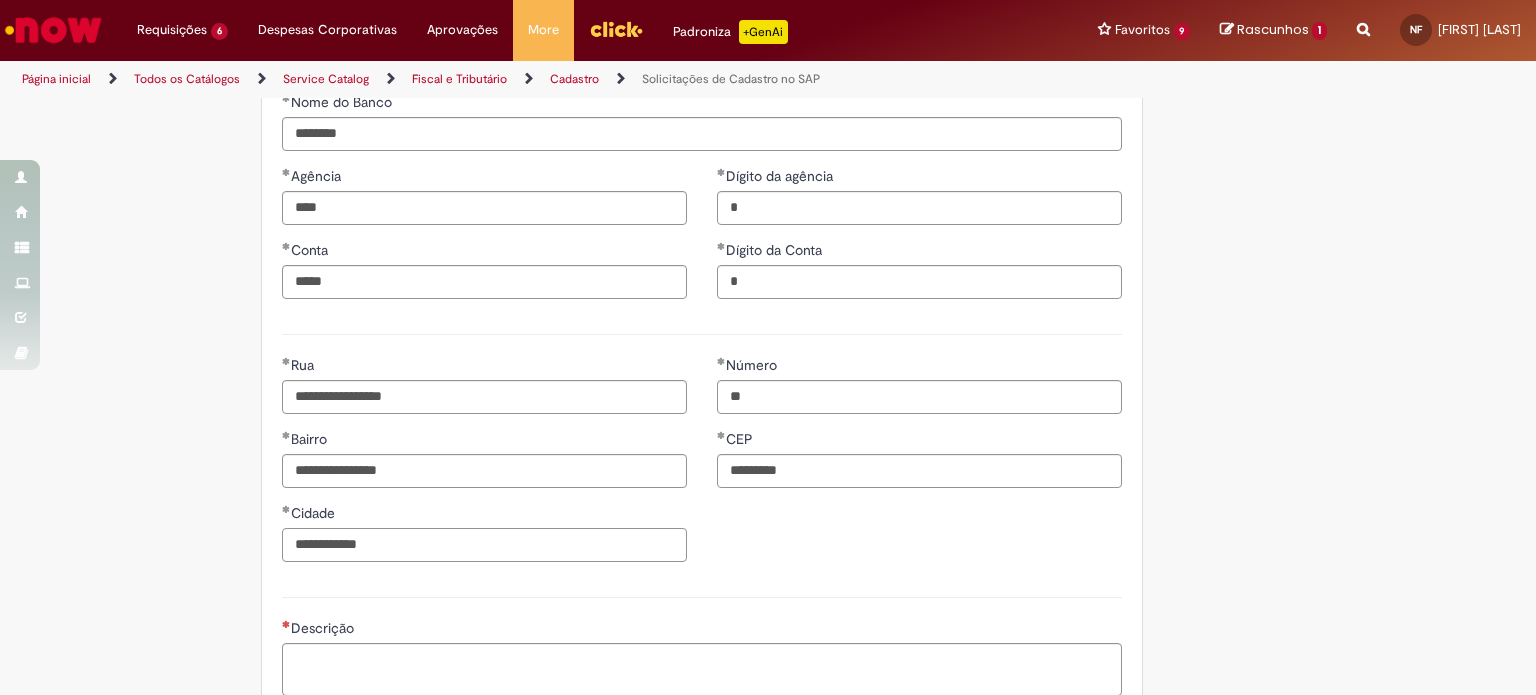 type on "**********" 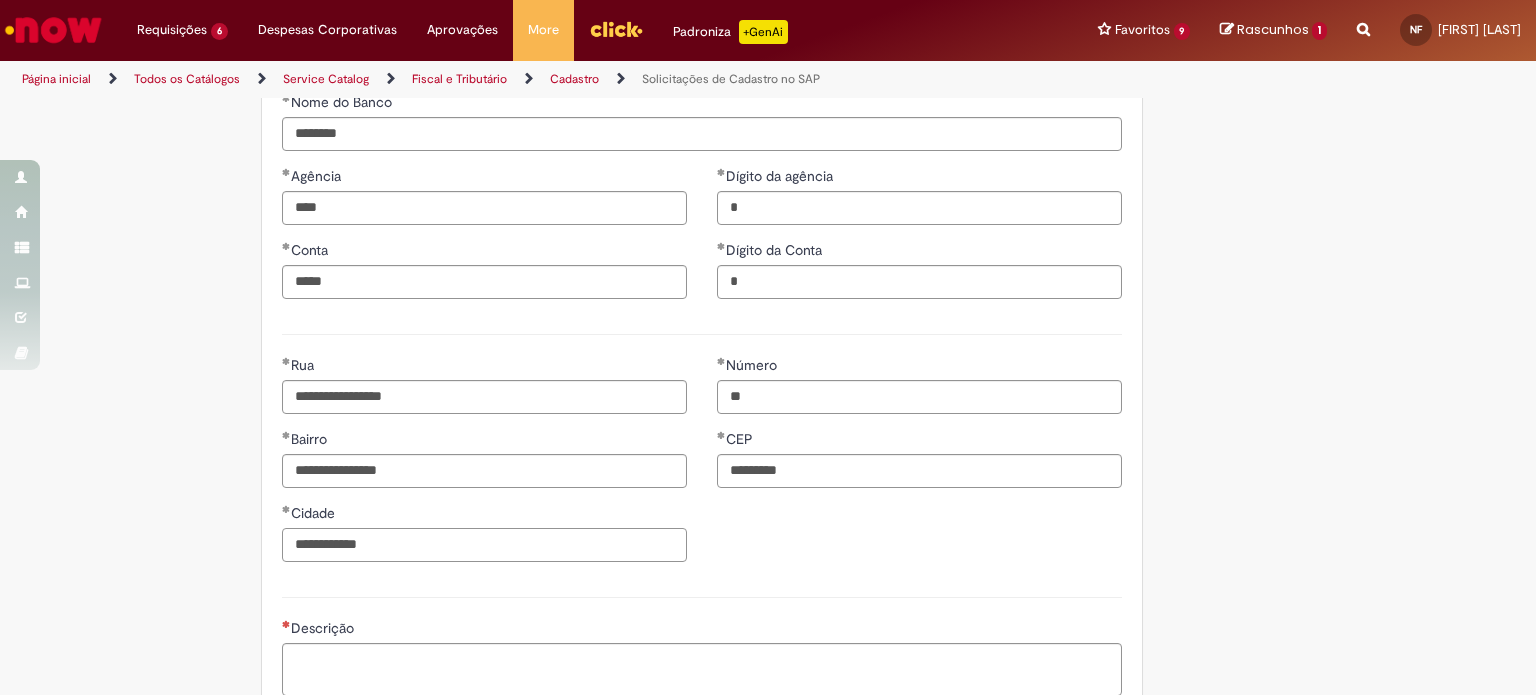 scroll, scrollTop: 1099, scrollLeft: 0, axis: vertical 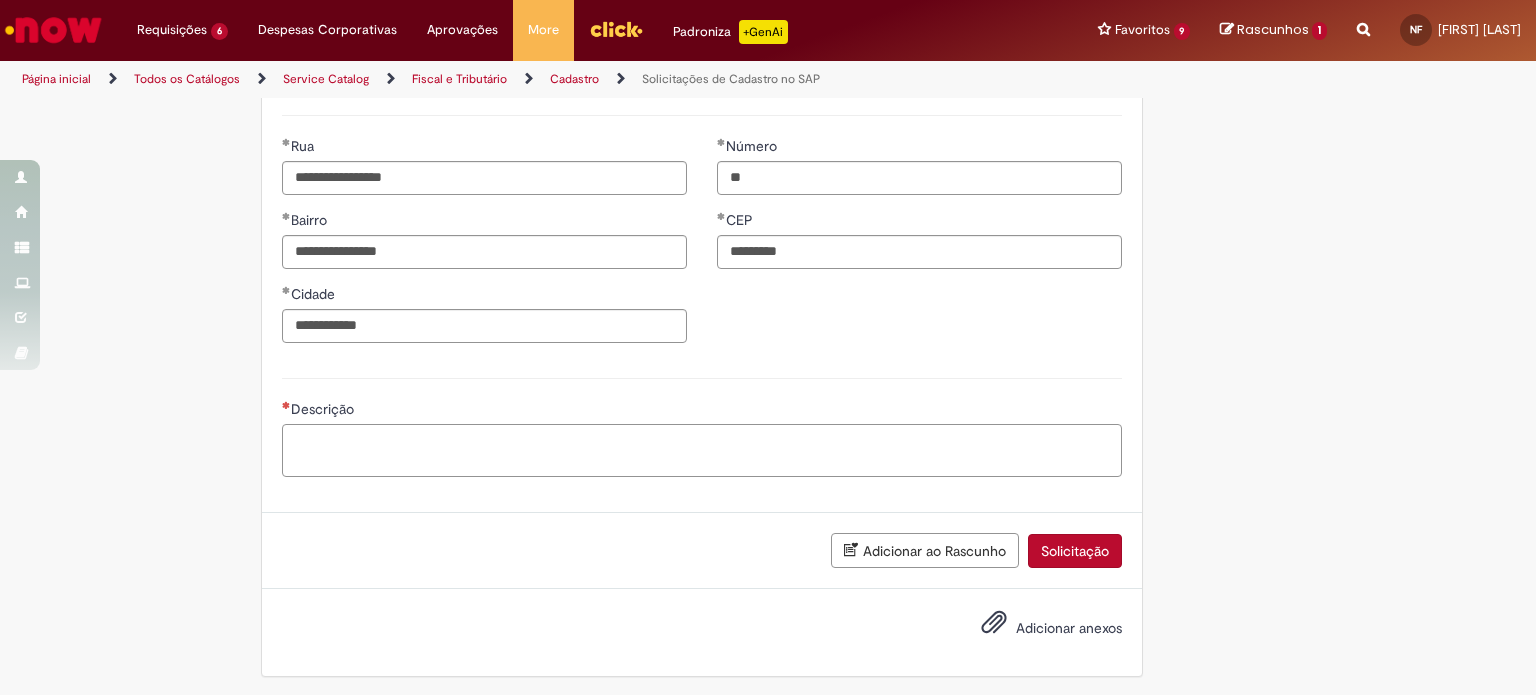 paste on "**********" 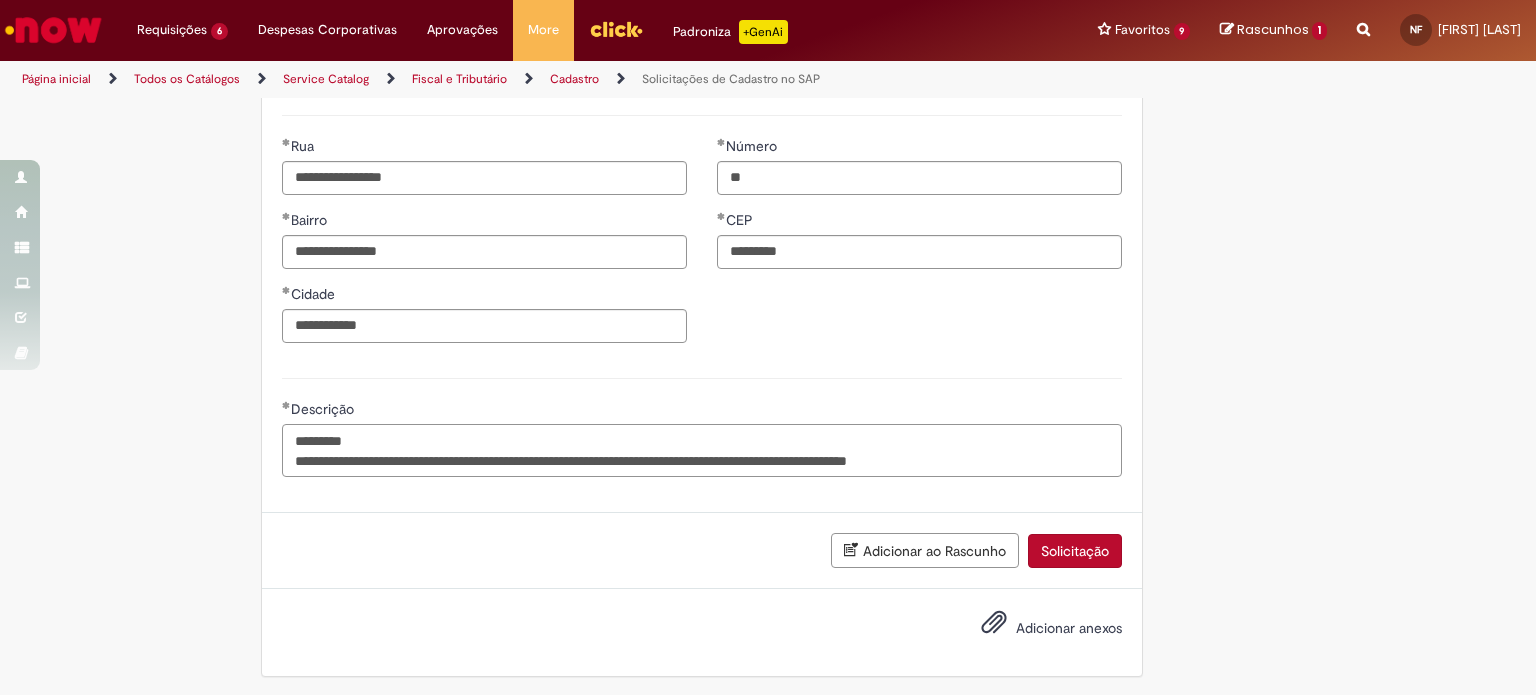drag, startPoint x: 369, startPoint y: 435, endPoint x: 222, endPoint y: 420, distance: 147.76332 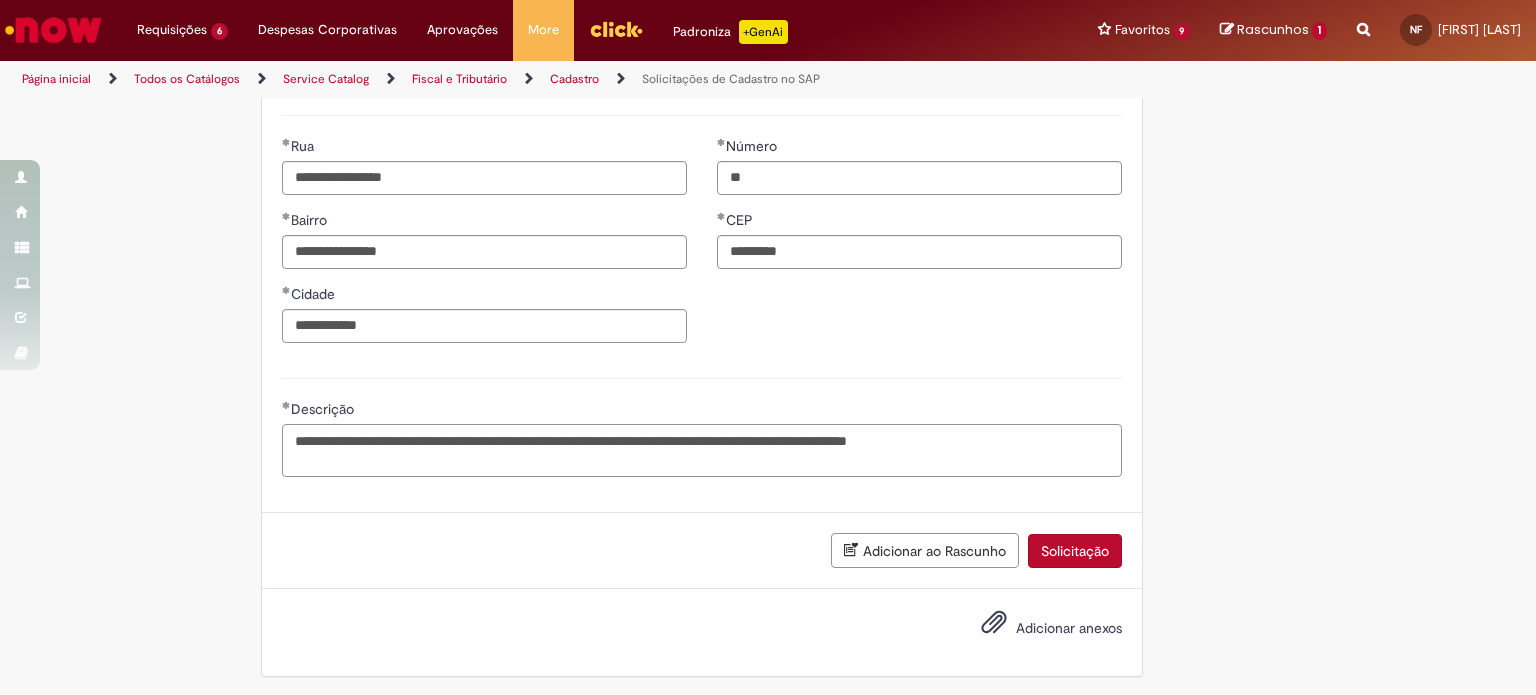 type on "**********" 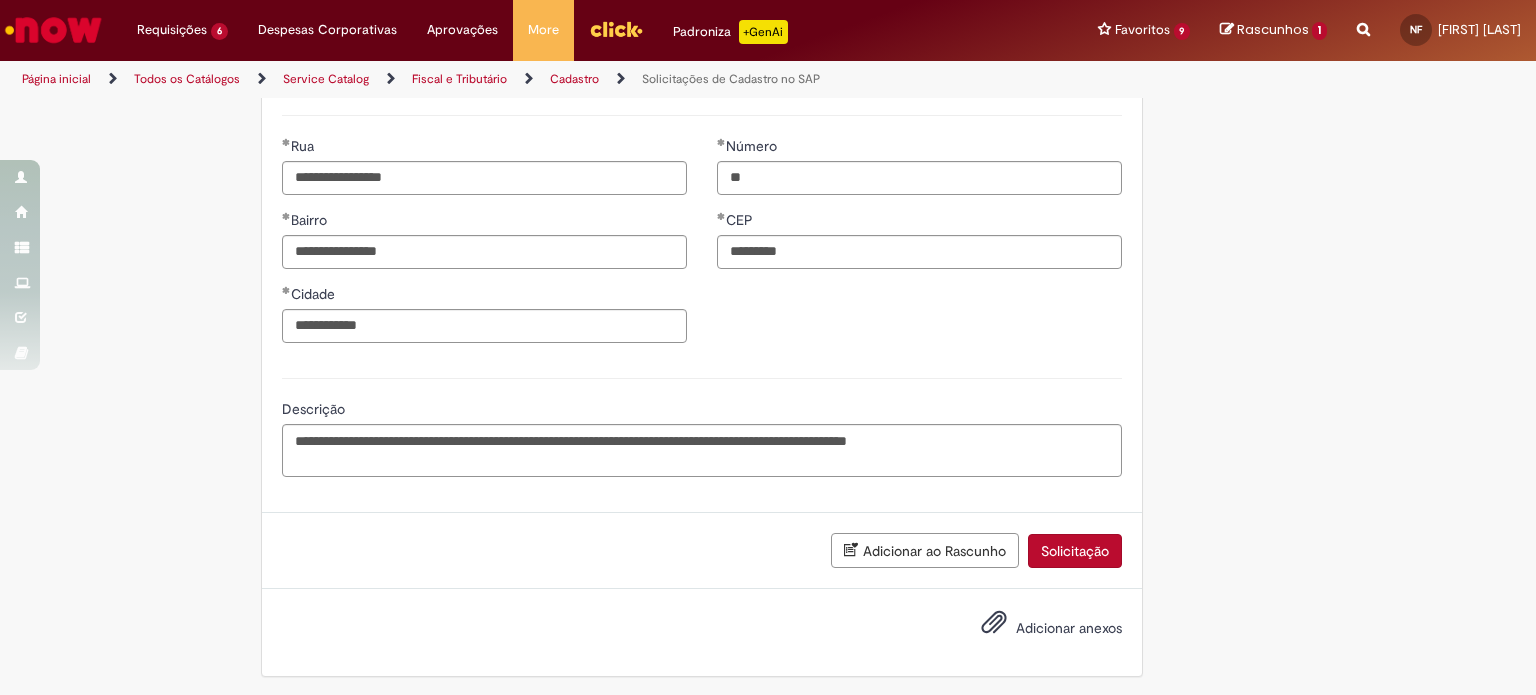 click on "Adicionar anexos" at bounding box center (1037, 629) 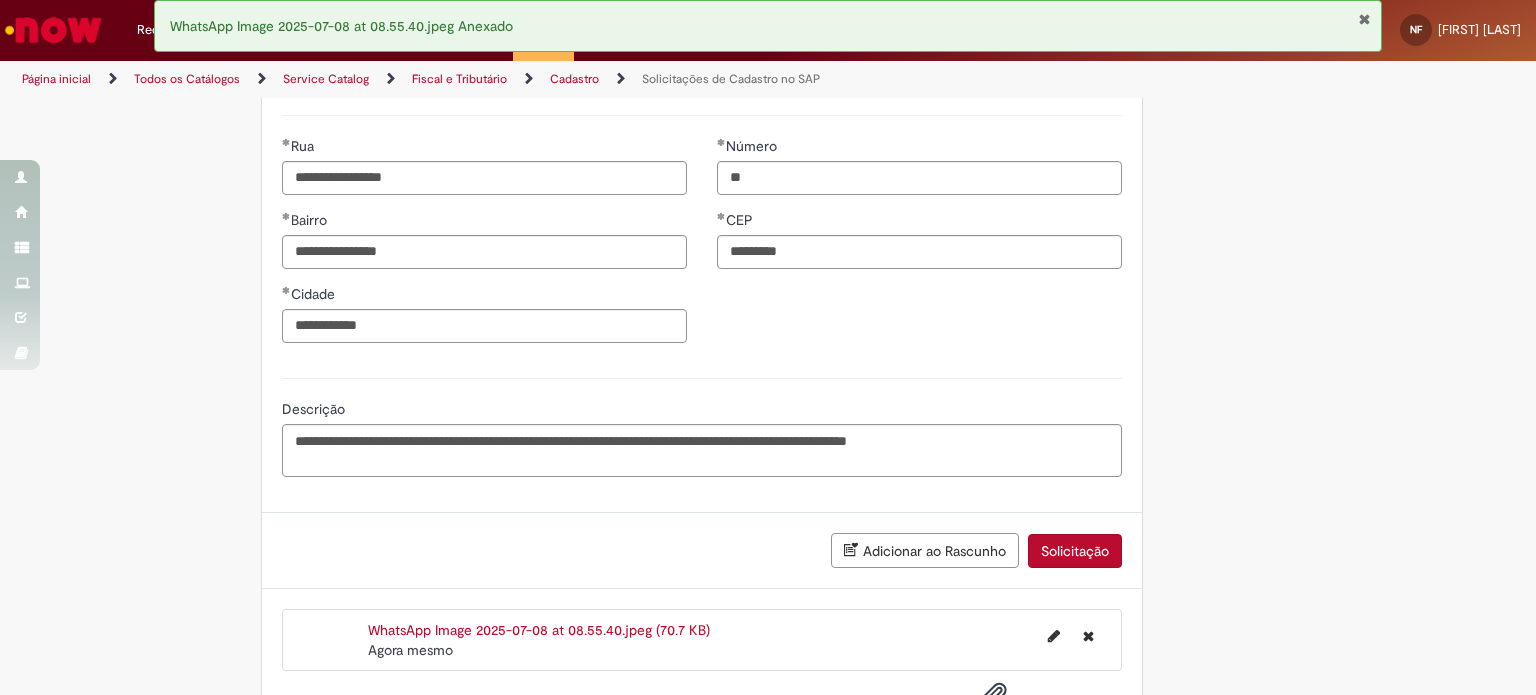 click on "Solicitação" at bounding box center [1075, 551] 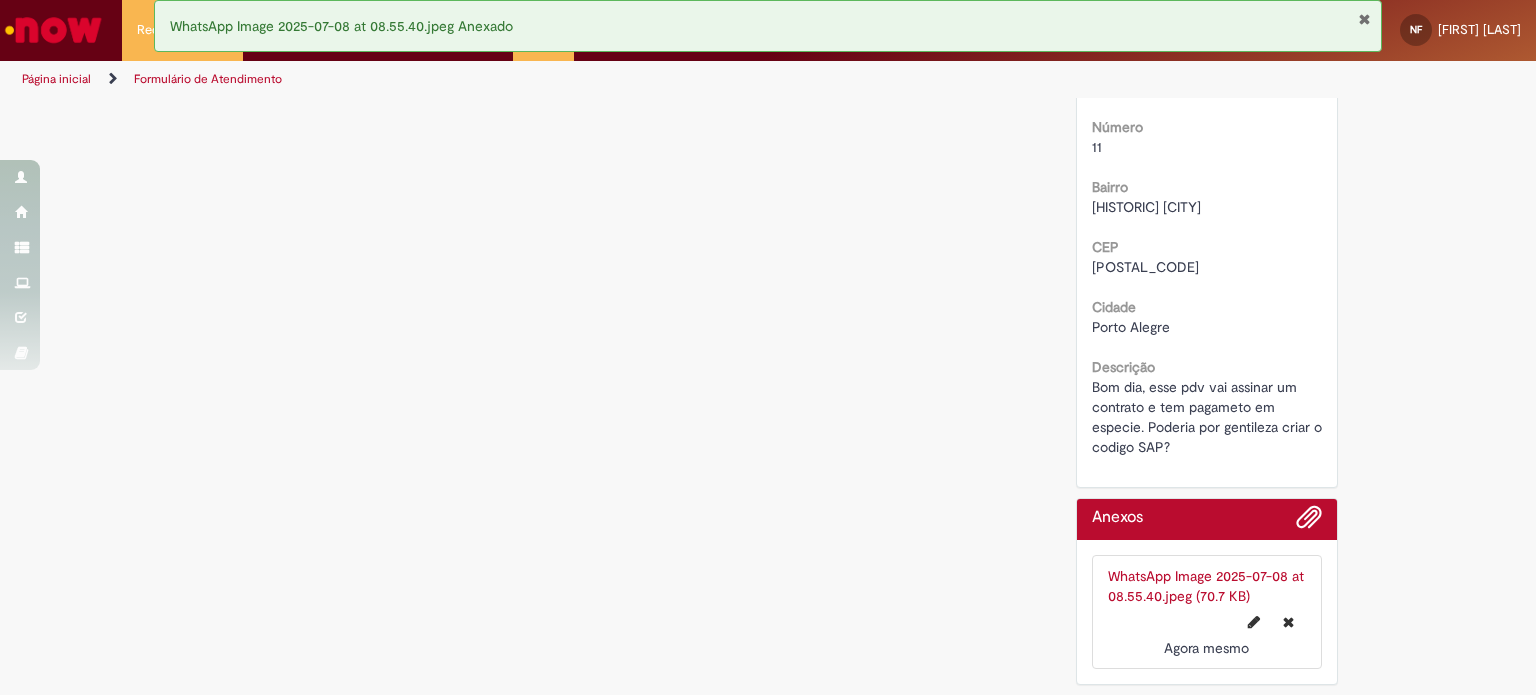 scroll, scrollTop: 0, scrollLeft: 0, axis: both 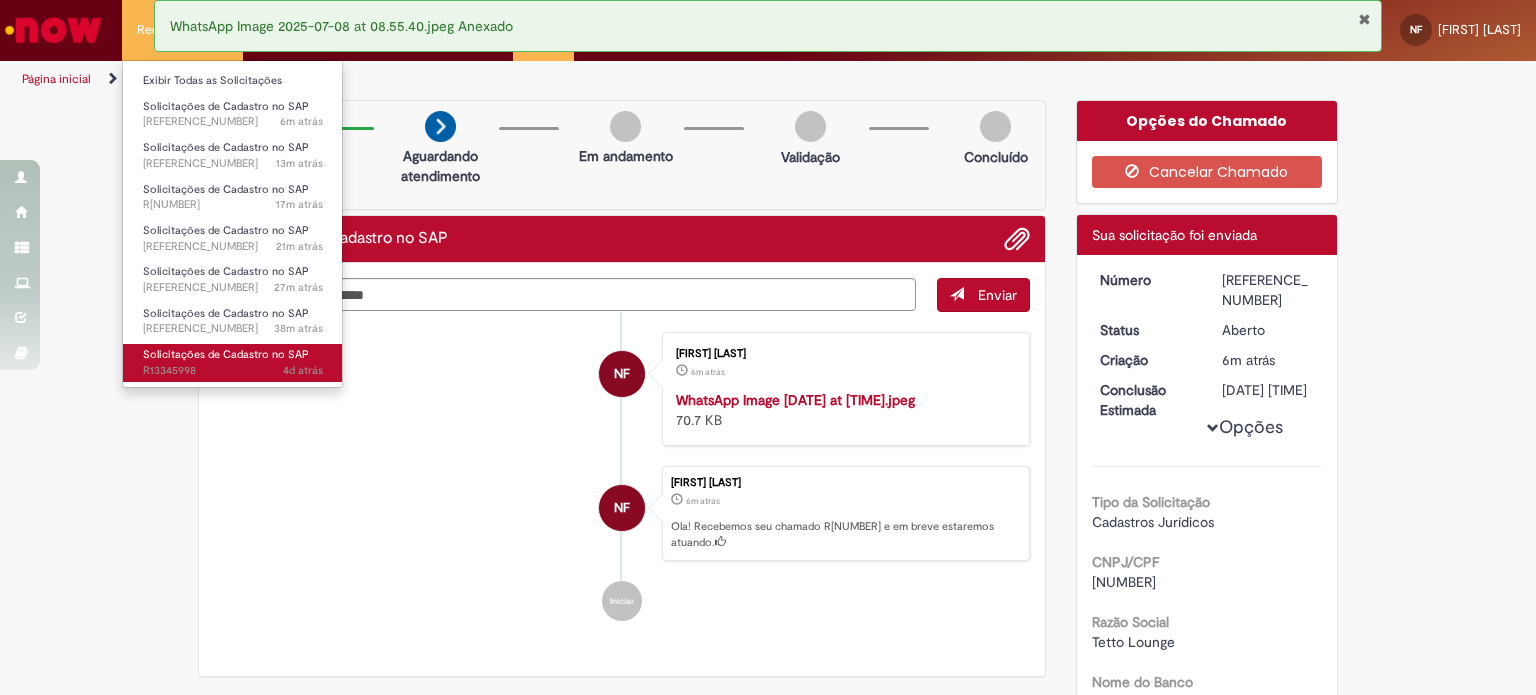click on "Solicitações de Cadastro no SAP" at bounding box center (226, 354) 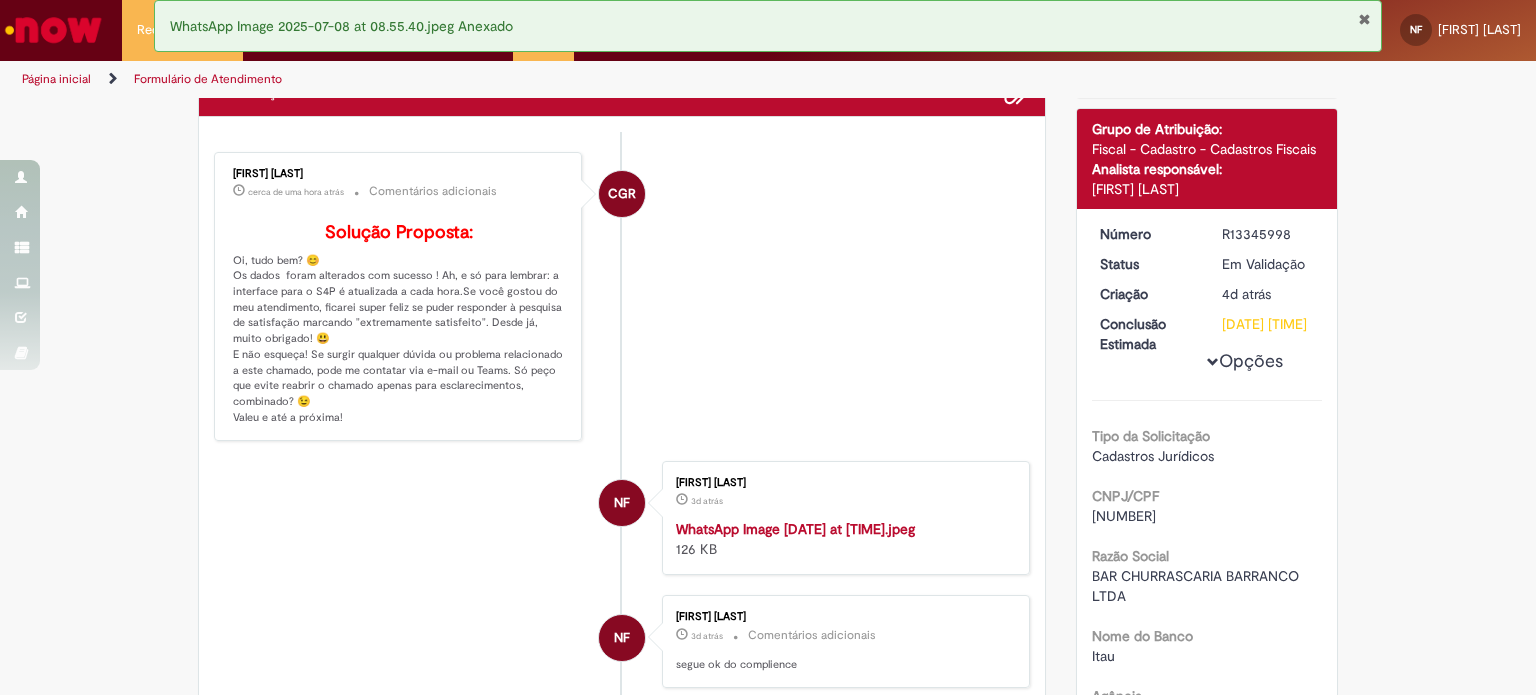 scroll, scrollTop: 0, scrollLeft: 0, axis: both 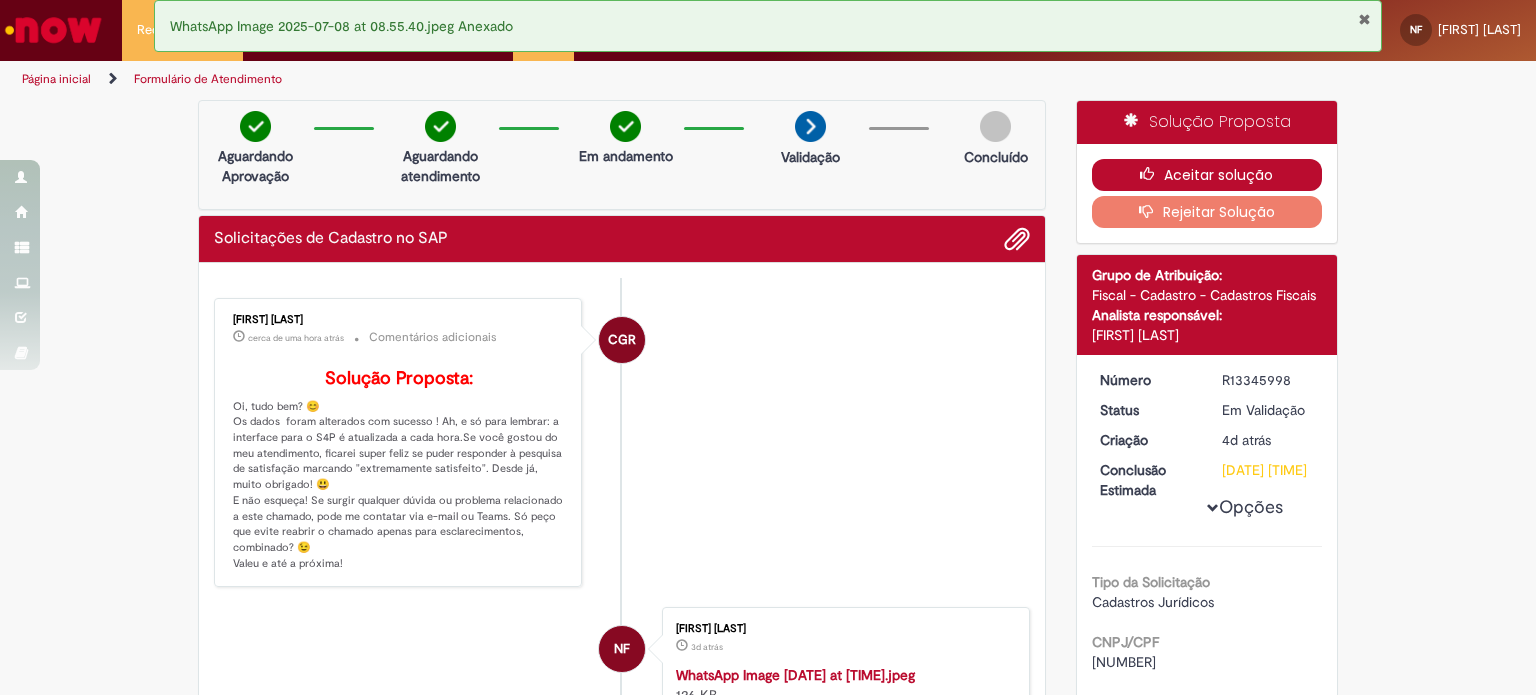 click on "Aceitar solução" at bounding box center [1207, 175] 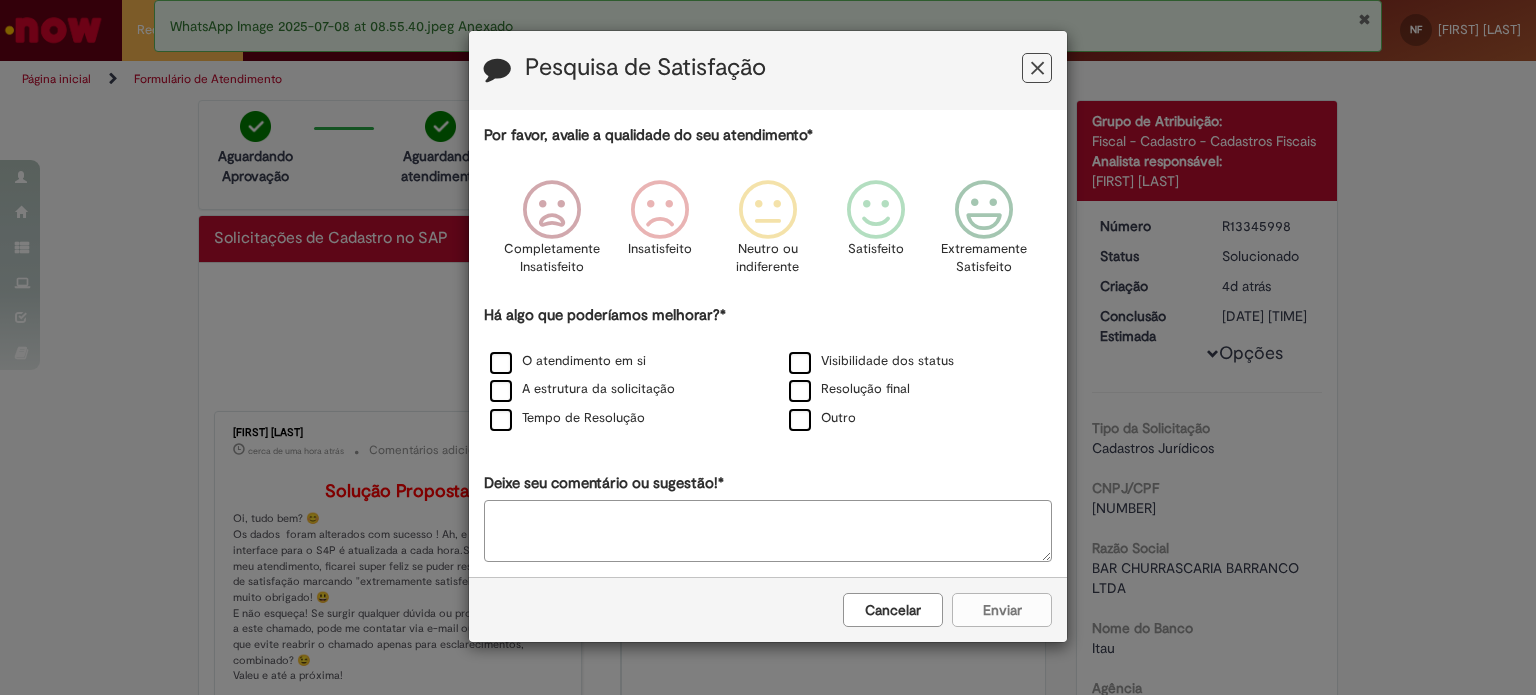 click on "Cancelar   Enviar" at bounding box center [768, 609] 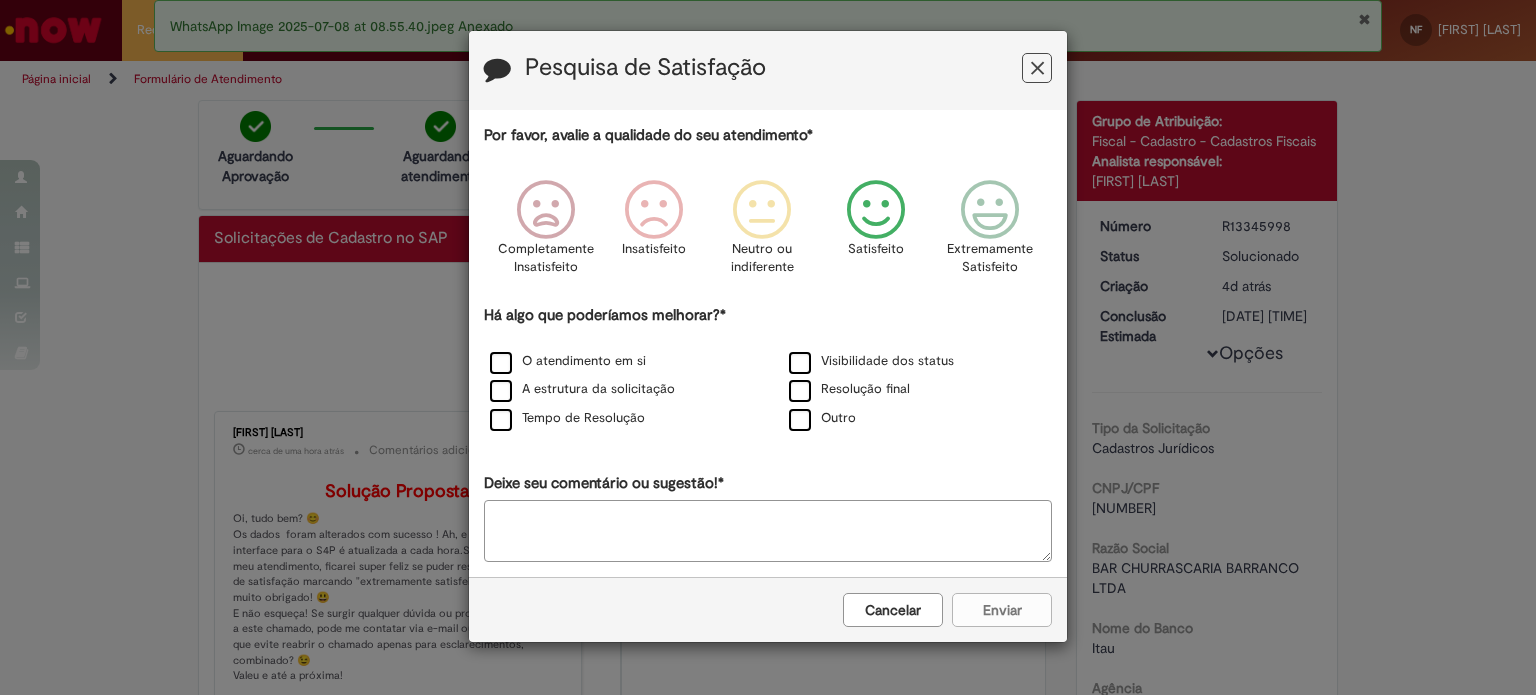 click at bounding box center (876, 210) 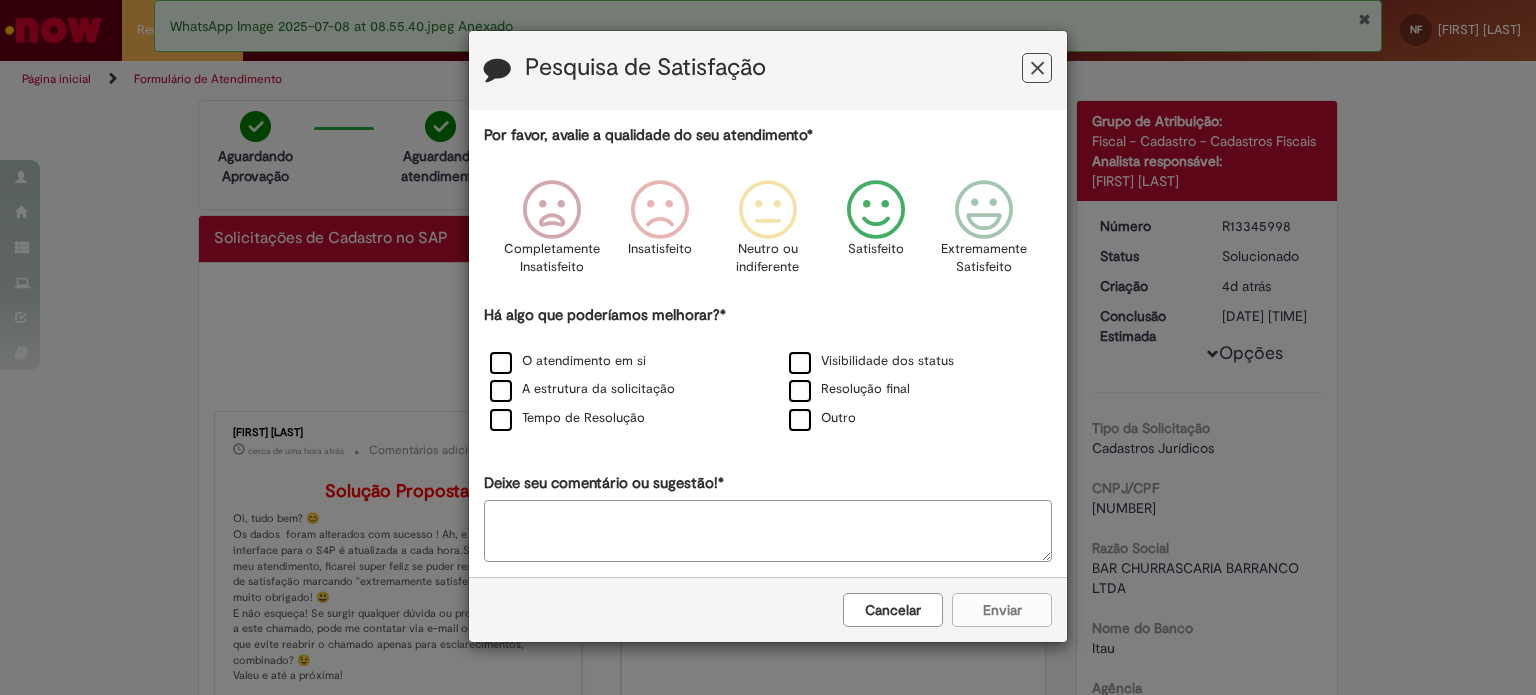 drag, startPoint x: 993, startPoint y: 612, endPoint x: 600, endPoint y: 377, distance: 457.90173 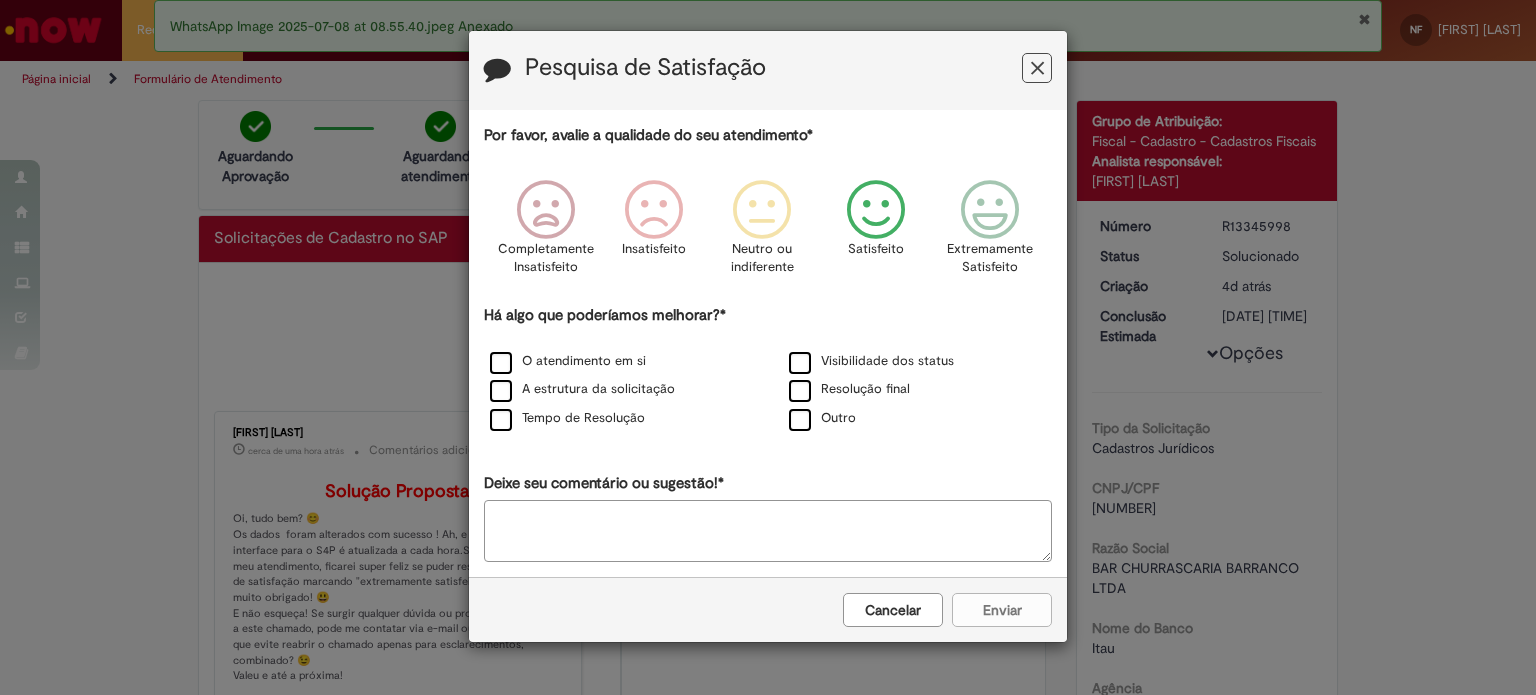 click at bounding box center (876, 210) 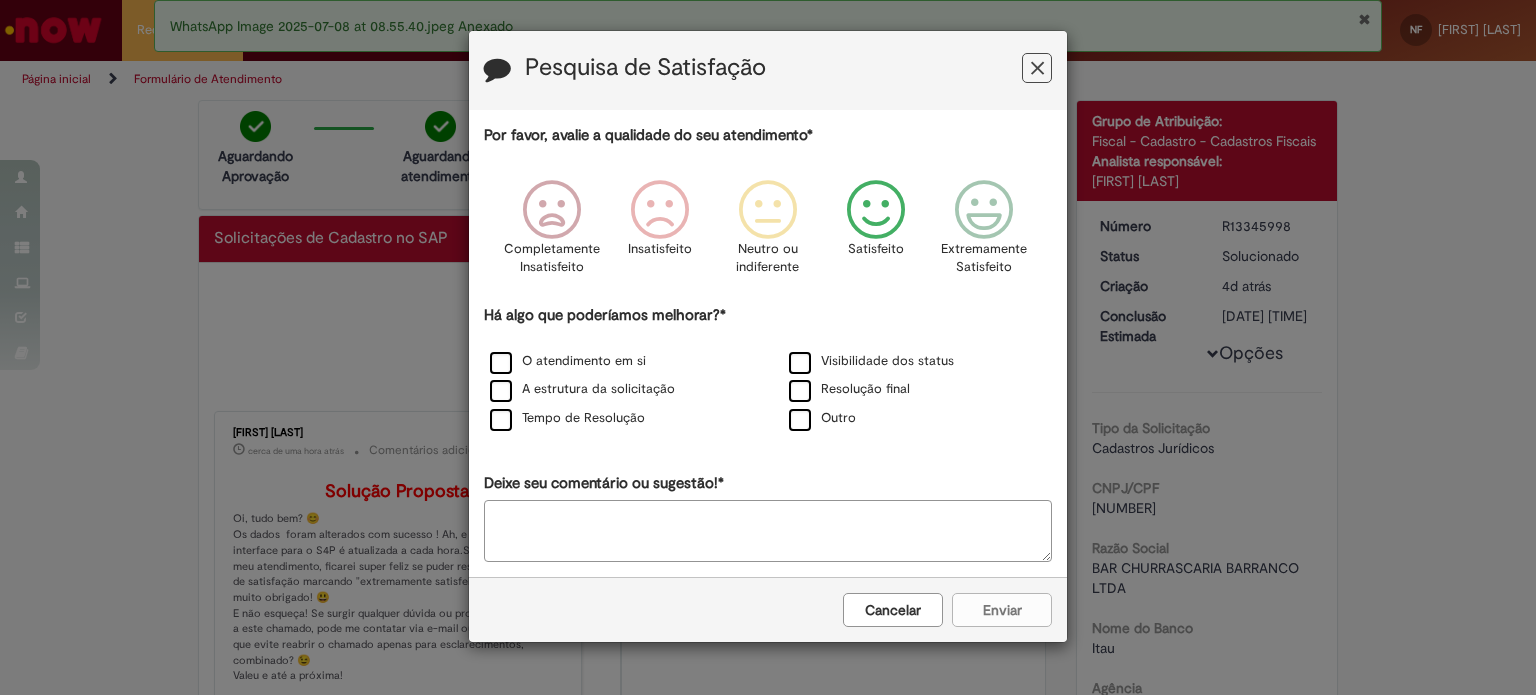 click on "Cancelar   Enviar" at bounding box center (768, 609) 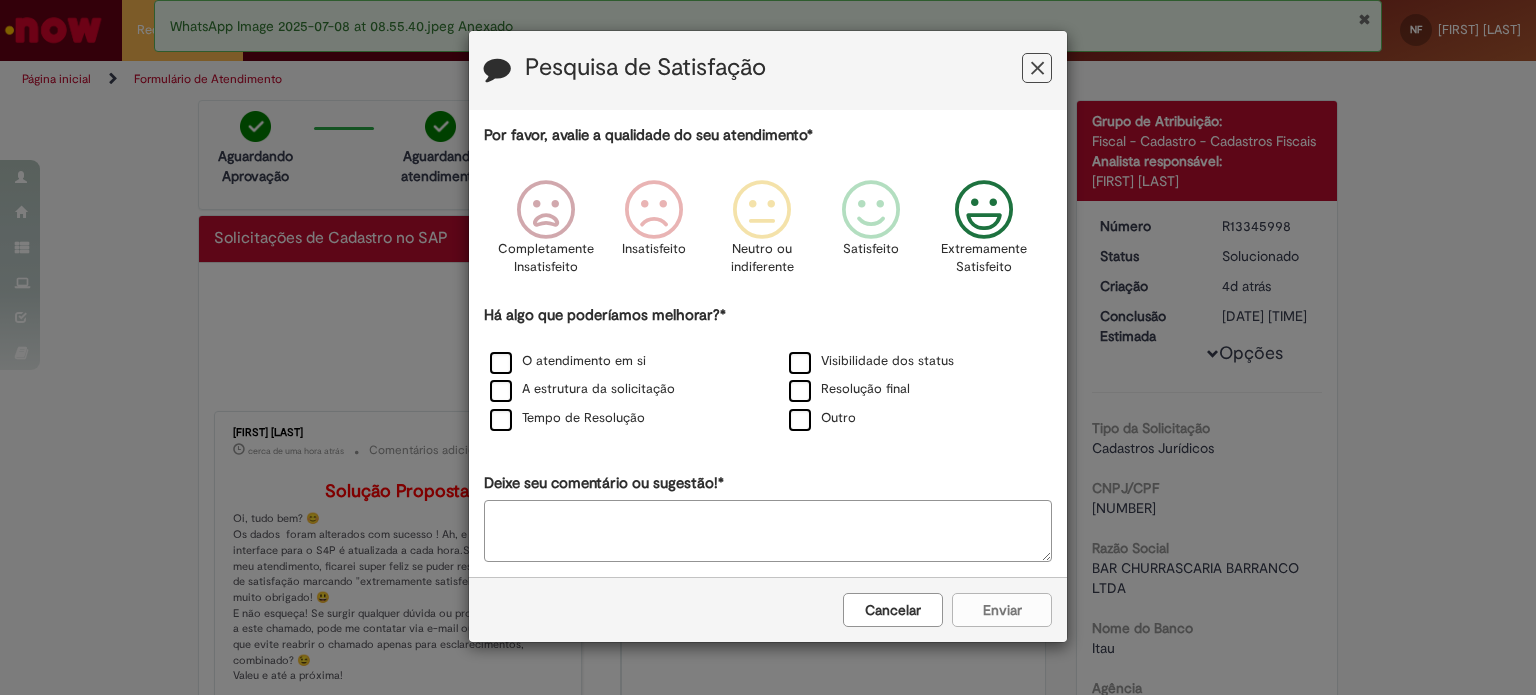 click on "Extremamente Satisfeito" at bounding box center [984, 258] 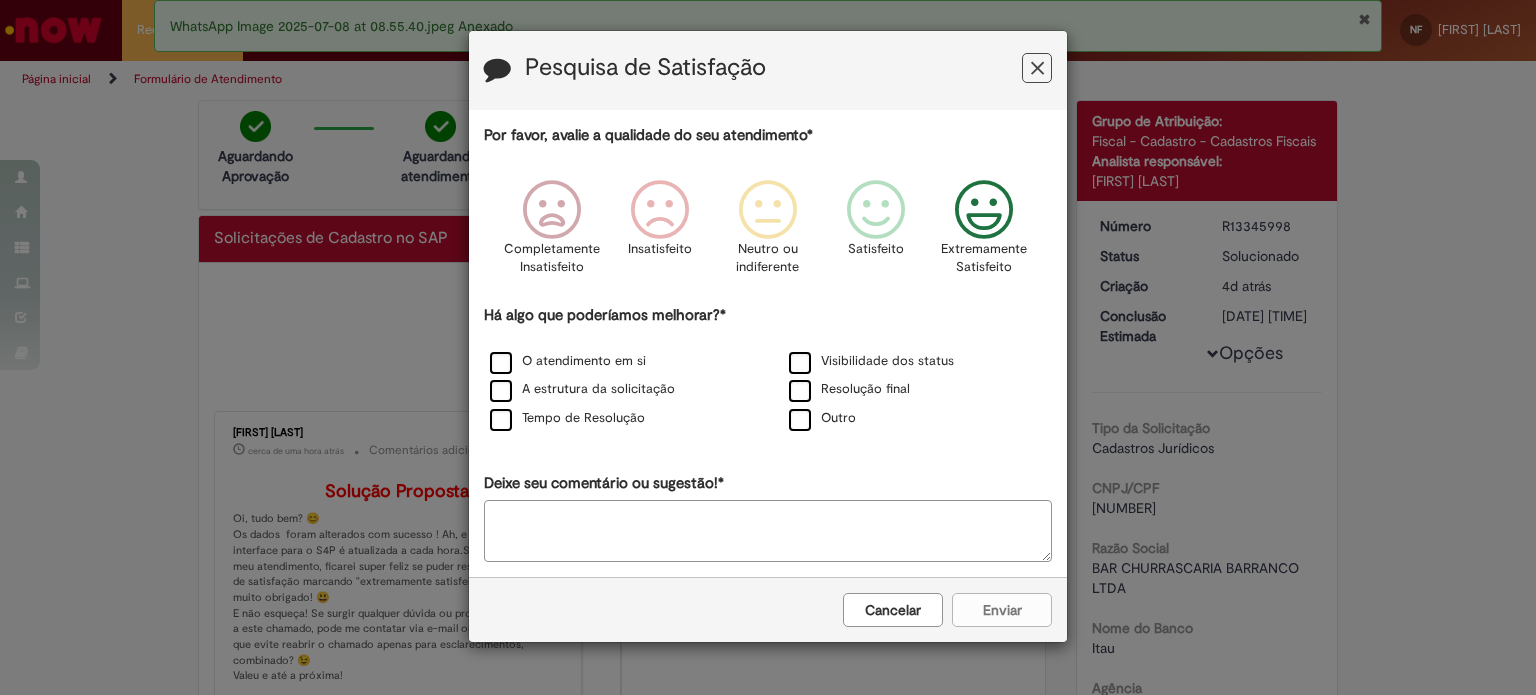 click on "Resolução final" at bounding box center [917, 390] 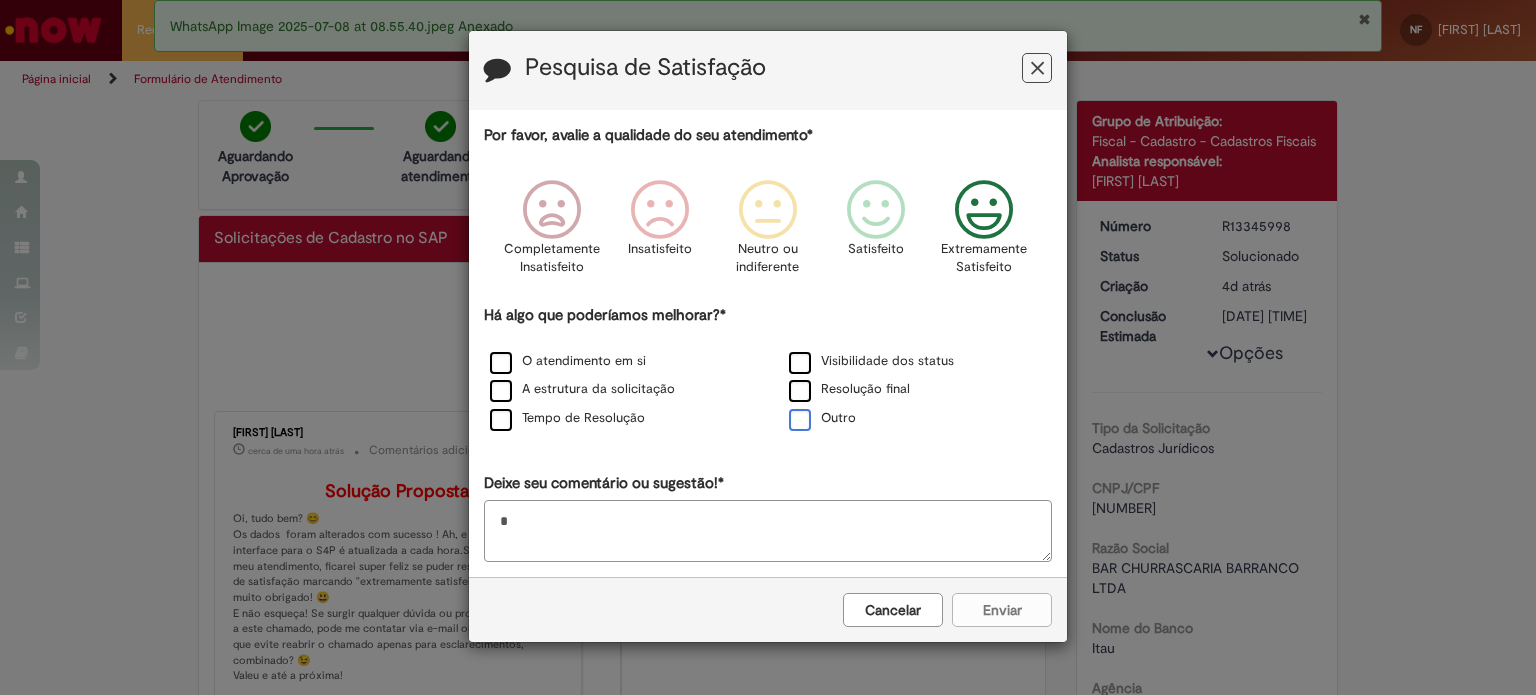 type on "*" 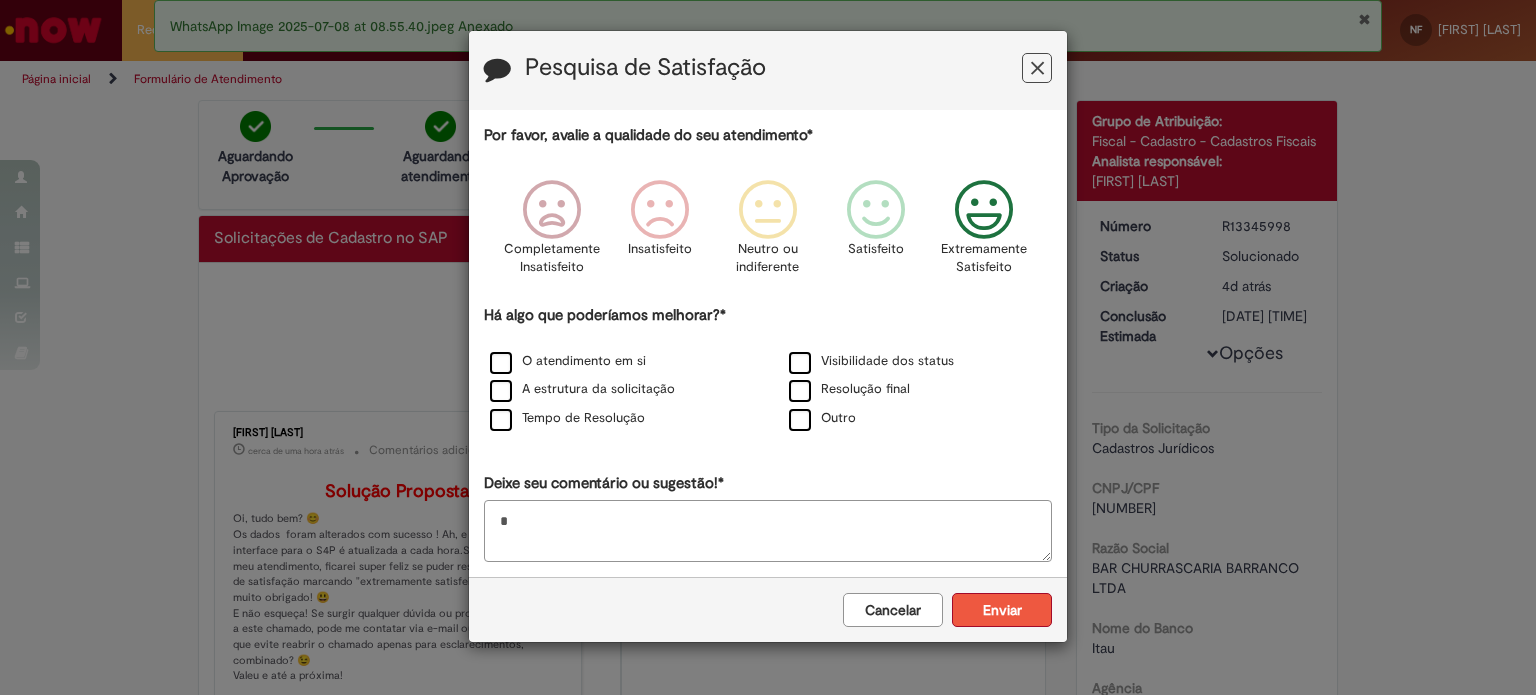click on "Enviar" at bounding box center [1002, 610] 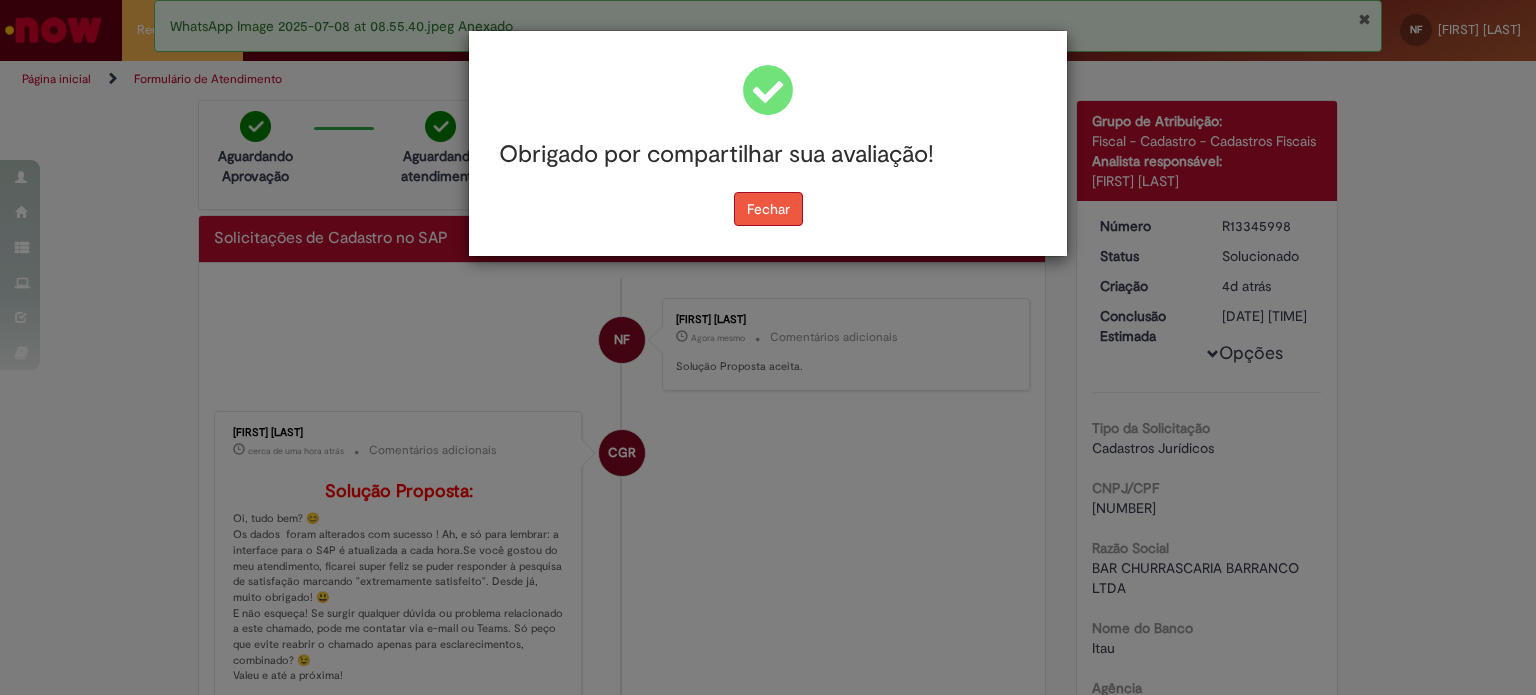 click on "Fechar" at bounding box center [768, 209] 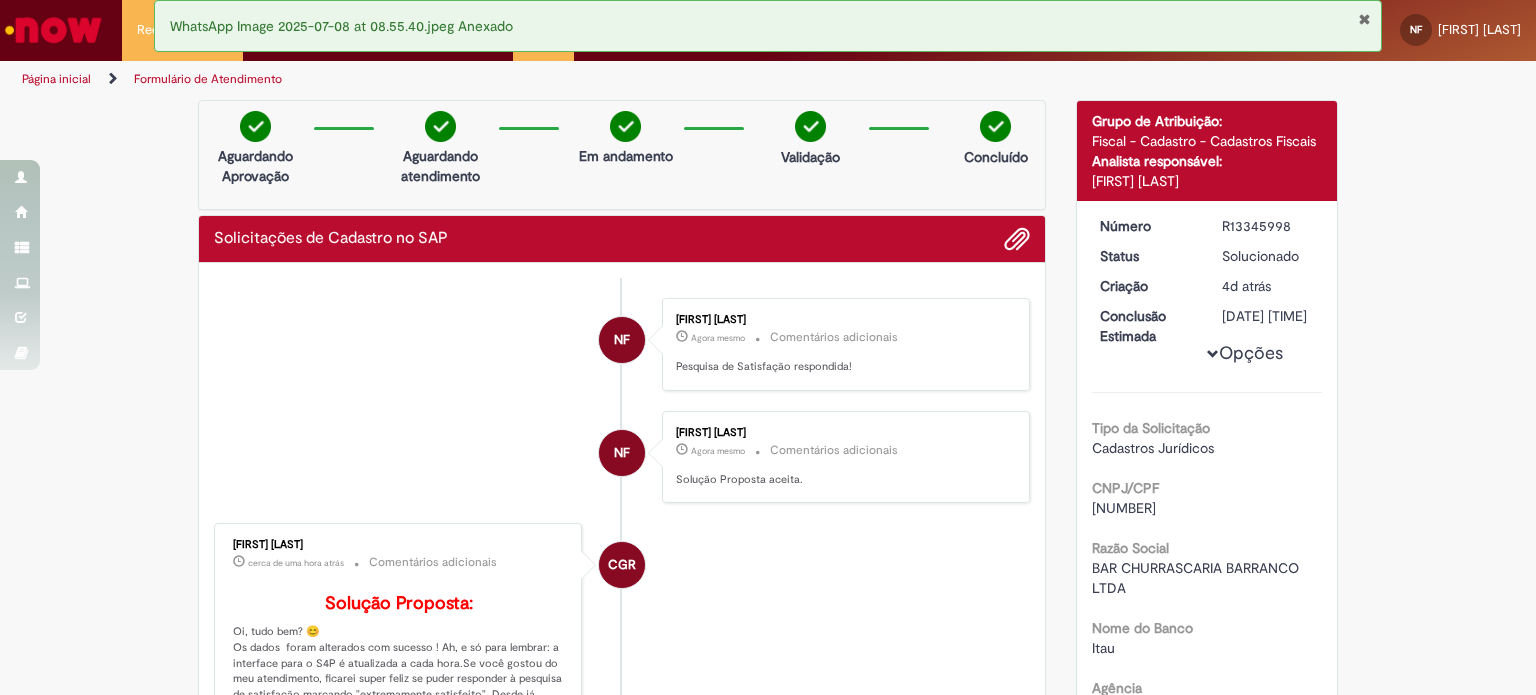 click on "Página inicial" at bounding box center [56, 79] 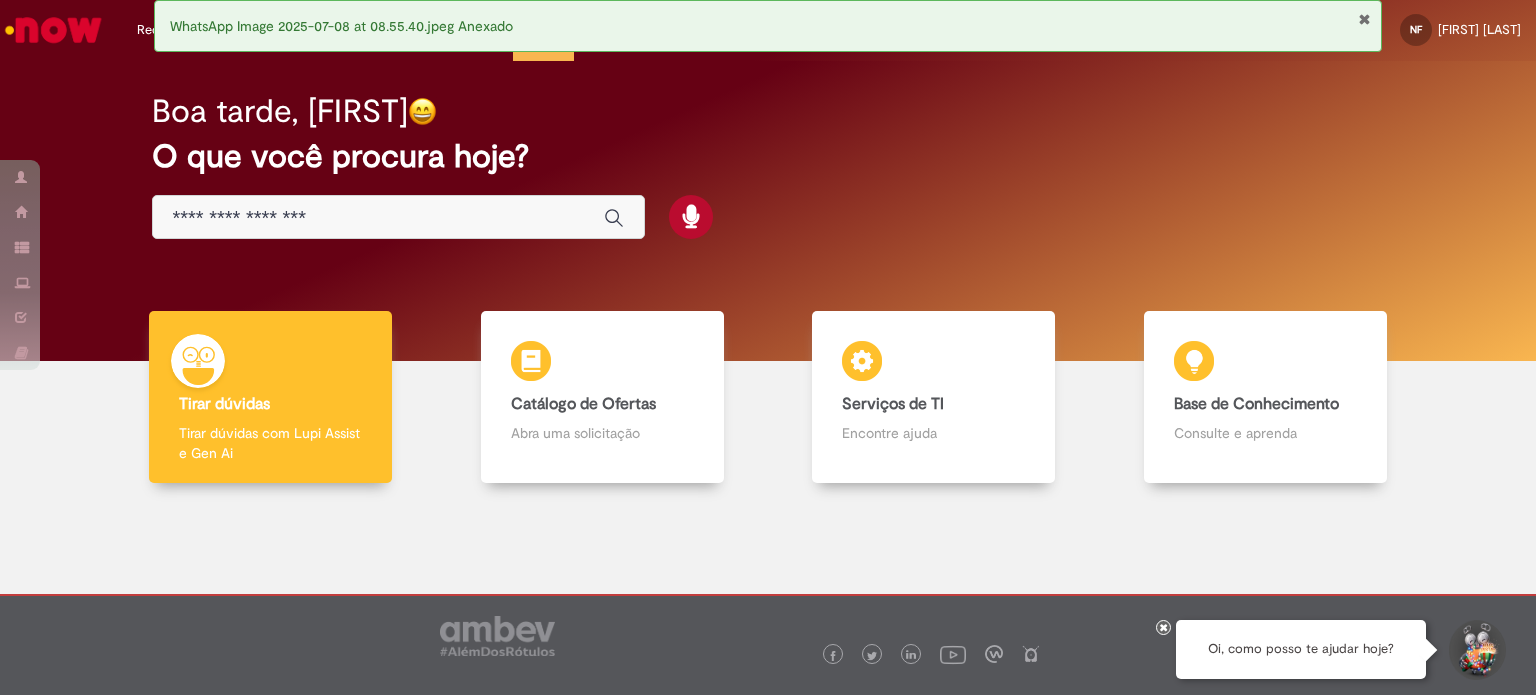 click at bounding box center (1364, 19) 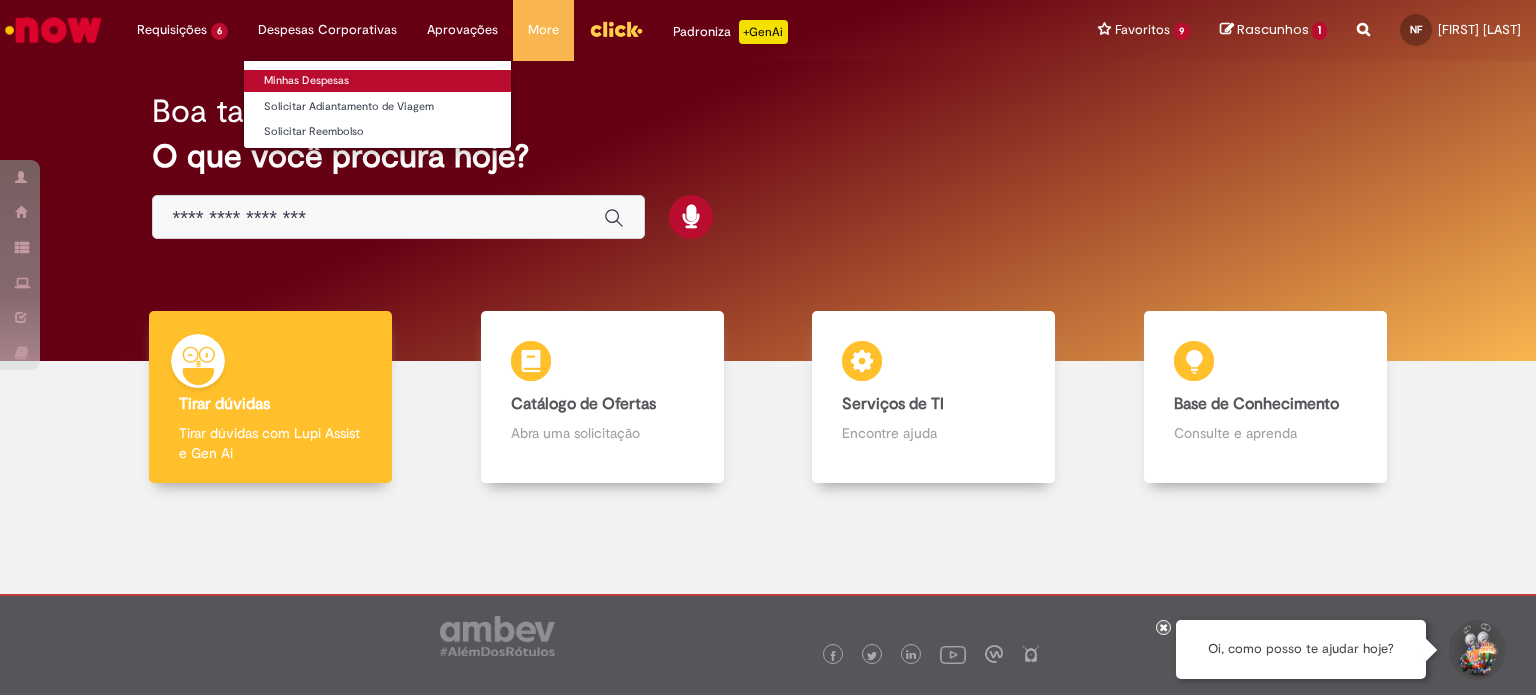 click on "Minhas Despesas" at bounding box center (377, 81) 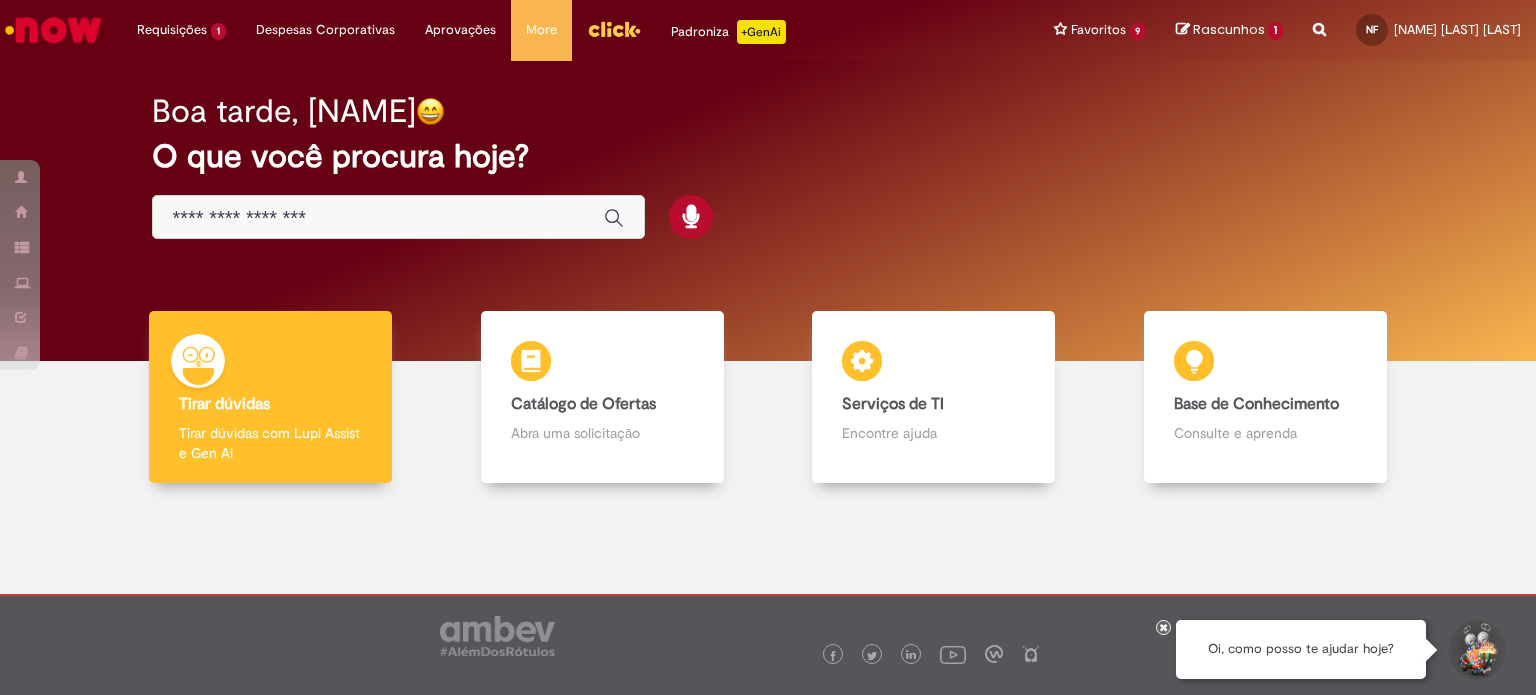 scroll, scrollTop: 0, scrollLeft: 0, axis: both 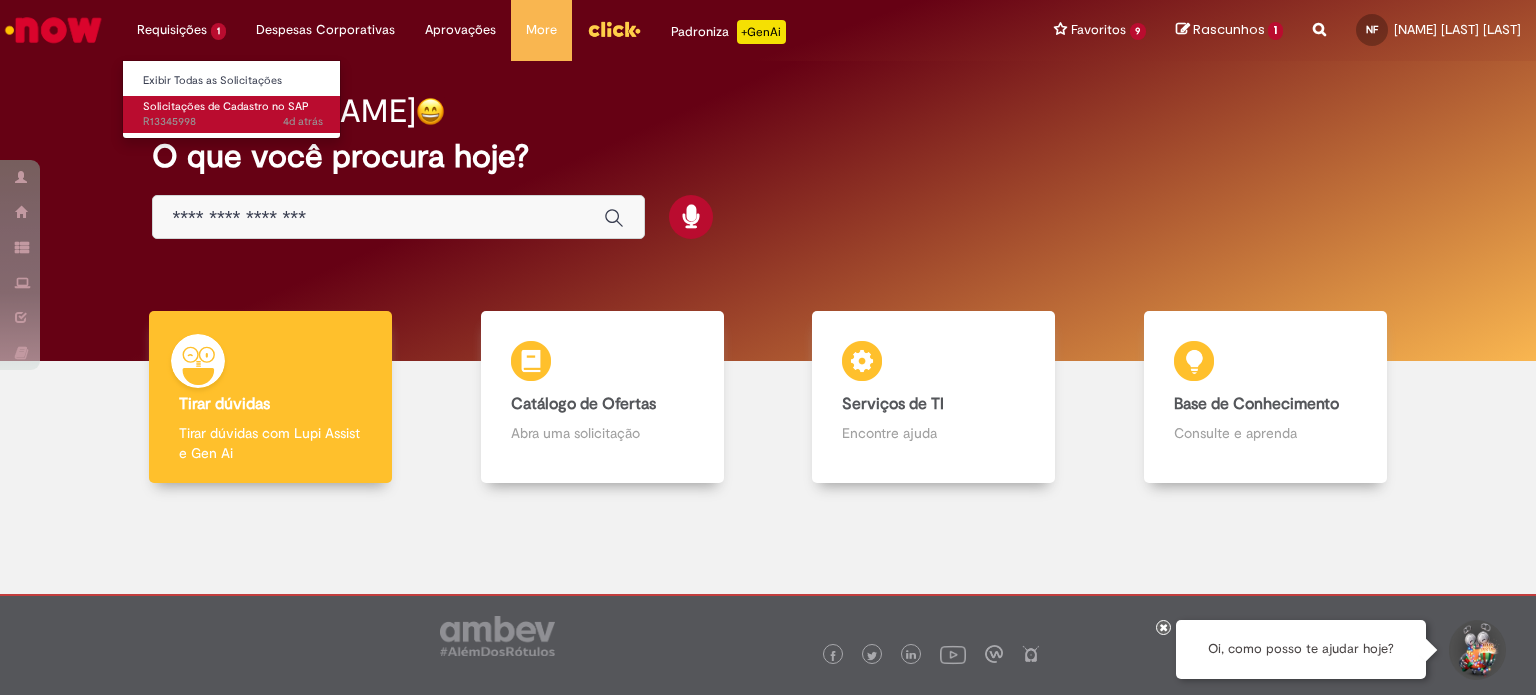 click on "Solicitações de Cadastro no SAP" at bounding box center [226, 106] 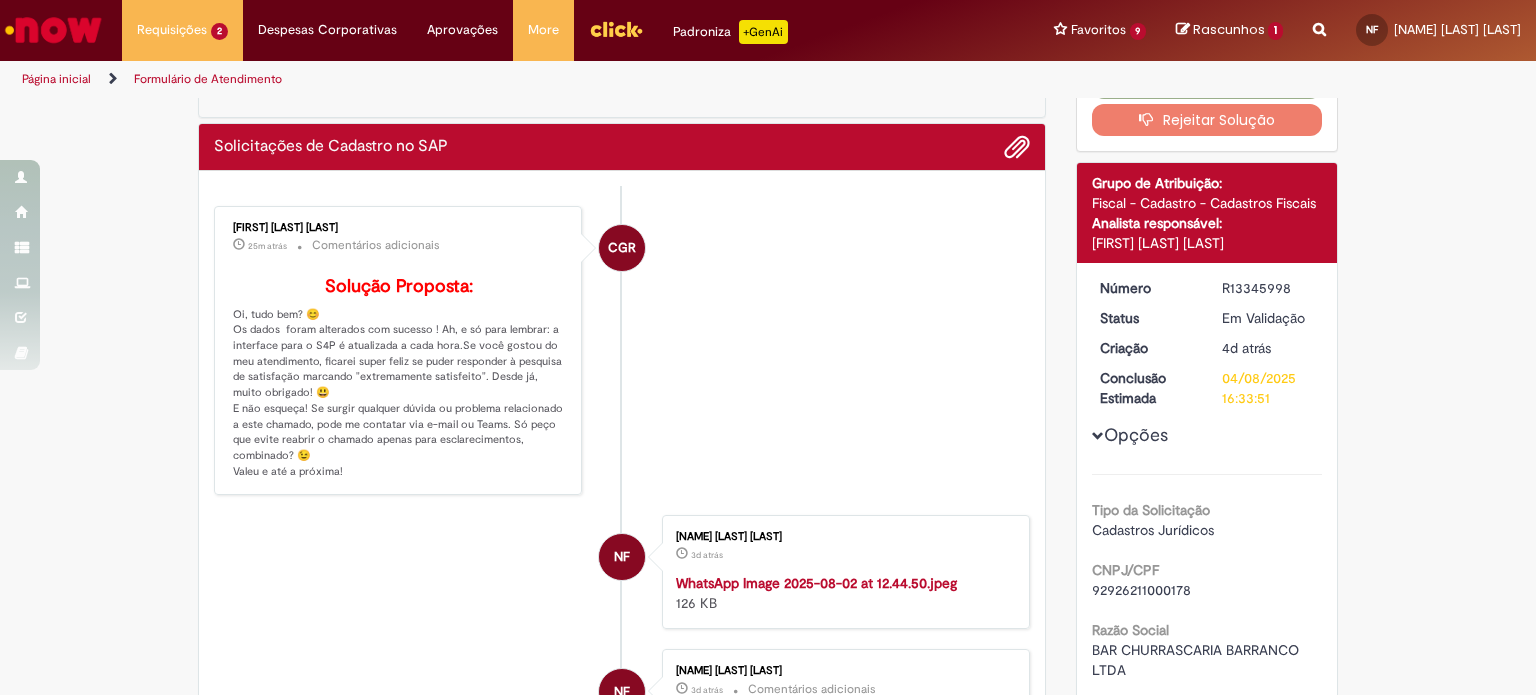 scroll, scrollTop: 94, scrollLeft: 0, axis: vertical 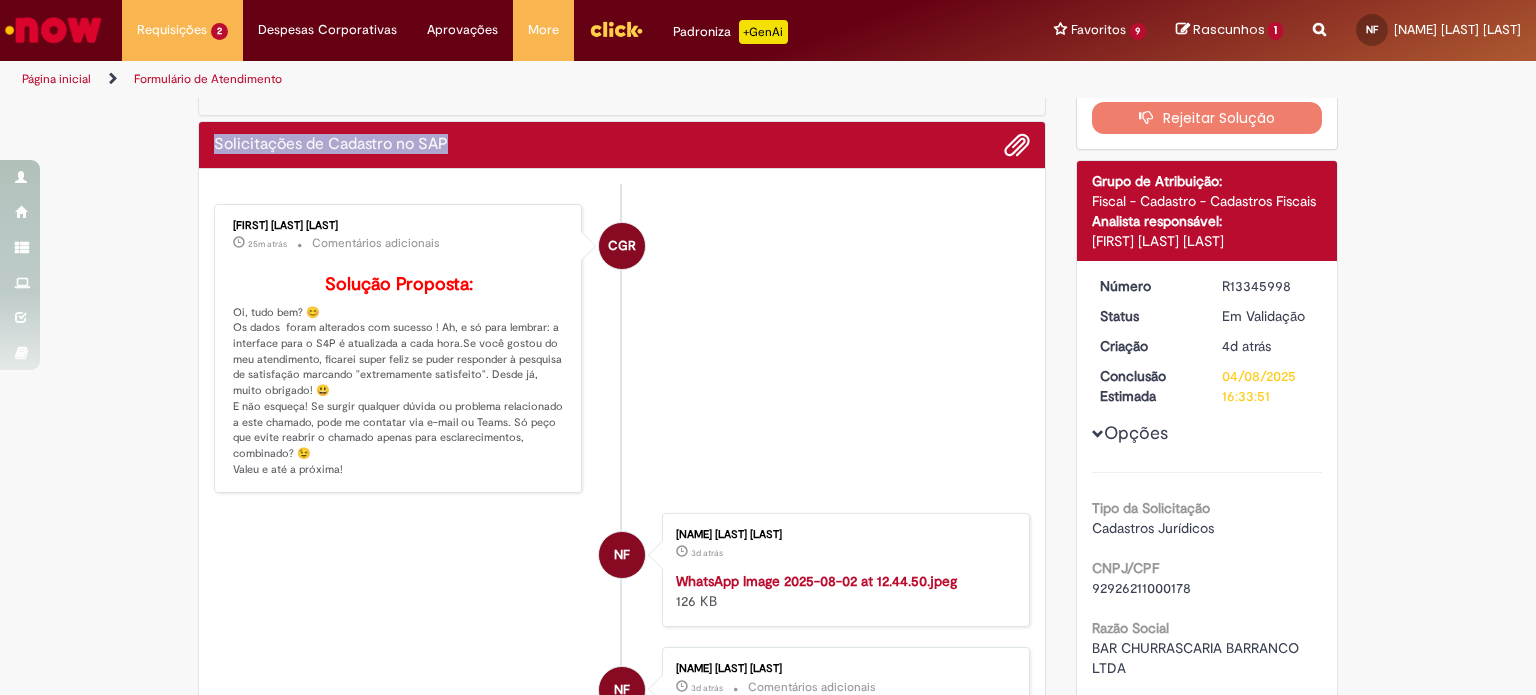 drag, startPoint x: 460, startPoint y: 143, endPoint x: 200, endPoint y: 144, distance: 260.00192 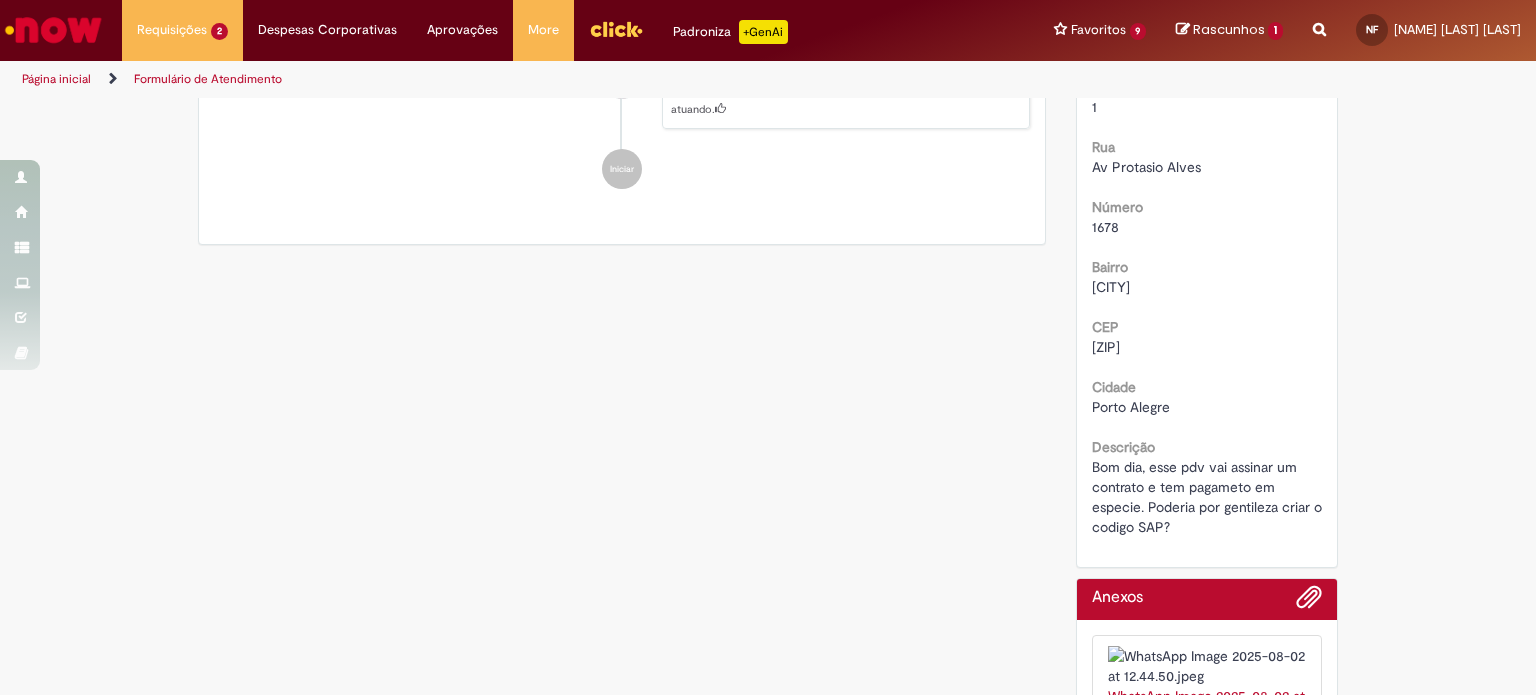 scroll, scrollTop: 979, scrollLeft: 0, axis: vertical 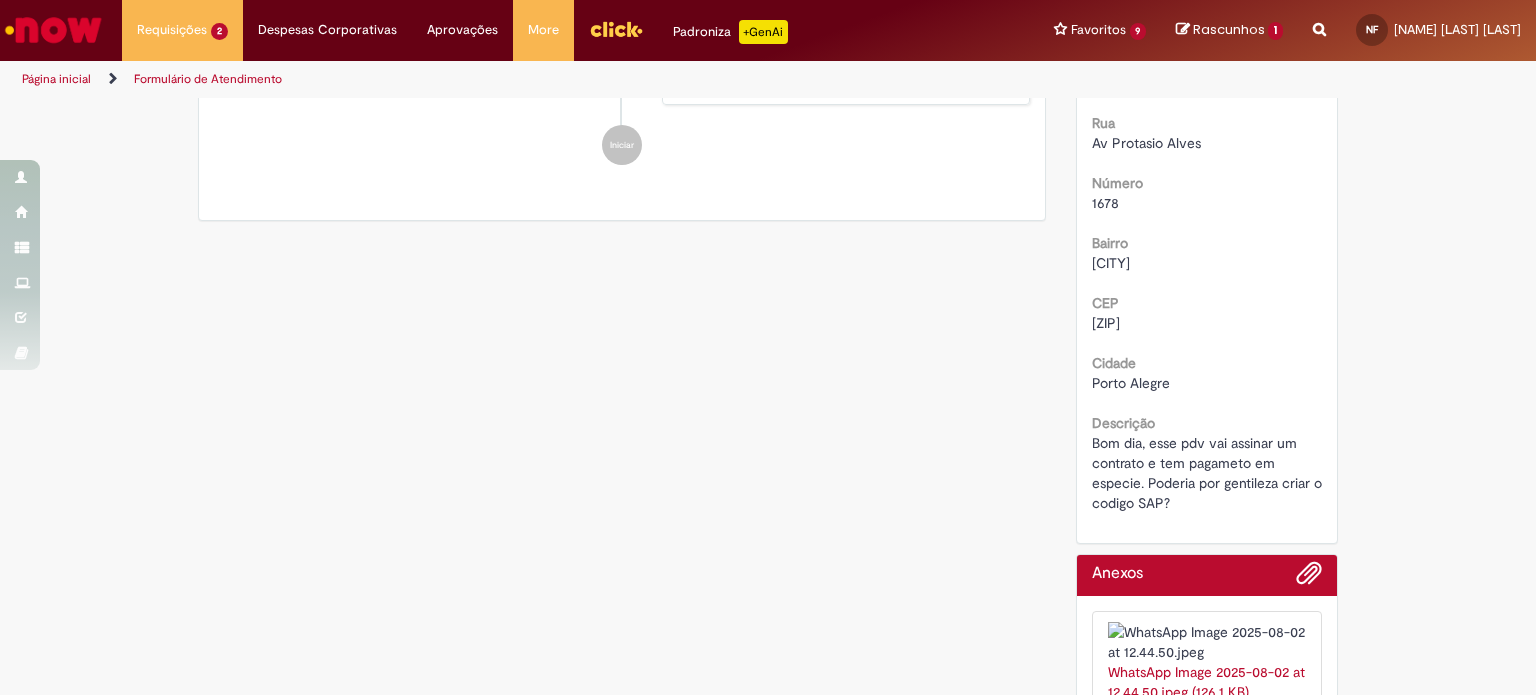 drag, startPoint x: 1081, startPoint y: 451, endPoint x: 1162, endPoint y: 498, distance: 93.64828 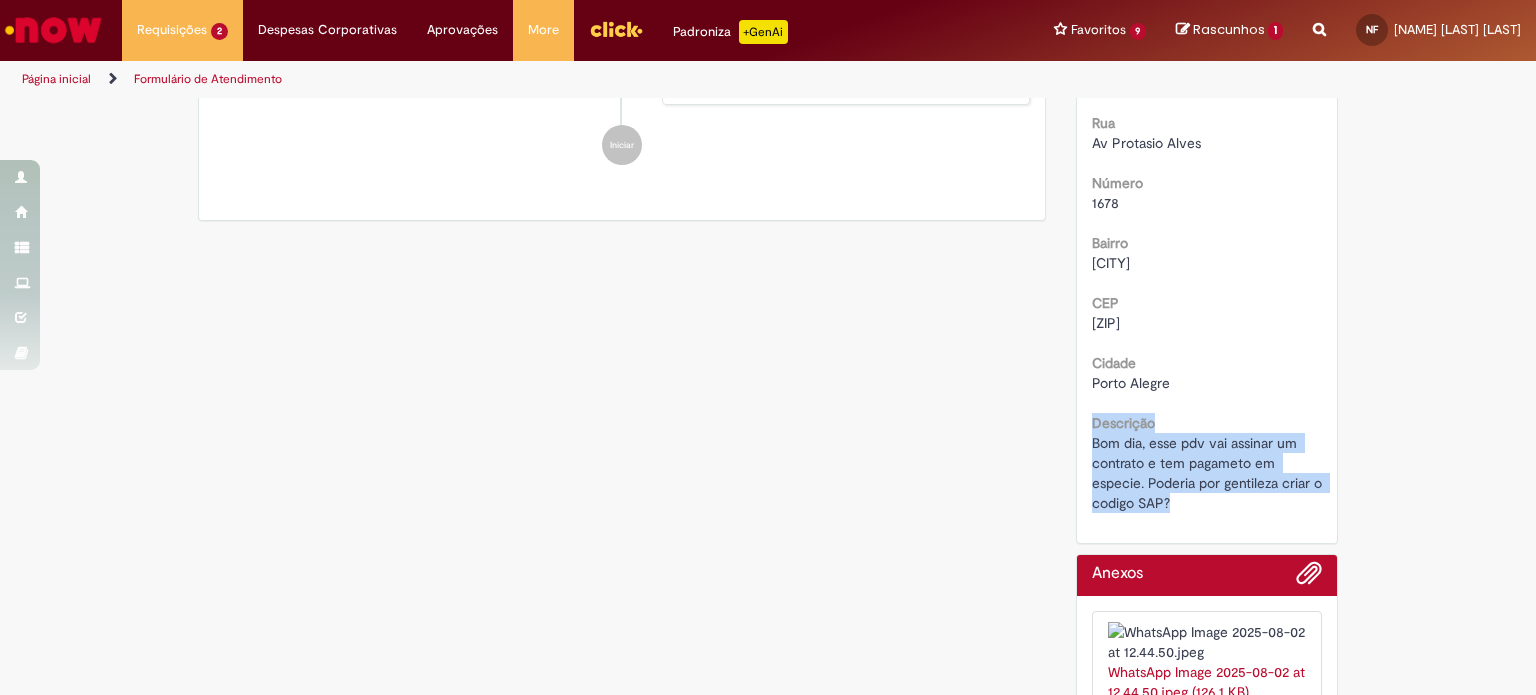 drag, startPoint x: 1162, startPoint y: 498, endPoint x: 1080, endPoint y: 431, distance: 105.89146 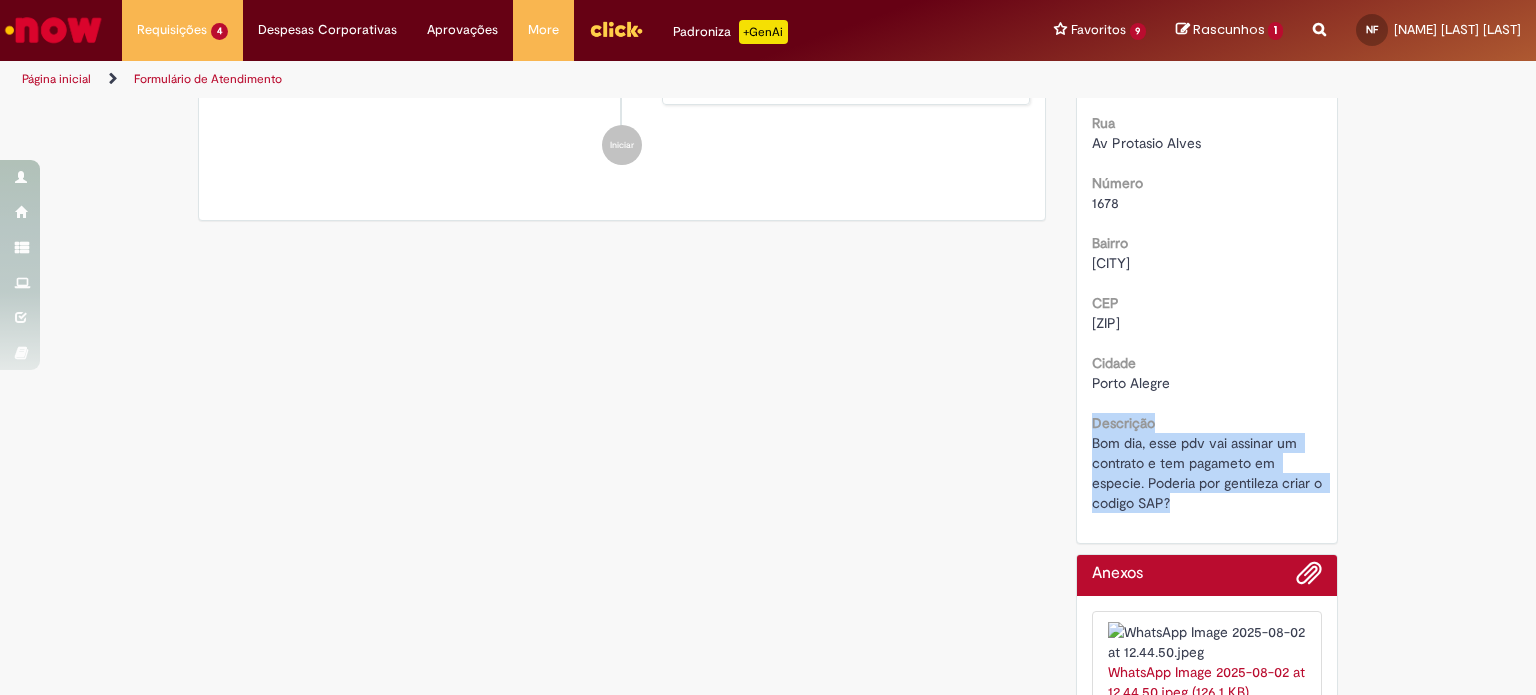 copy on "Descrição
Bom dia, esse pdv vai assinar um contrato e tem pagameto em especie. Poderia por gentileza criar o codigo SAP?" 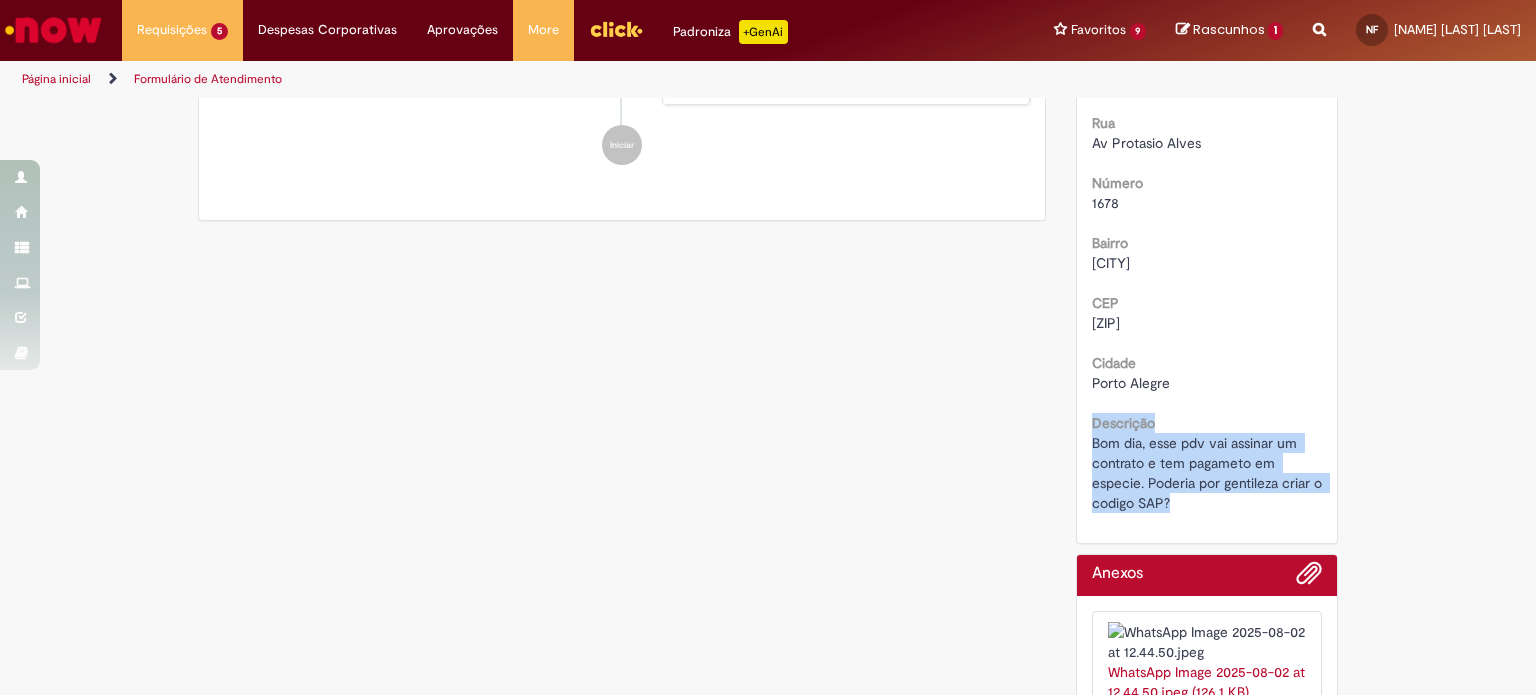 copy on "Descrição
Bom dia, esse pdv vai assinar um contrato e tem pagameto em especie. Poderia por gentileza criar o codigo SAP?" 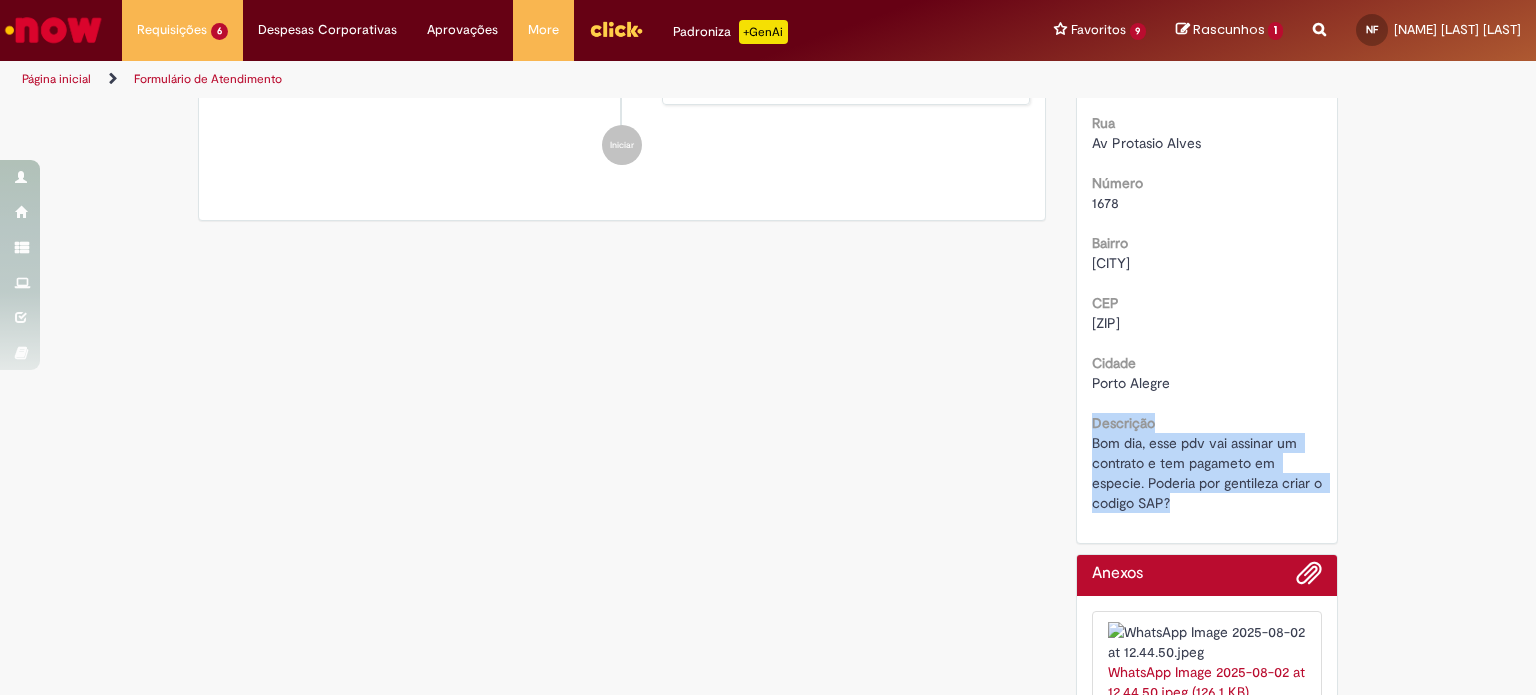 copy on "Descrição
Bom dia, esse pdv vai assinar um contrato e tem pagameto em especie. Poderia por gentileza criar o codigo SAP?" 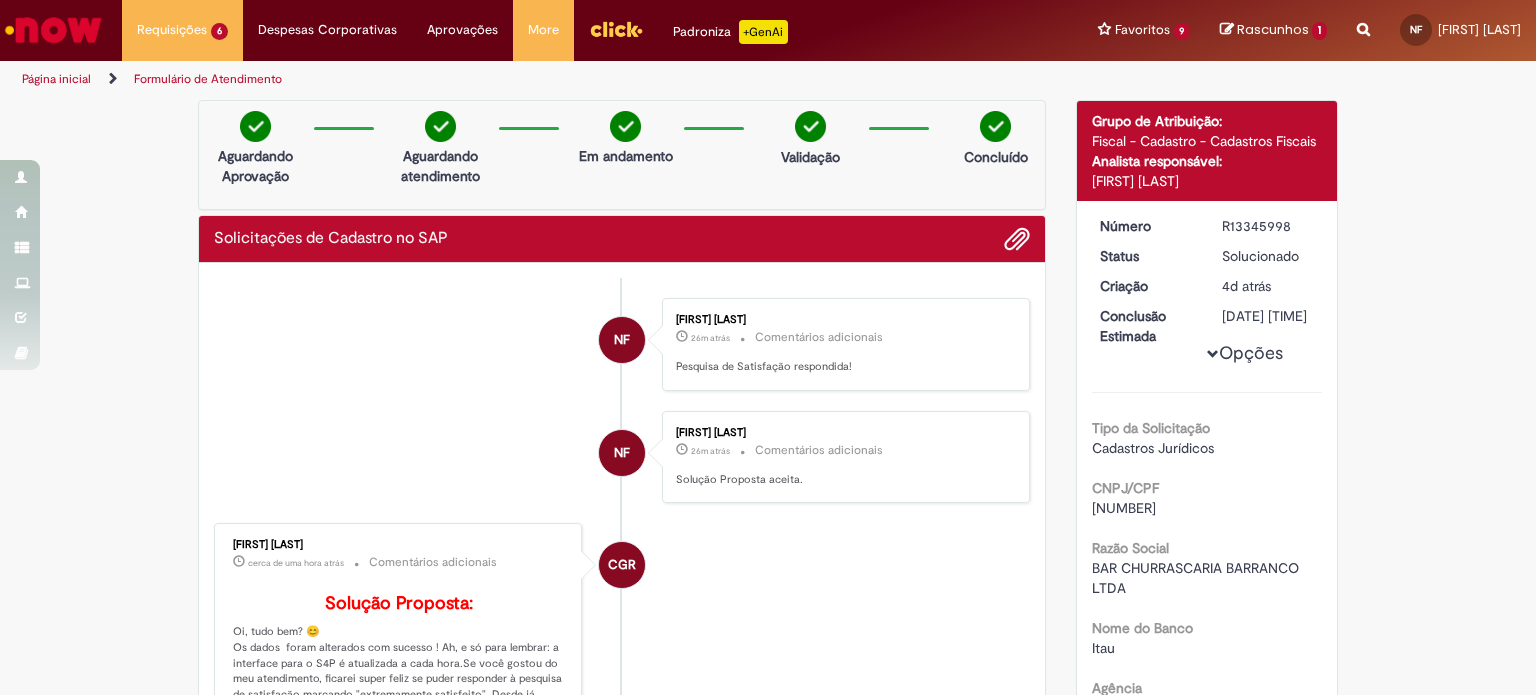 scroll, scrollTop: 0, scrollLeft: 0, axis: both 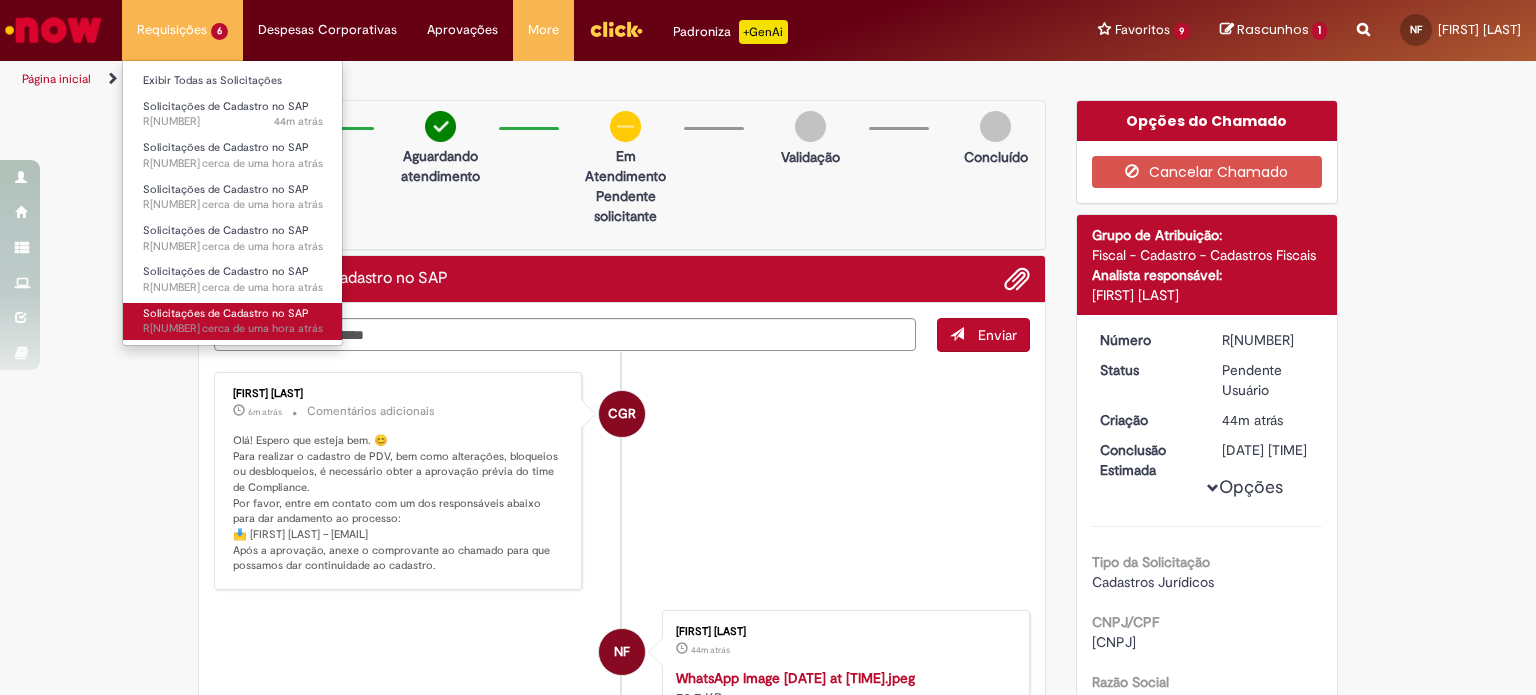 click on "cerca de uma hora atrás cerca de uma hora atrás  R13351425" at bounding box center (233, 329) 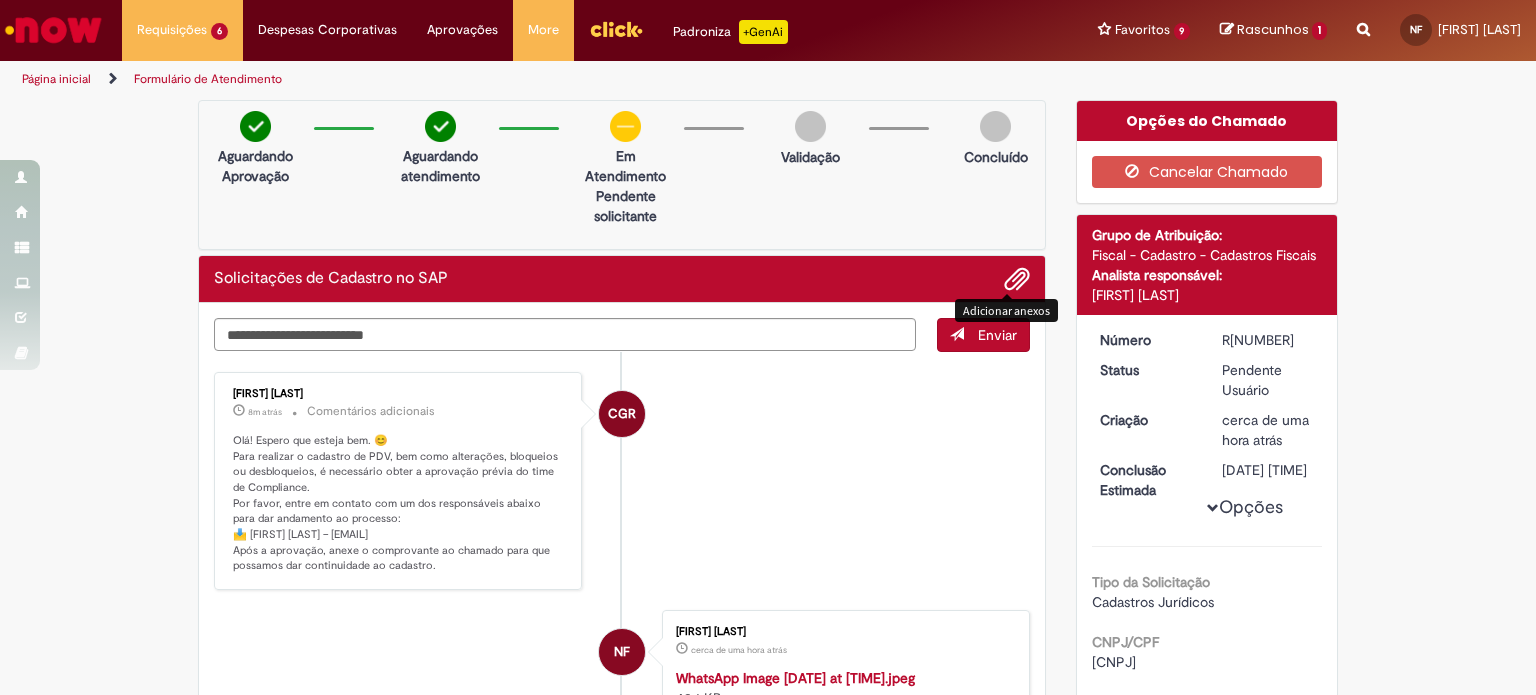 click at bounding box center [1017, 280] 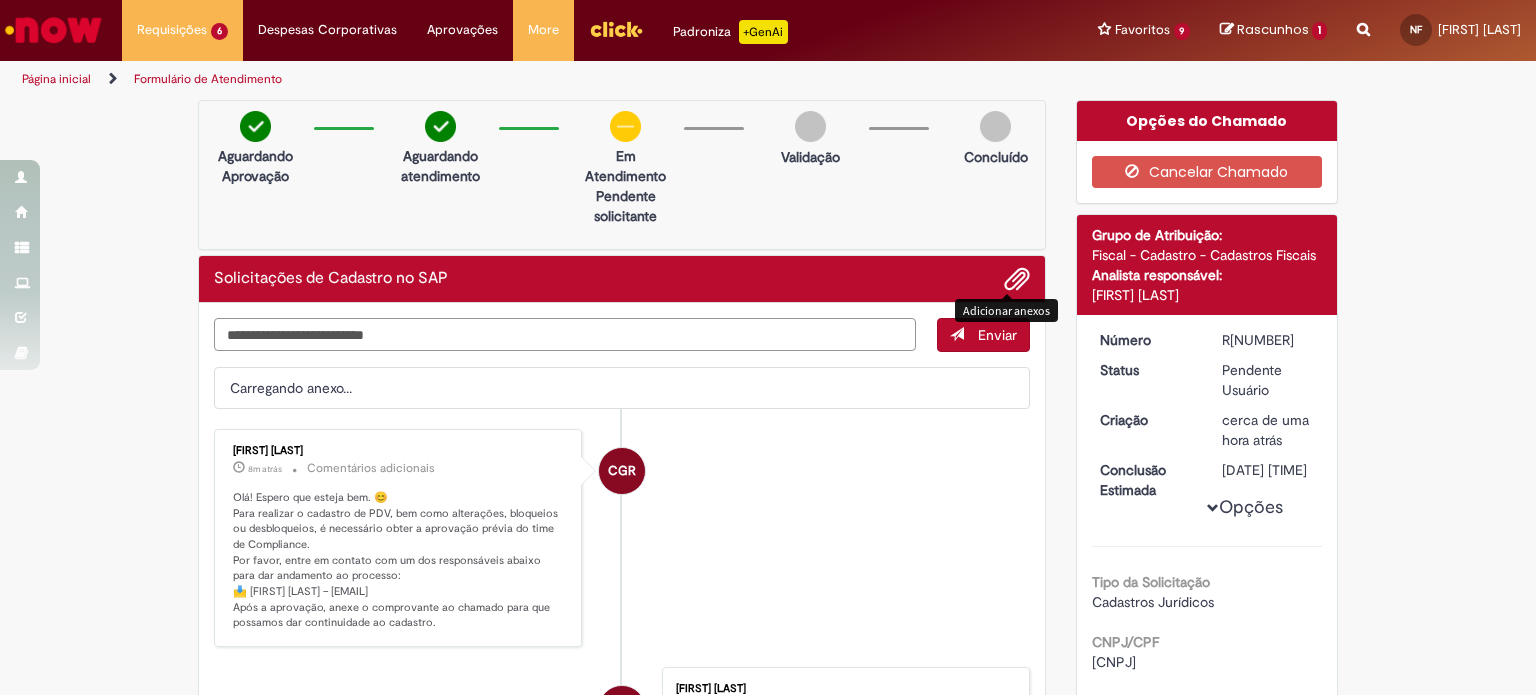 click at bounding box center [565, 335] 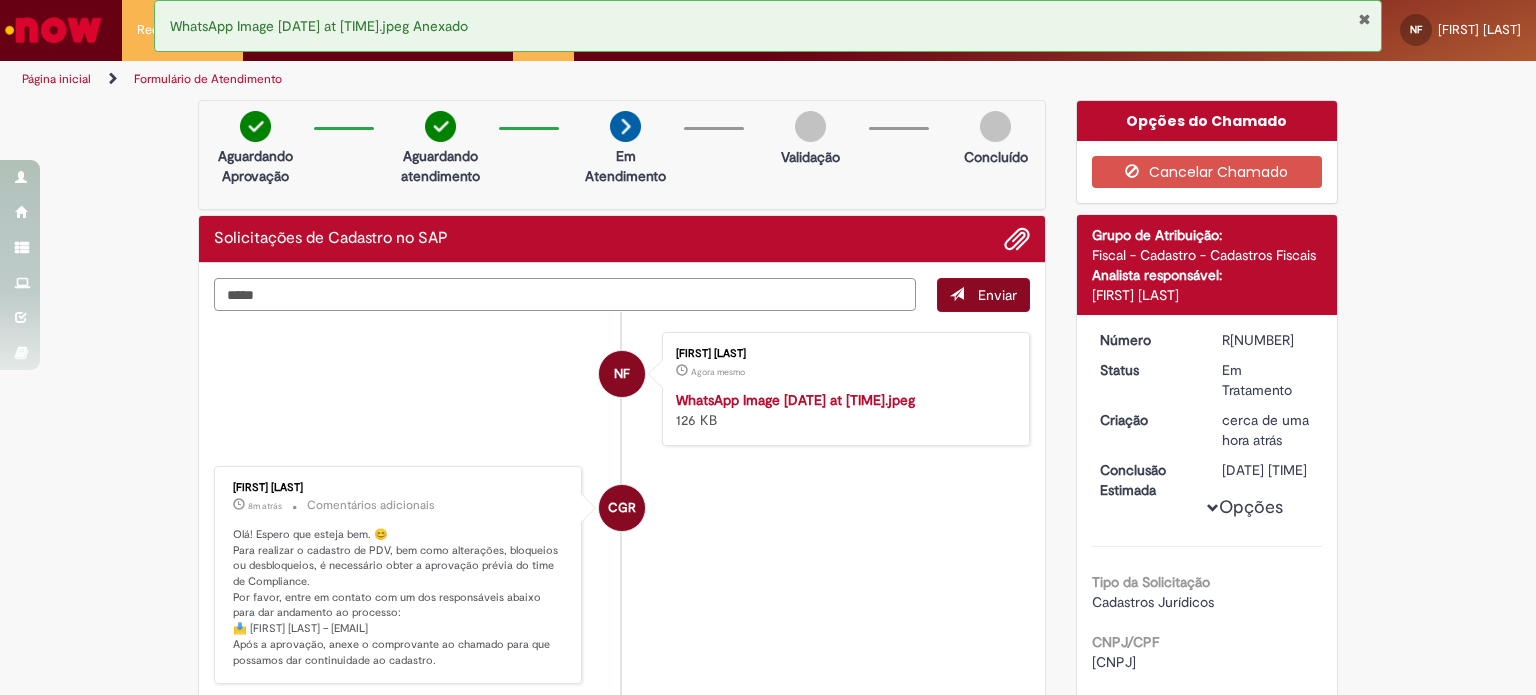 type on "*****" 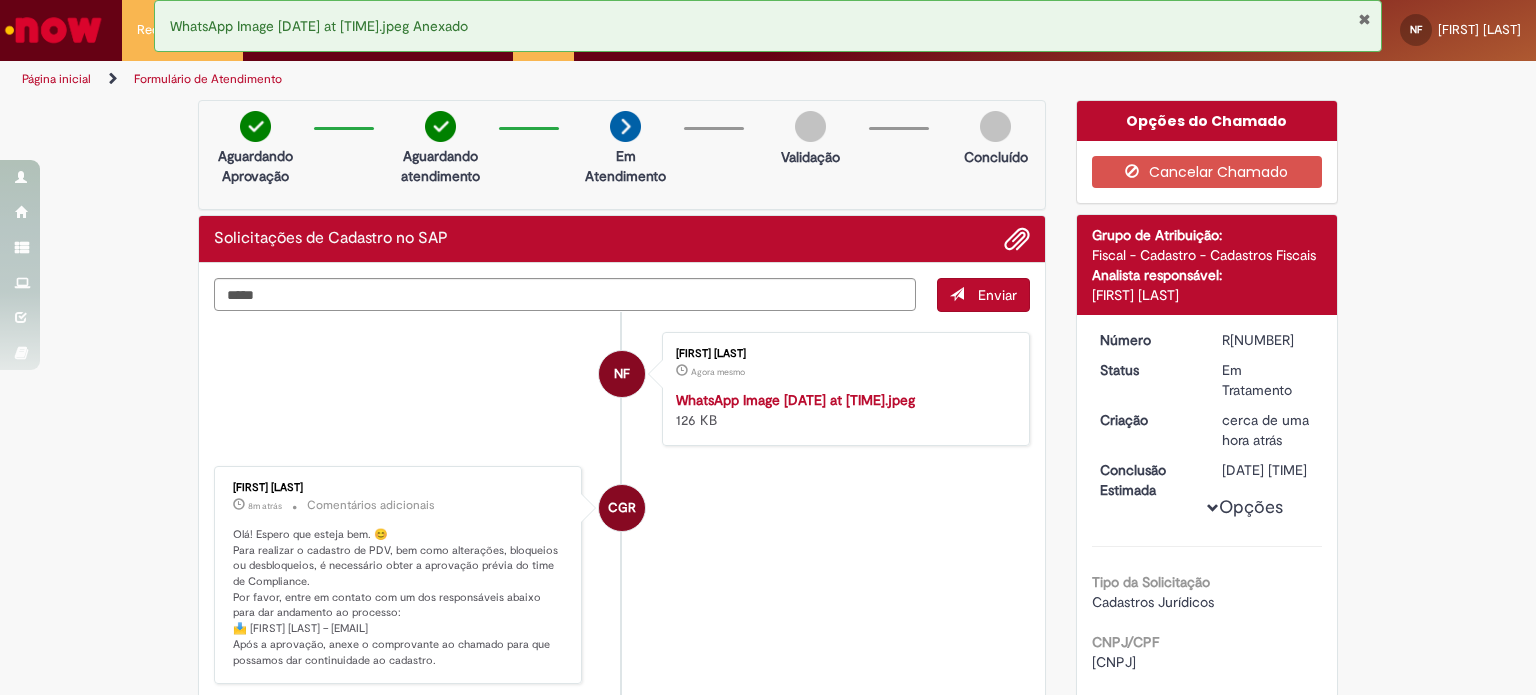click on "Enviar" at bounding box center [997, 295] 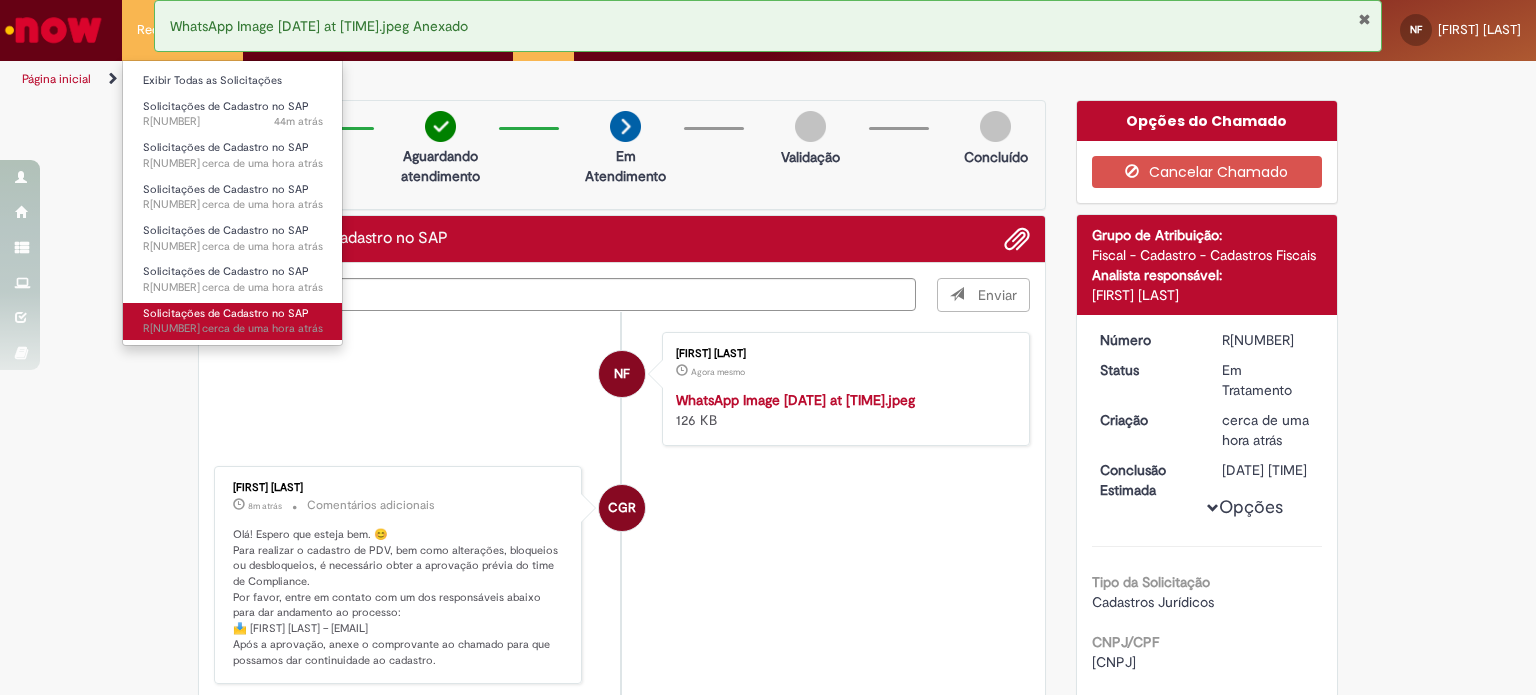 click on "cerca de uma hora atrás cerca de uma hora atrás  R13351425" at bounding box center (233, 329) 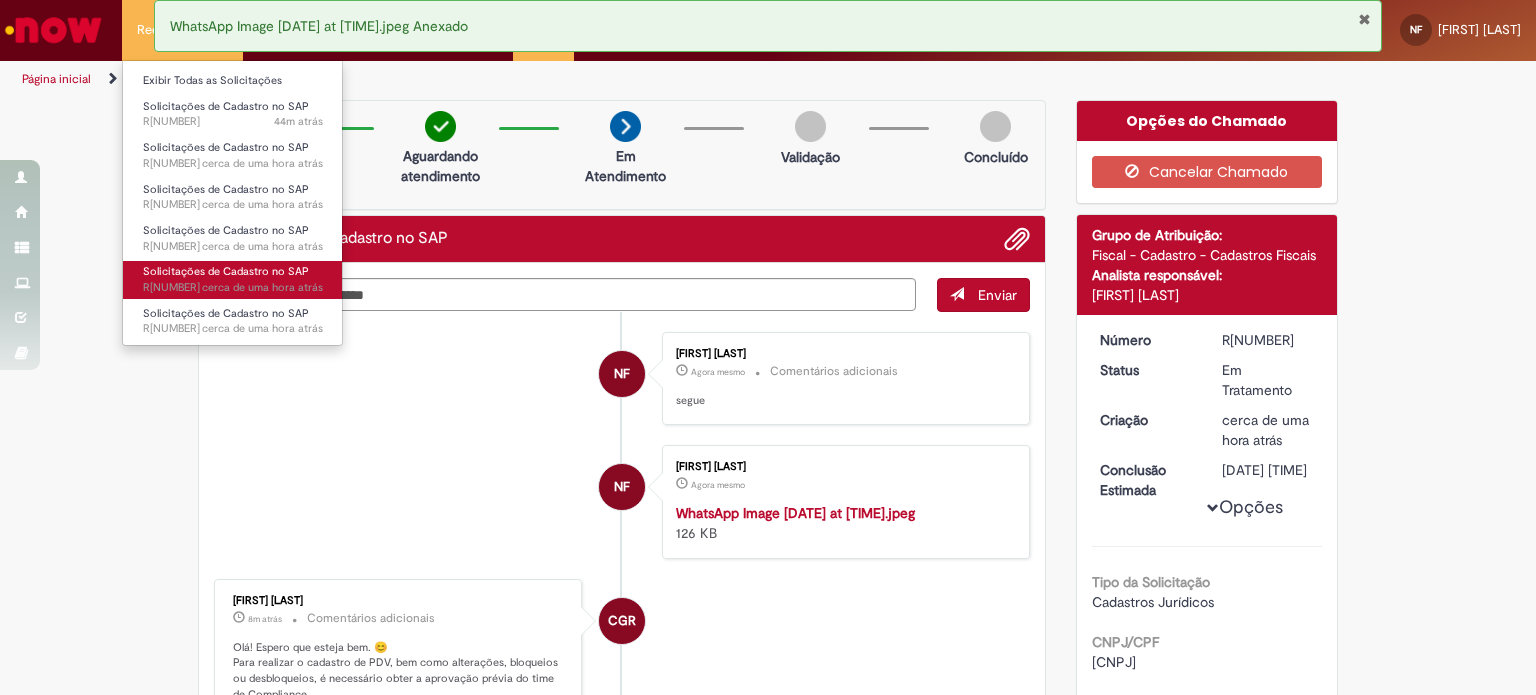 click on "Solicitações de Cadastro no SAP
cerca de uma hora atrás cerca de uma hora atrás  R13351511" at bounding box center (233, 279) 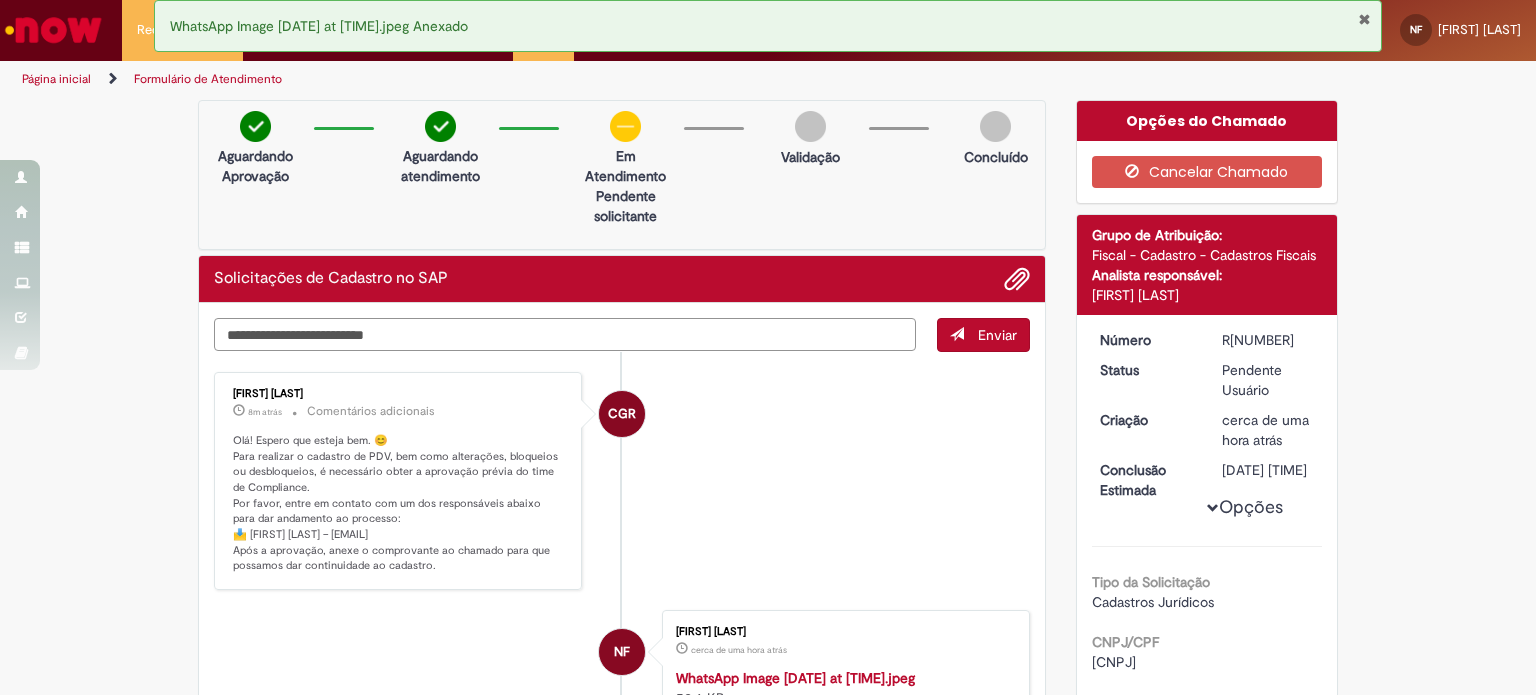 click at bounding box center (565, 335) 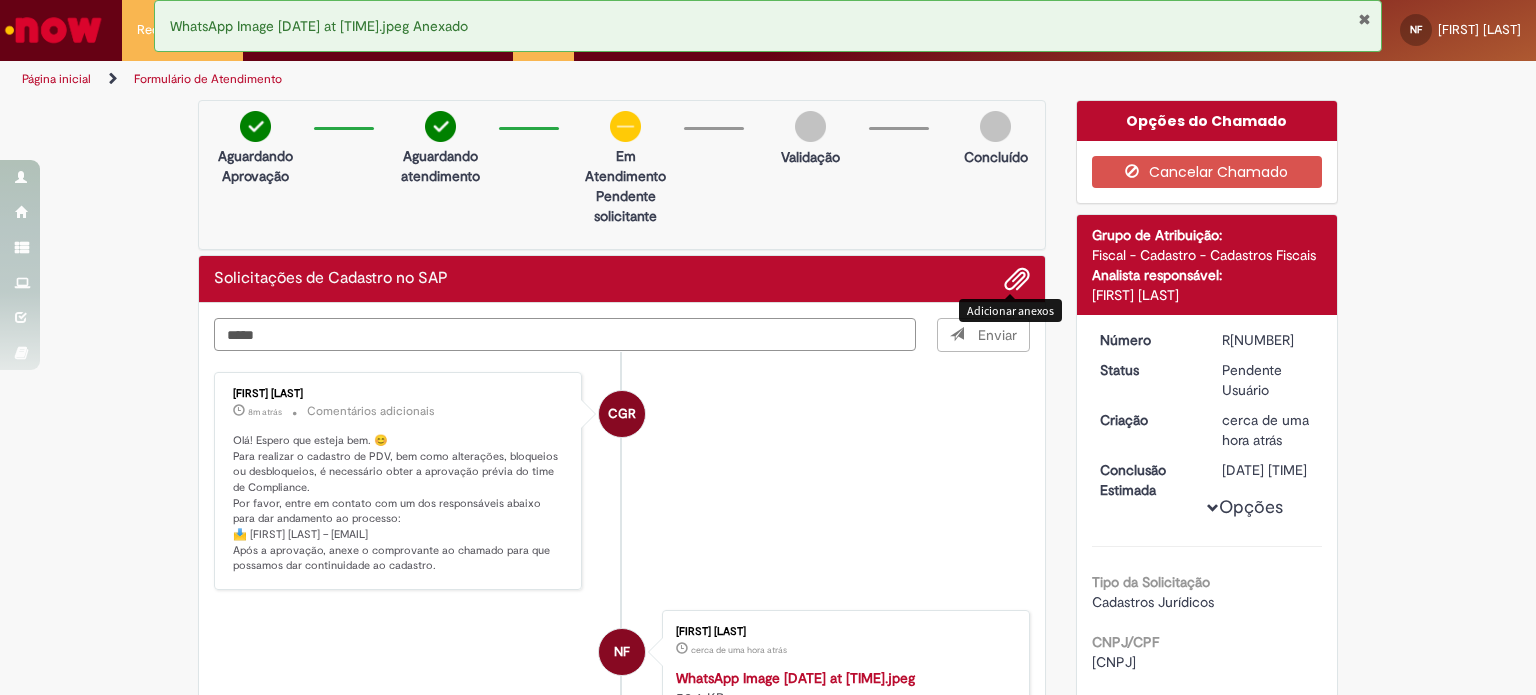 type on "*****" 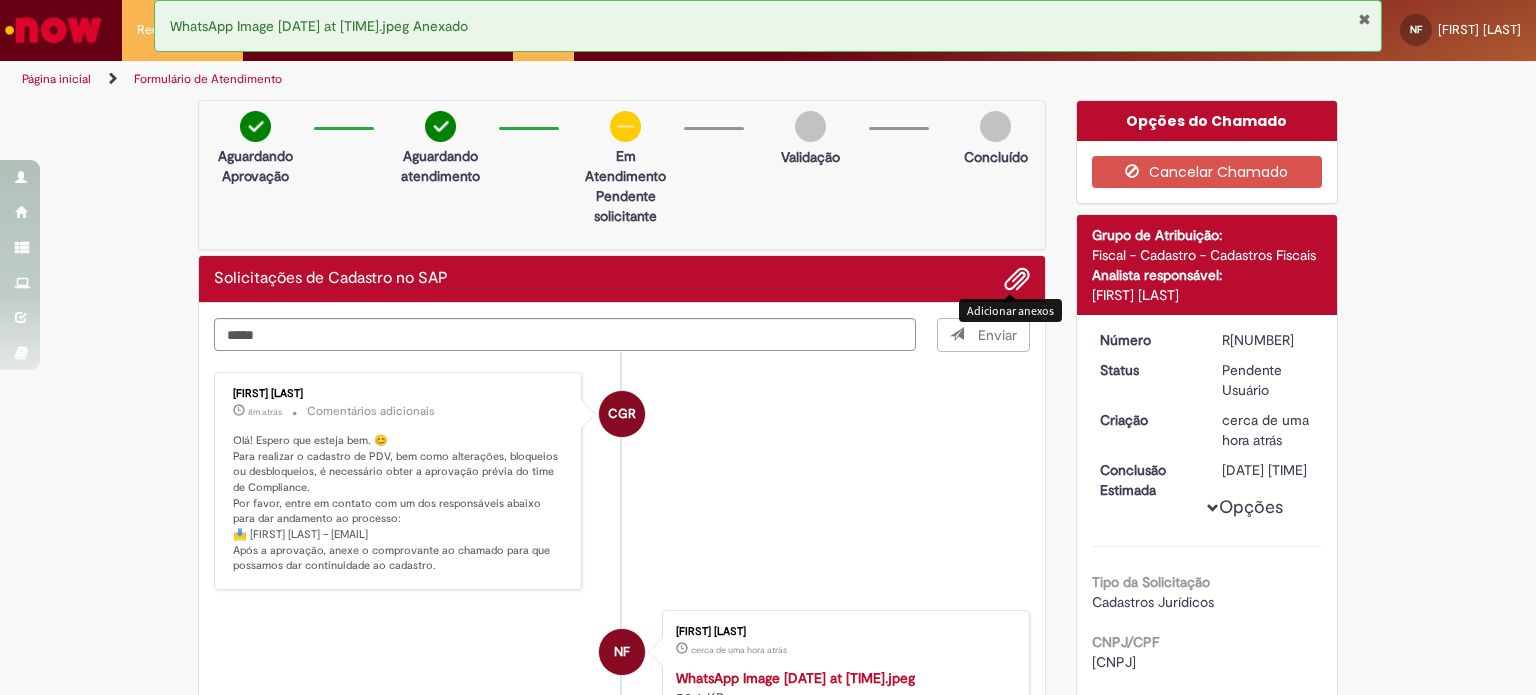 click at bounding box center [1017, 280] 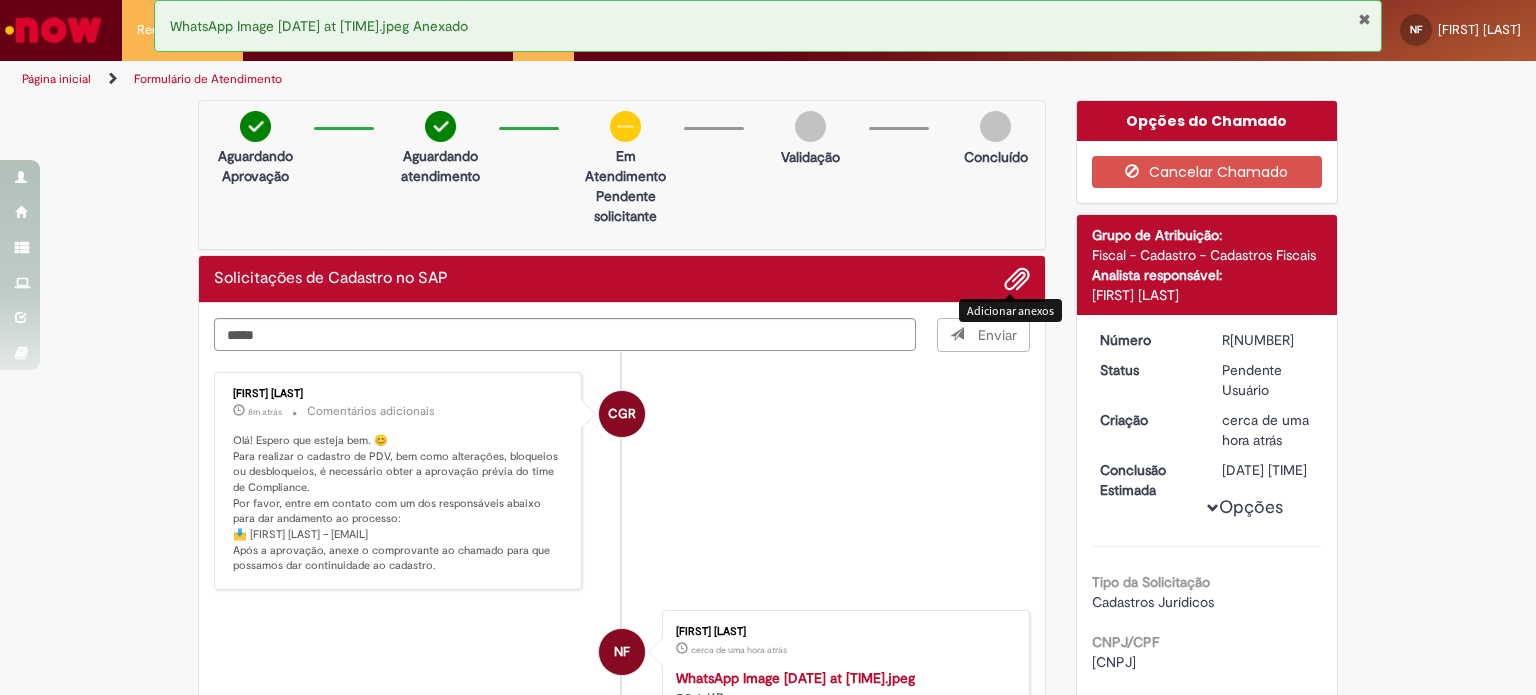 type 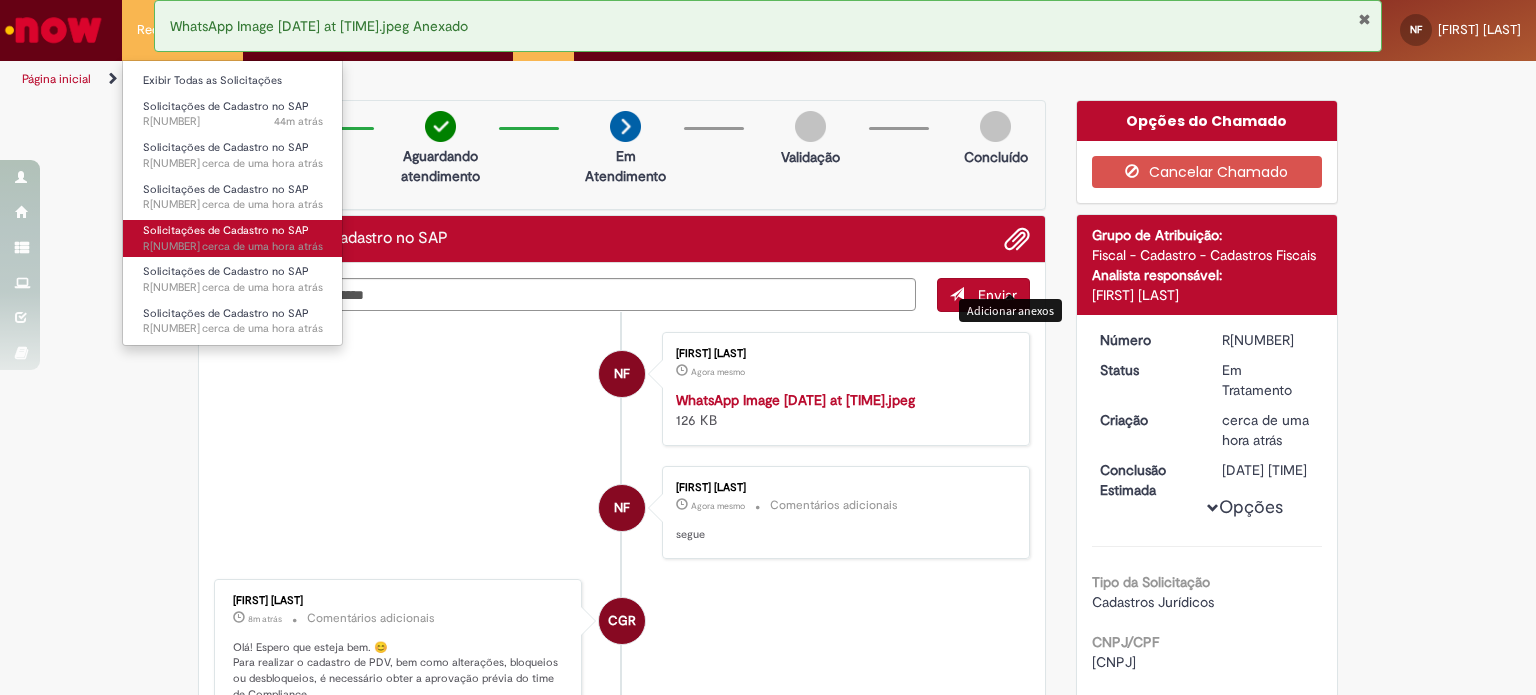 click on "Solicitações de Cadastro no SAP" at bounding box center [226, 230] 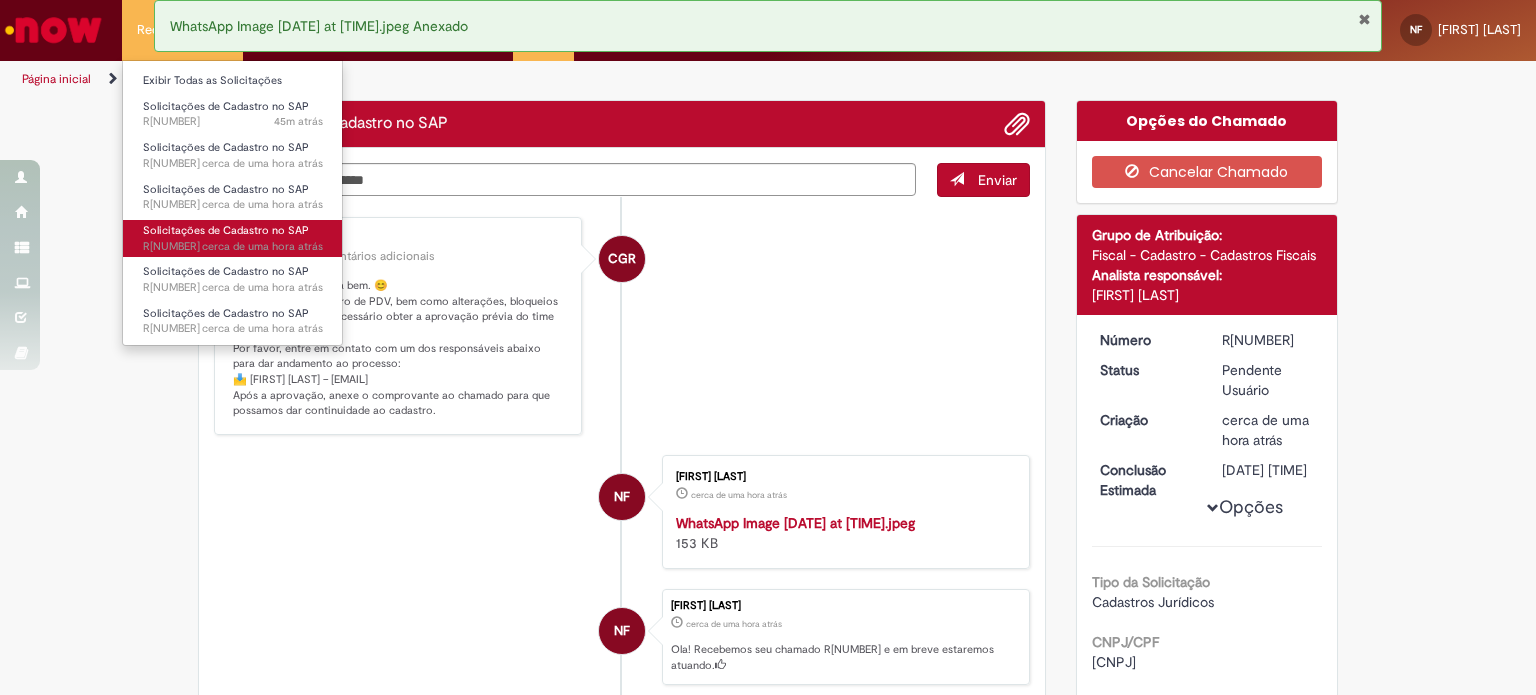 click on "cerca de uma hora atrás" at bounding box center (262, 246) 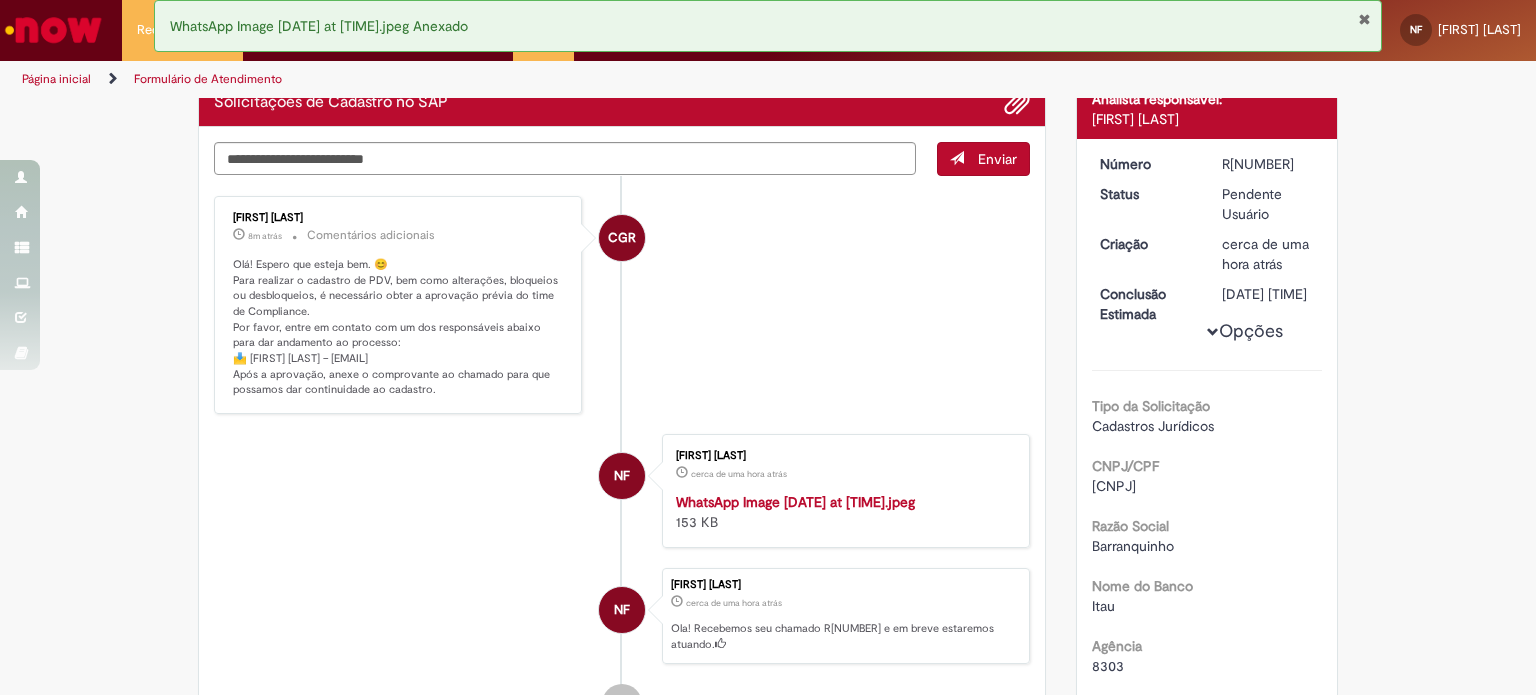 scroll, scrollTop: 176, scrollLeft: 0, axis: vertical 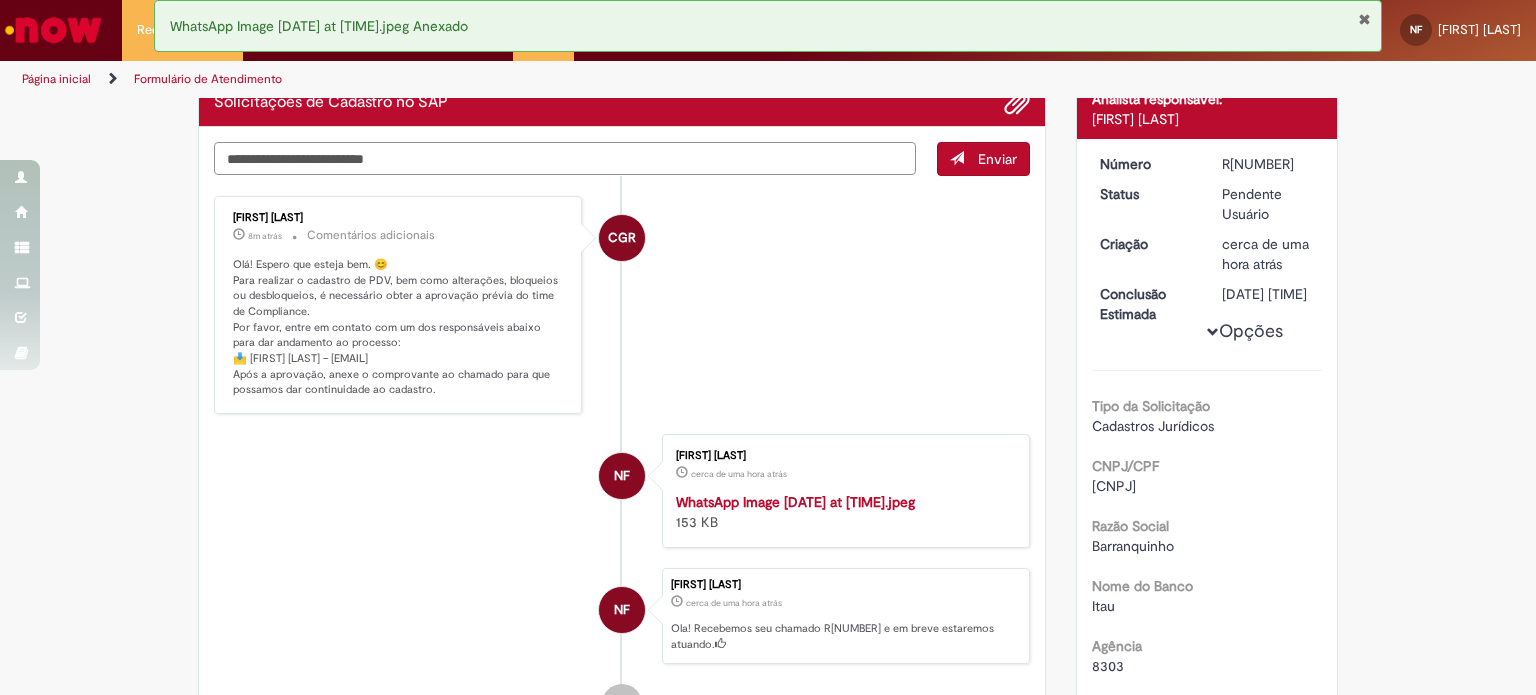 click at bounding box center [565, 159] 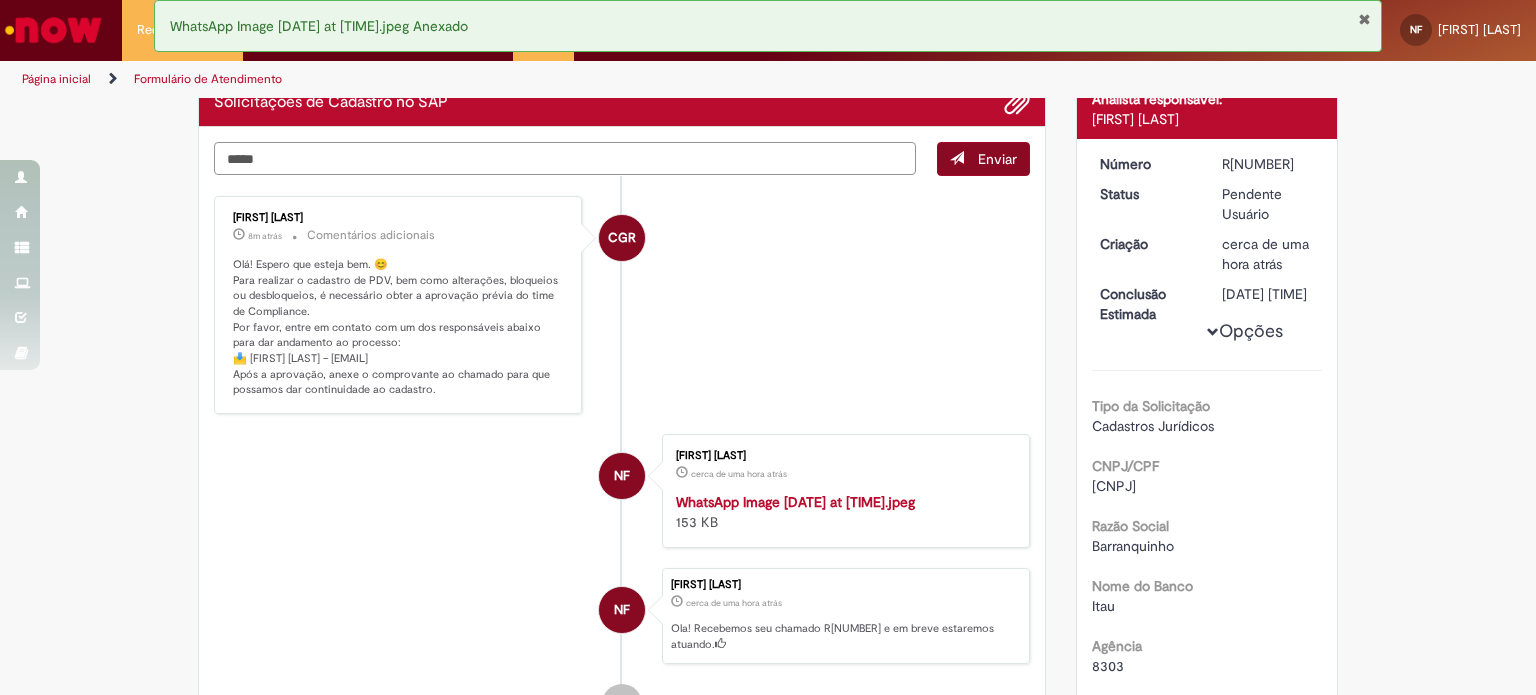 type on "*****" 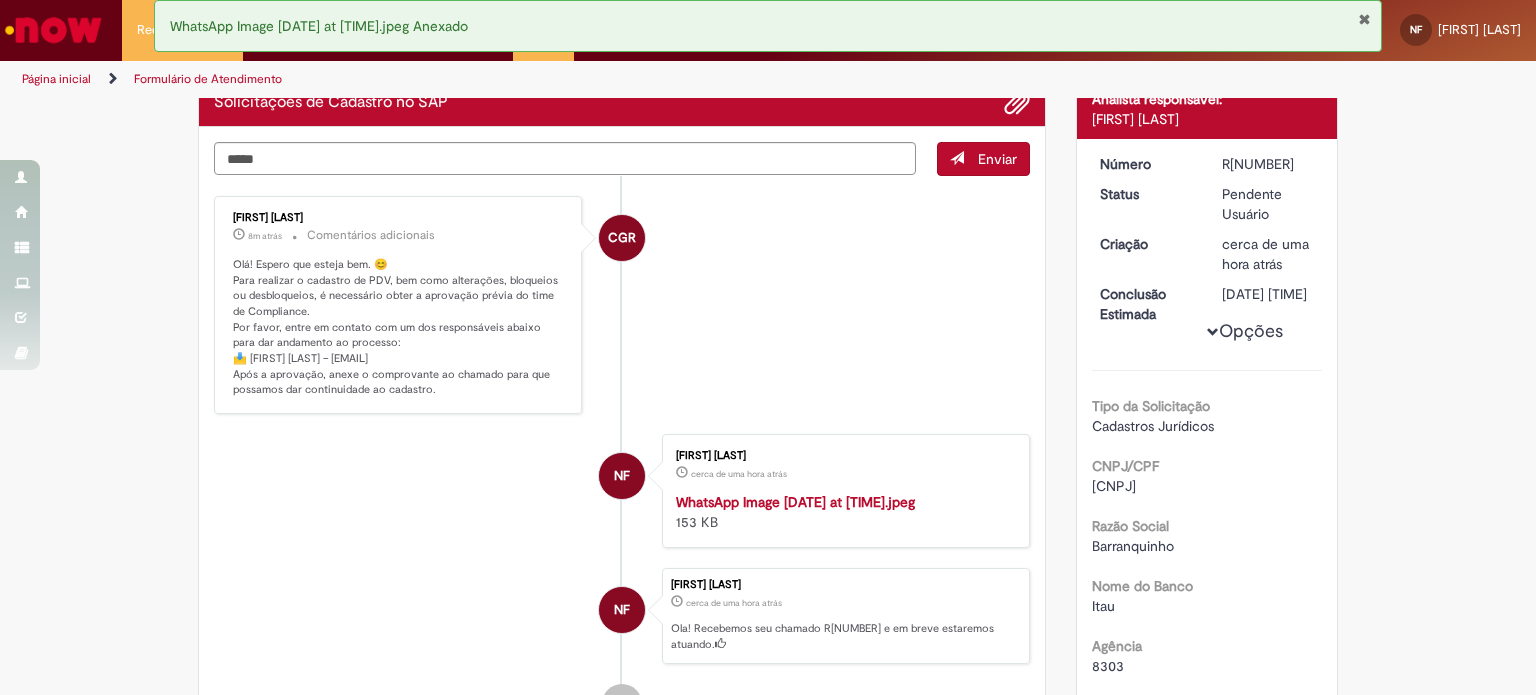 click on "Enviar" at bounding box center (997, 159) 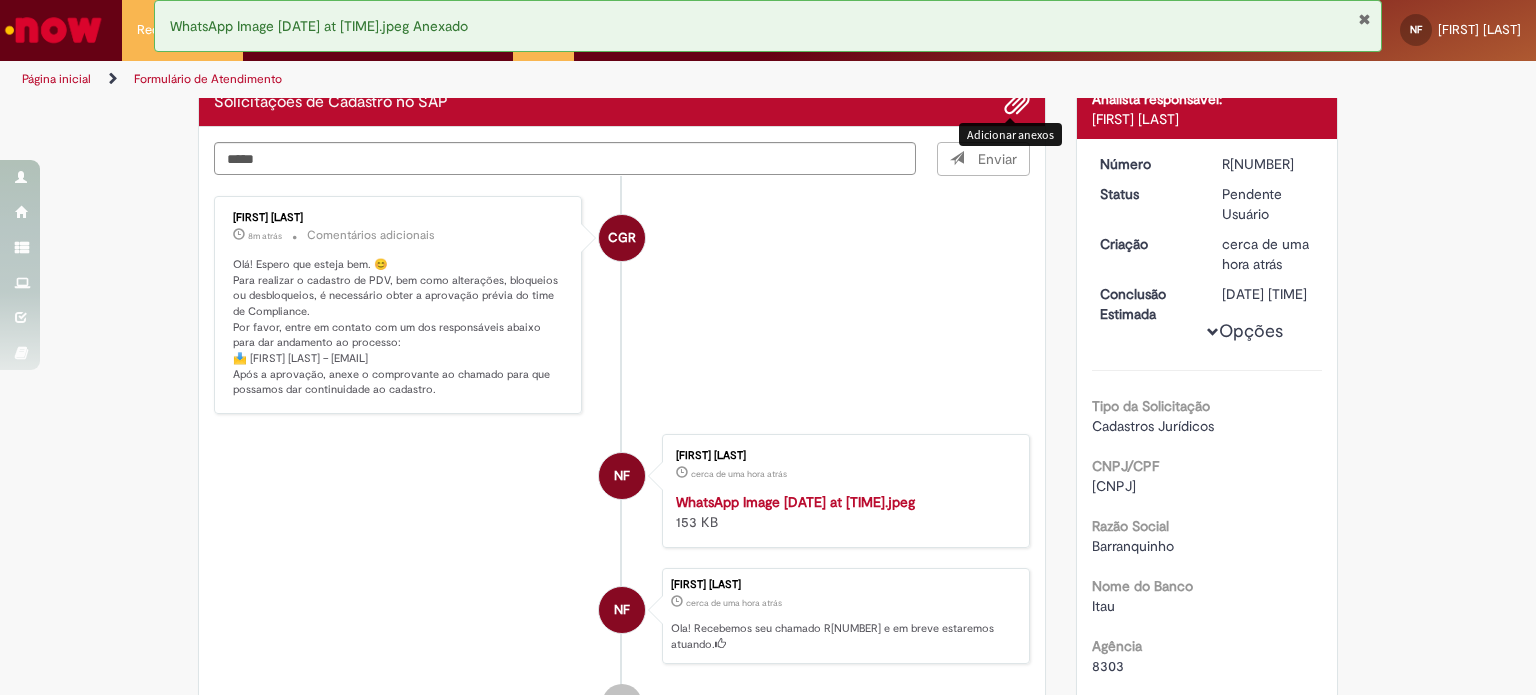 click at bounding box center [1017, 104] 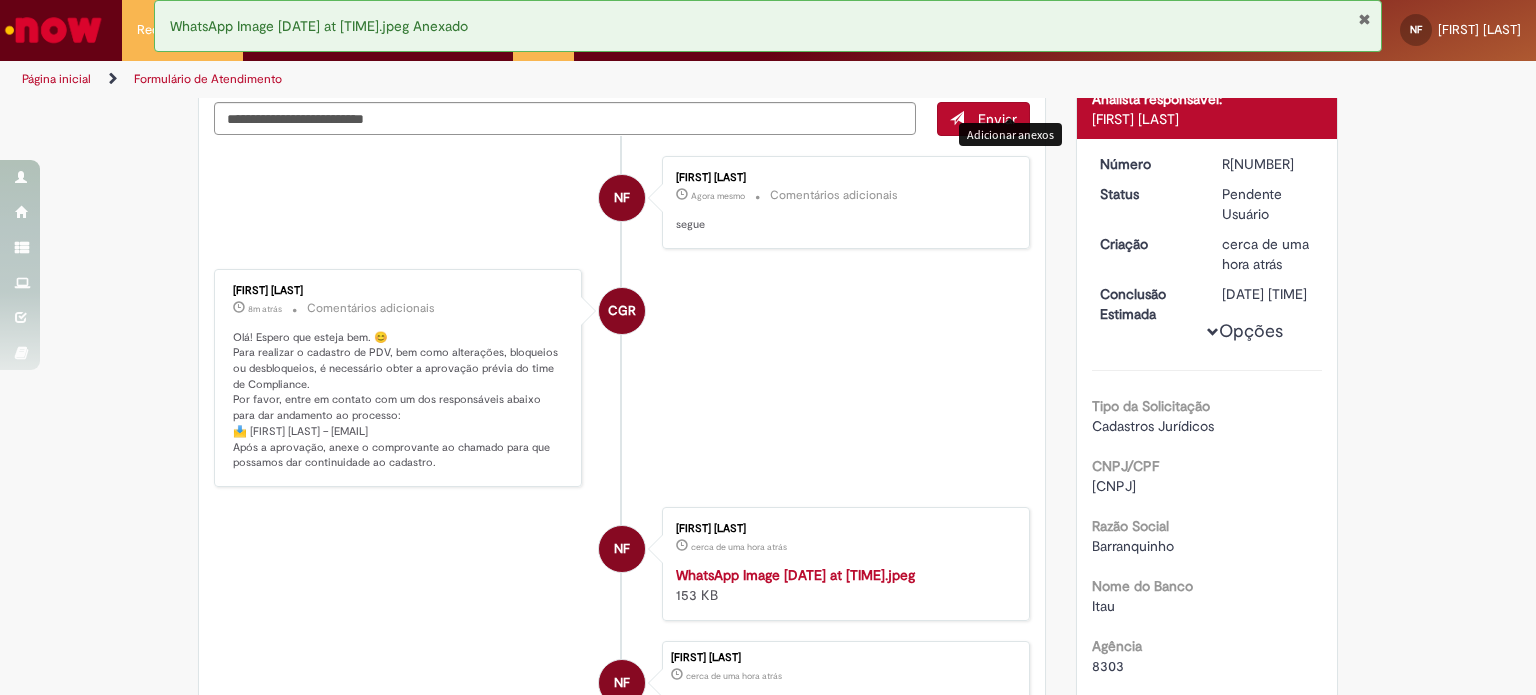 scroll, scrollTop: 136, scrollLeft: 0, axis: vertical 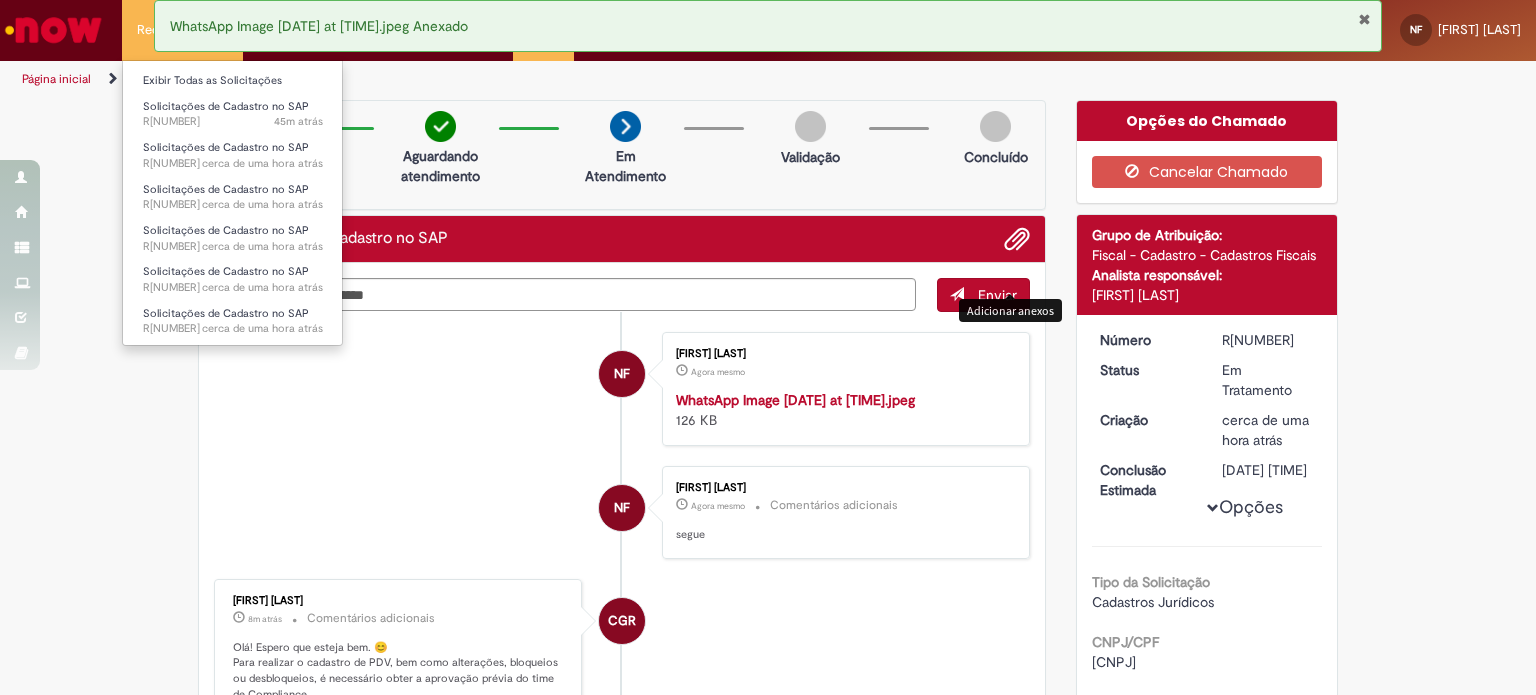 click on "Solicitações de Cadastro no SAP
cerca de uma hora atrás cerca de uma hora atrás  R13351554" at bounding box center [233, 236] 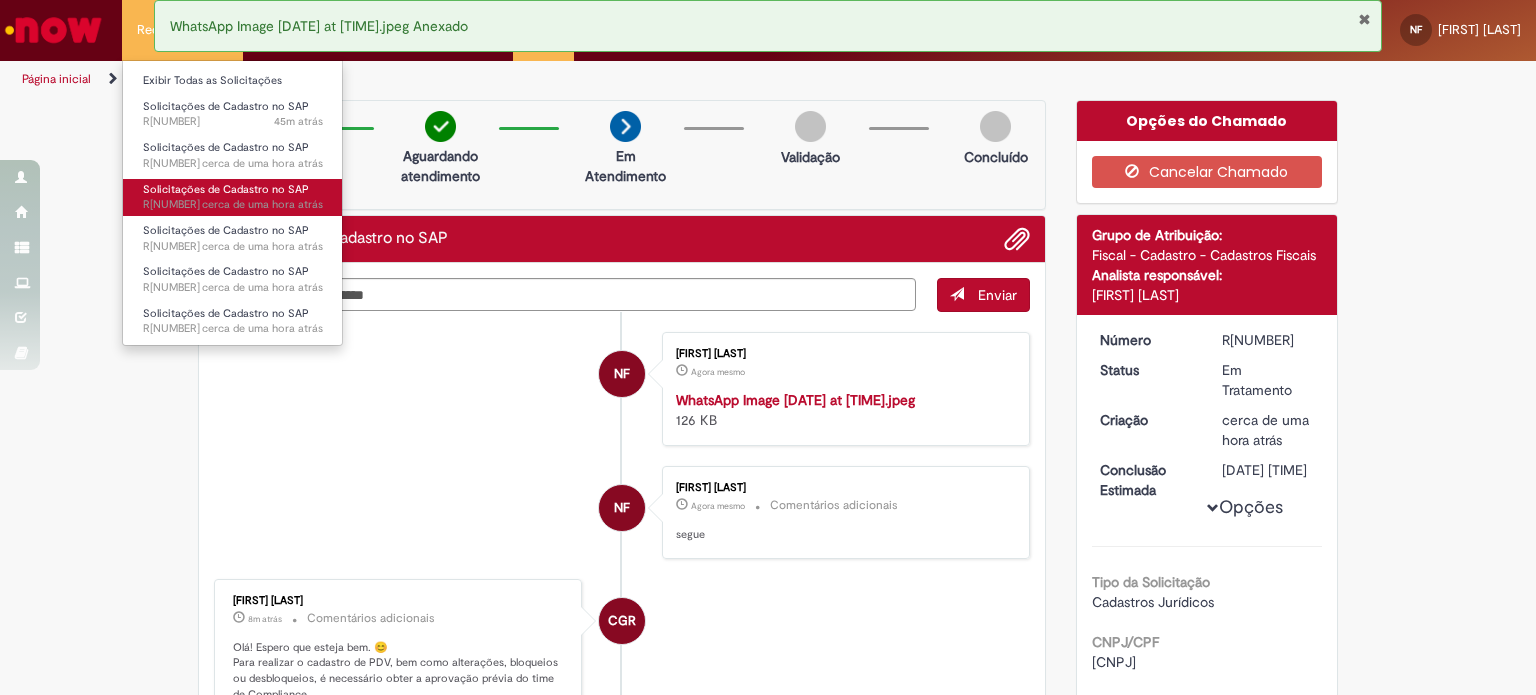 click on "cerca de uma hora atrás cerca de uma hora atrás  R13351580" at bounding box center [233, 205] 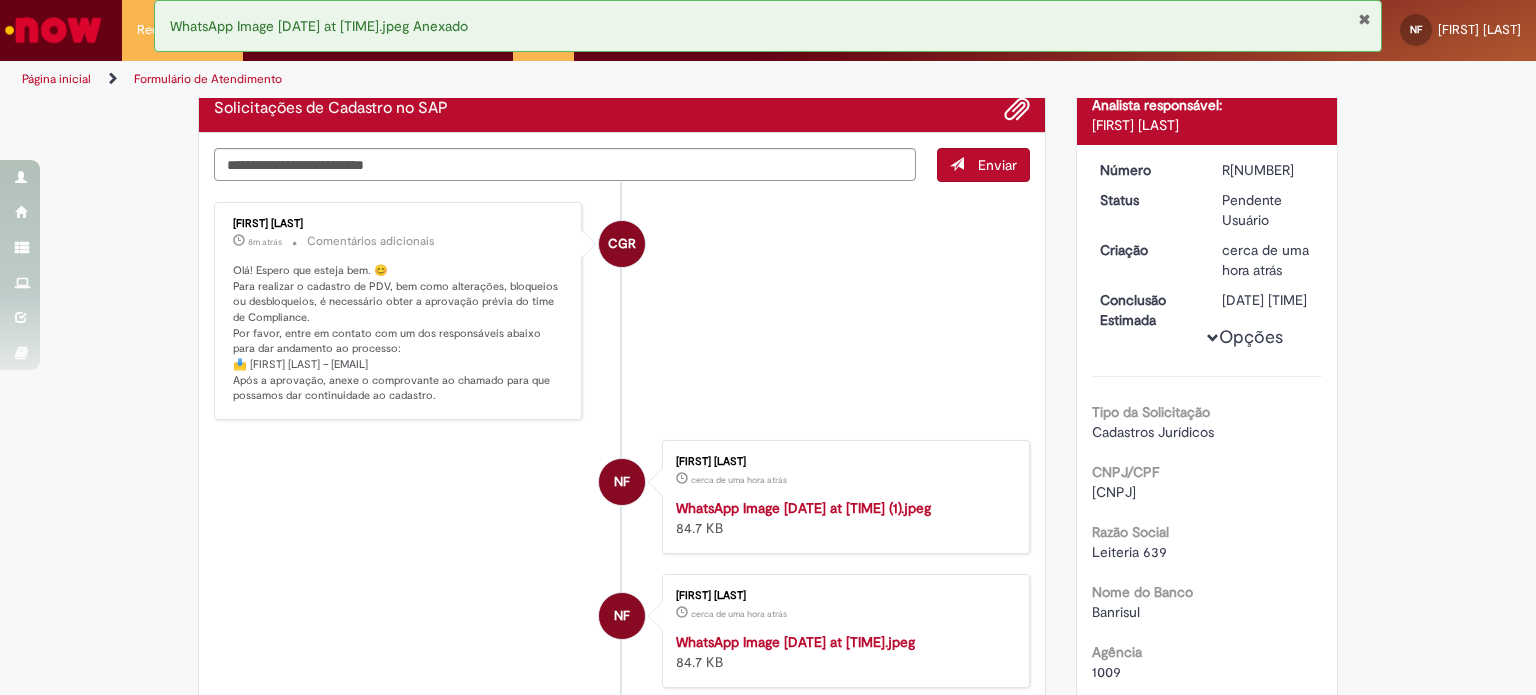scroll, scrollTop: 0, scrollLeft: 0, axis: both 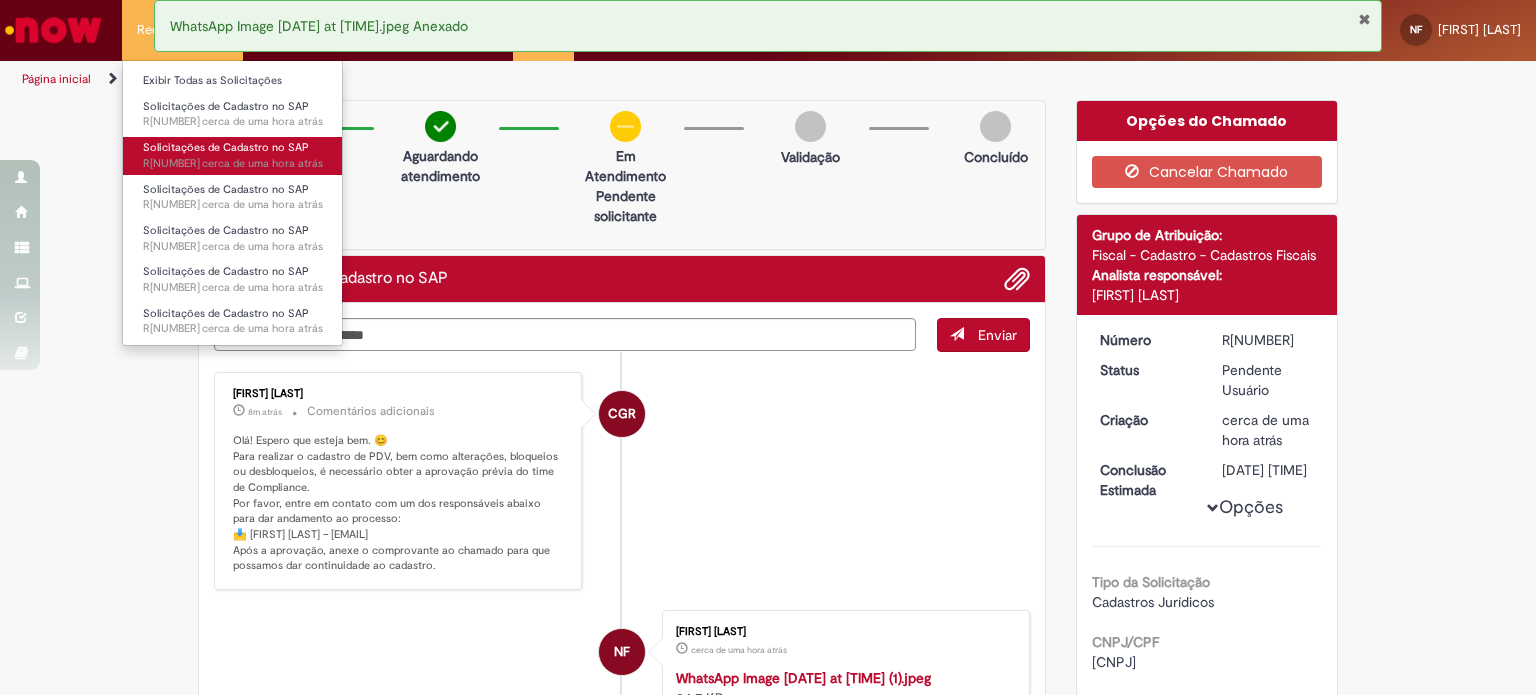 click on "cerca de uma hora atrás" at bounding box center [262, 163] 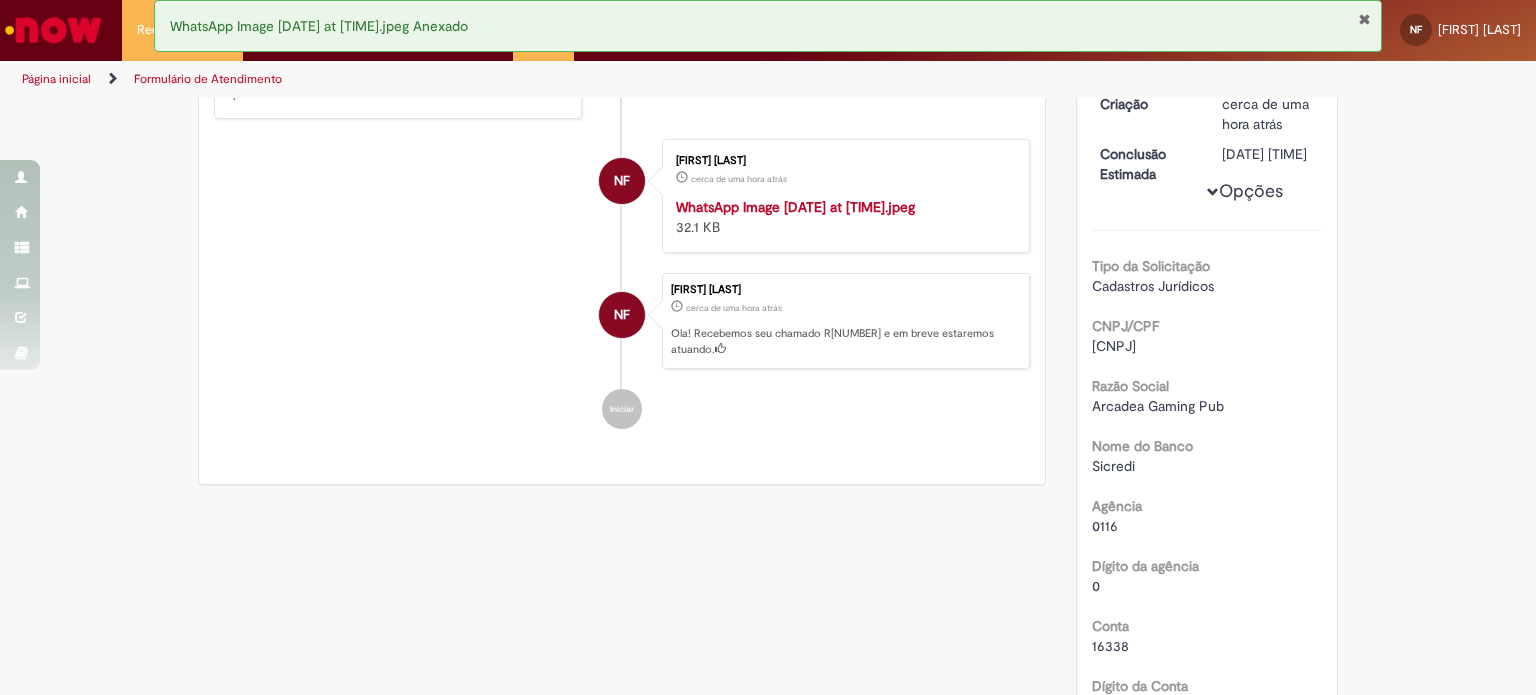 scroll, scrollTop: 0, scrollLeft: 0, axis: both 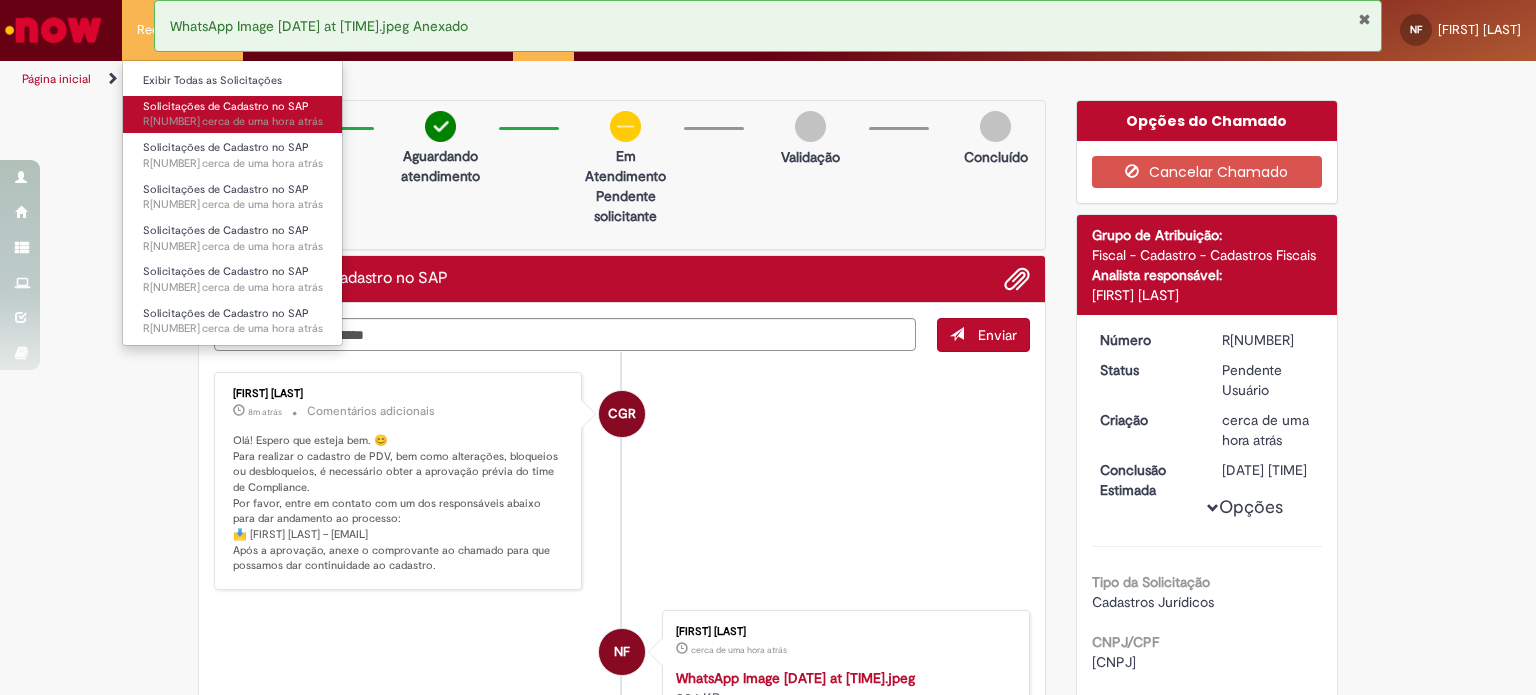 click on "Solicitações de Cadastro no SAP" at bounding box center [226, 106] 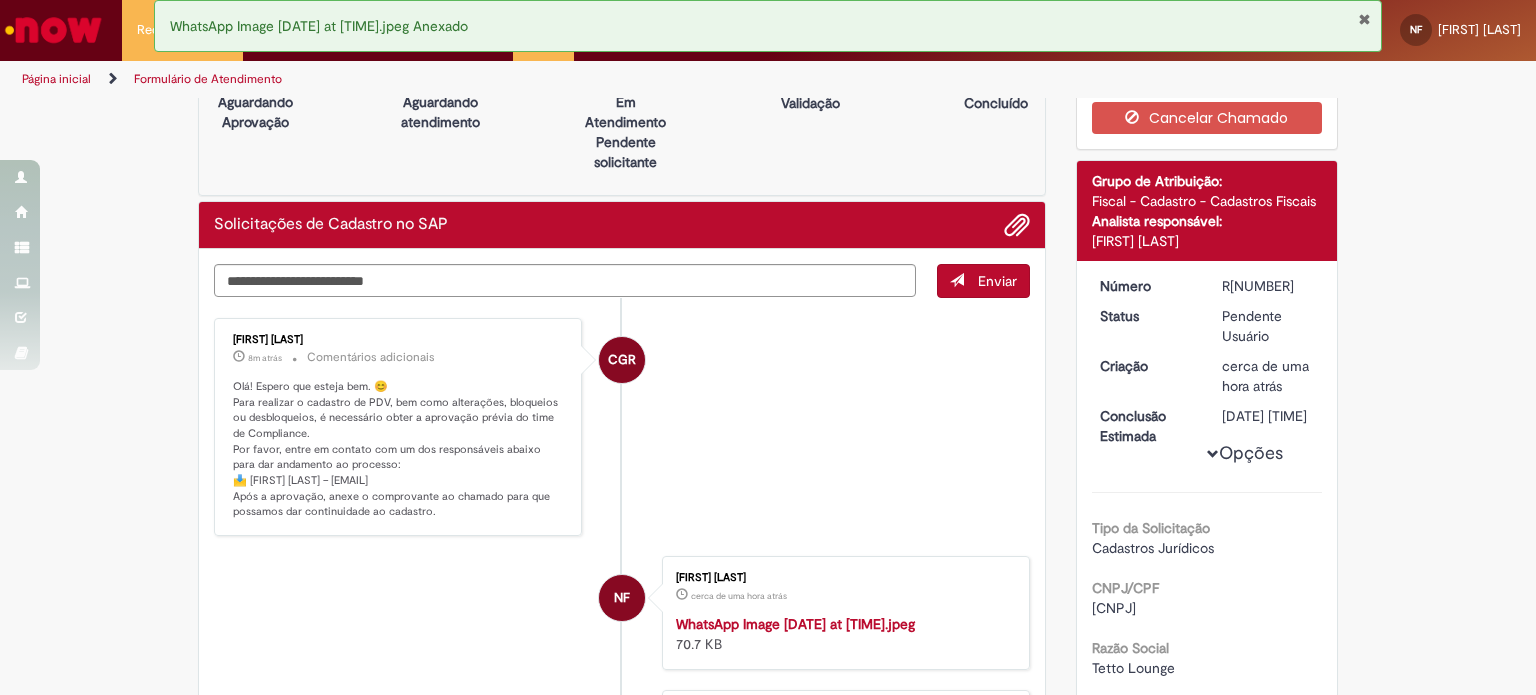 scroll, scrollTop: 0, scrollLeft: 0, axis: both 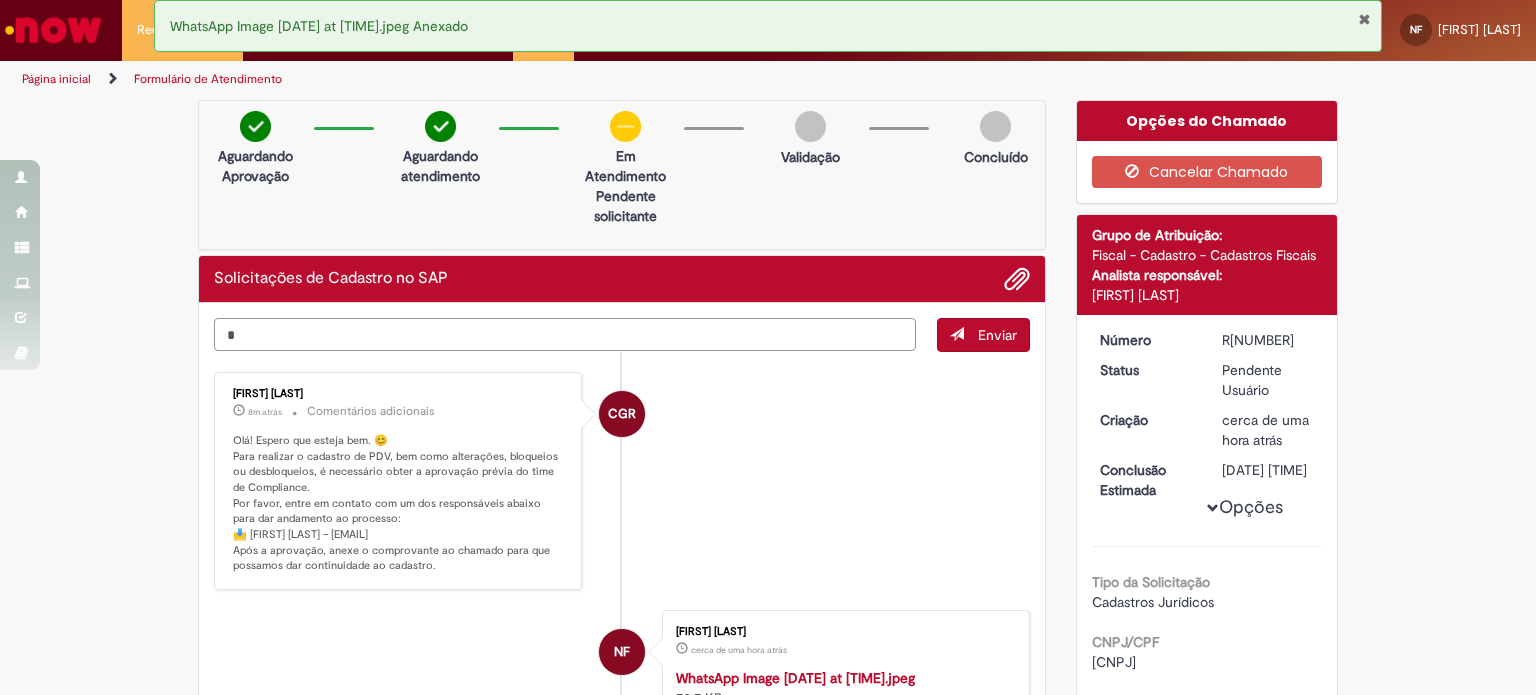 click on "*" at bounding box center (565, 335) 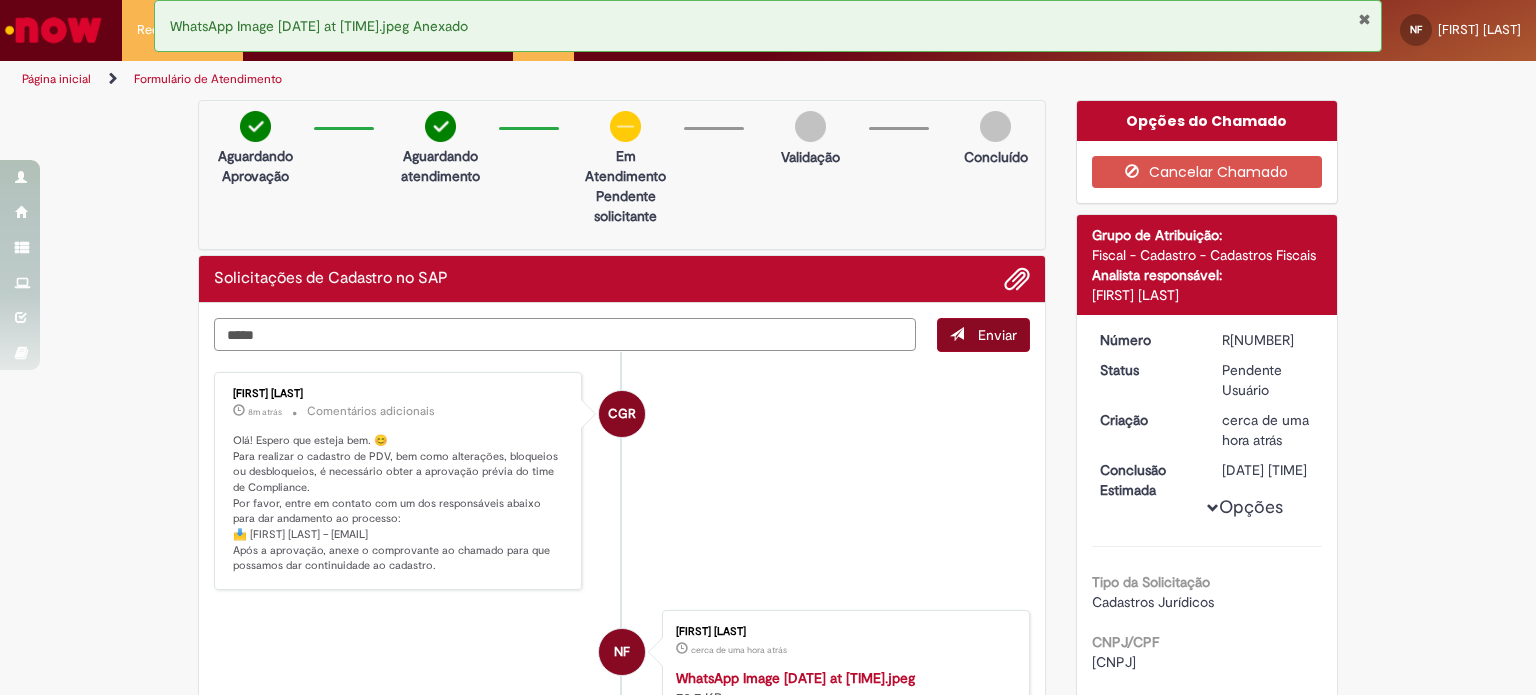 type on "*****" 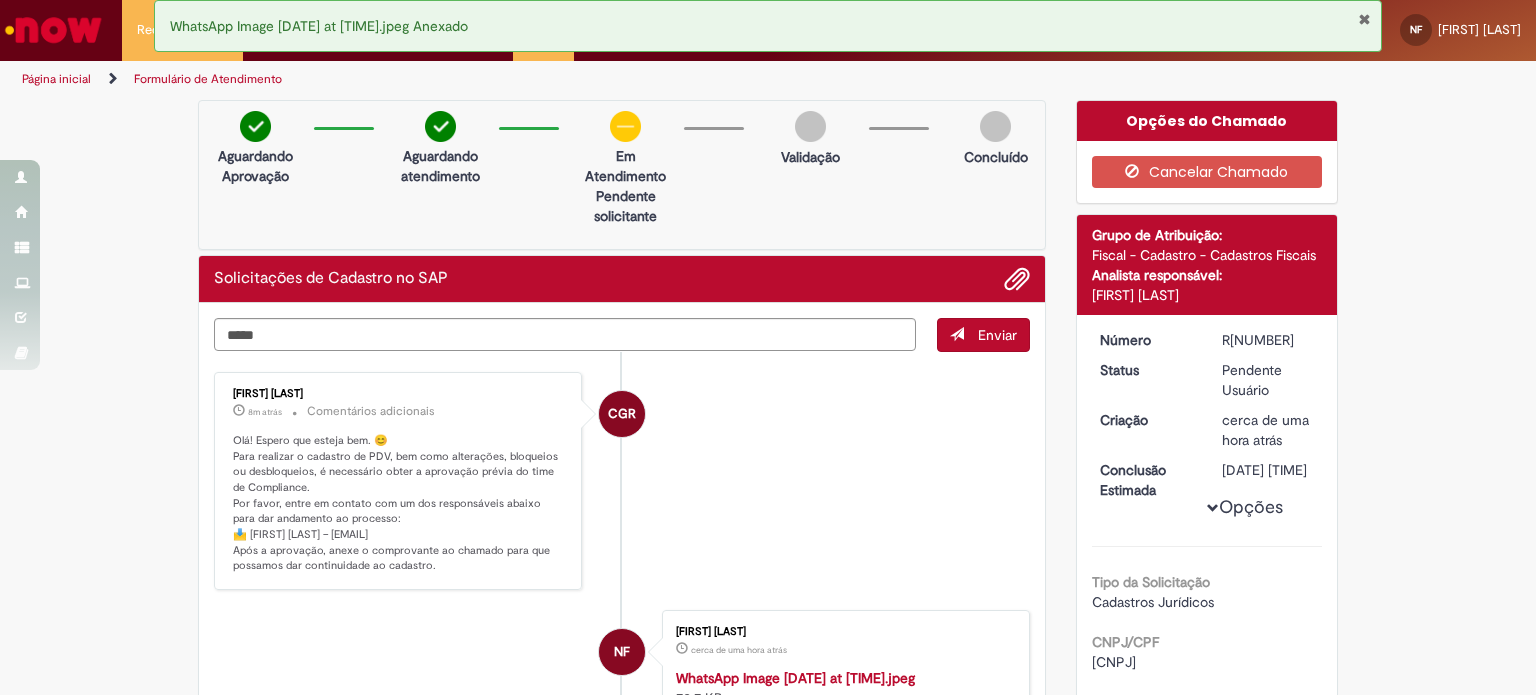 click on "Enviar" at bounding box center (997, 335) 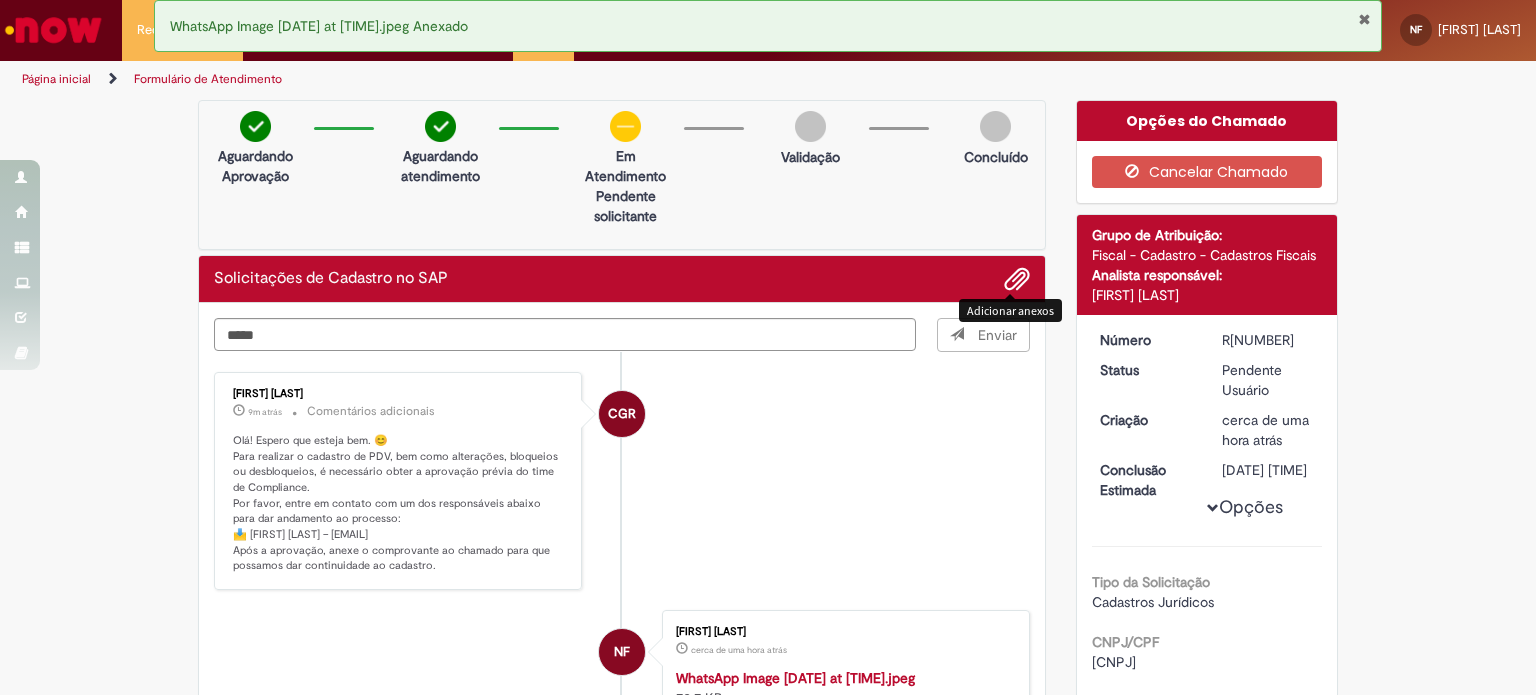 click at bounding box center (1017, 280) 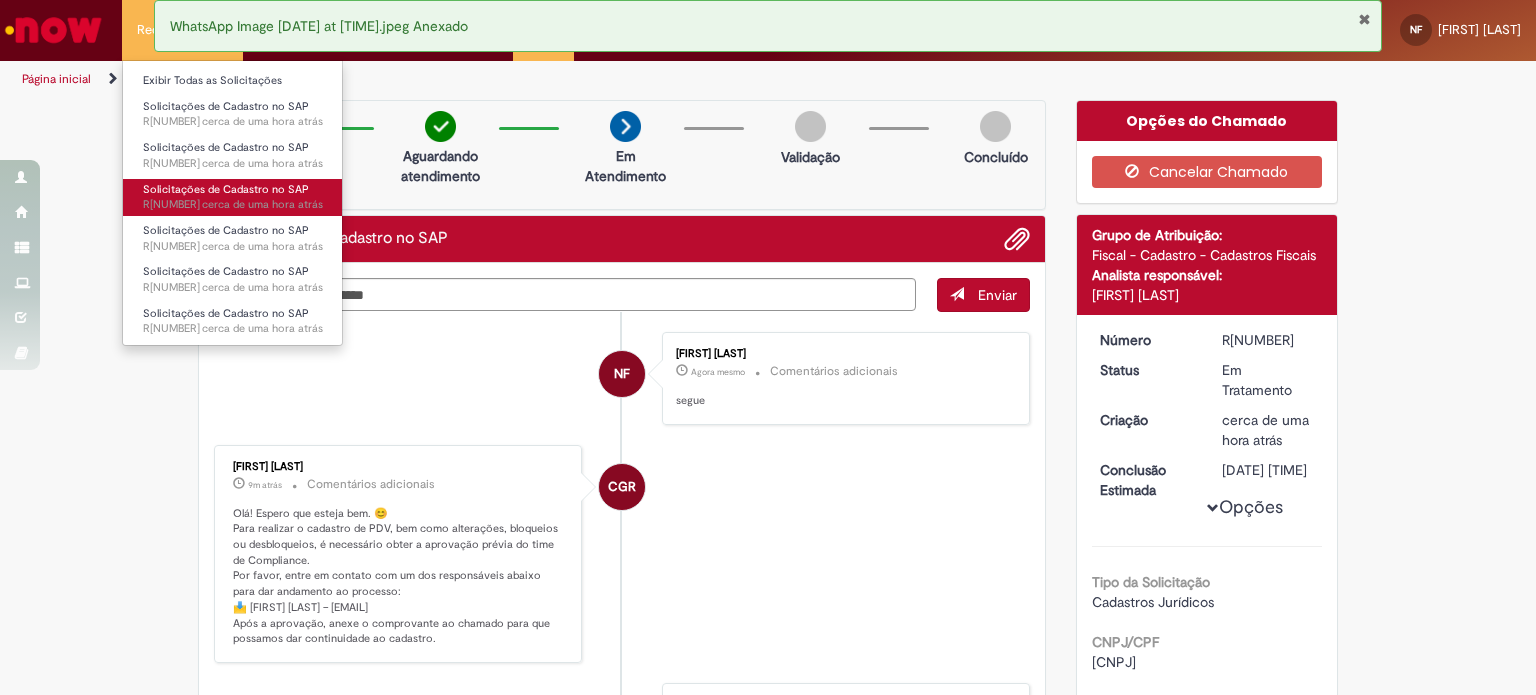 click on "cerca de uma hora atrás cerca de uma hora atrás  R13351580" at bounding box center [233, 205] 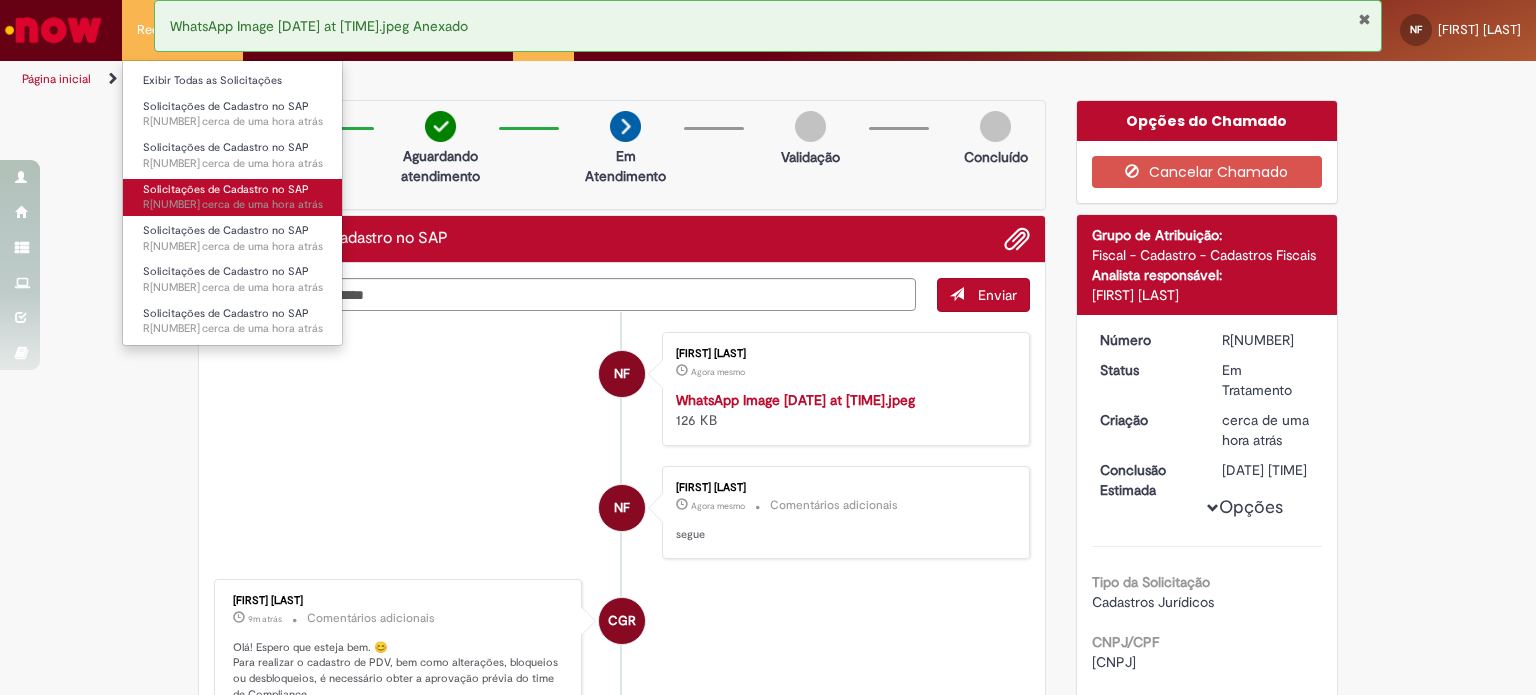 click on "cerca de uma hora atrás cerca de uma hora atrás  R13351580" at bounding box center [233, 205] 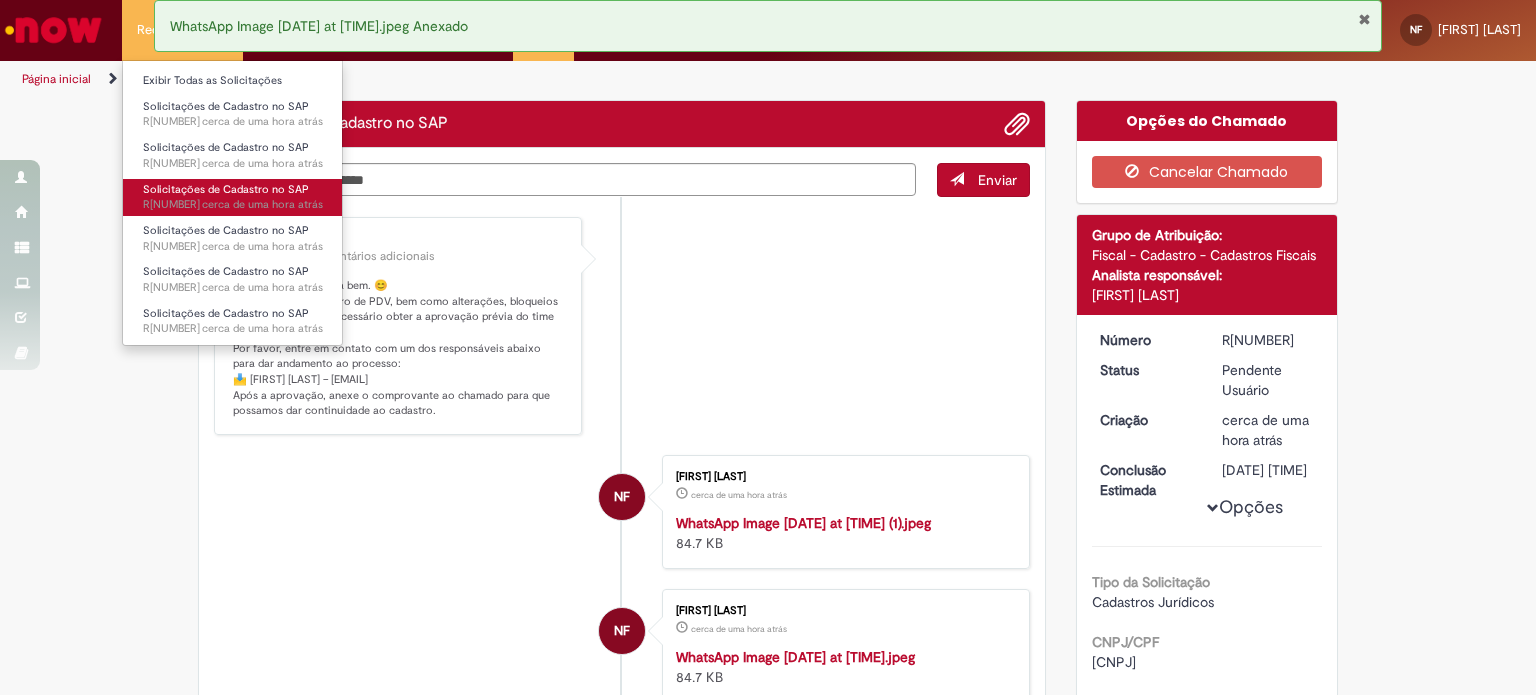 click on "Solicitações de Cadastro no SAP
cerca de uma hora atrás cerca de uma hora atrás  R13351580" at bounding box center (233, 197) 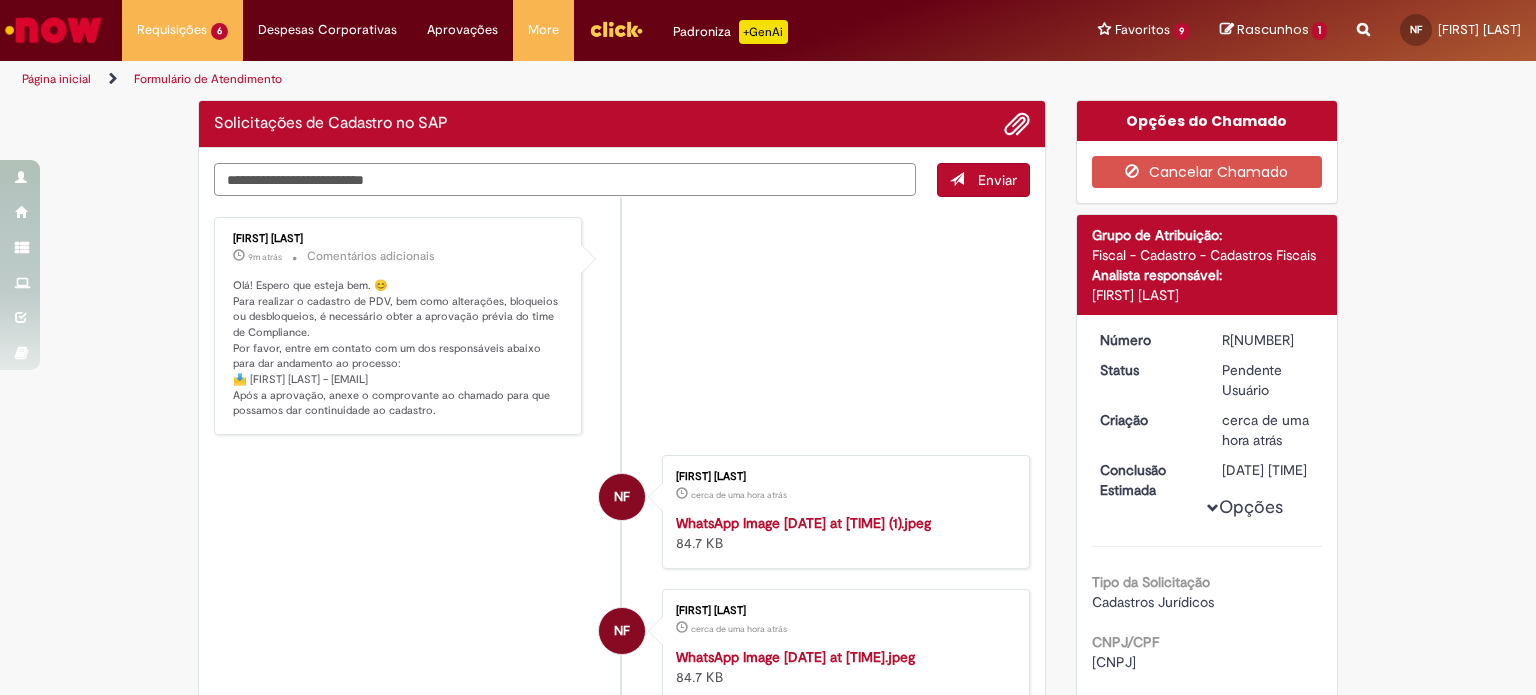 click at bounding box center (565, 180) 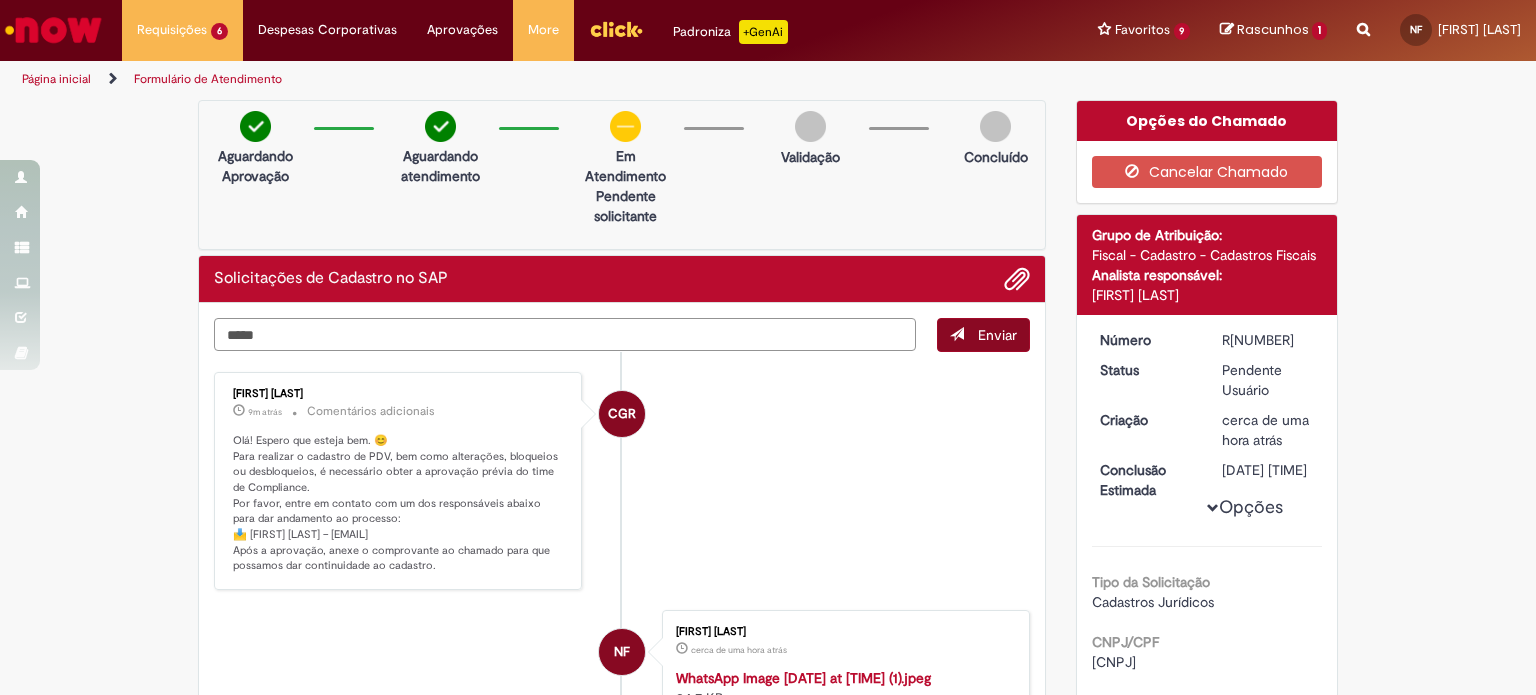 type on "*****" 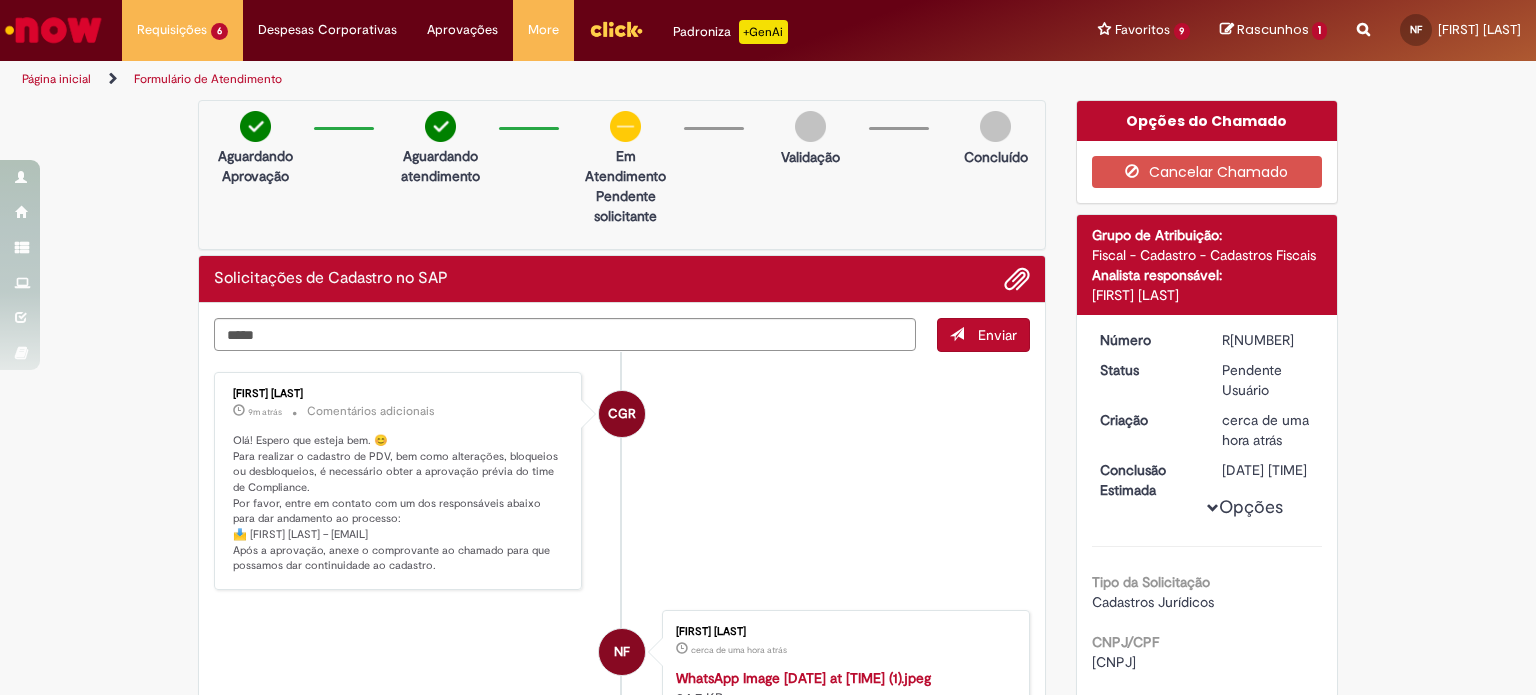 click on "Enviar" at bounding box center [983, 335] 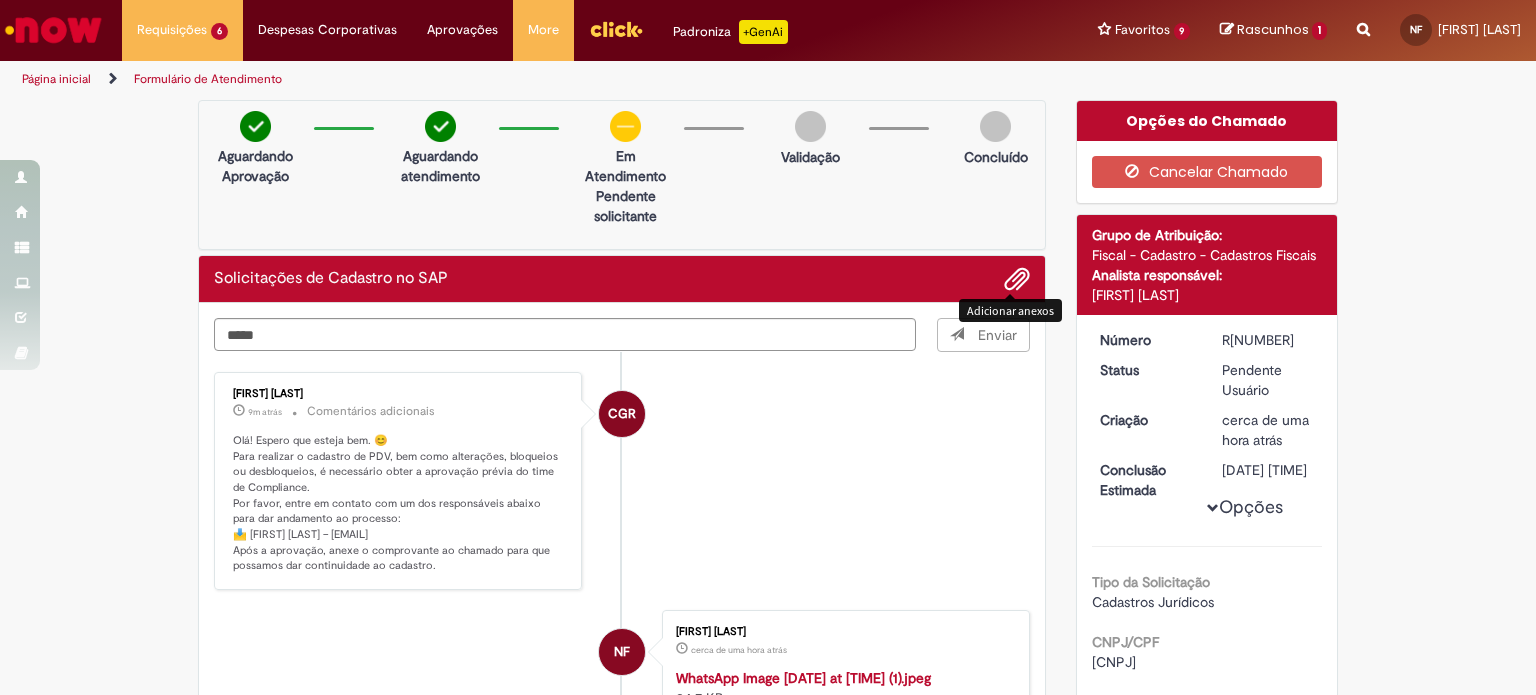 click at bounding box center [1017, 280] 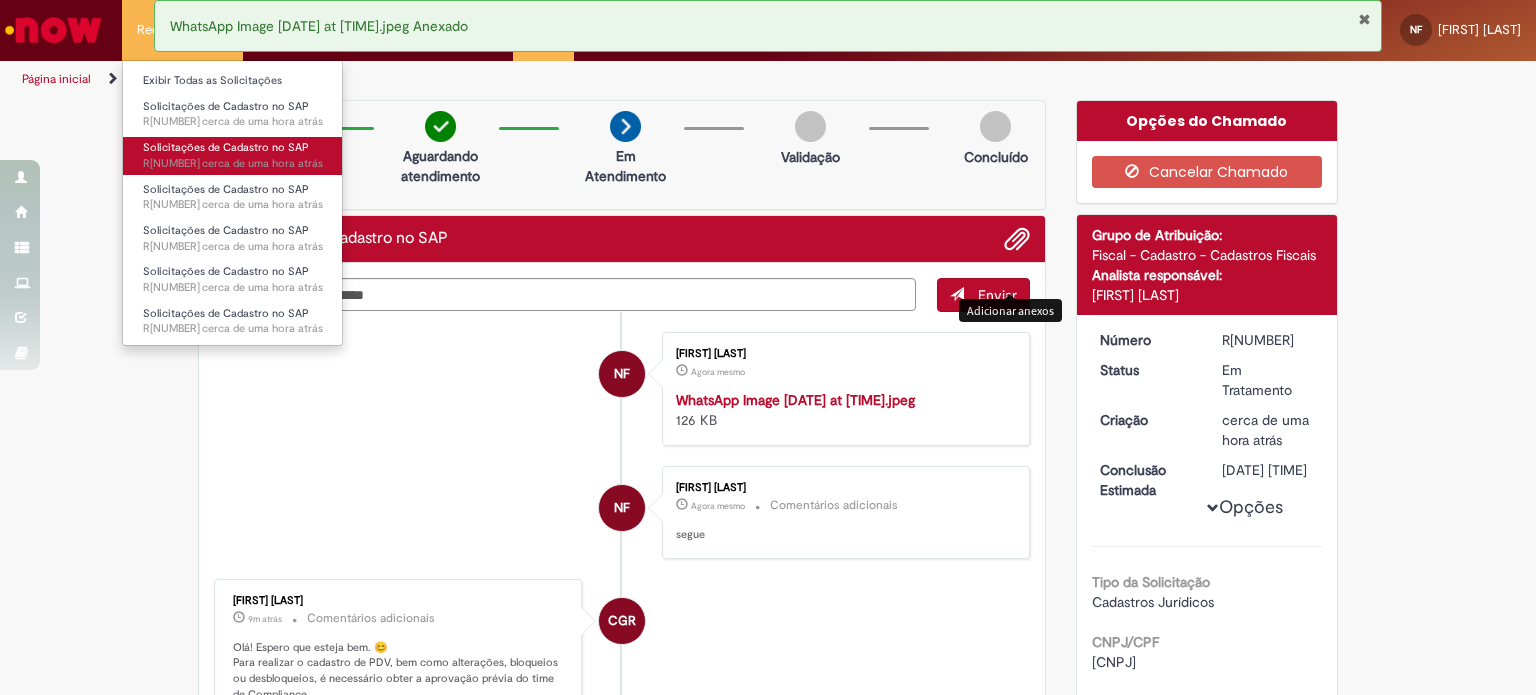 click on "cerca de uma hora atrás" at bounding box center (262, 163) 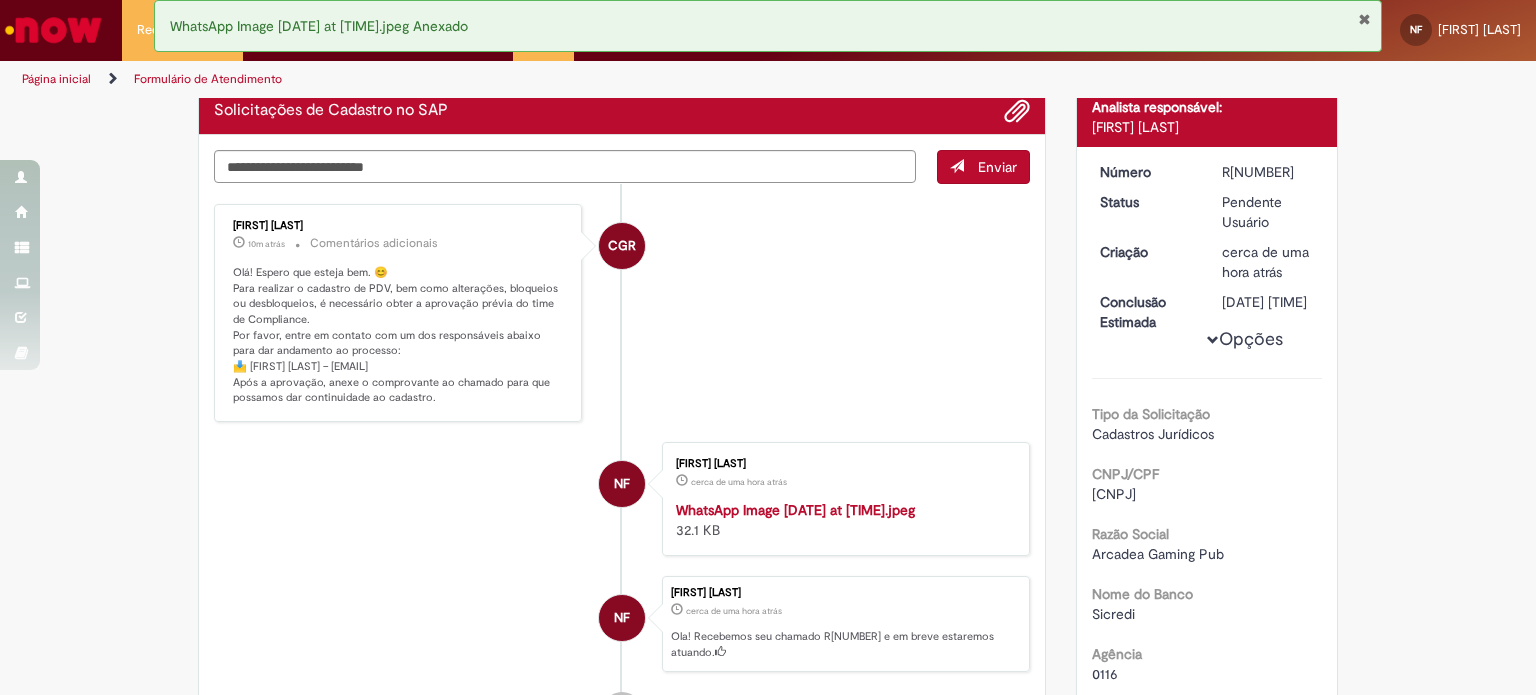 scroll, scrollTop: 0, scrollLeft: 0, axis: both 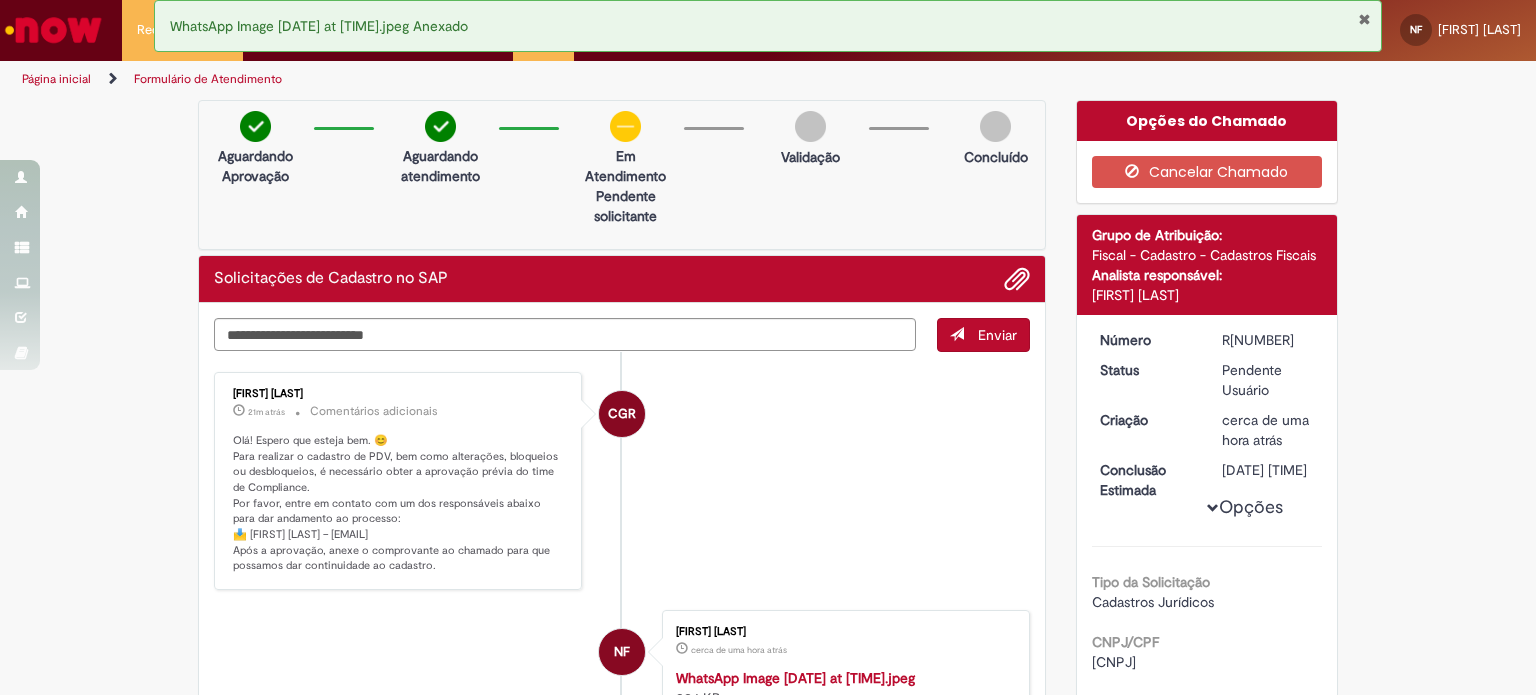 click on "Página inicial" at bounding box center [56, 79] 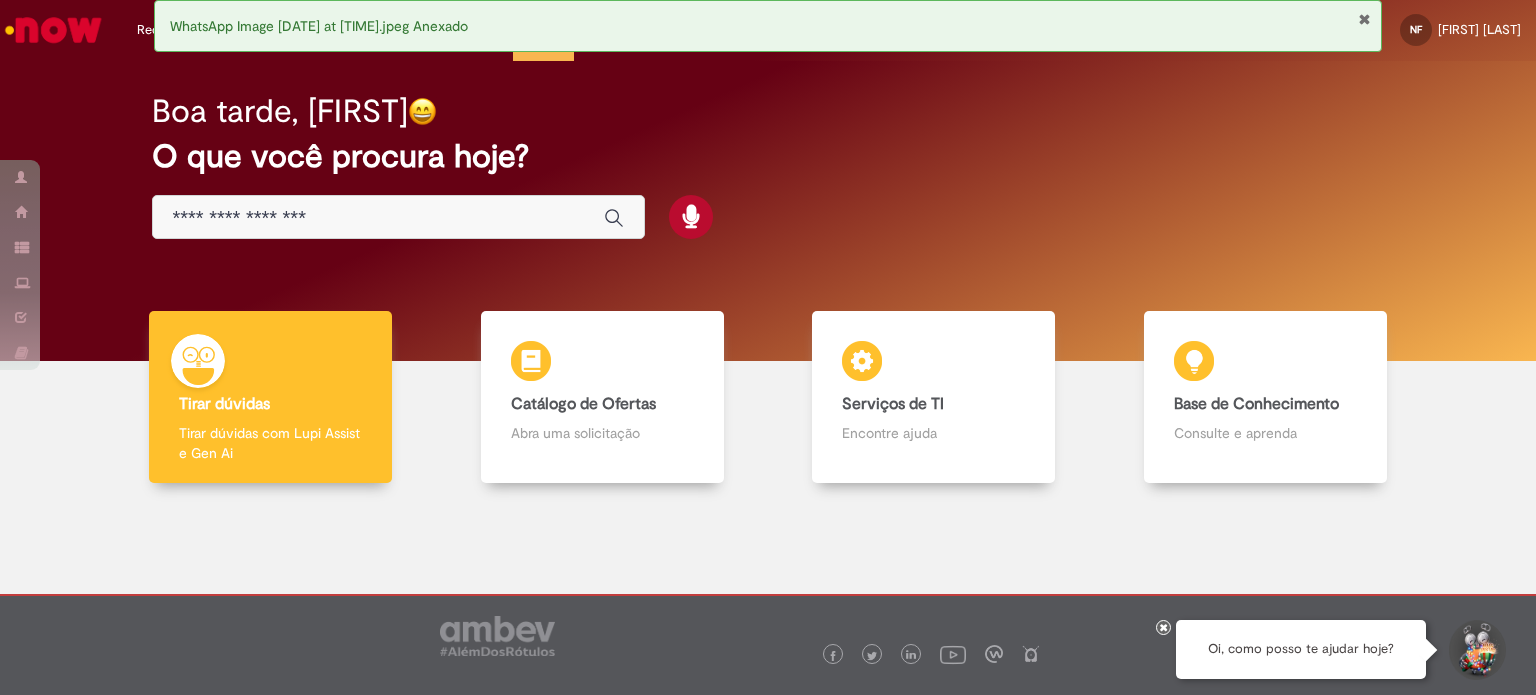 click on "WhatsApp Image 2025-08-02 at 12.44.50.jpeg Anexado" at bounding box center [768, 26] 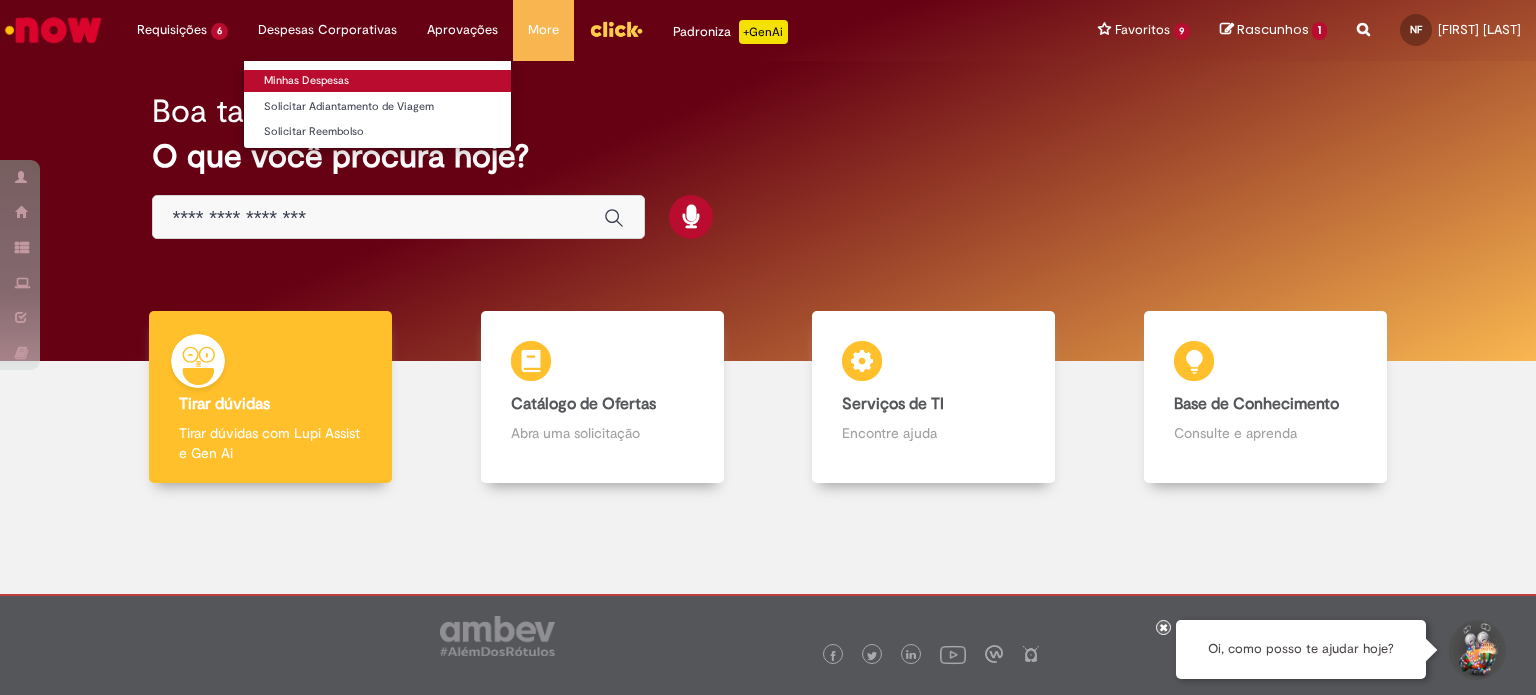 click on "Minhas Despesas" at bounding box center (377, 81) 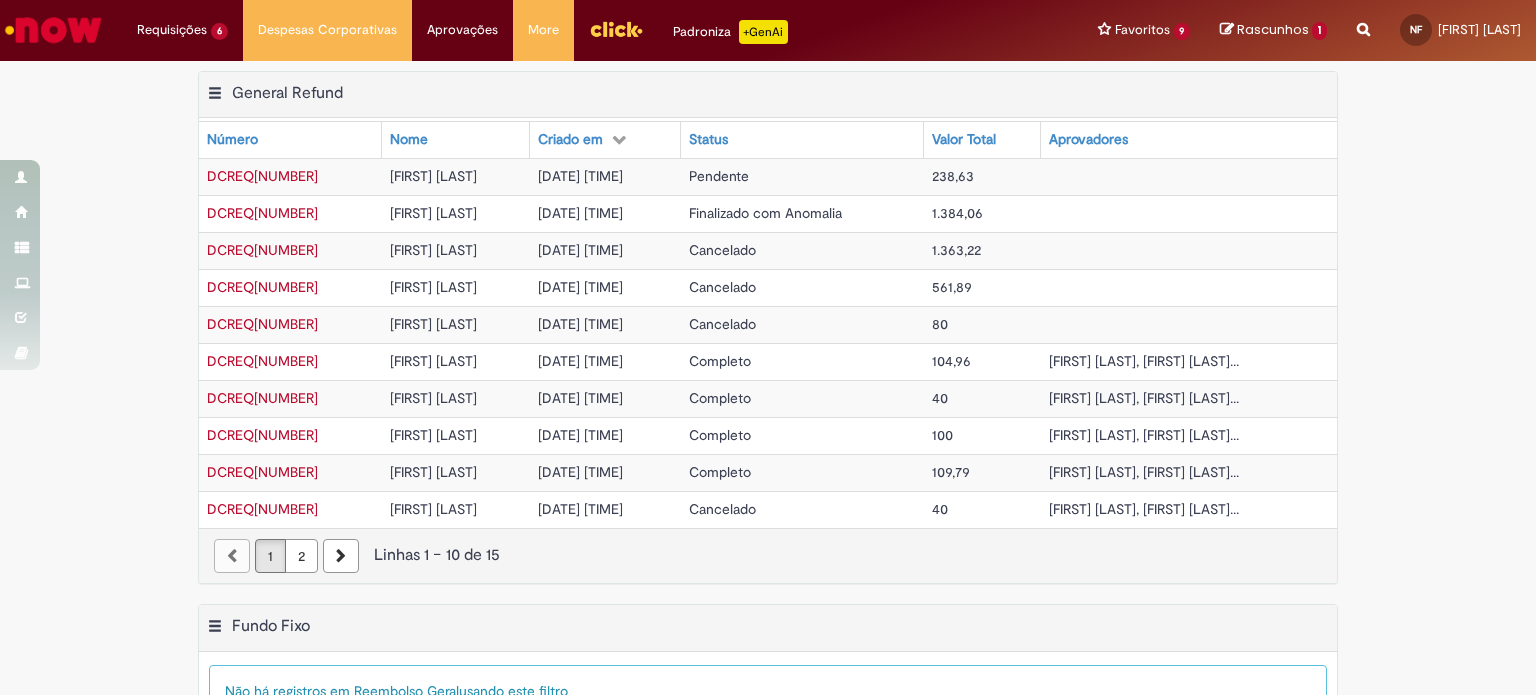 click on "DCREQ0153941" at bounding box center (262, 176) 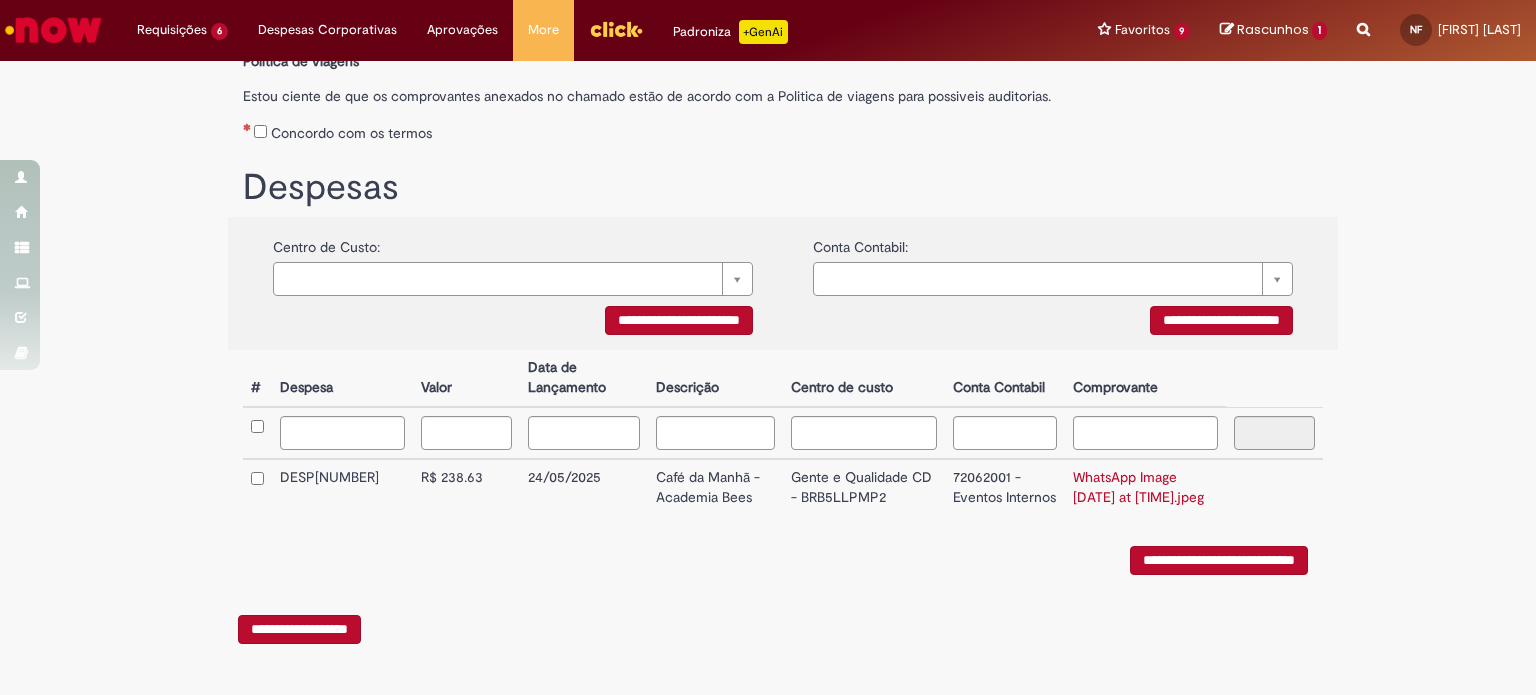 scroll, scrollTop: 0, scrollLeft: 0, axis: both 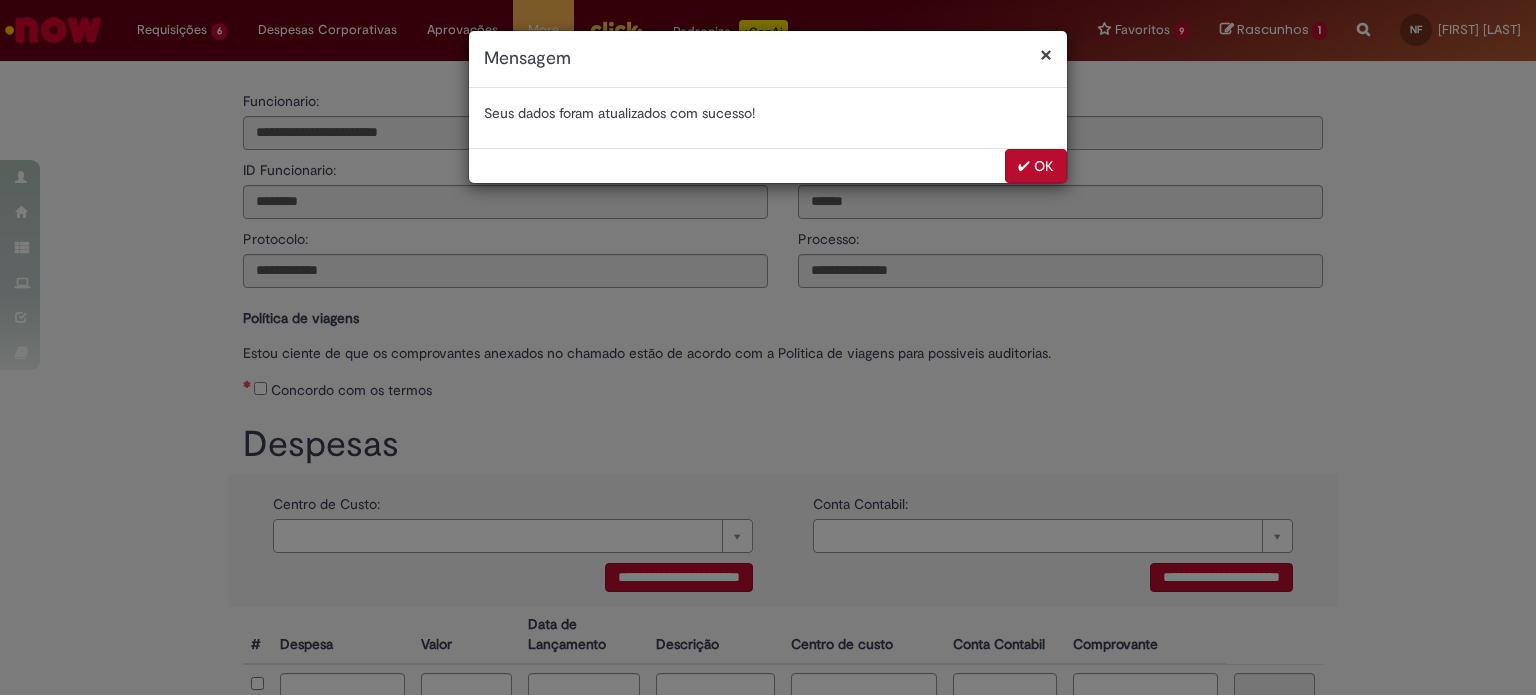click on "✔ OK" at bounding box center [1036, 166] 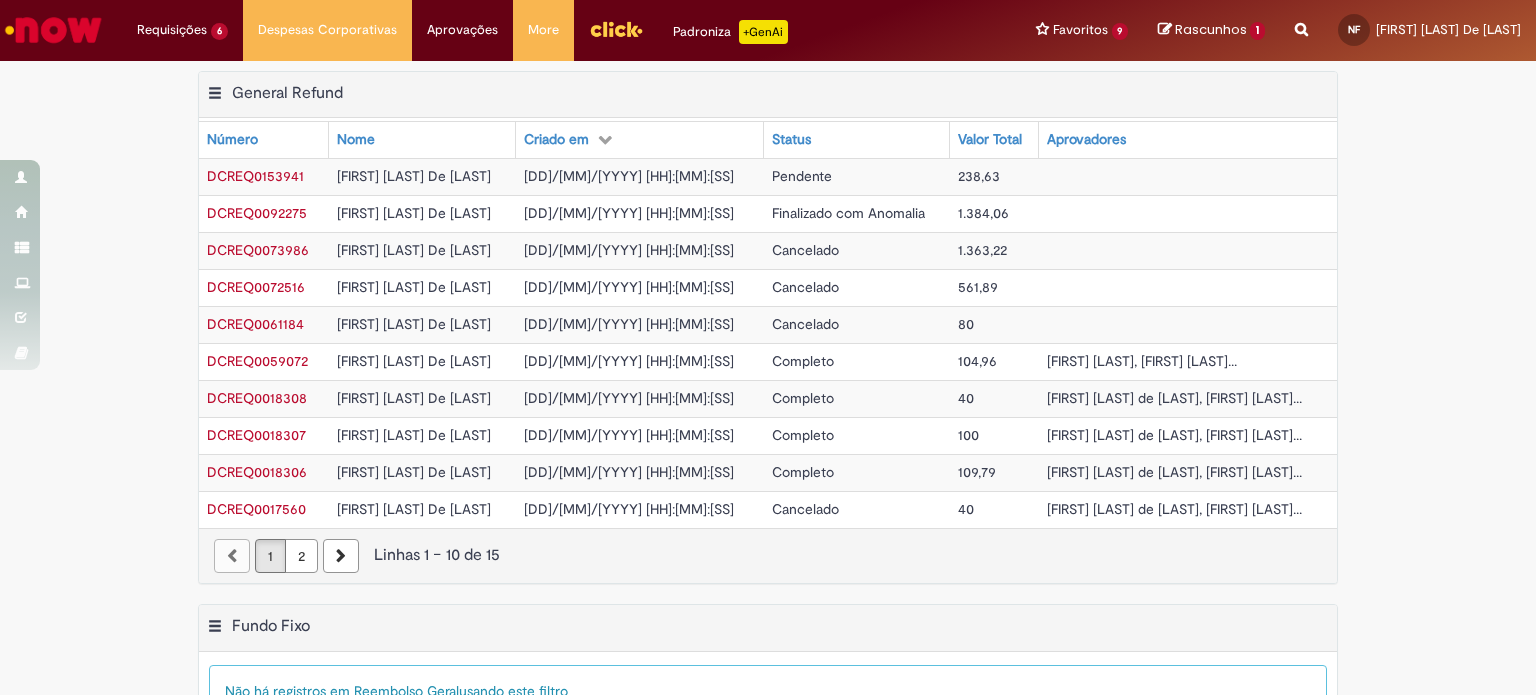 scroll, scrollTop: 0, scrollLeft: 0, axis: both 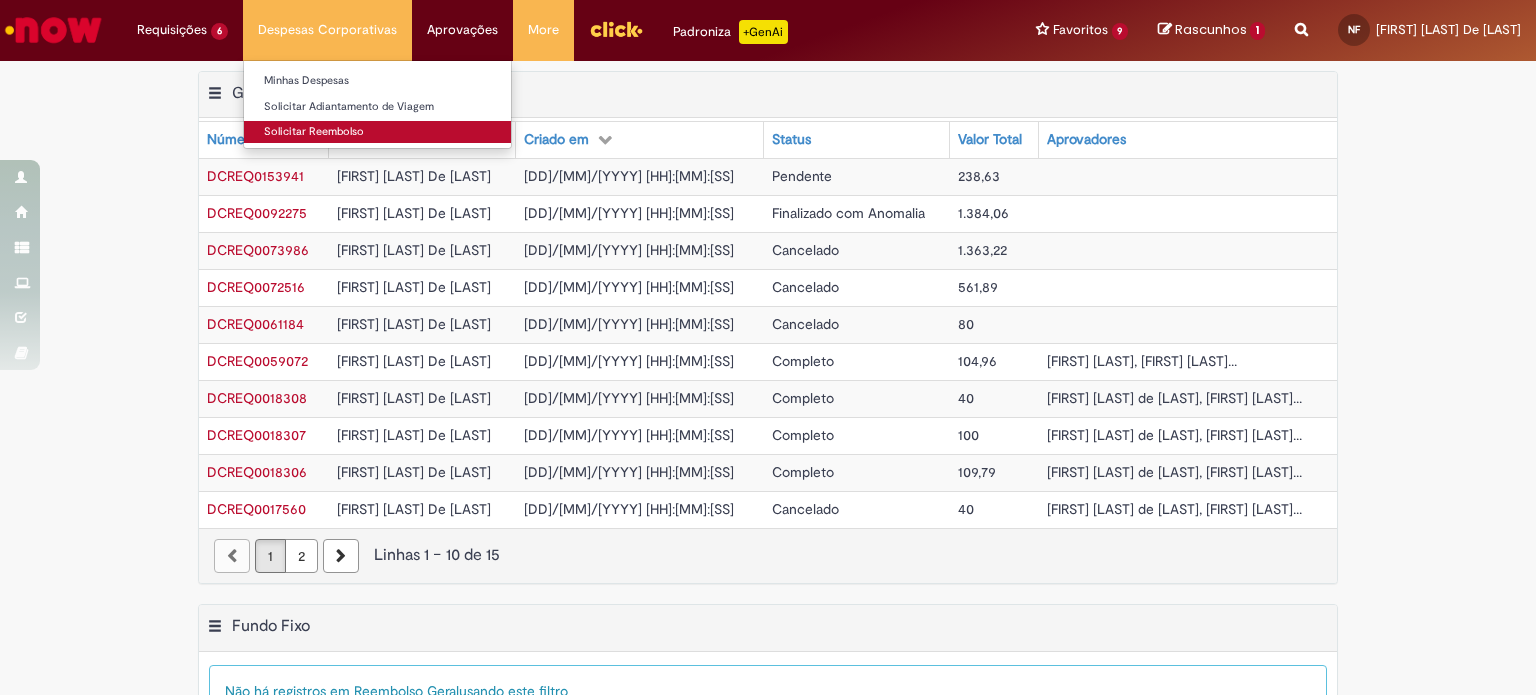 click on "Solicitar Reembolso" at bounding box center [377, 132] 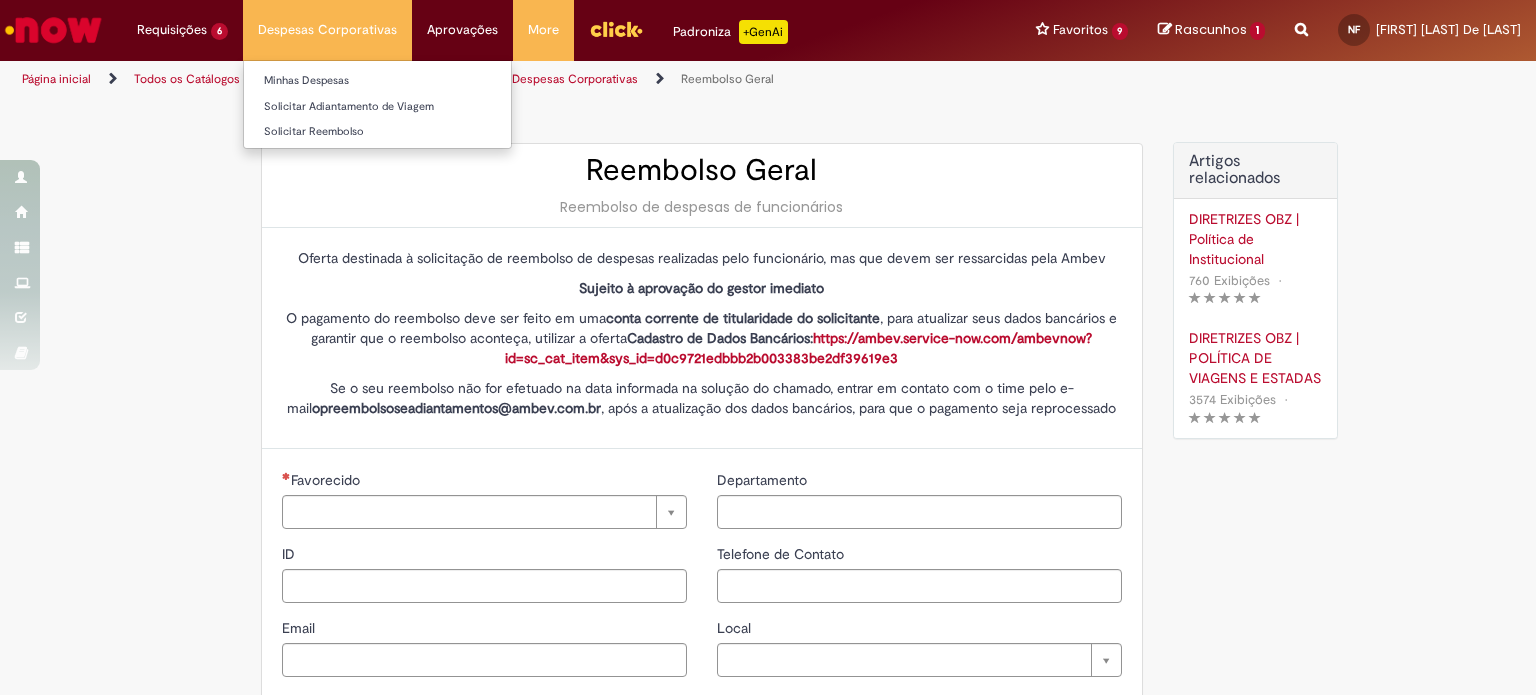 type on "********" 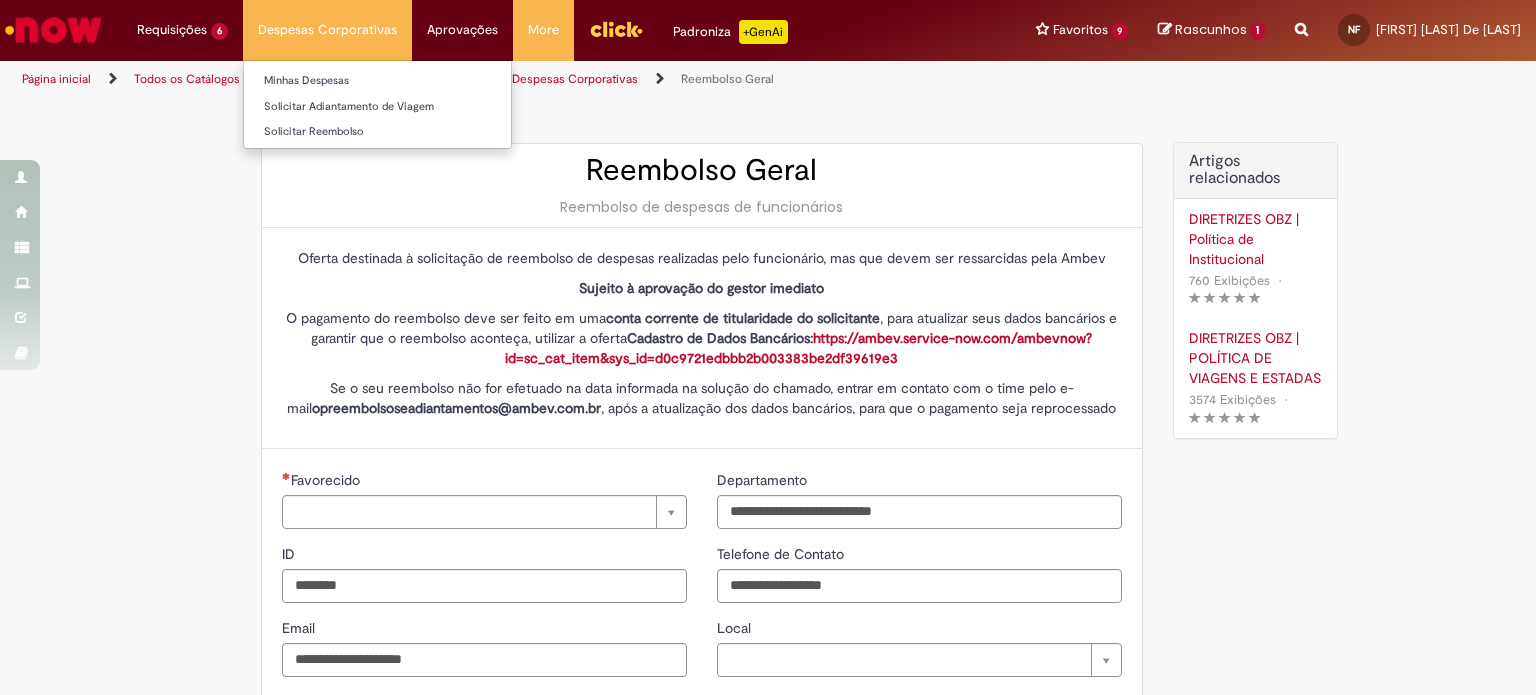 type on "****" 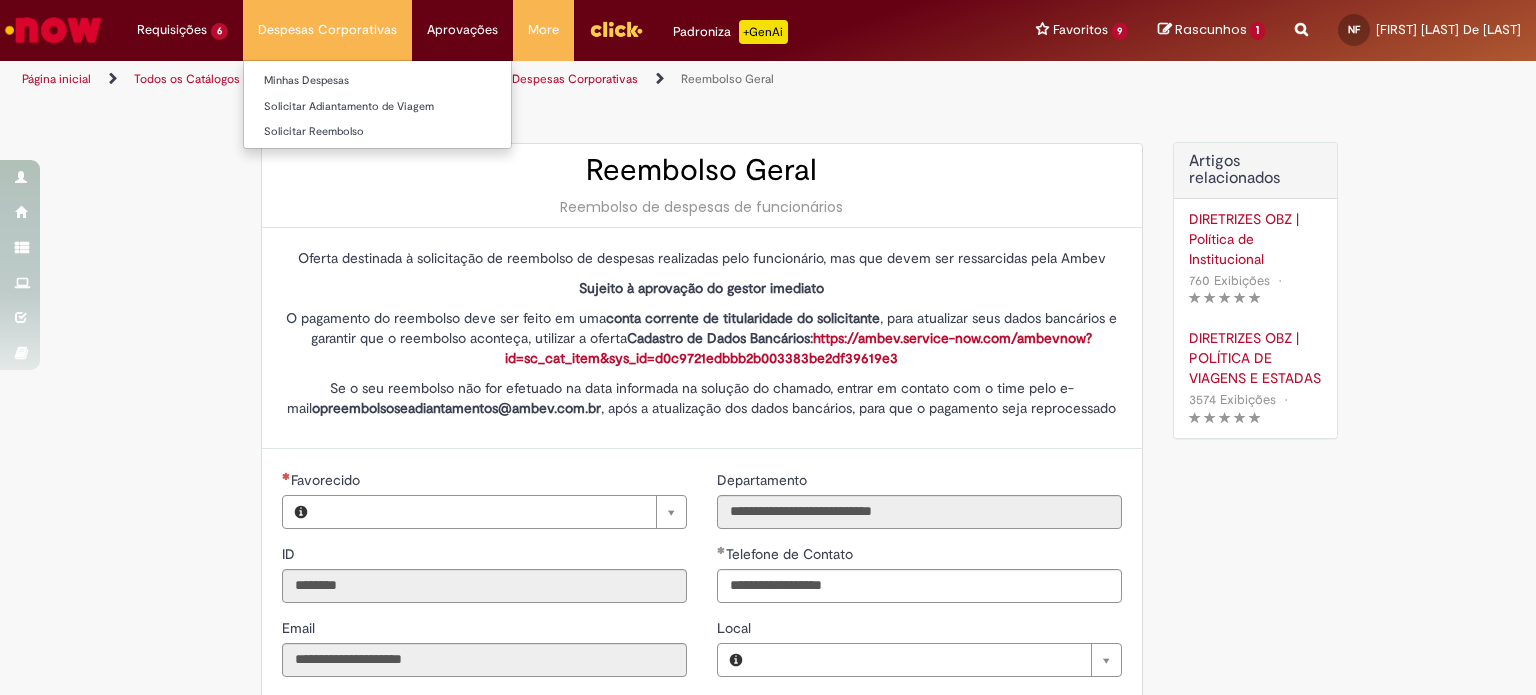type on "**********" 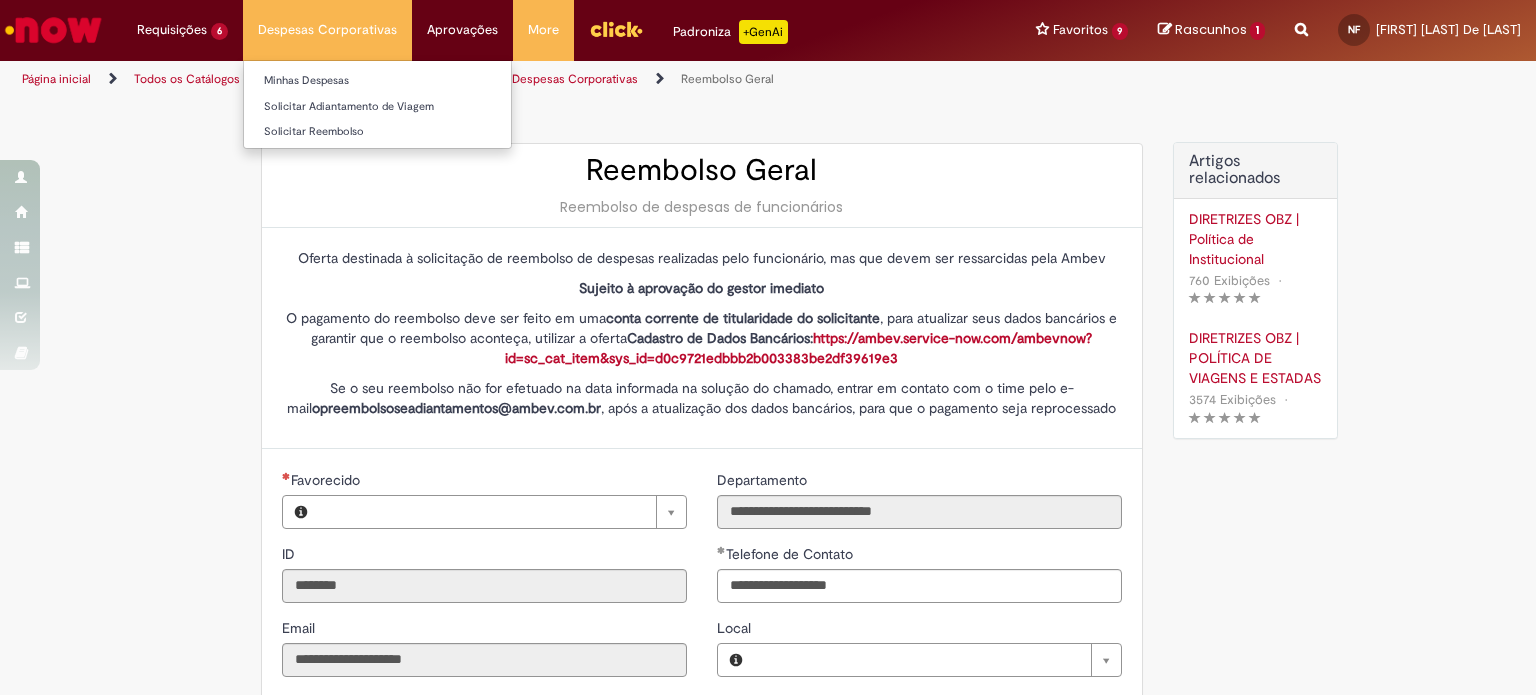 type on "**********" 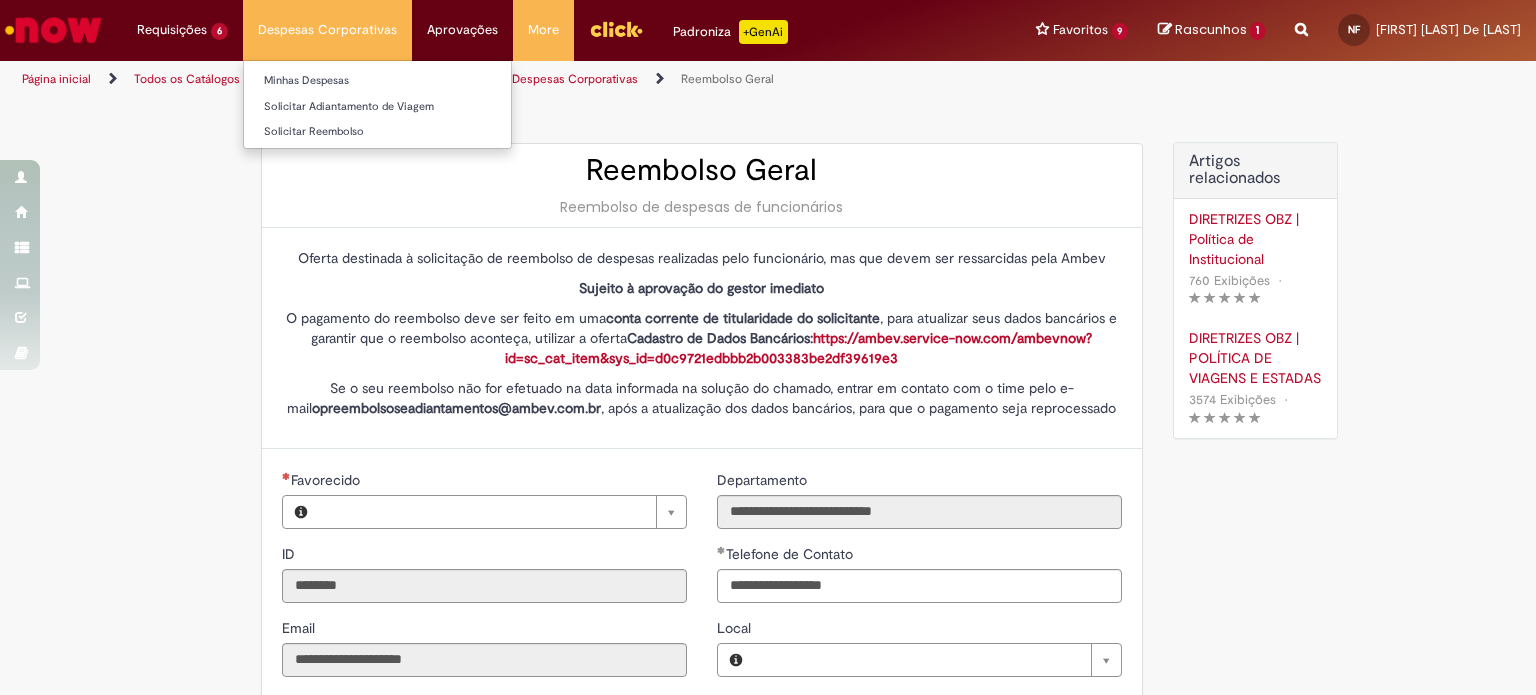 type on "**********" 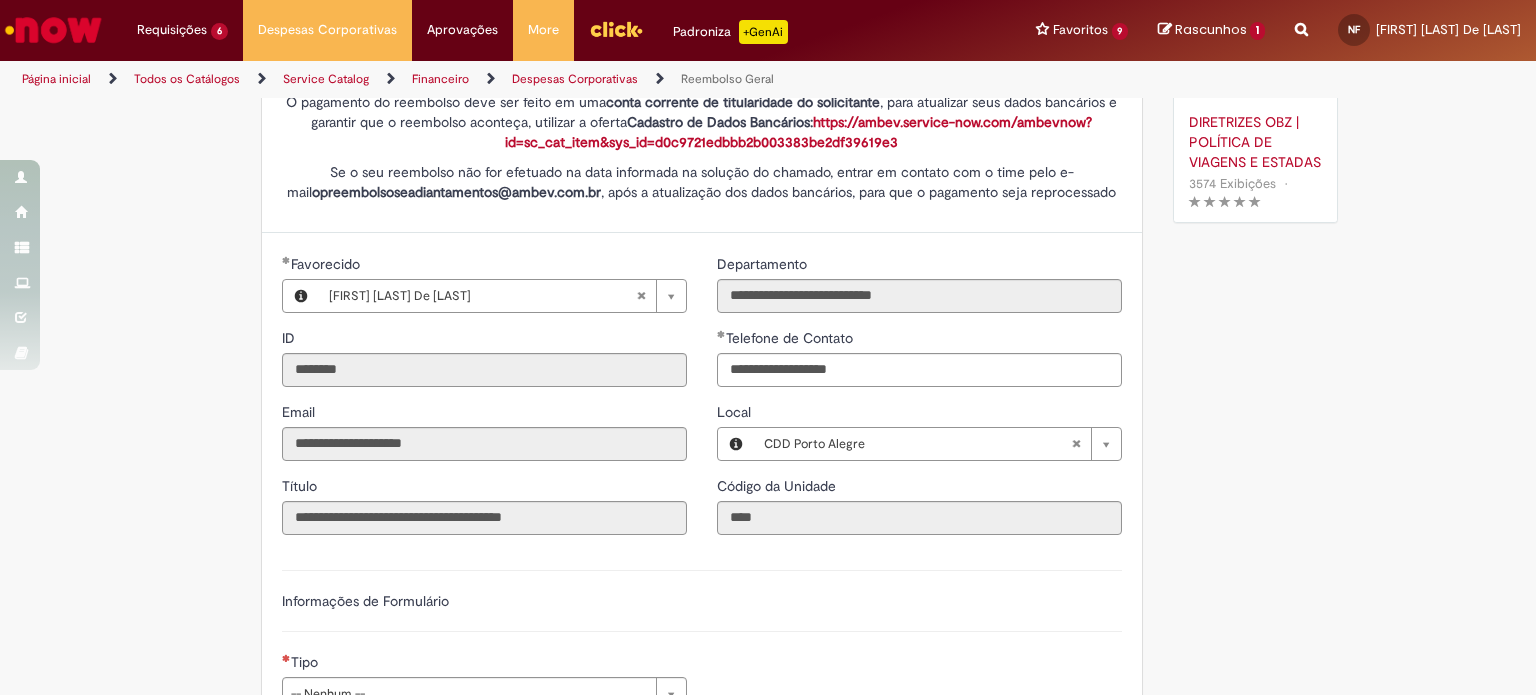 scroll, scrollTop: 224, scrollLeft: 0, axis: vertical 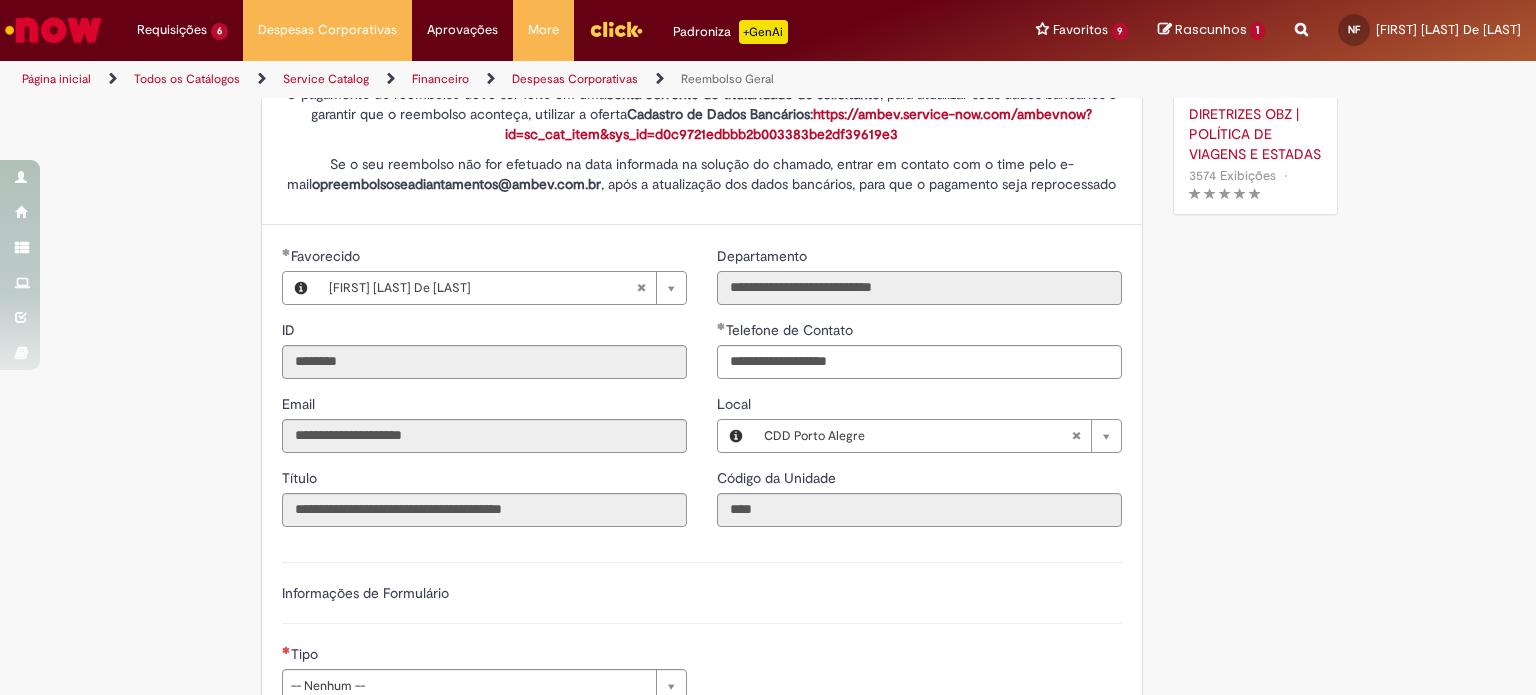 click on "**********" at bounding box center [919, 288] 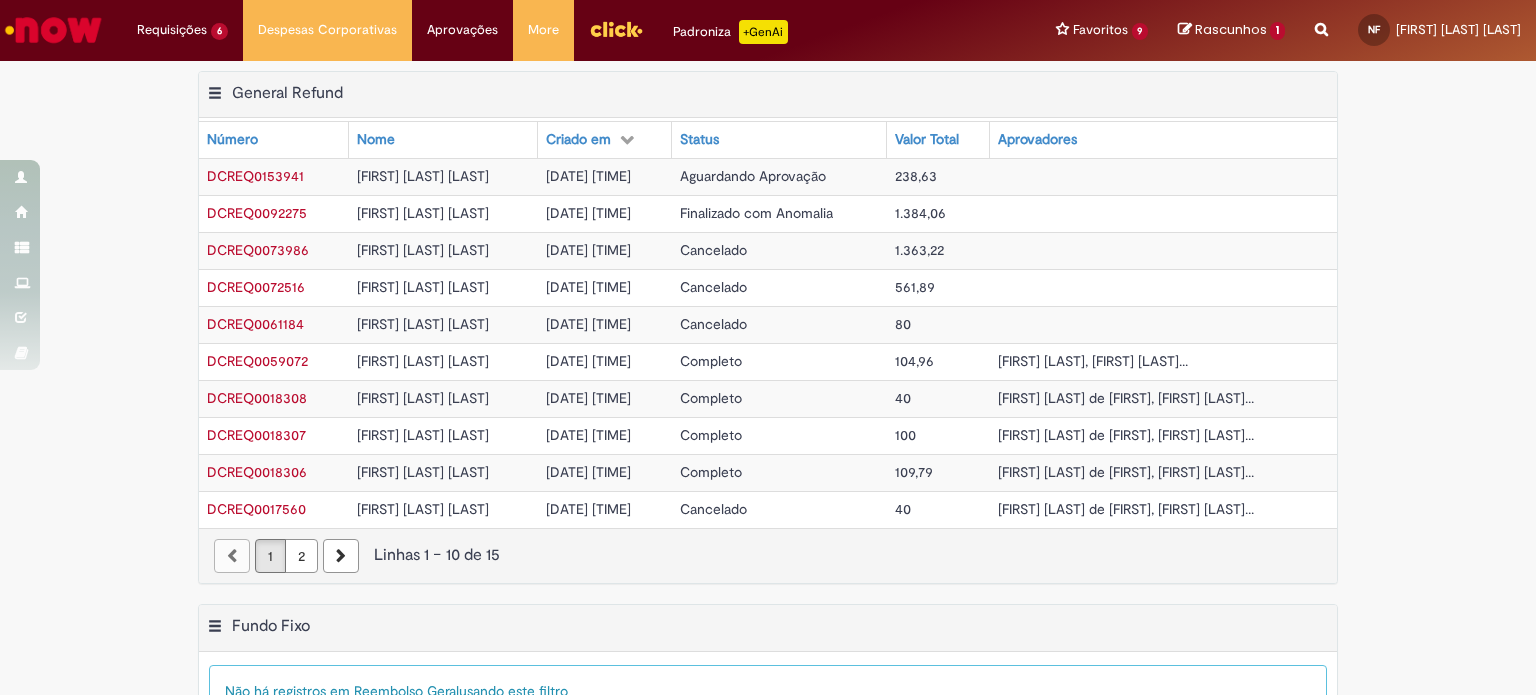 scroll, scrollTop: 0, scrollLeft: 0, axis: both 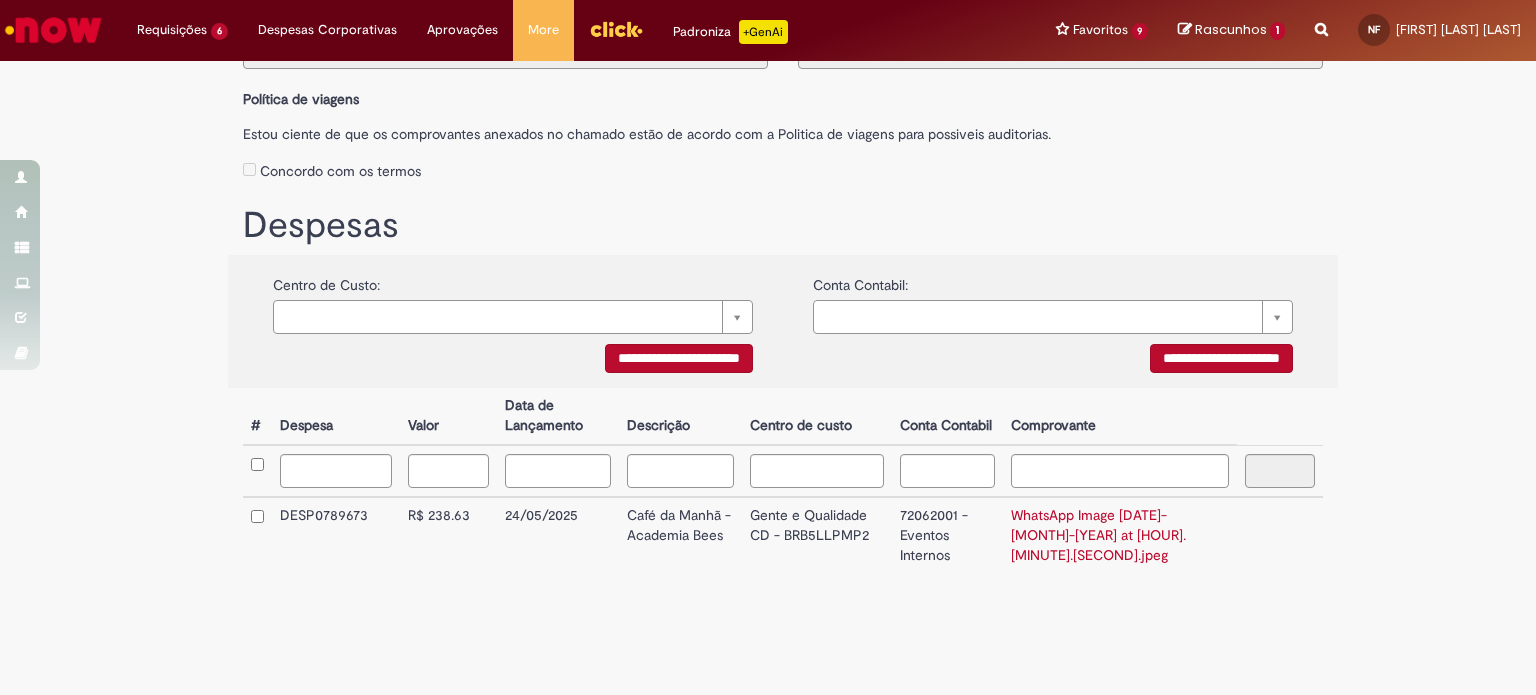 click on "WhatsApp Image [DATE]-[MONTH]-[YEAR] at [HOUR].[MINUTE].[SECOND].jpeg" at bounding box center [1098, 535] 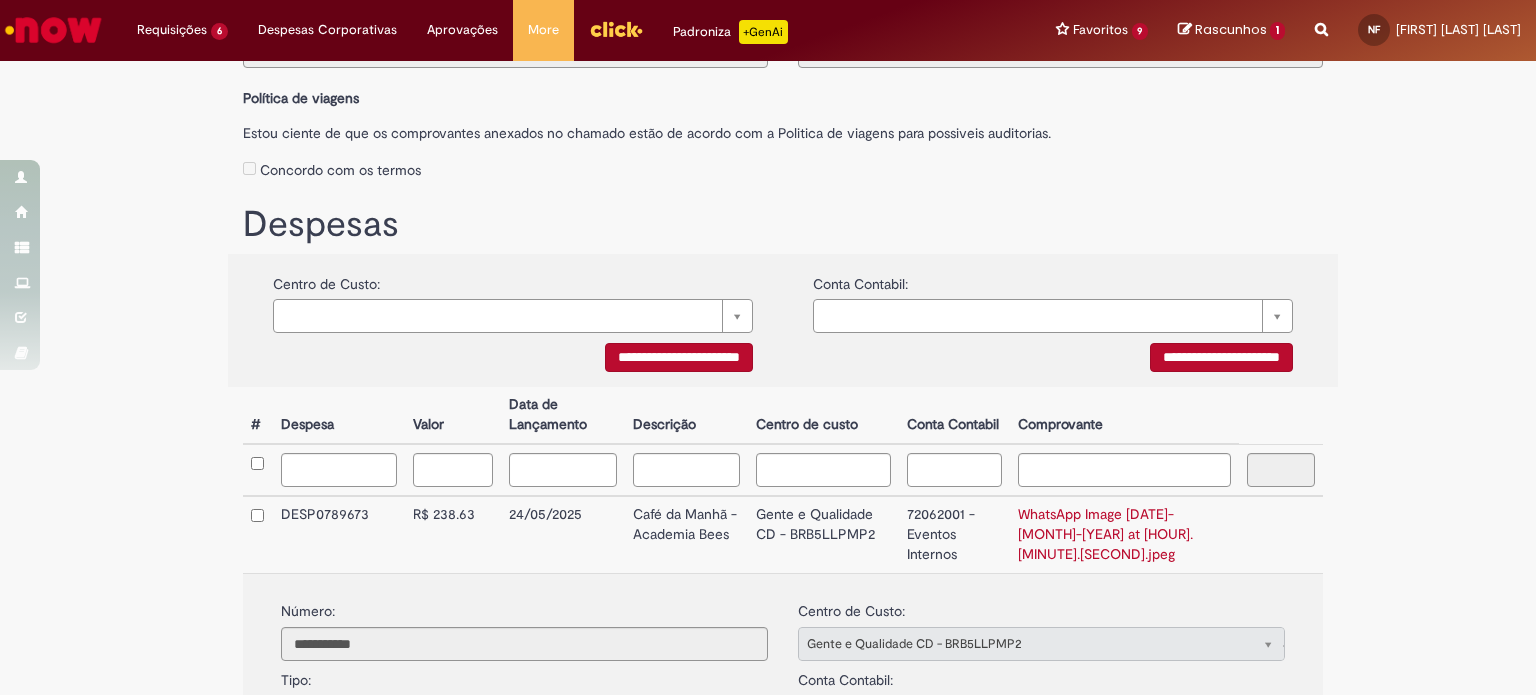 scroll, scrollTop: 494, scrollLeft: 0, axis: vertical 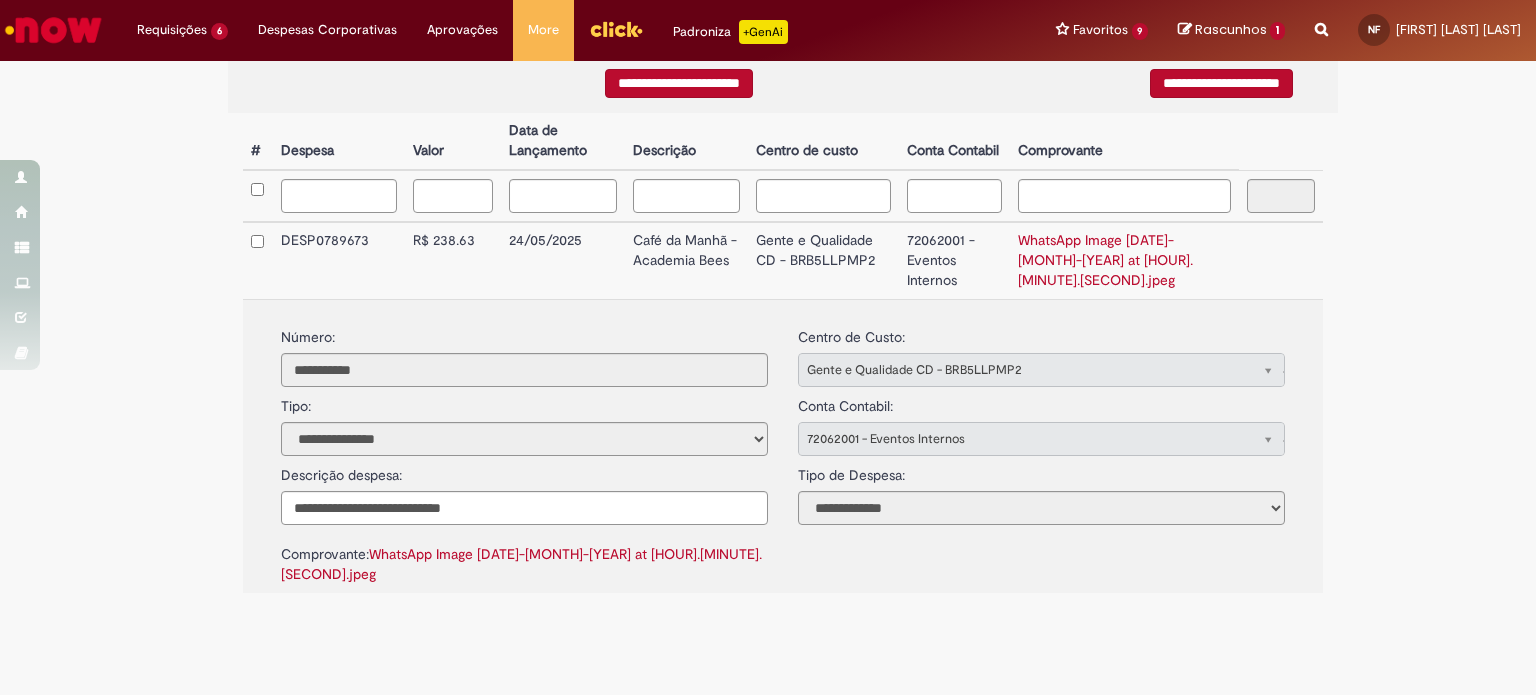 click on "Café da Manhã - Academia Bees" at bounding box center [686, 260] 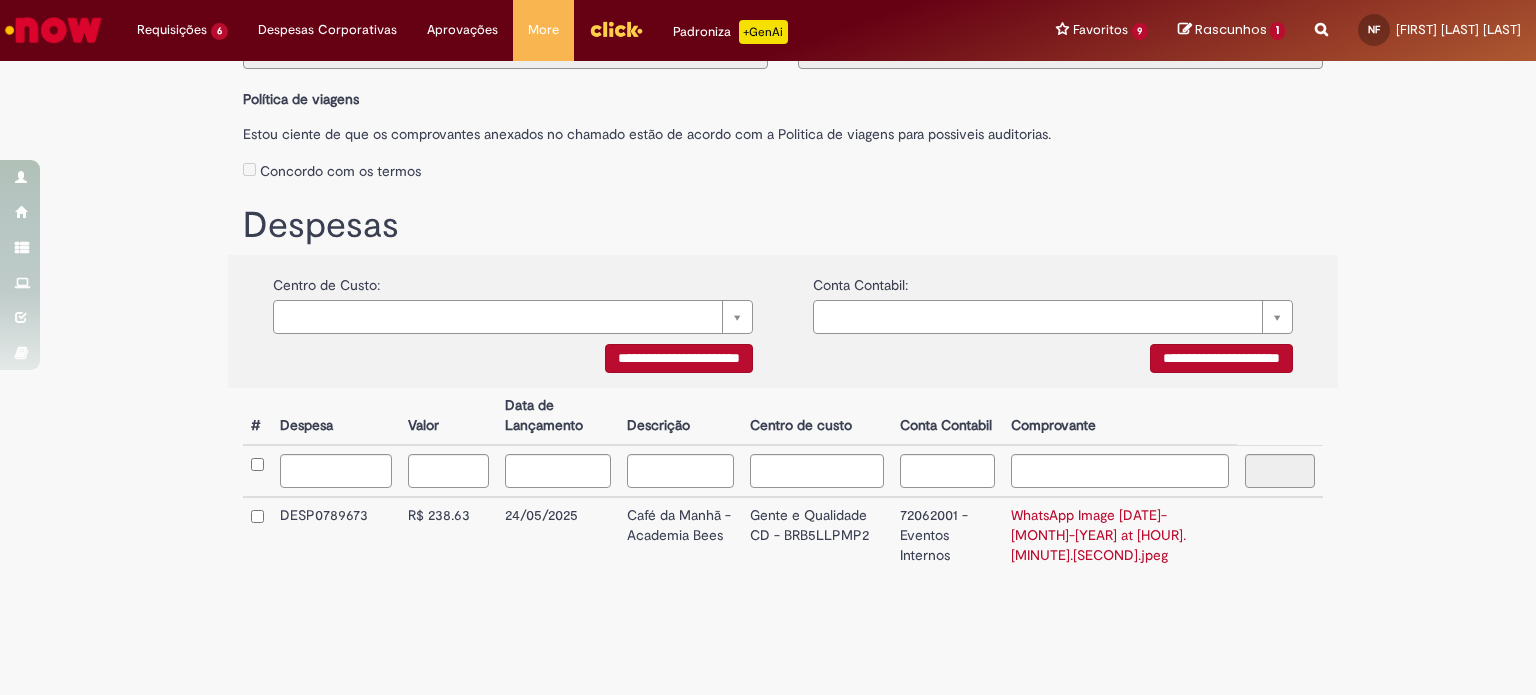 scroll, scrollTop: 220, scrollLeft: 0, axis: vertical 